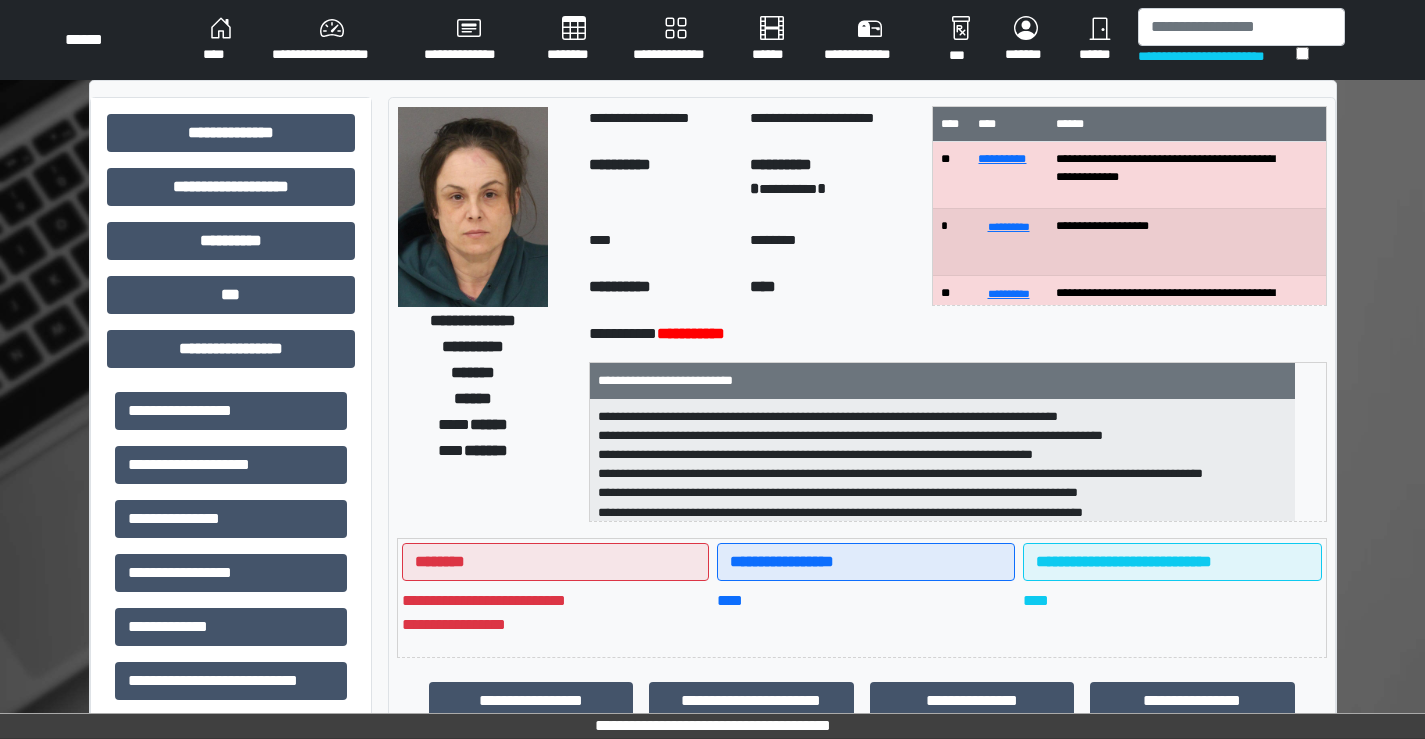 scroll, scrollTop: 0, scrollLeft: 0, axis: both 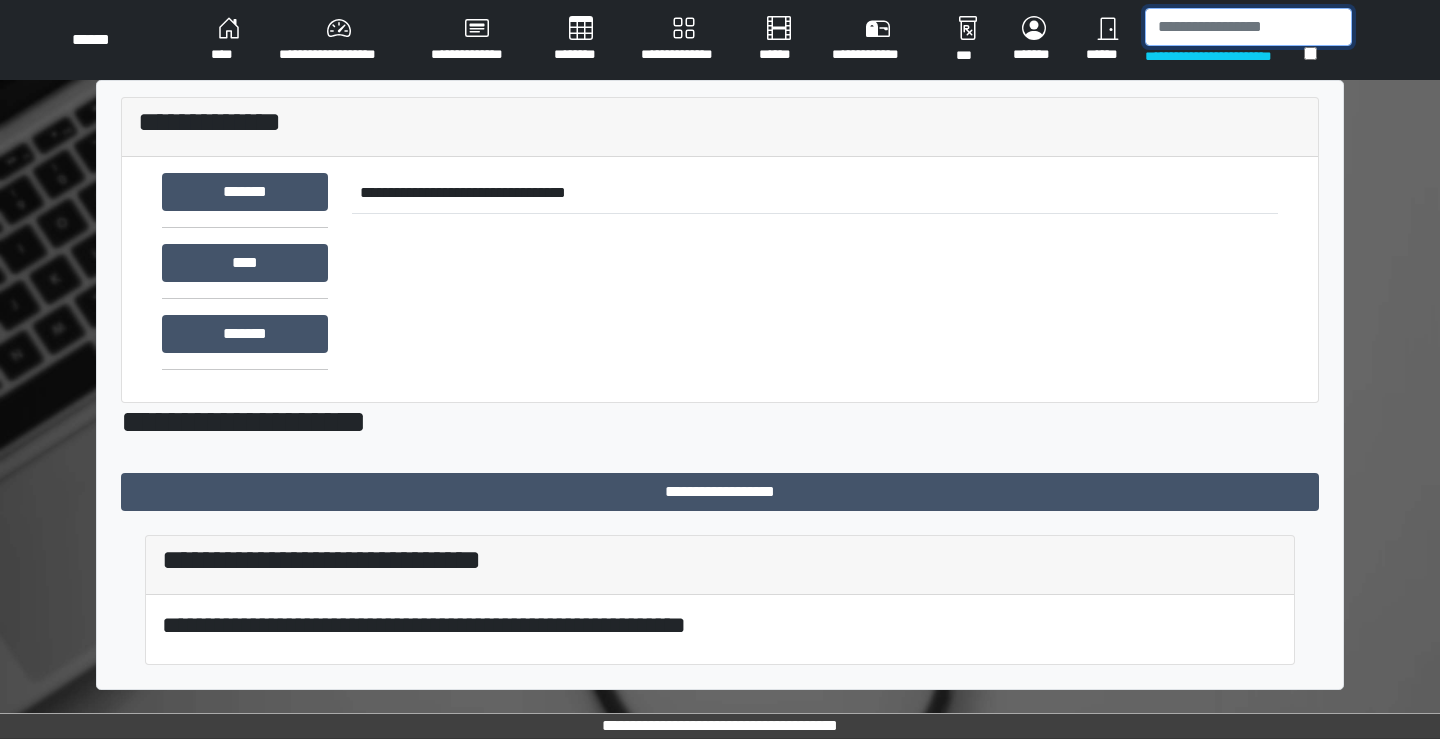 click at bounding box center (1248, 27) 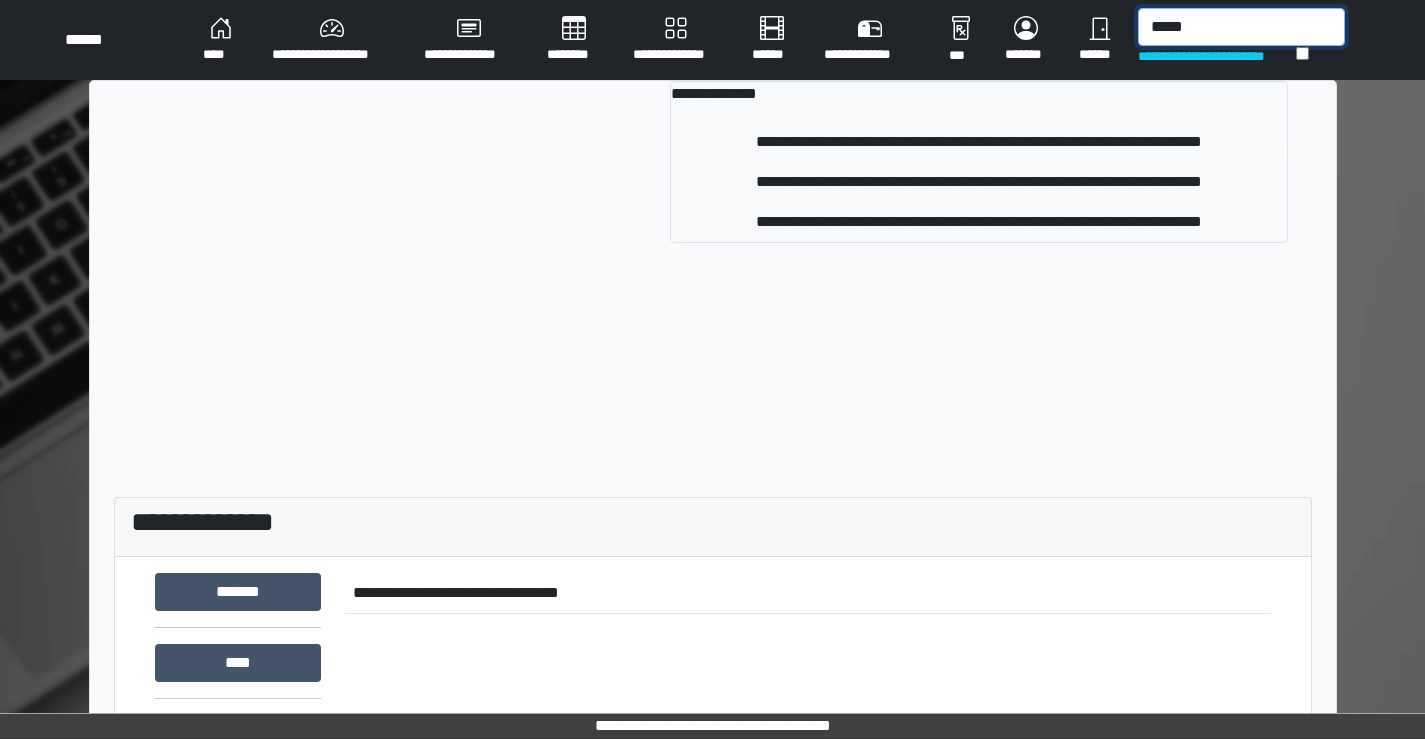 type on "*****" 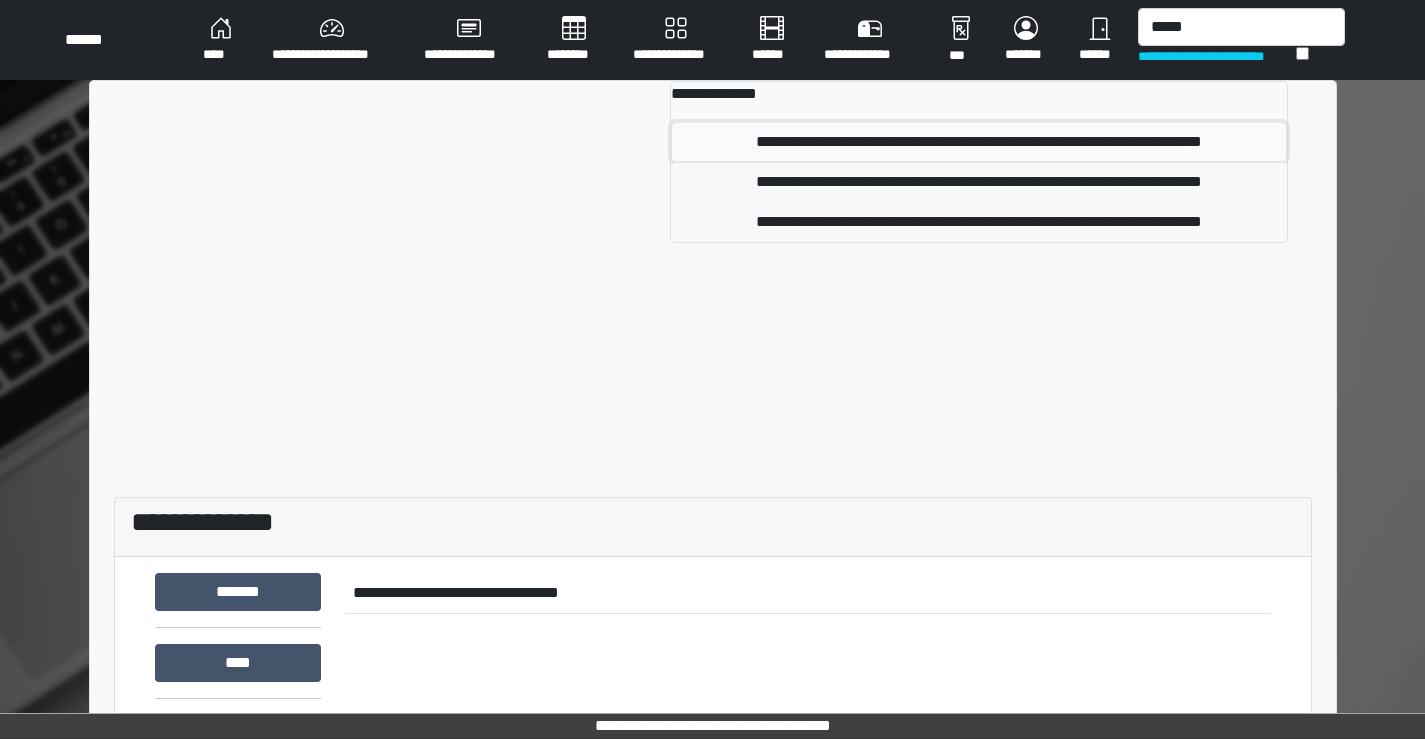 click on "**********" at bounding box center (978, 142) 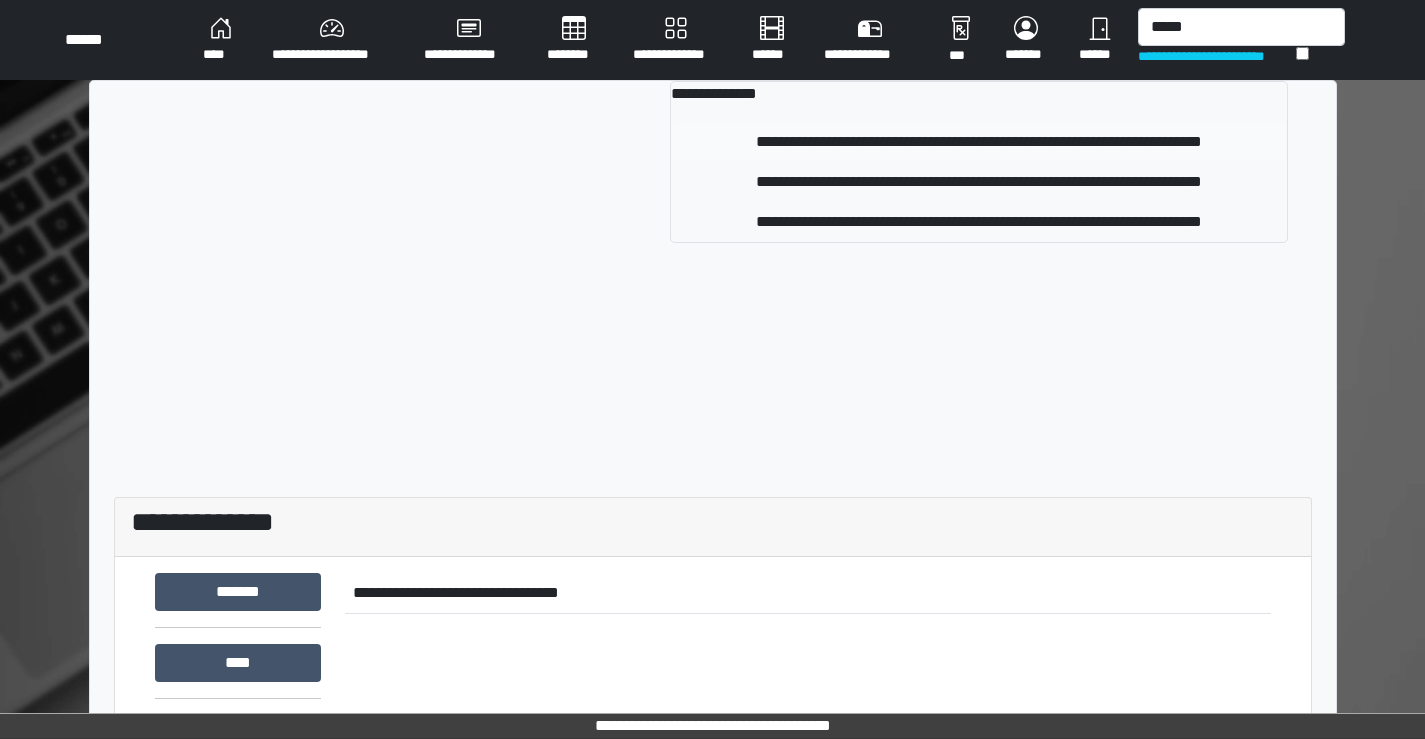 type 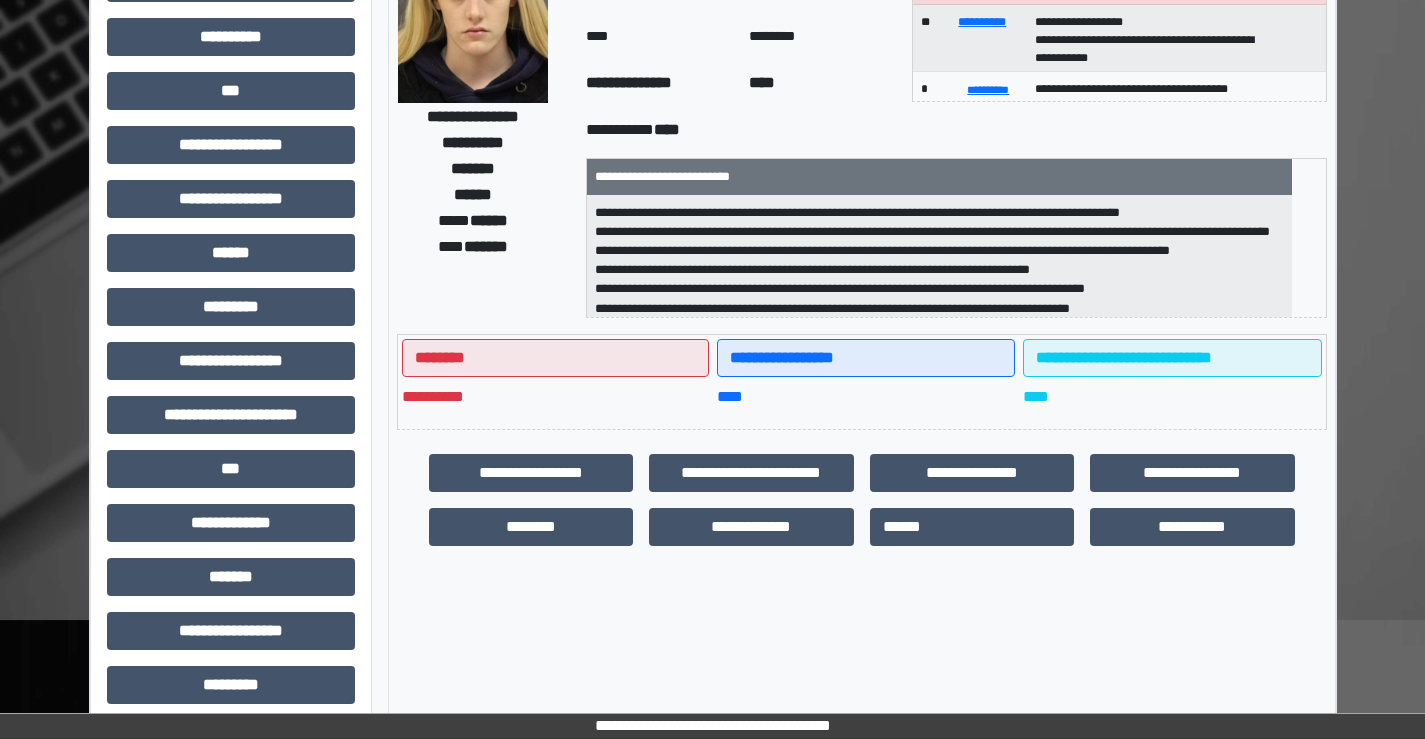 scroll, scrollTop: 235, scrollLeft: 0, axis: vertical 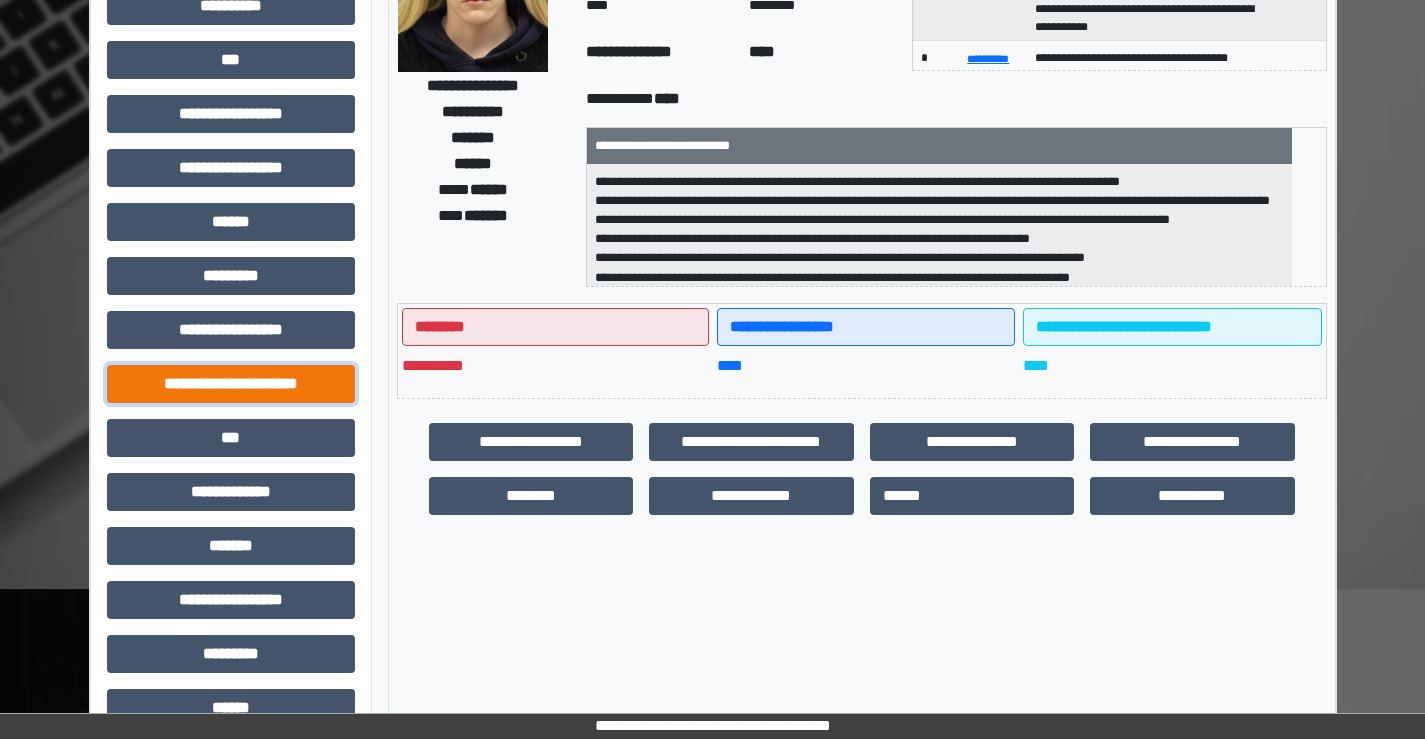 click on "**********" at bounding box center [231, 384] 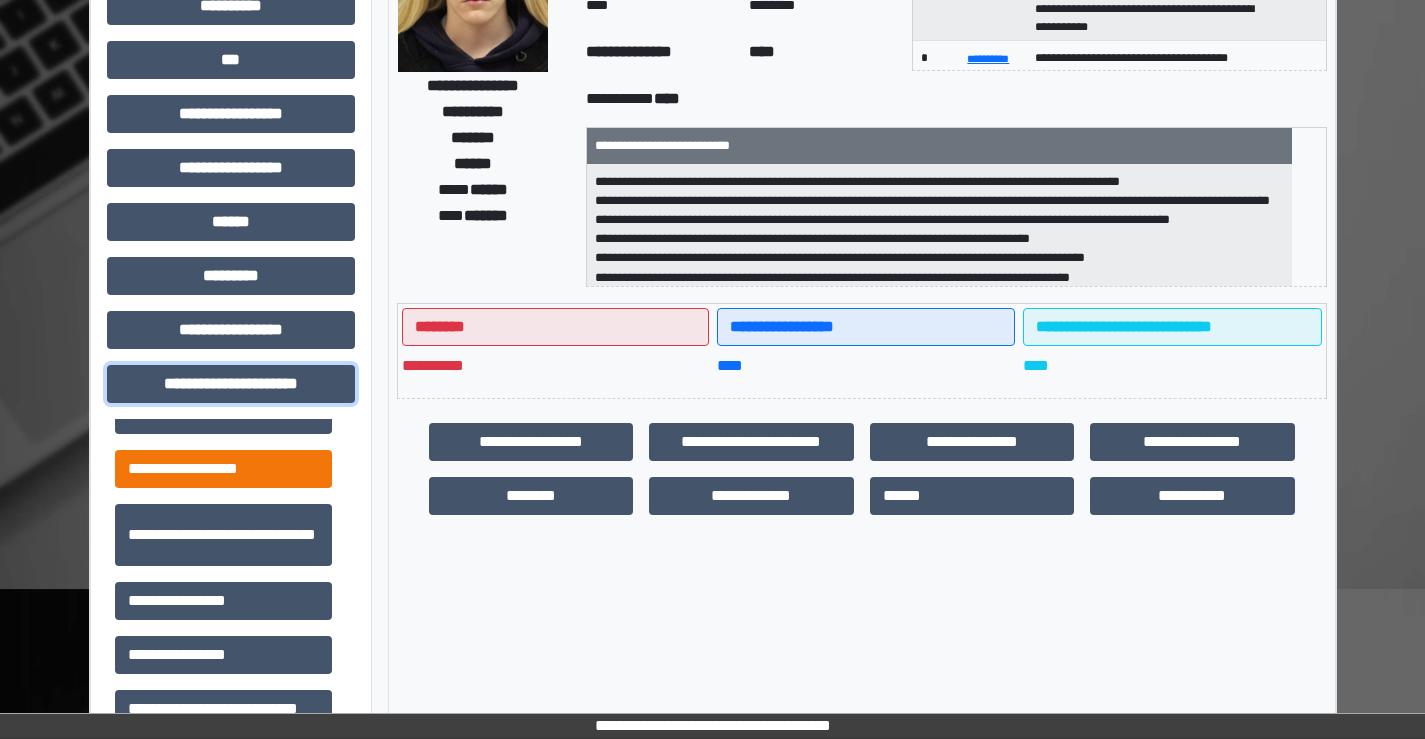 scroll, scrollTop: 46, scrollLeft: 0, axis: vertical 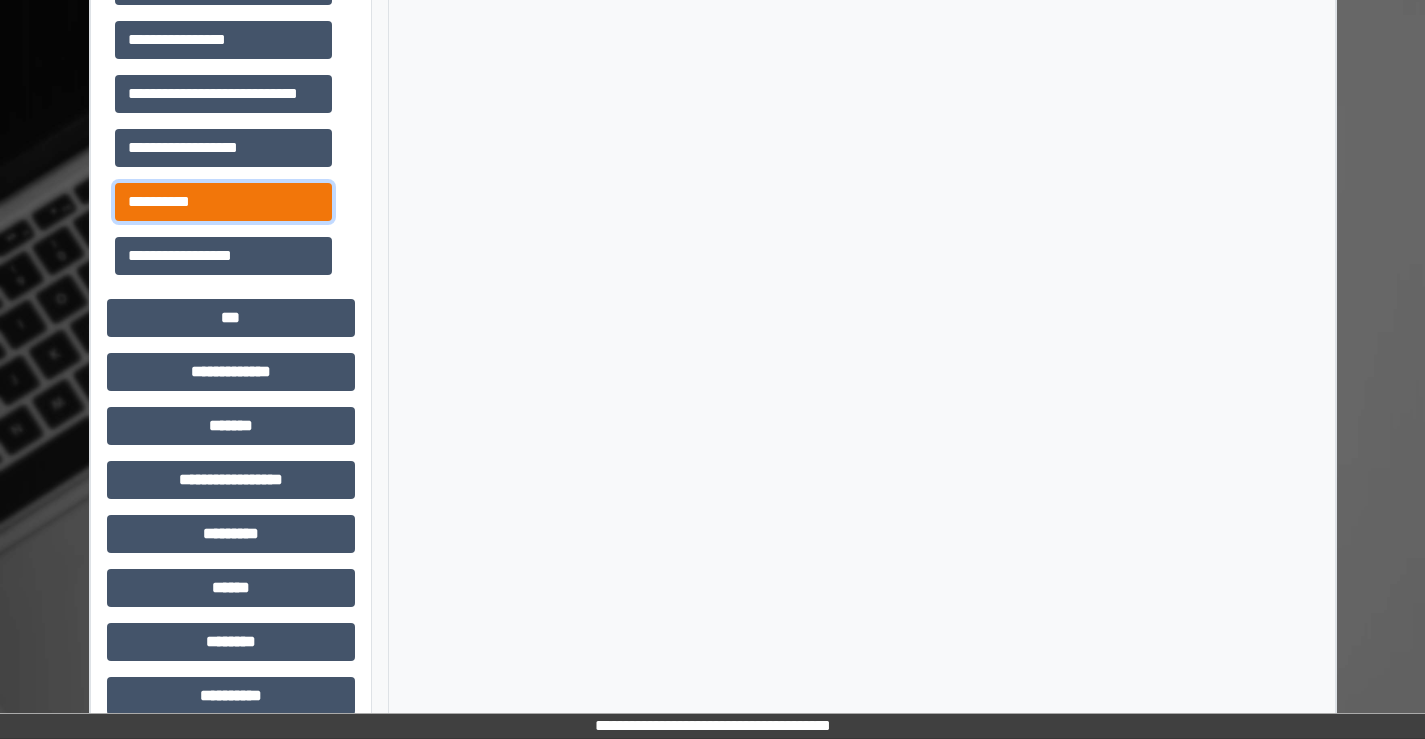 click on "**********" at bounding box center [223, 202] 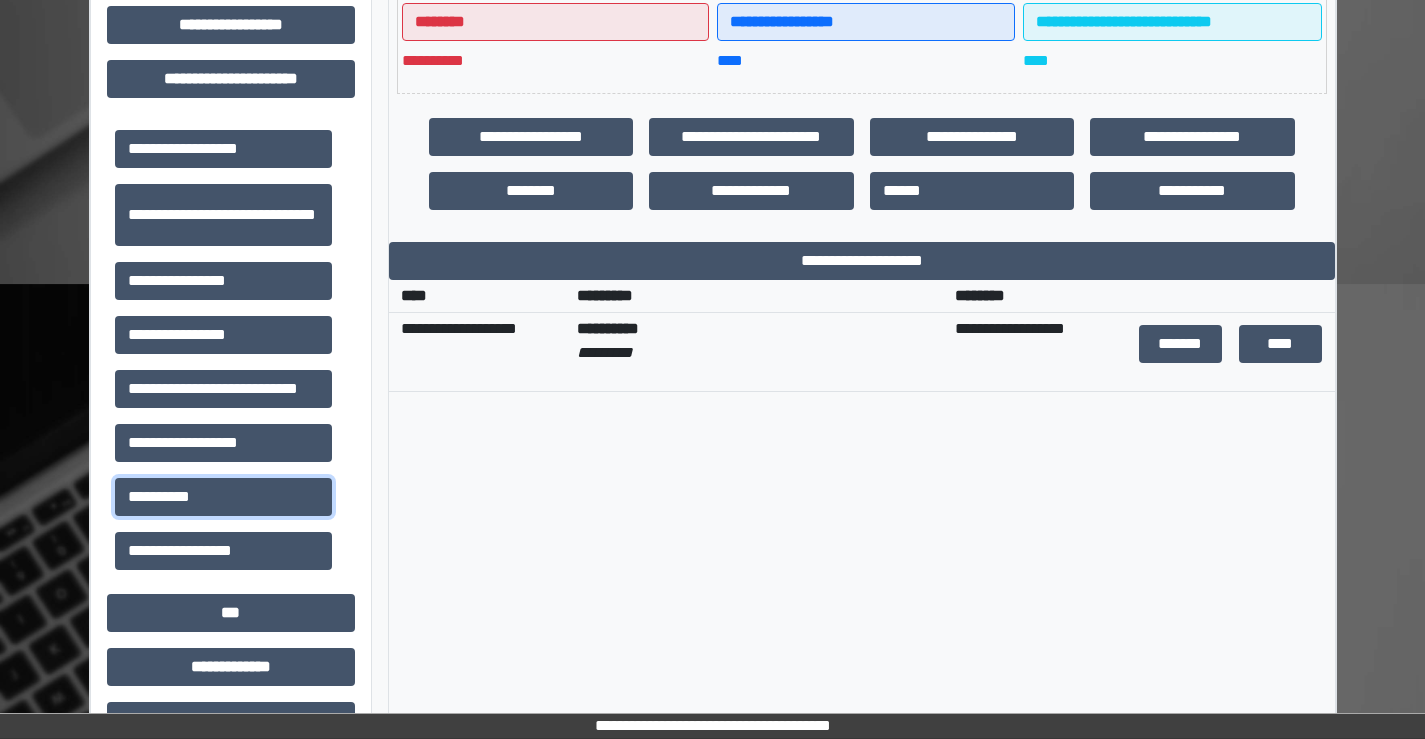 scroll, scrollTop: 535, scrollLeft: 0, axis: vertical 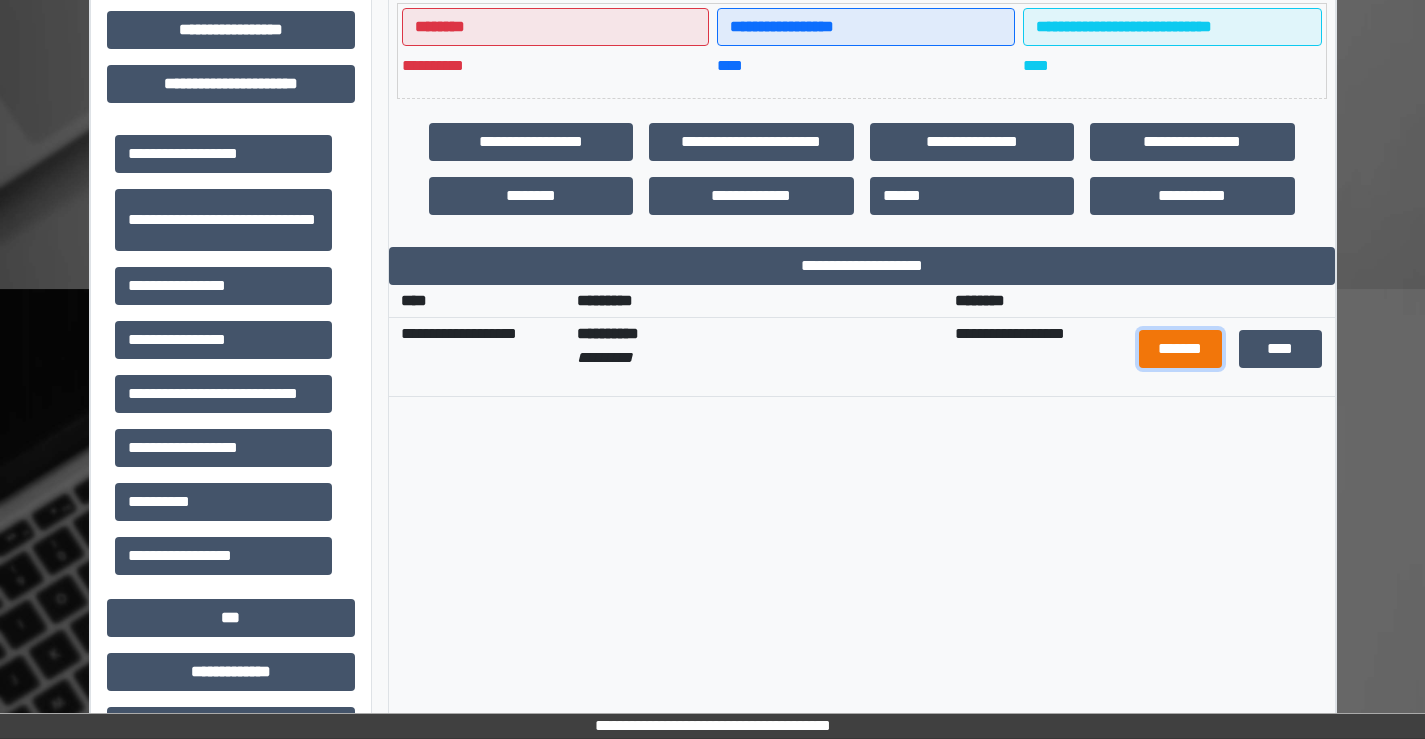 click on "*******" at bounding box center [1181, 349] 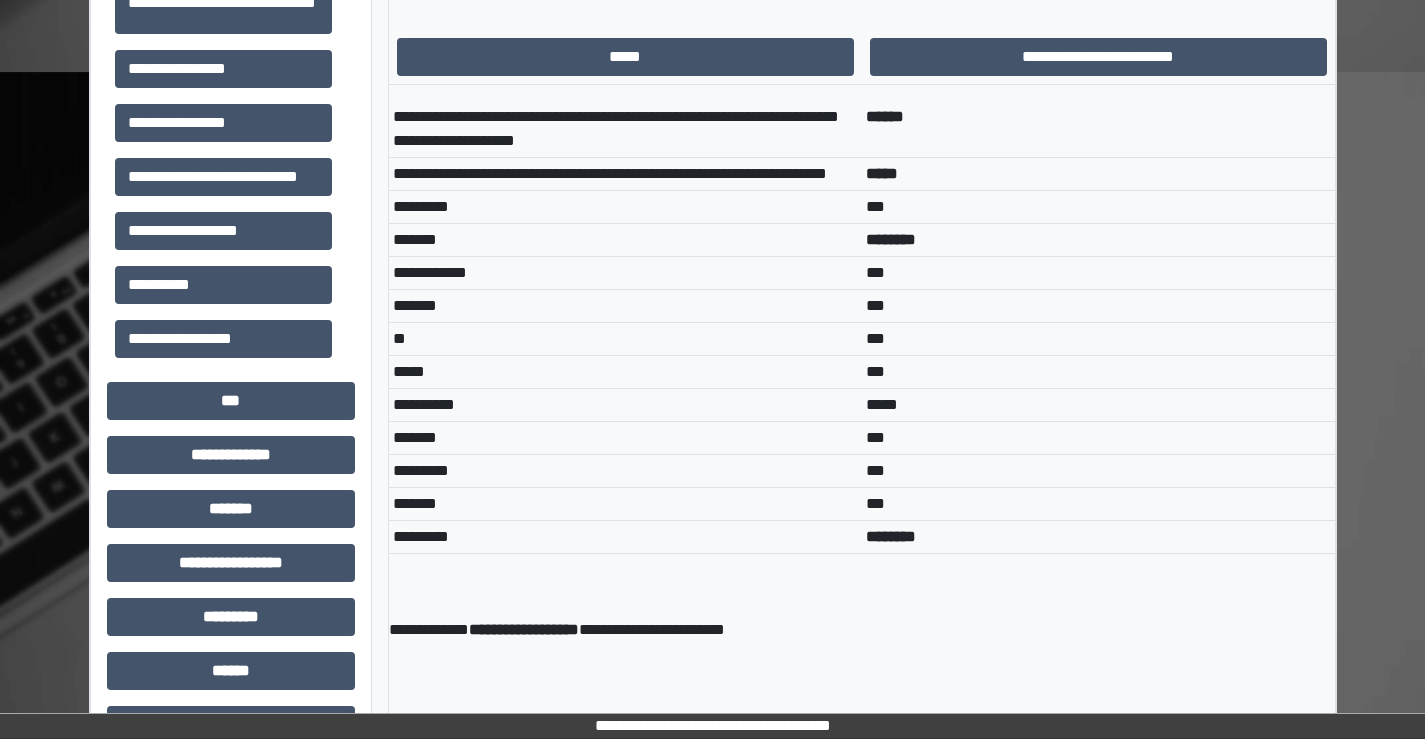 scroll, scrollTop: 815, scrollLeft: 0, axis: vertical 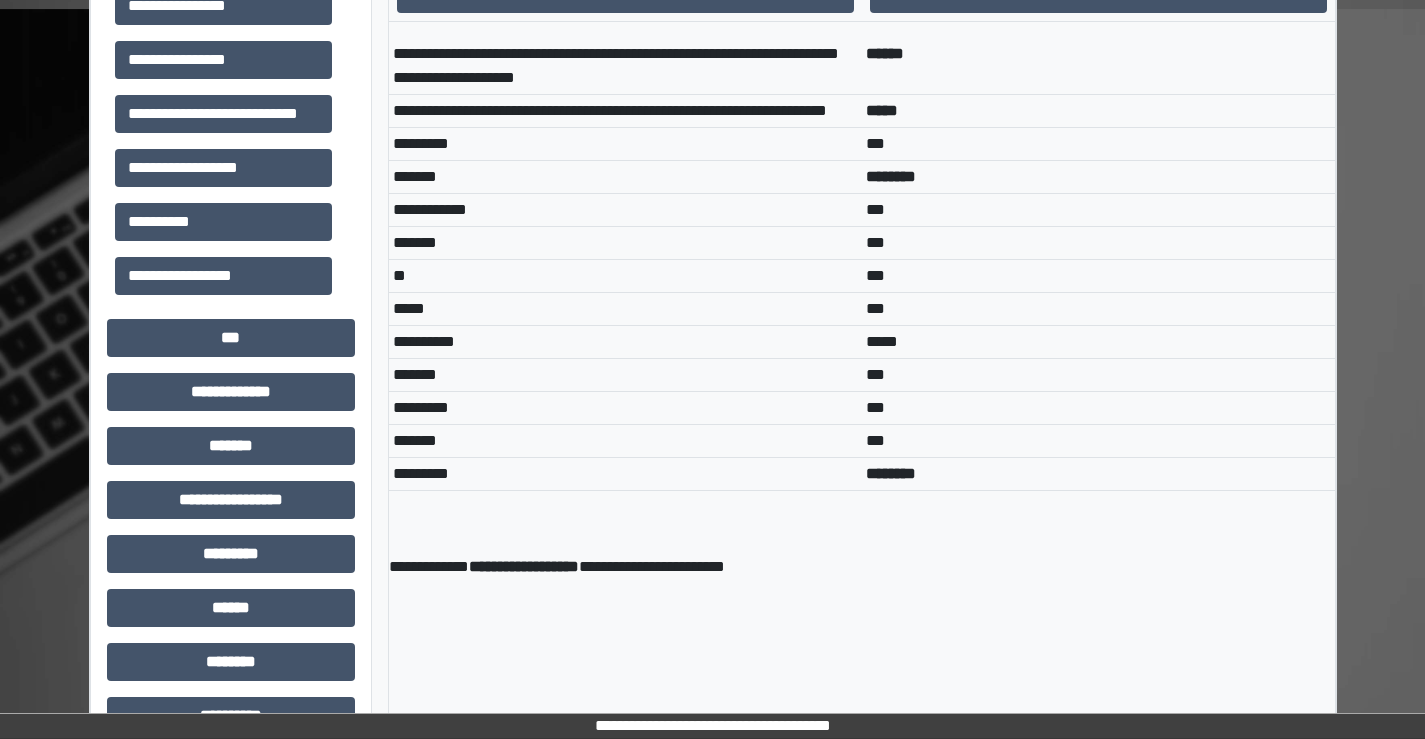 drag, startPoint x: 1245, startPoint y: 158, endPoint x: 1236, endPoint y: 165, distance: 11.401754 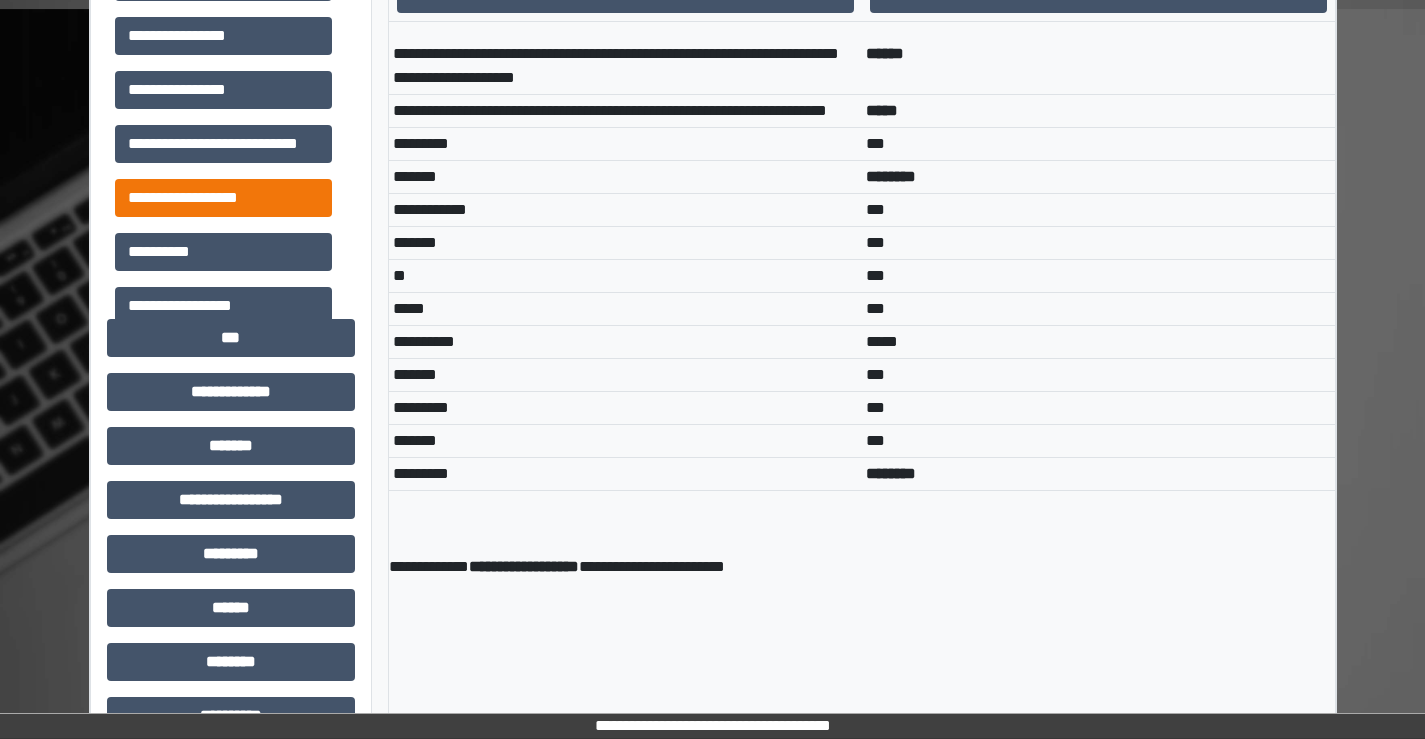 scroll, scrollTop: 0, scrollLeft: 0, axis: both 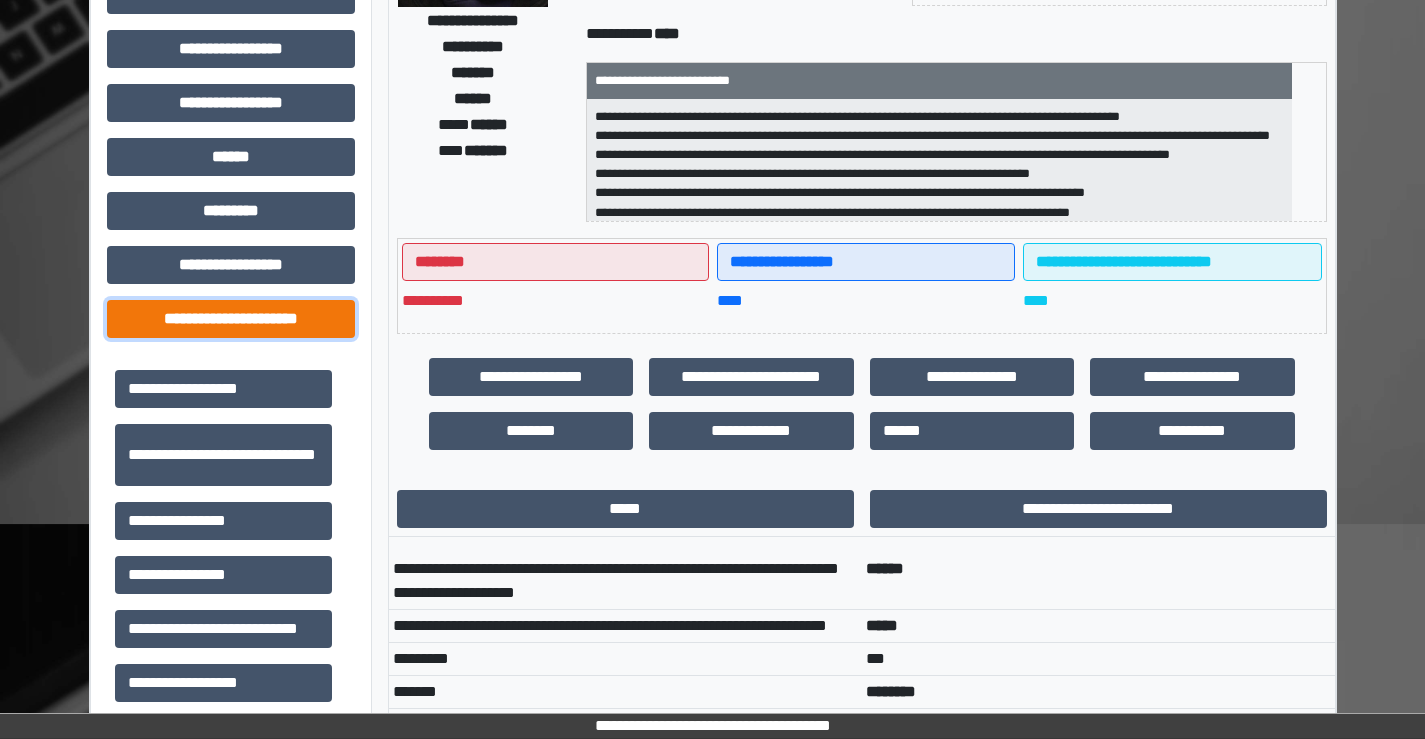 click on "**********" at bounding box center [231, 319] 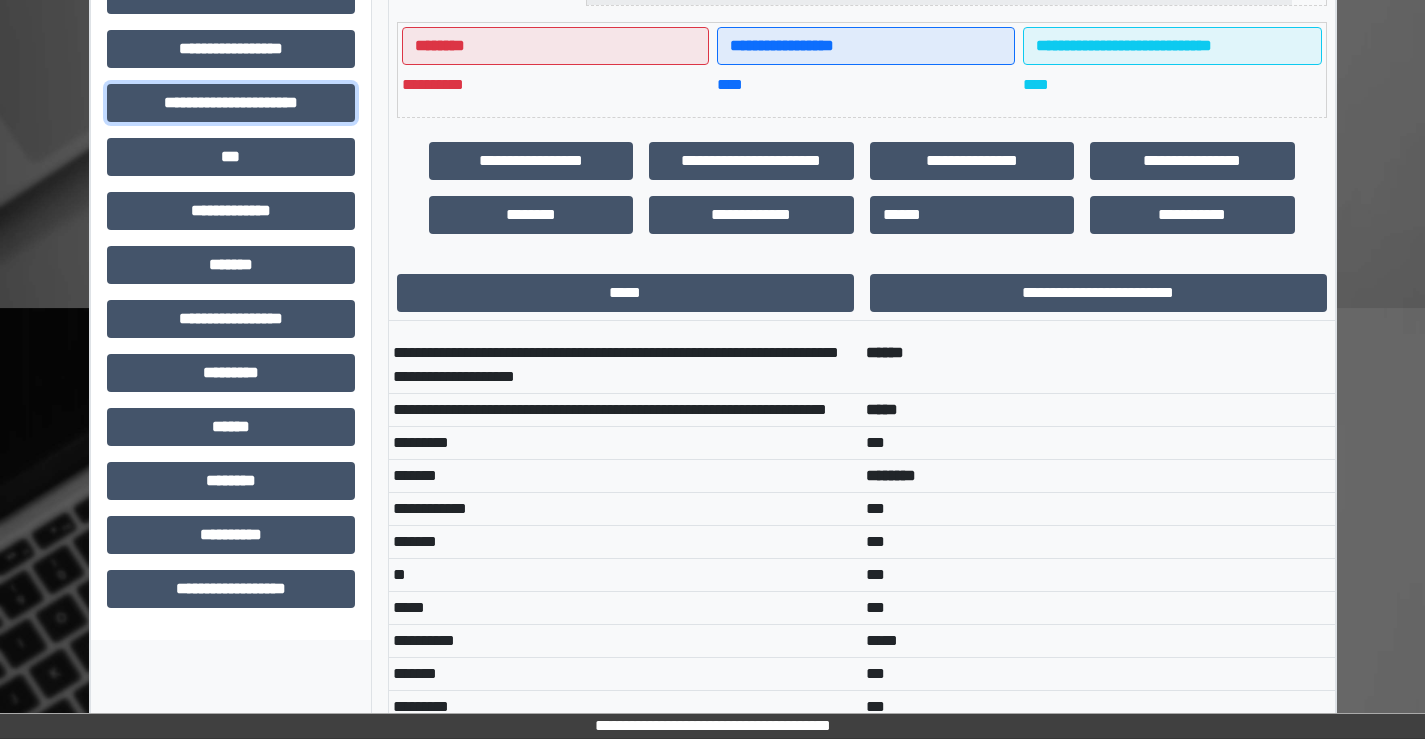 scroll, scrollTop: 300, scrollLeft: 0, axis: vertical 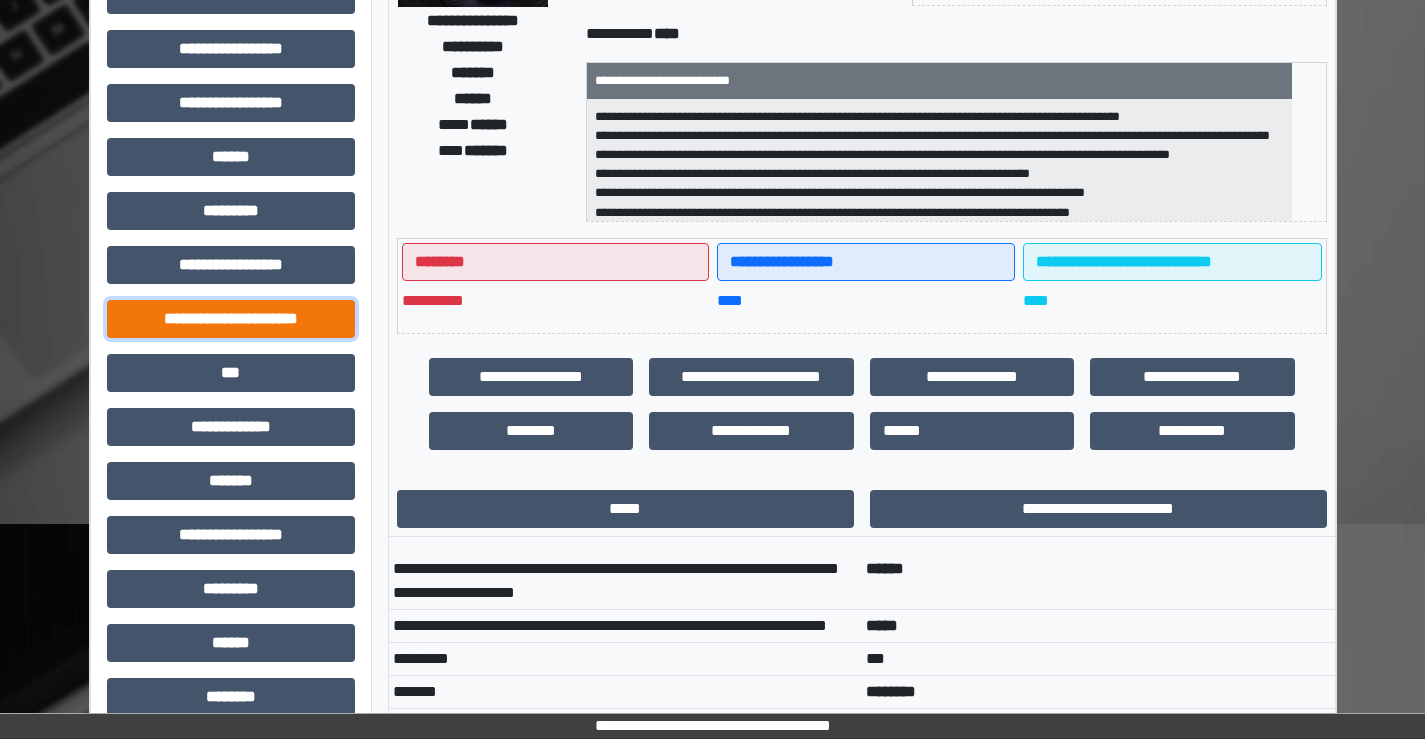 click on "**********" at bounding box center [231, 319] 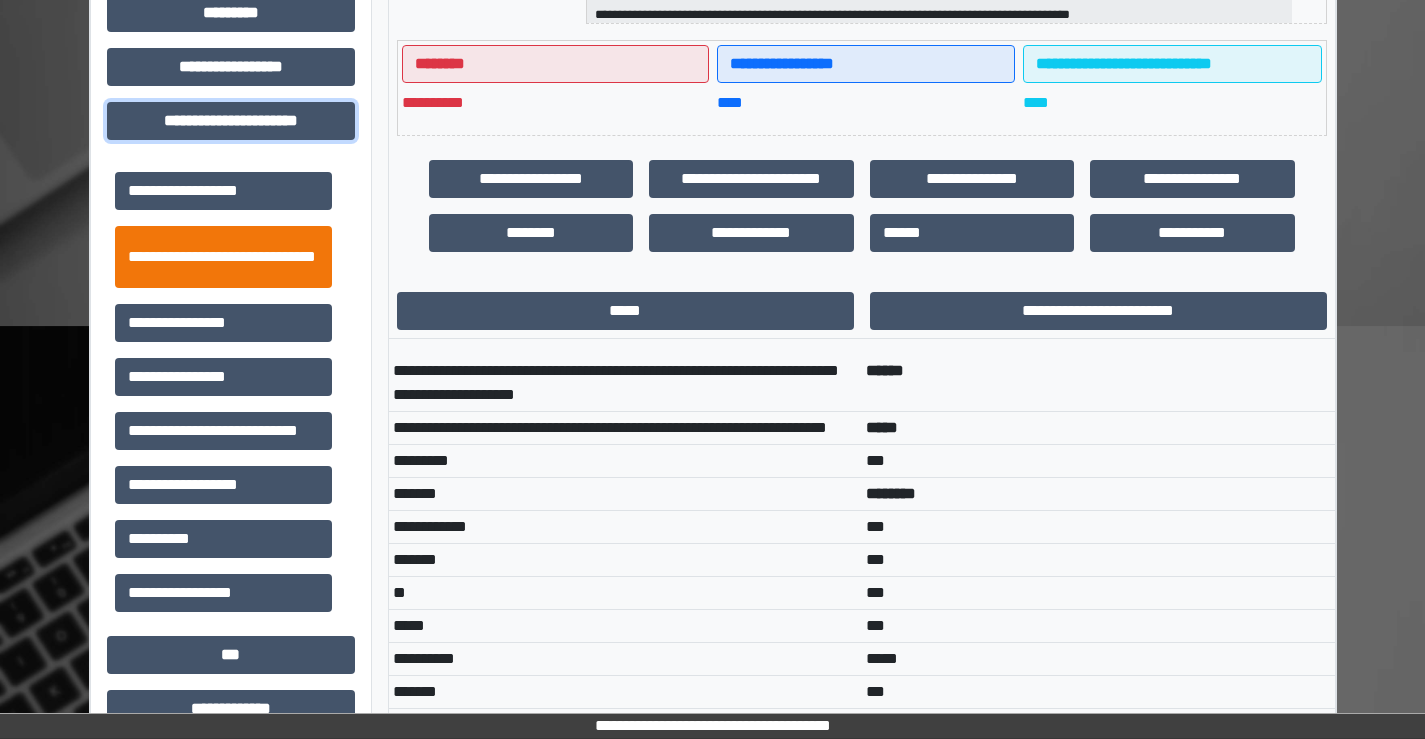 scroll, scrollTop: 500, scrollLeft: 0, axis: vertical 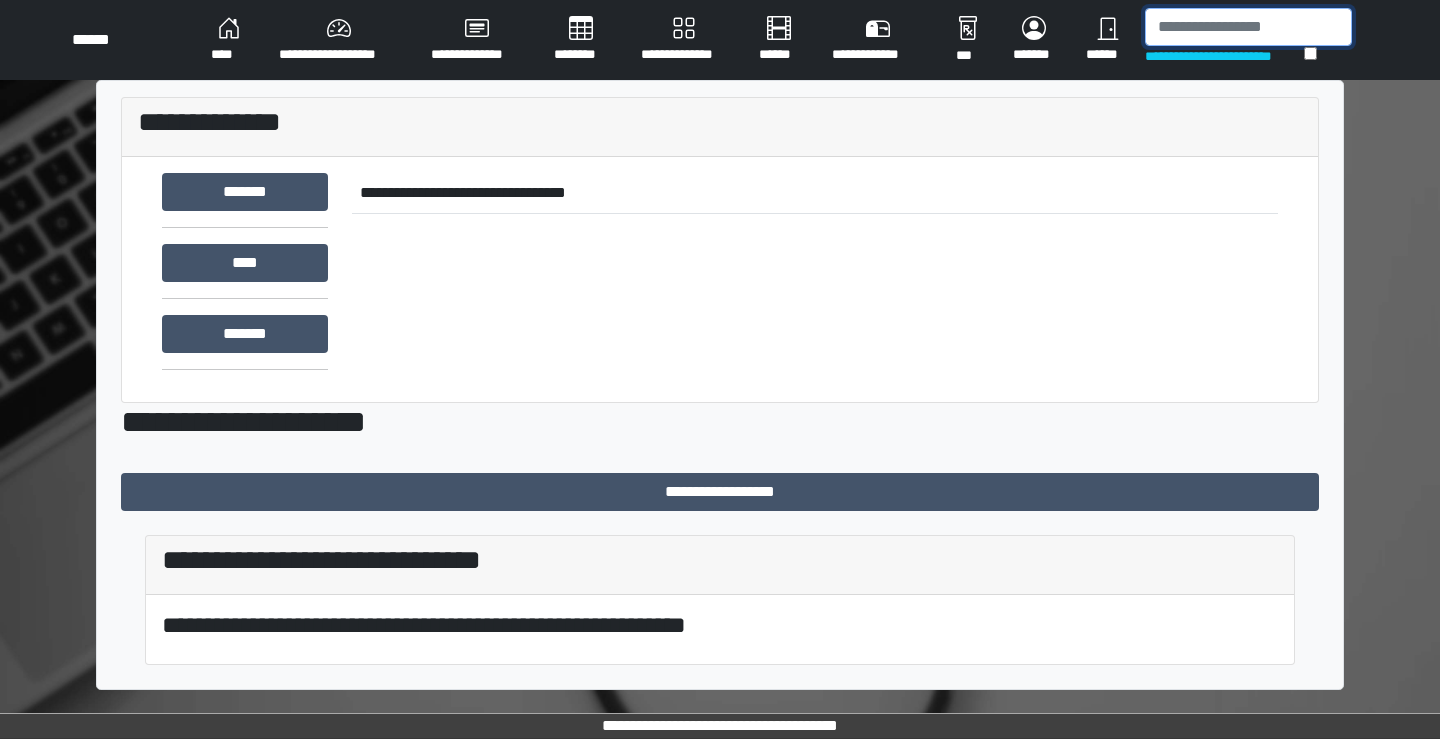 click at bounding box center [1248, 27] 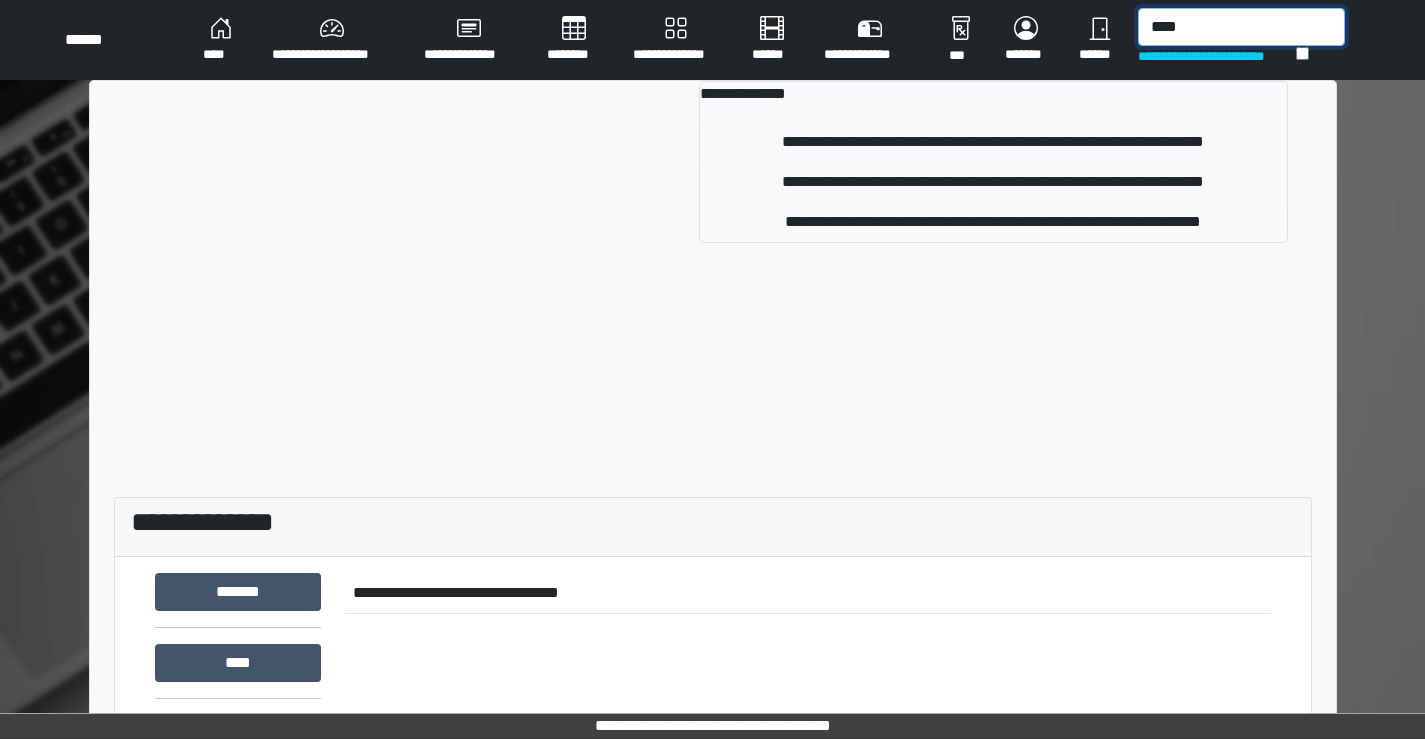 type on "****" 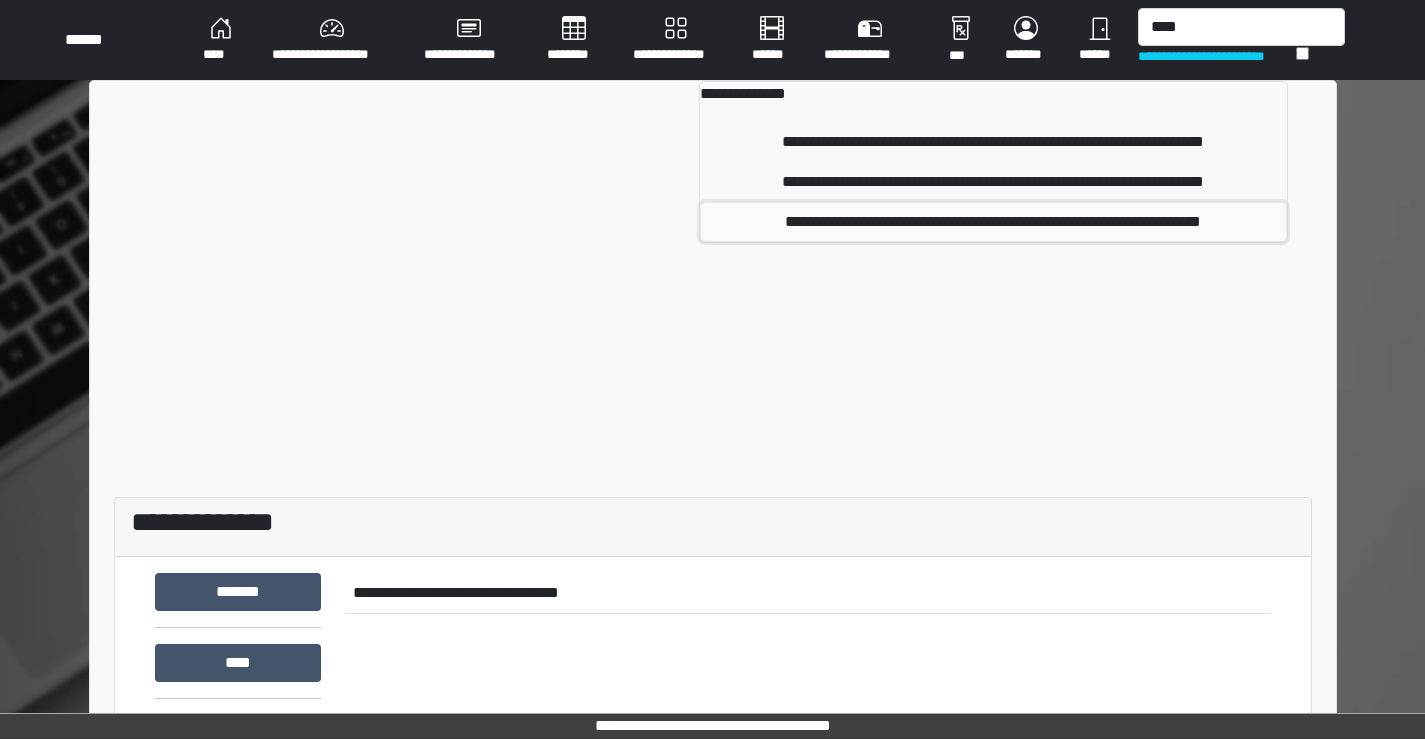 click on "**********" at bounding box center (993, 222) 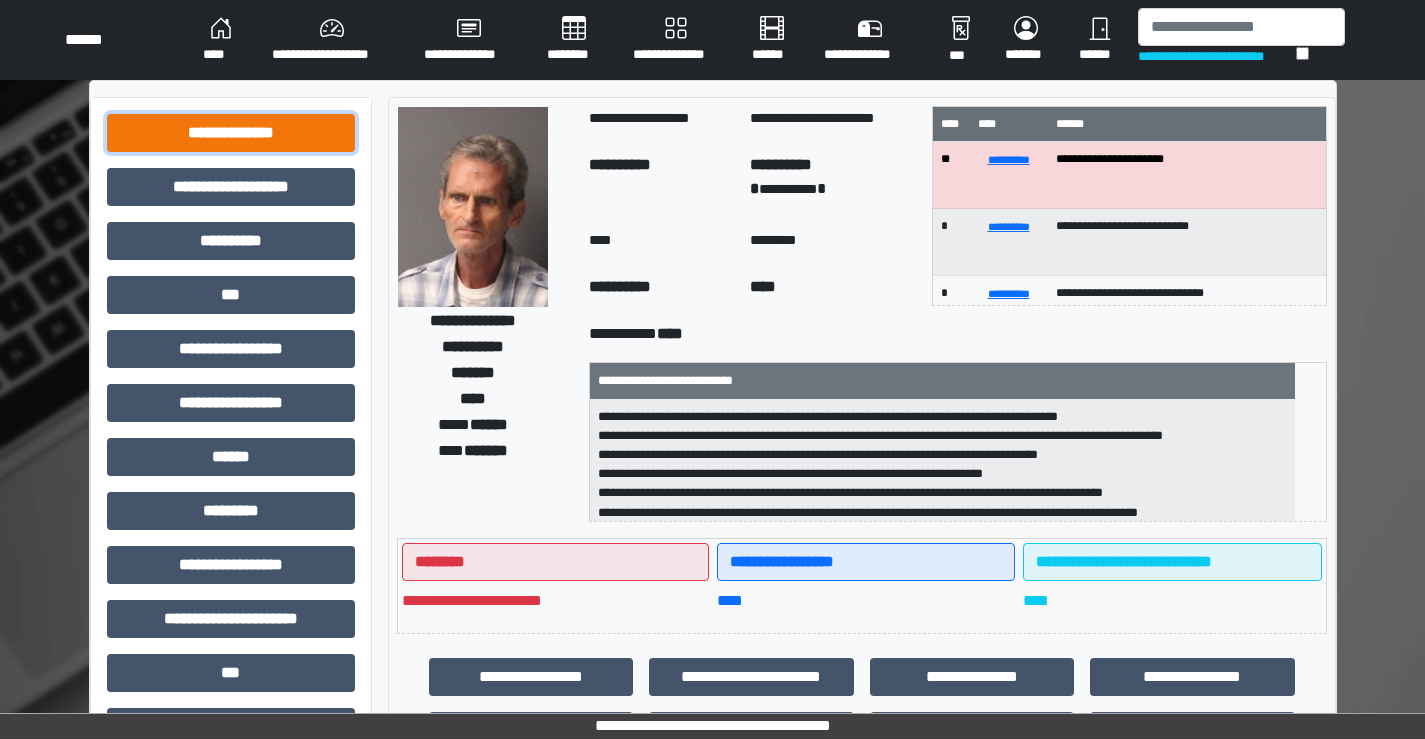 click on "**********" at bounding box center [231, 133] 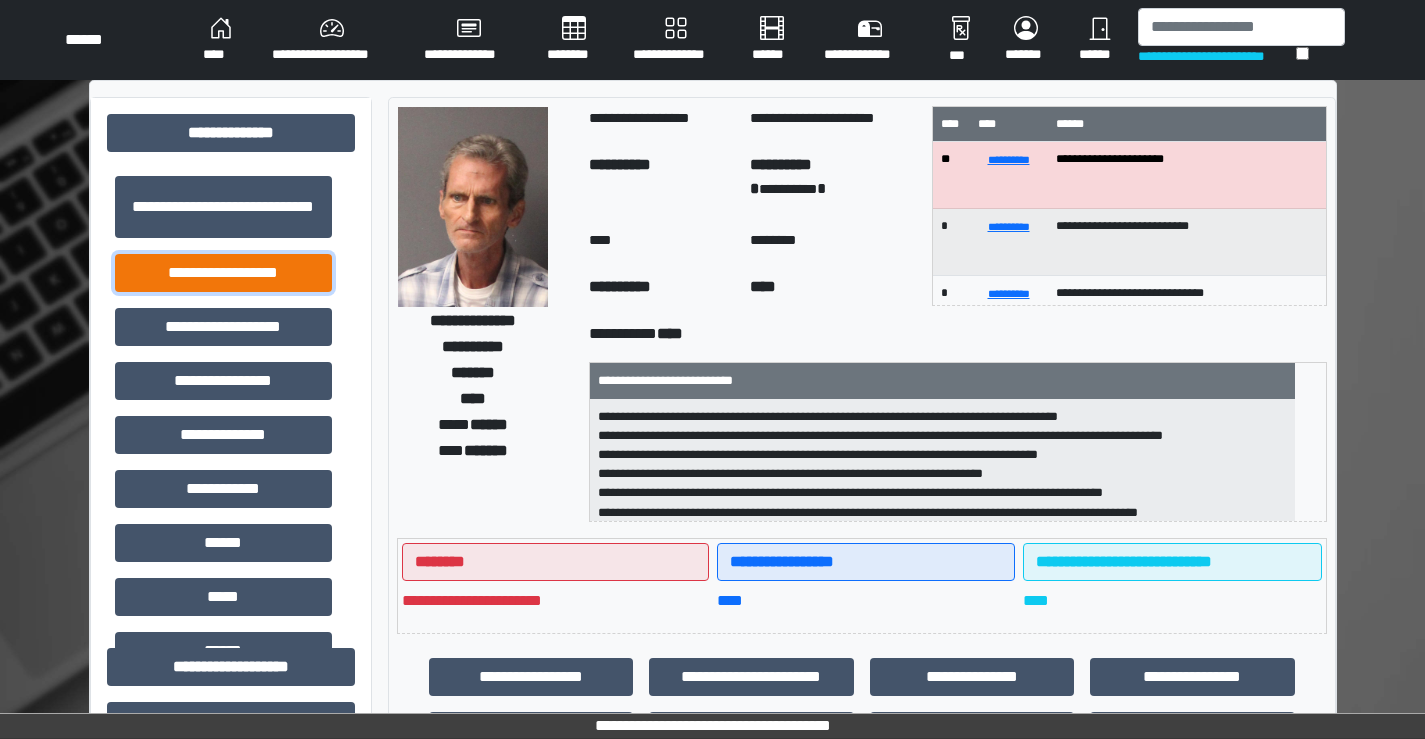 click on "**********" at bounding box center (223, 273) 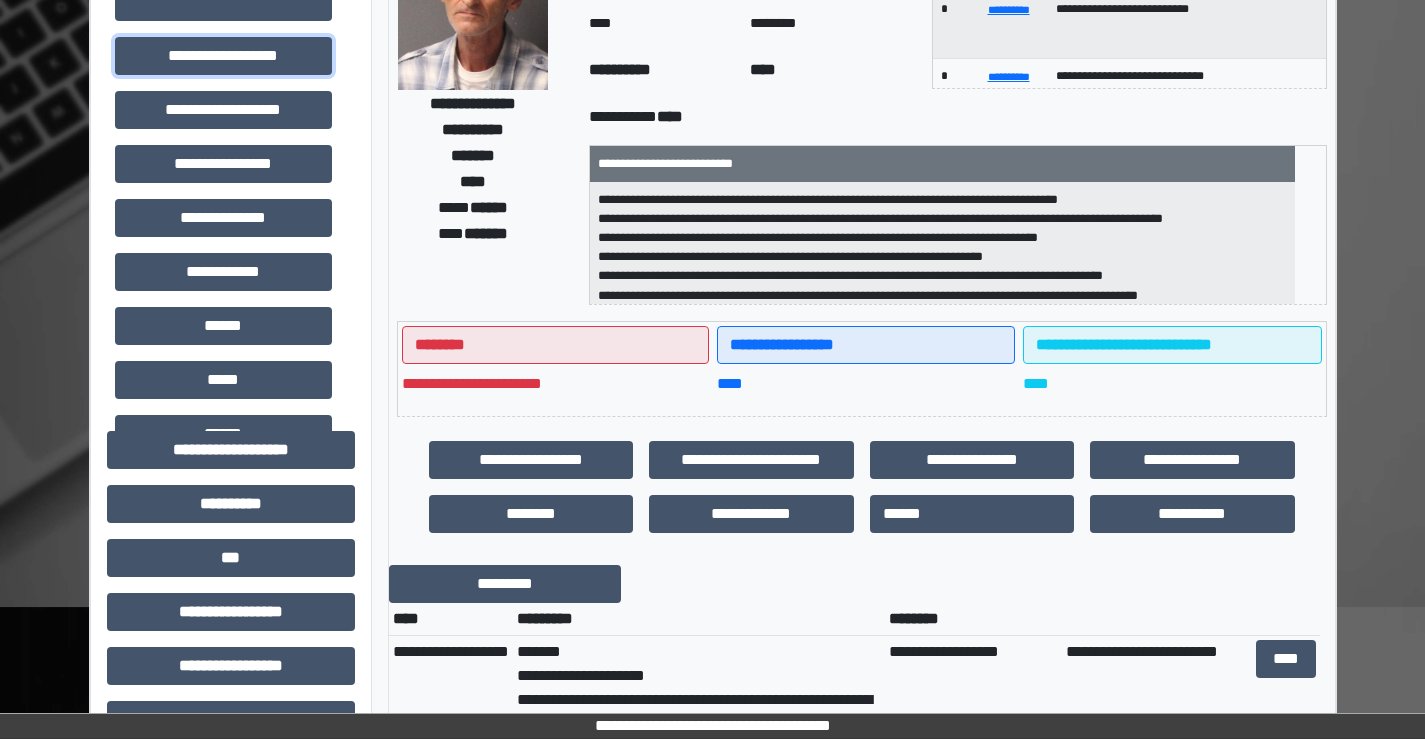scroll, scrollTop: 500, scrollLeft: 0, axis: vertical 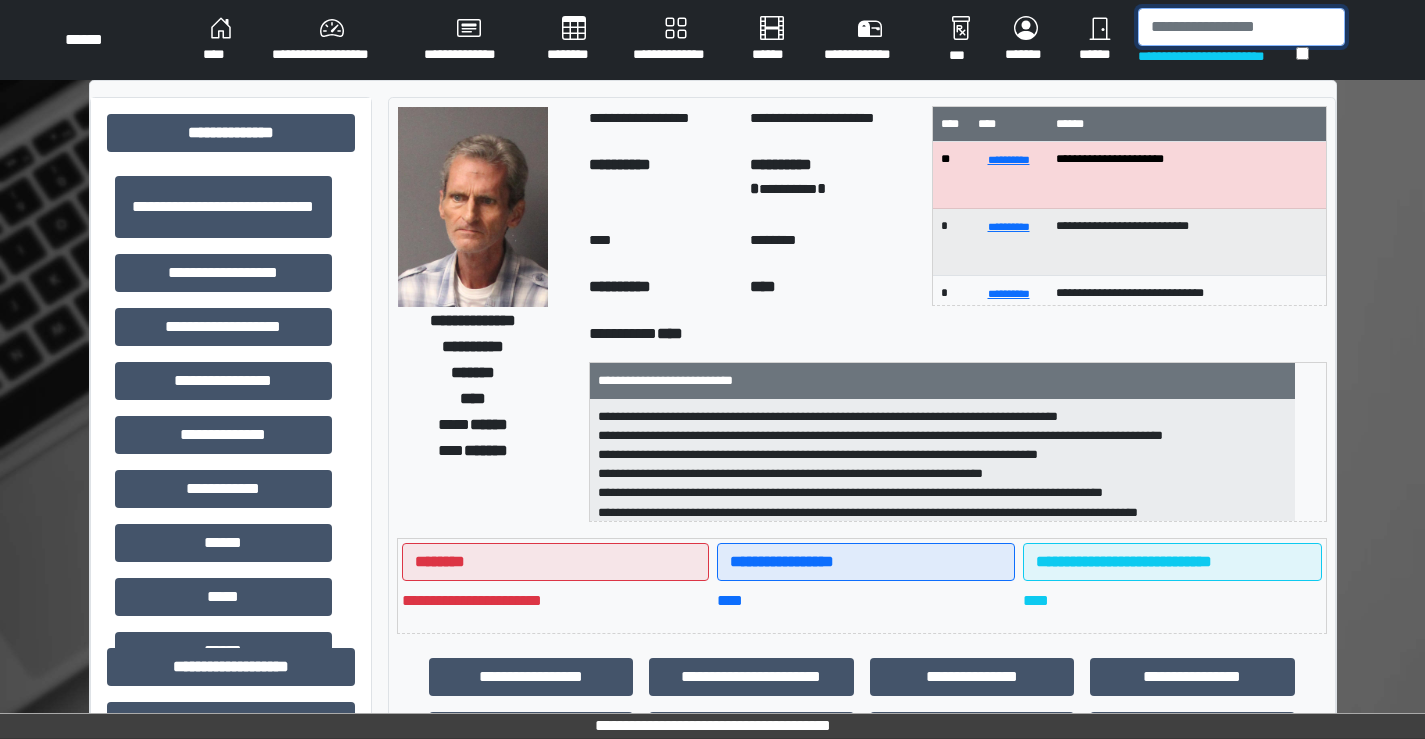 click at bounding box center (1241, 27) 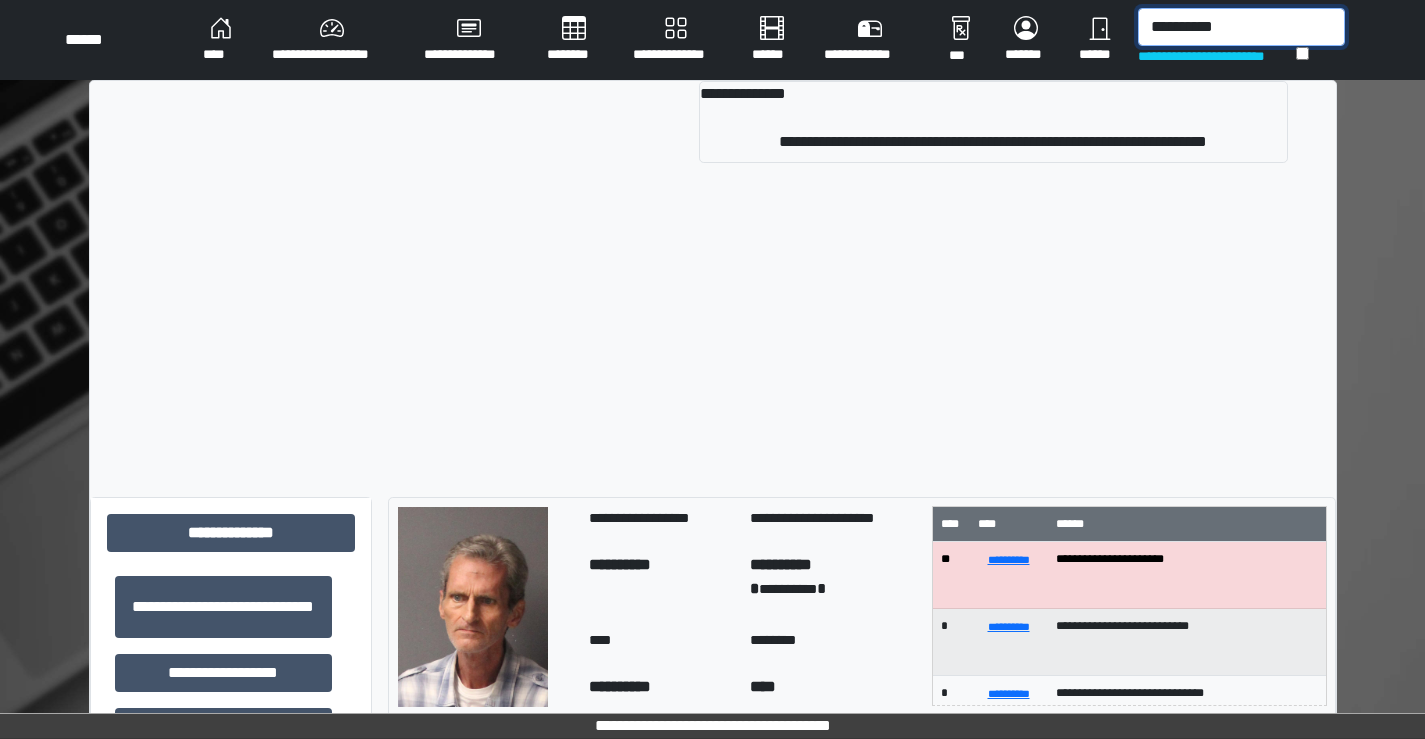 type on "**********" 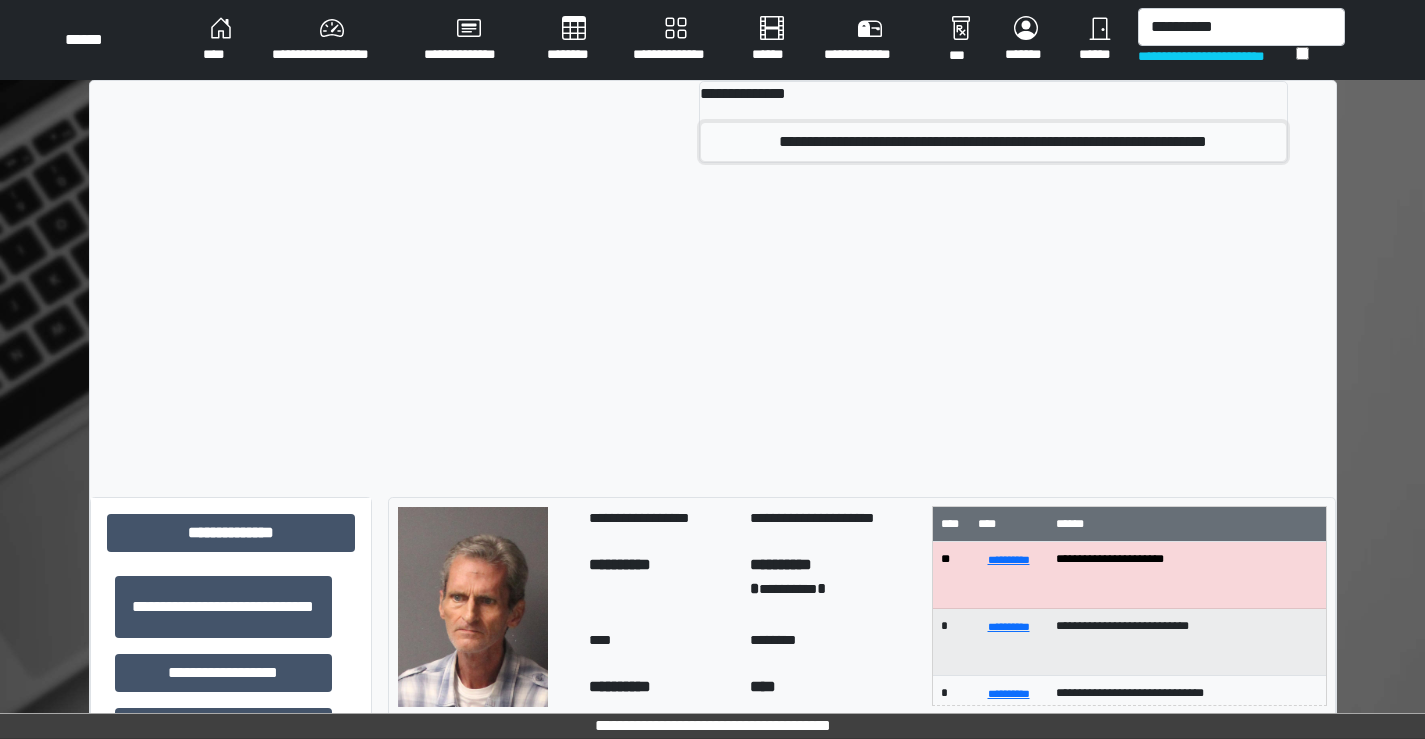 click on "**********" at bounding box center (993, 142) 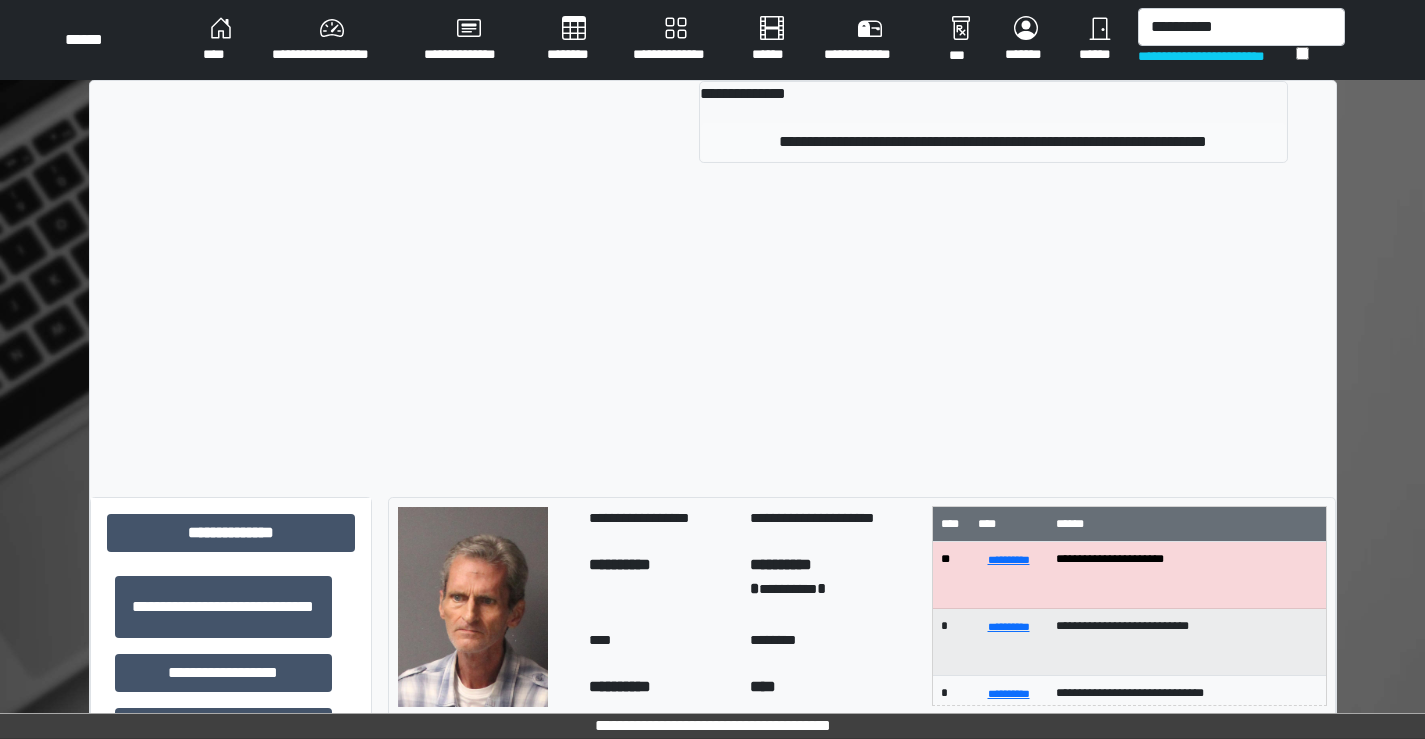 type 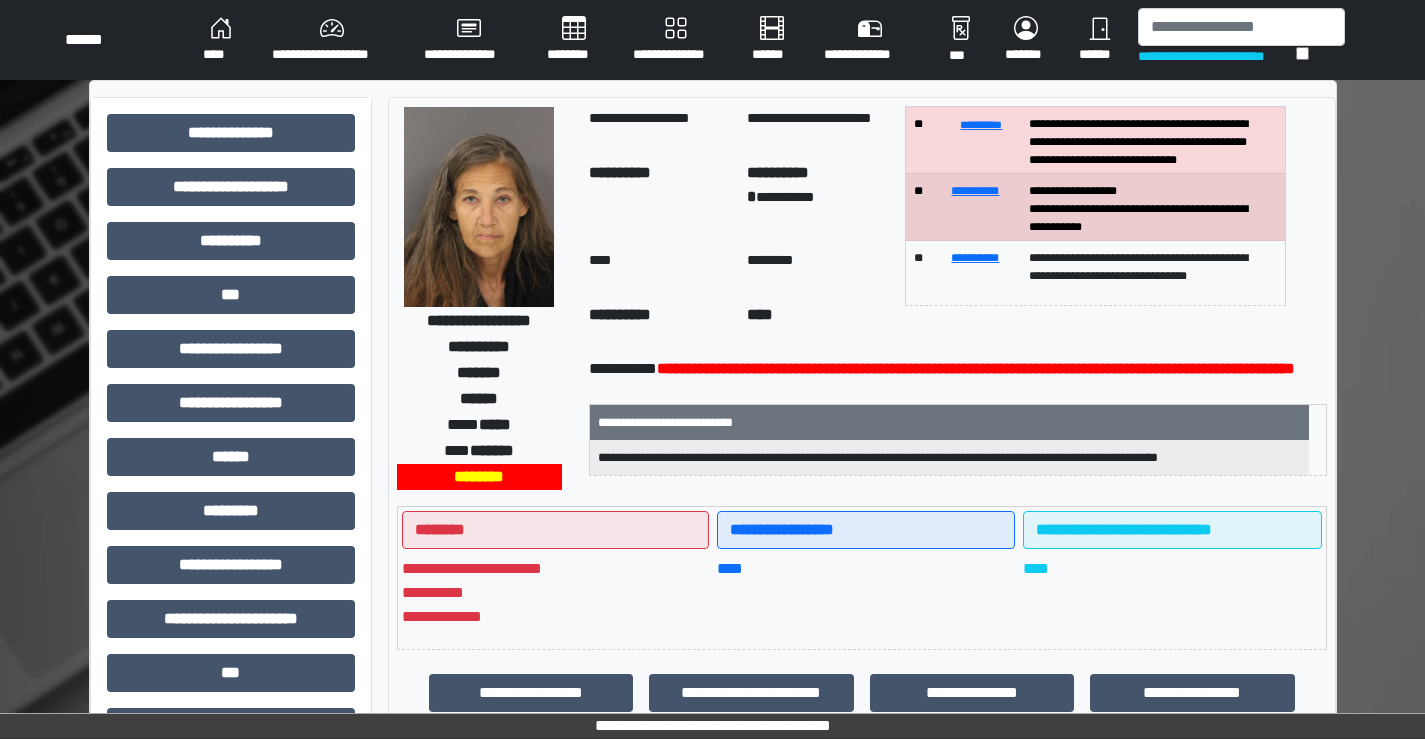 scroll, scrollTop: 54, scrollLeft: 0, axis: vertical 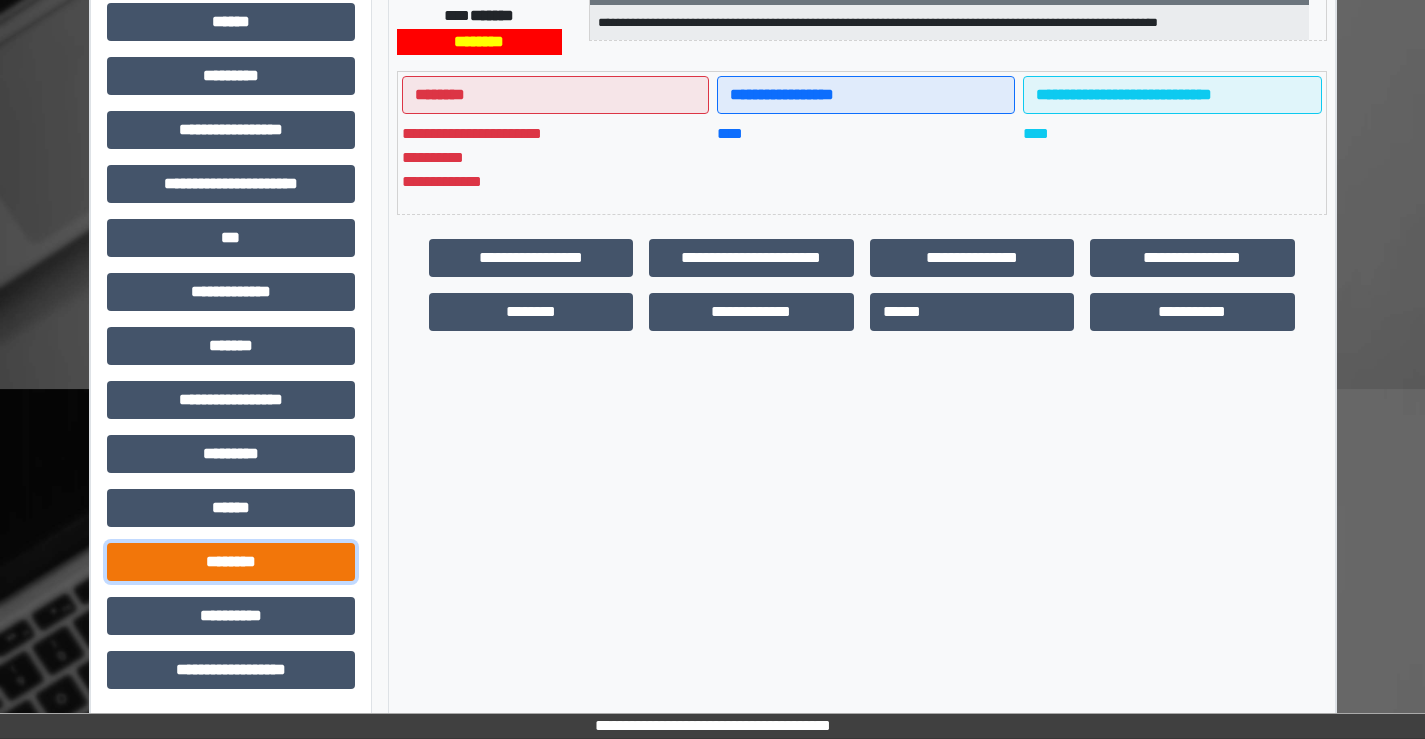 click on "********" at bounding box center (231, 562) 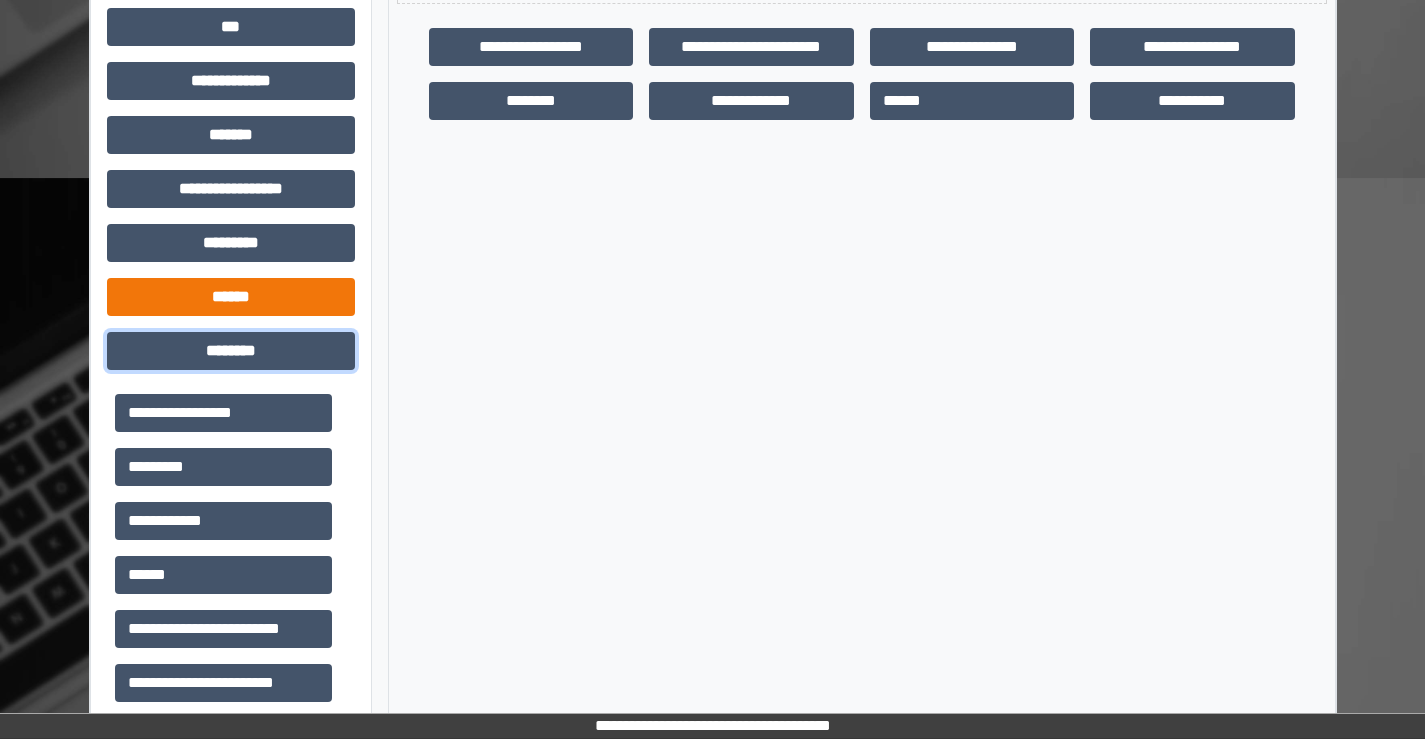scroll, scrollTop: 835, scrollLeft: 0, axis: vertical 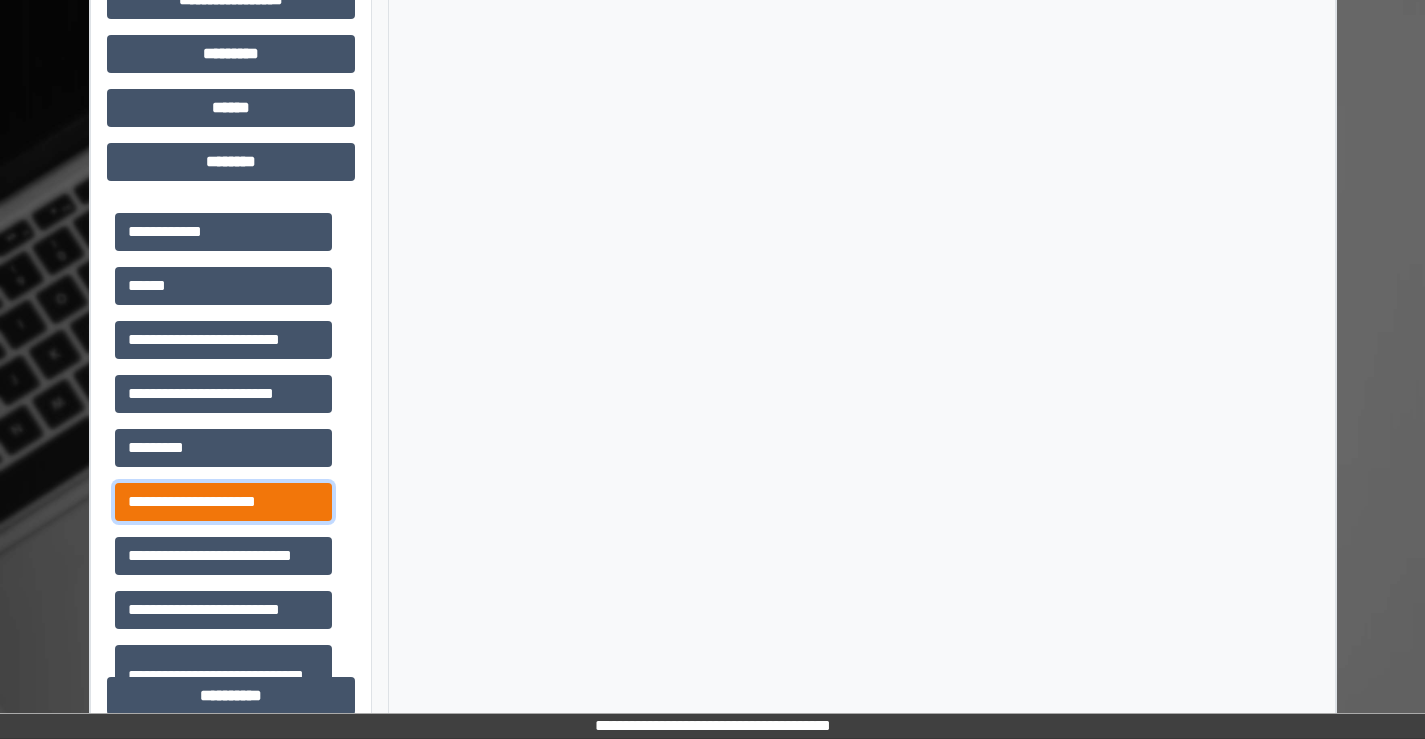 click on "**********" at bounding box center [223, 502] 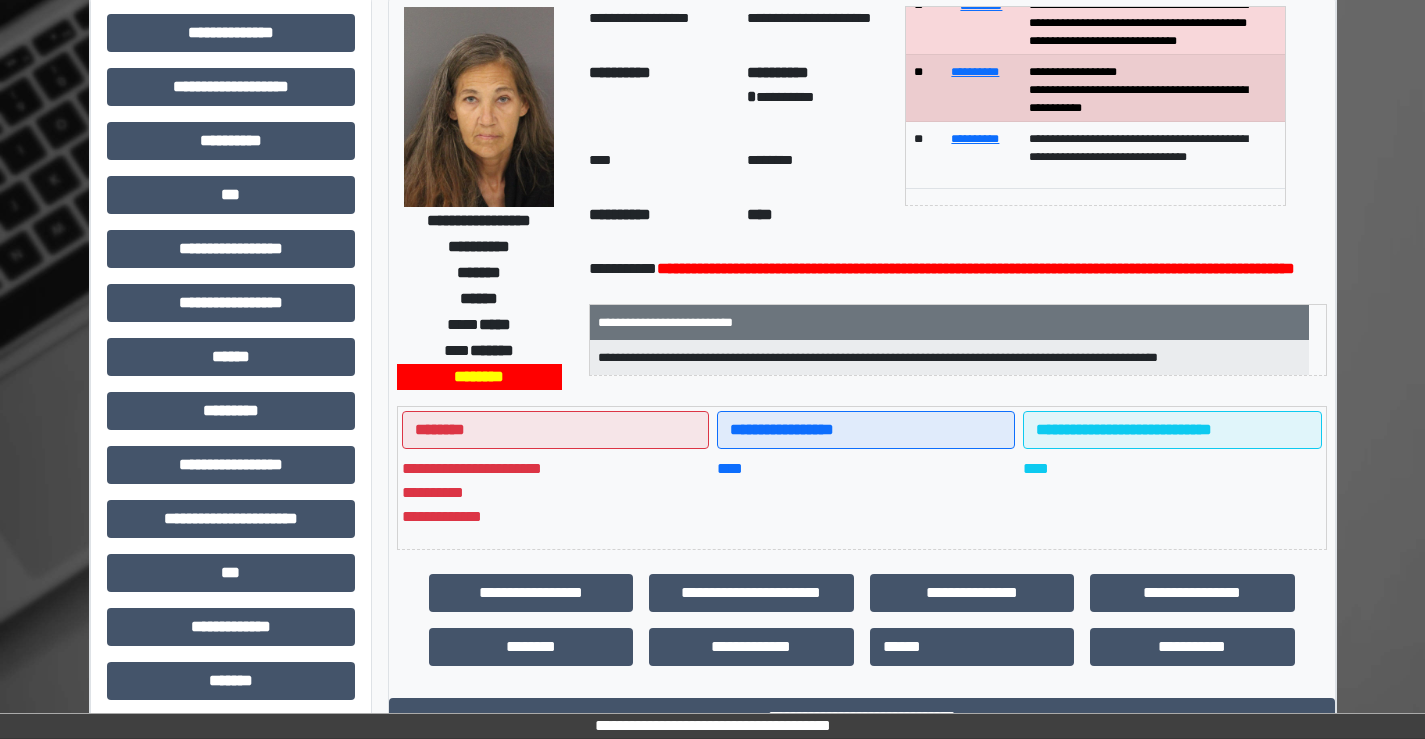 scroll, scrollTop: 0, scrollLeft: 0, axis: both 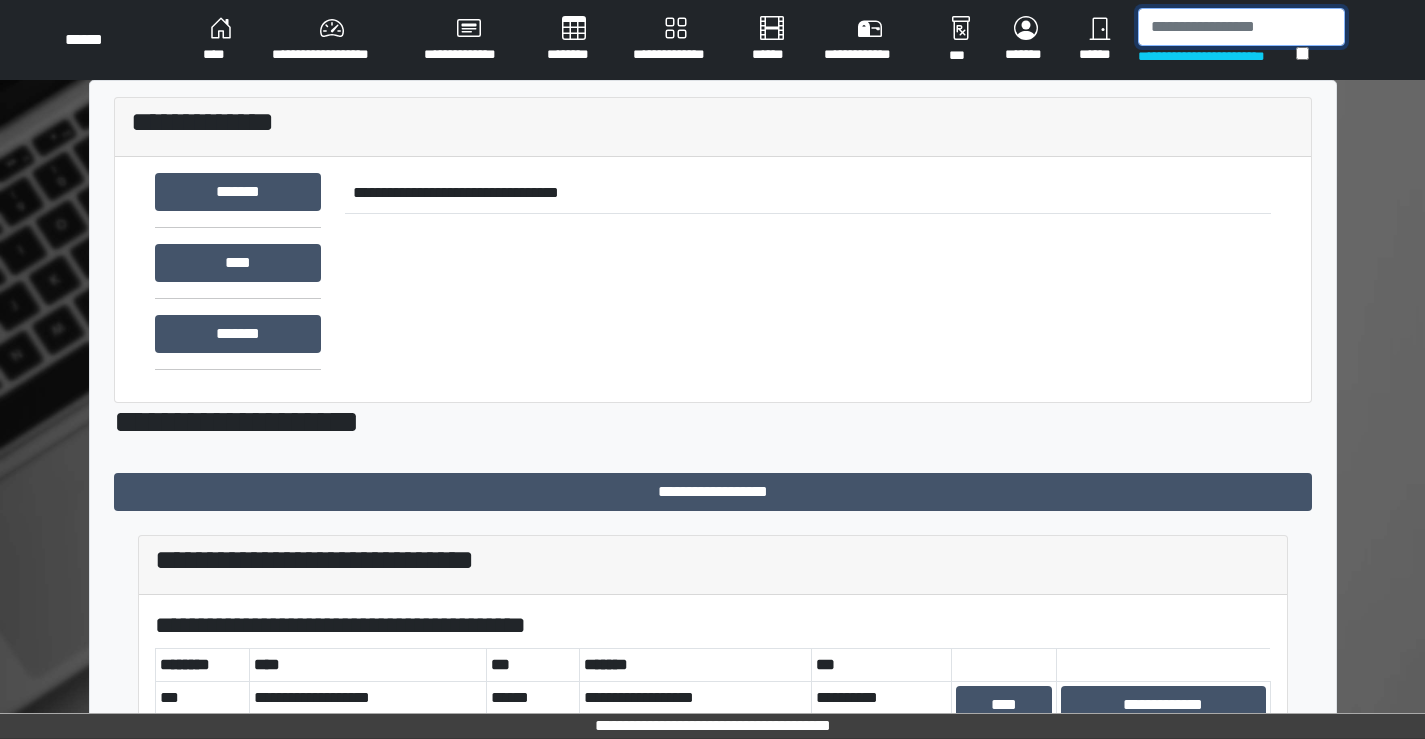 click at bounding box center (1241, 27) 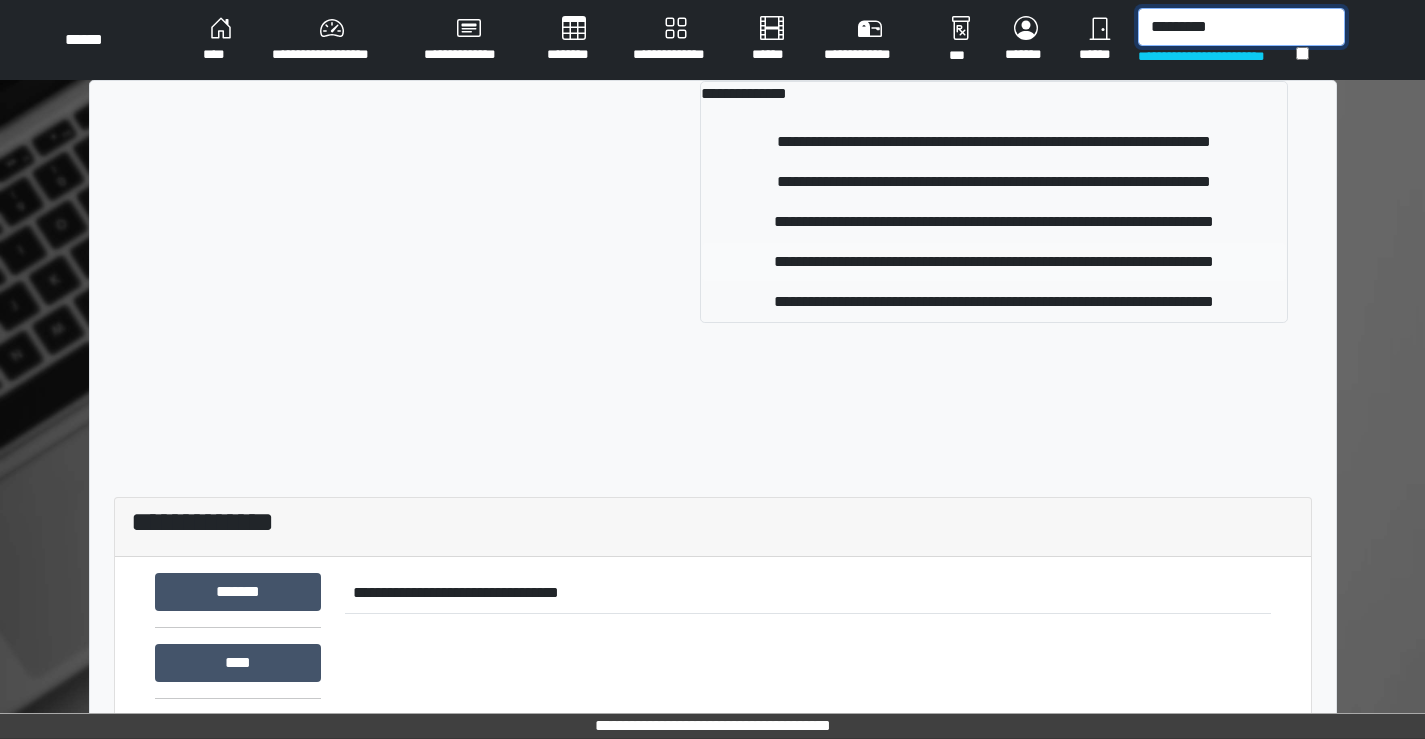 type on "*********" 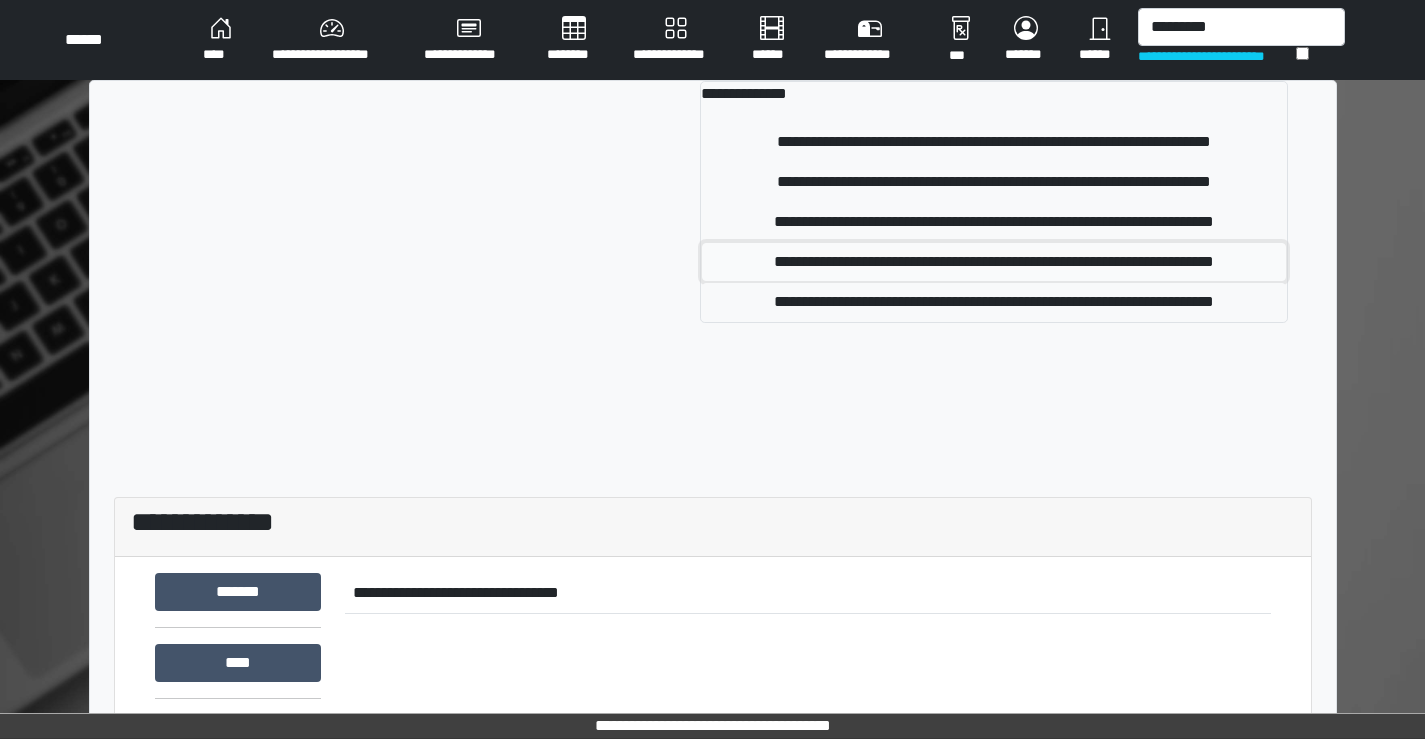 click on "**********" at bounding box center [994, 262] 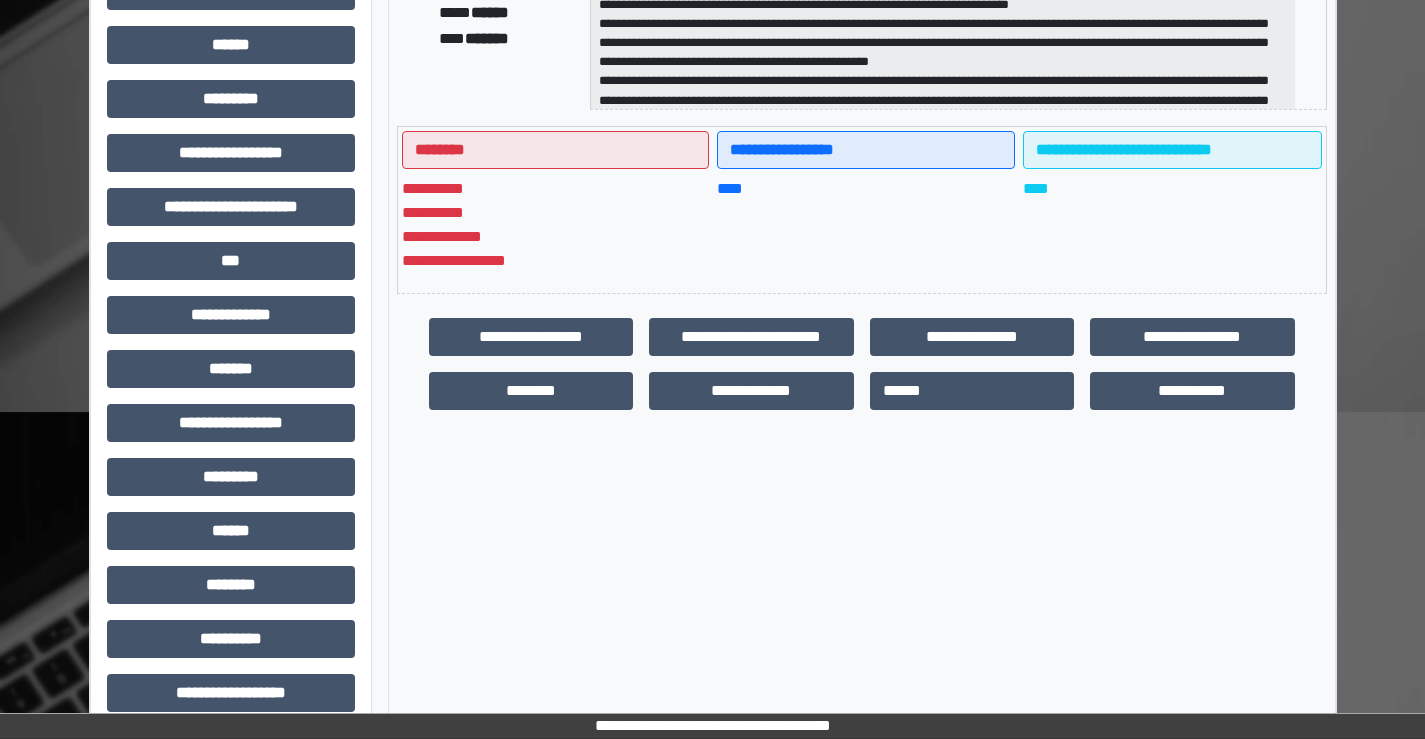 scroll, scrollTop: 435, scrollLeft: 0, axis: vertical 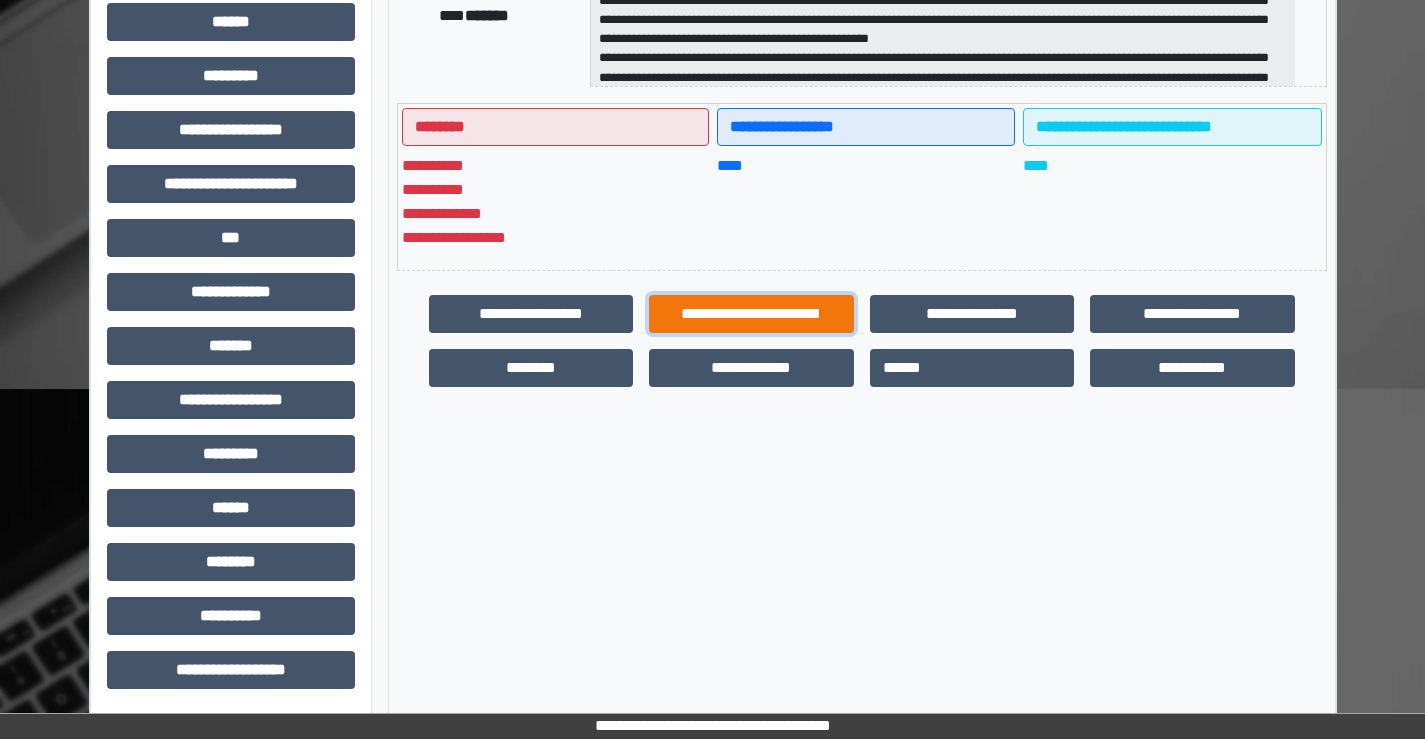 click on "**********" at bounding box center [751, 314] 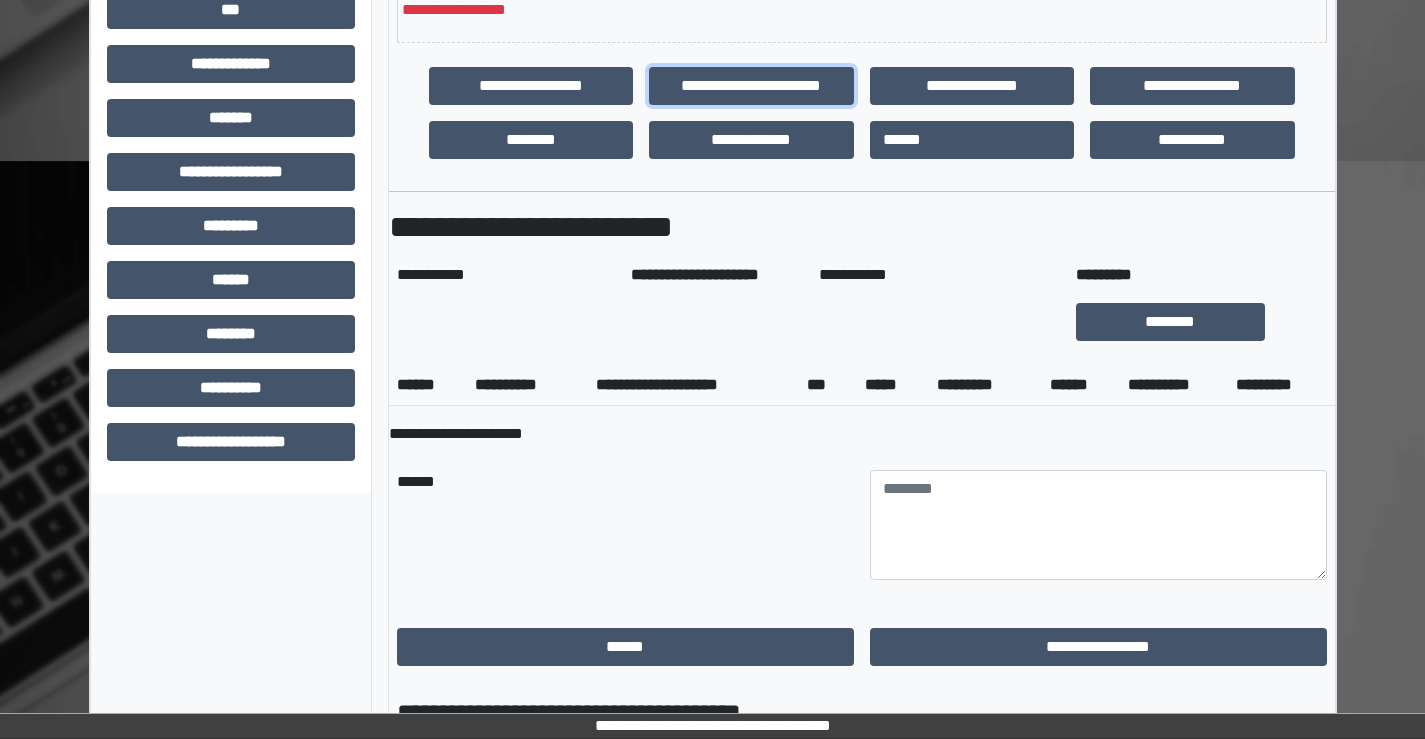 scroll, scrollTop: 635, scrollLeft: 0, axis: vertical 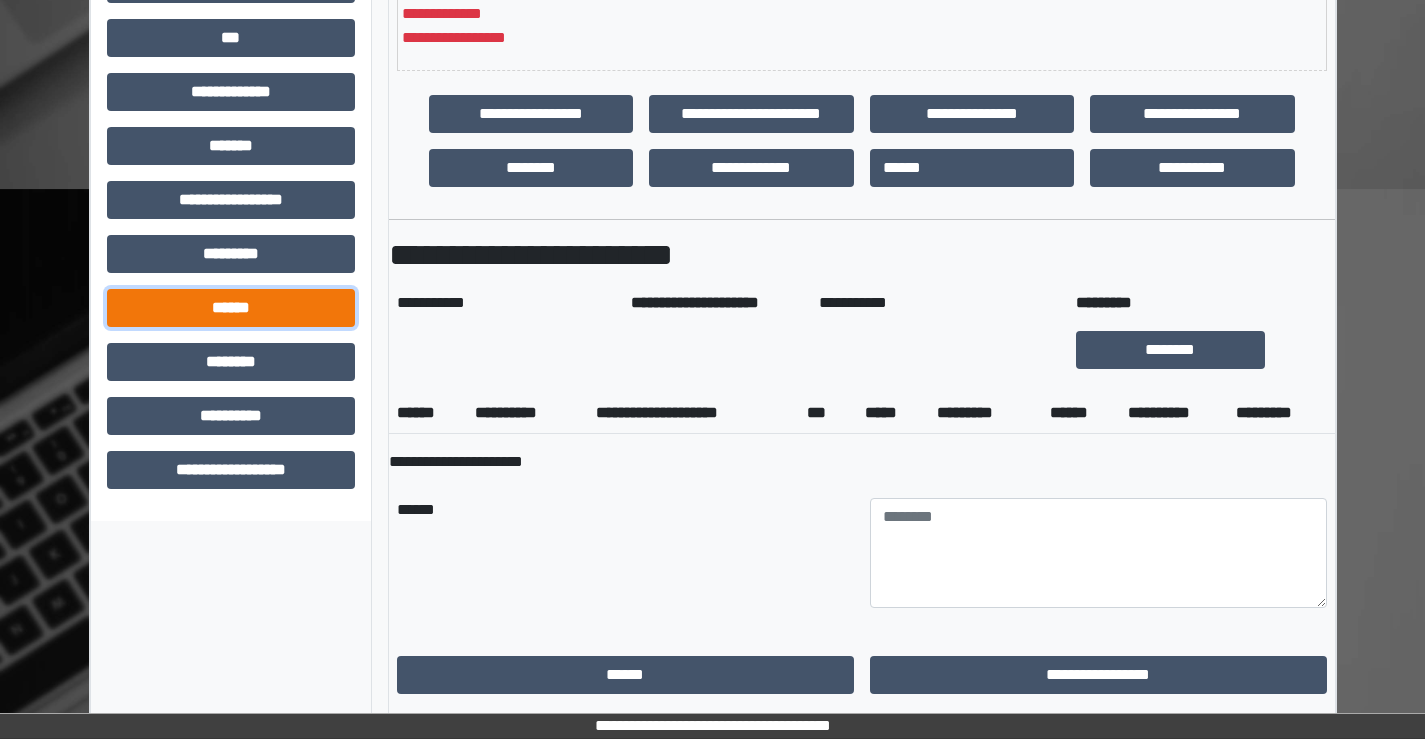 click on "******" at bounding box center (231, 308) 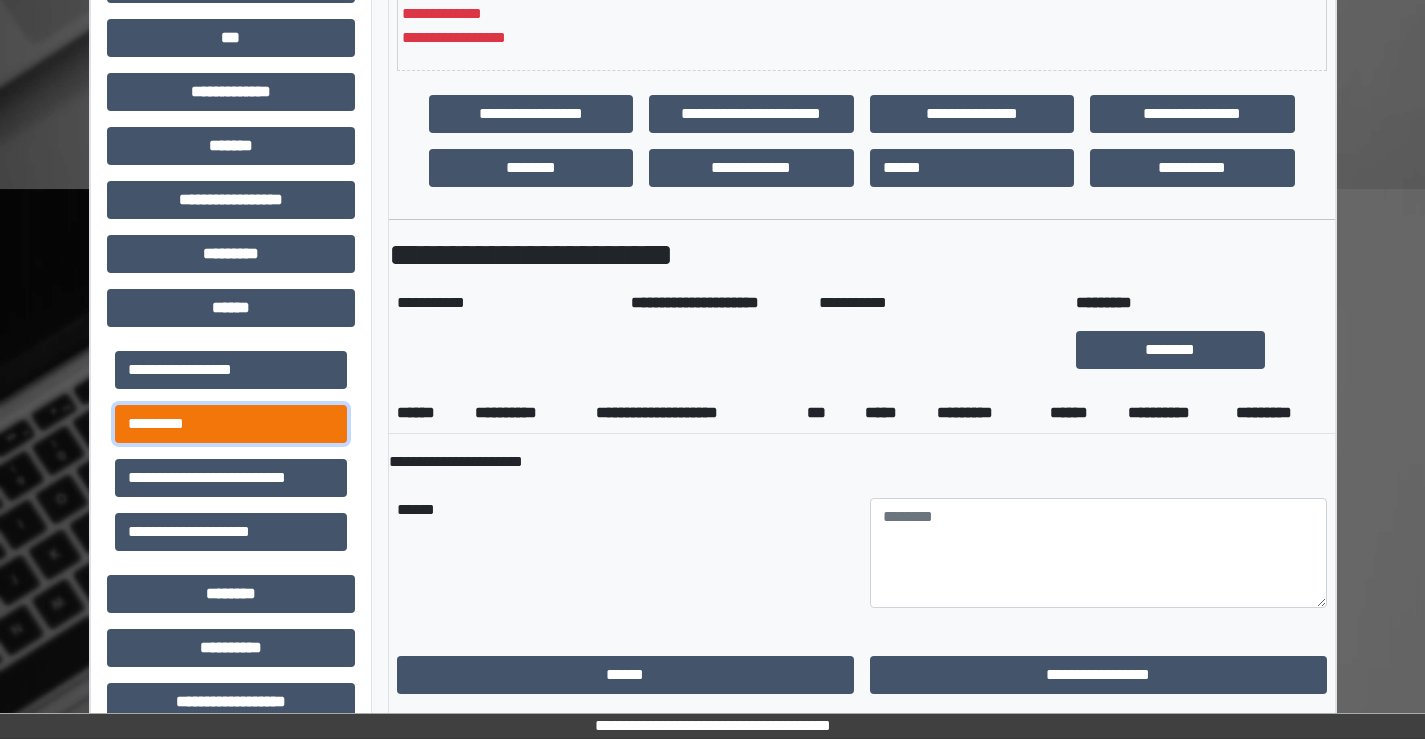 click on "*********" at bounding box center (231, 424) 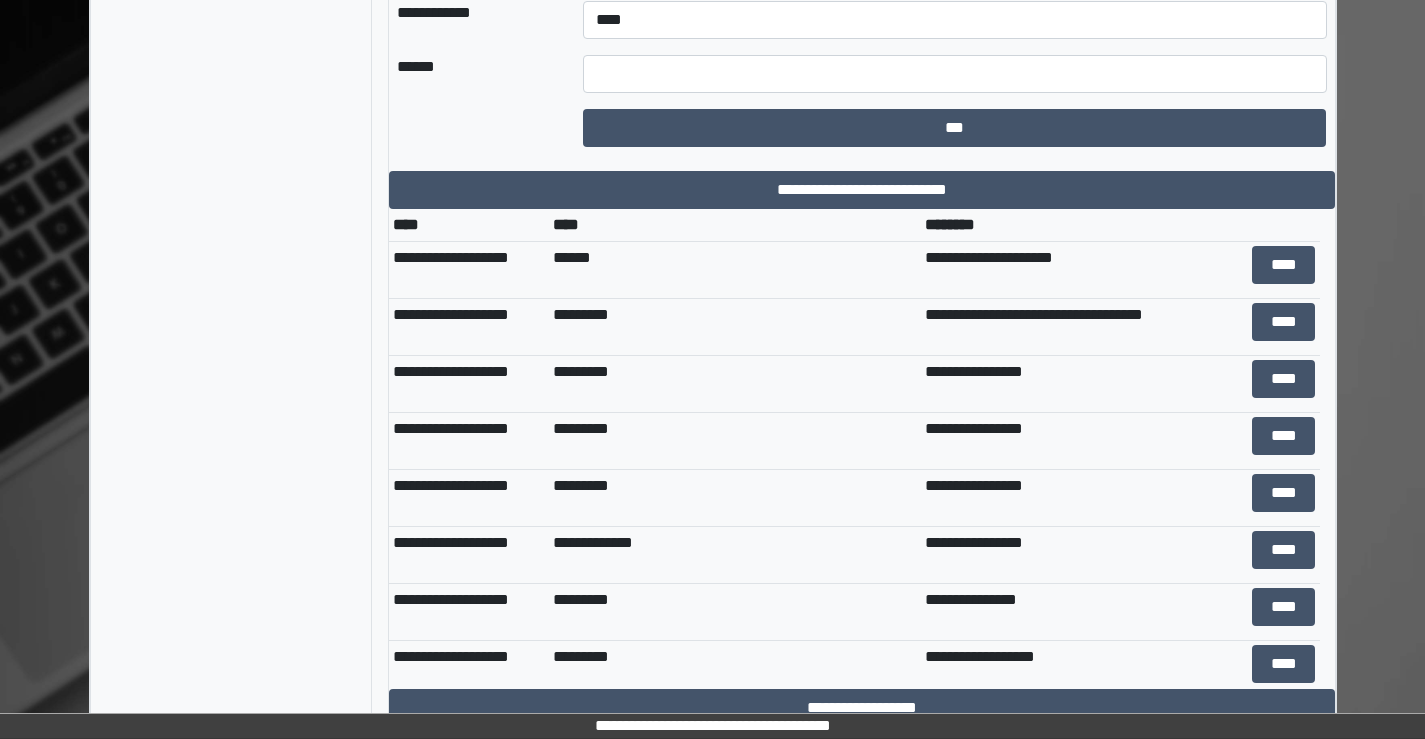 scroll, scrollTop: 2730, scrollLeft: 0, axis: vertical 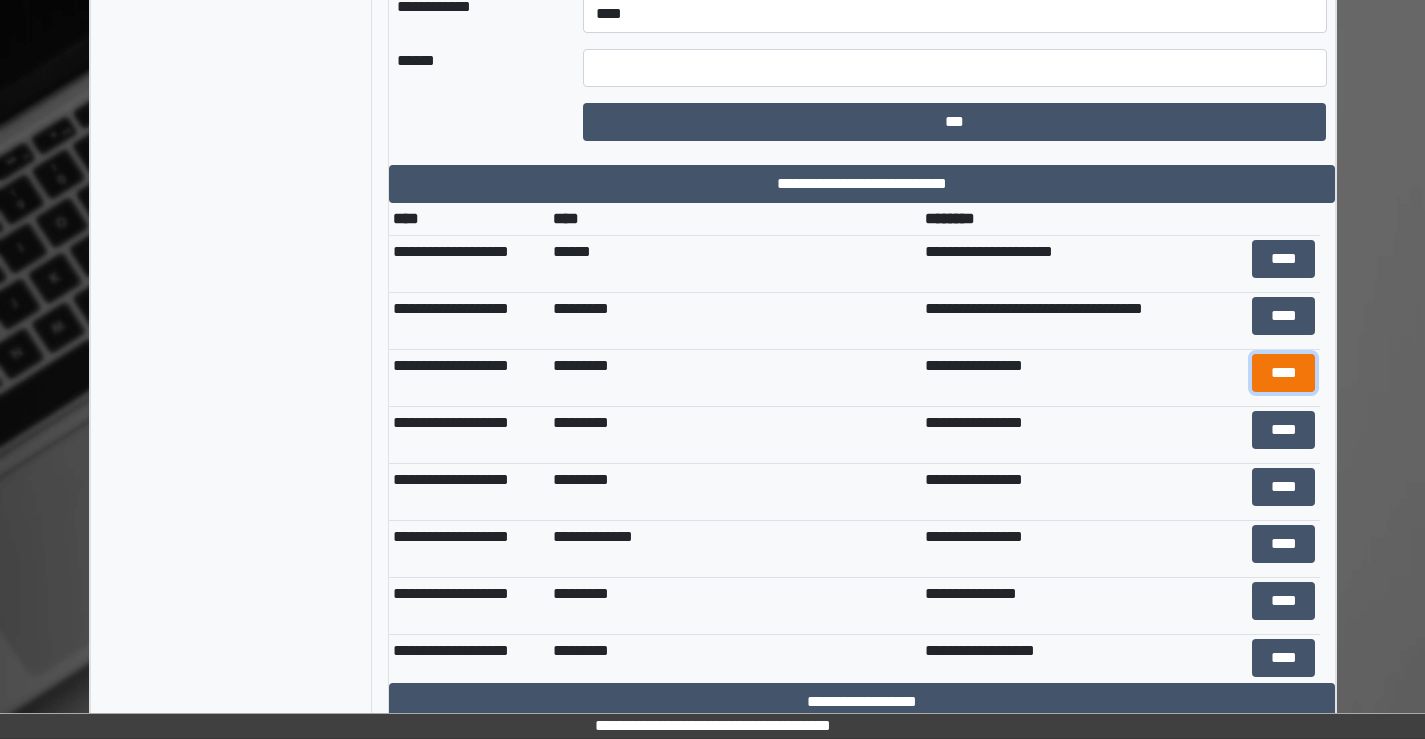 click on "****" at bounding box center (1283, 373) 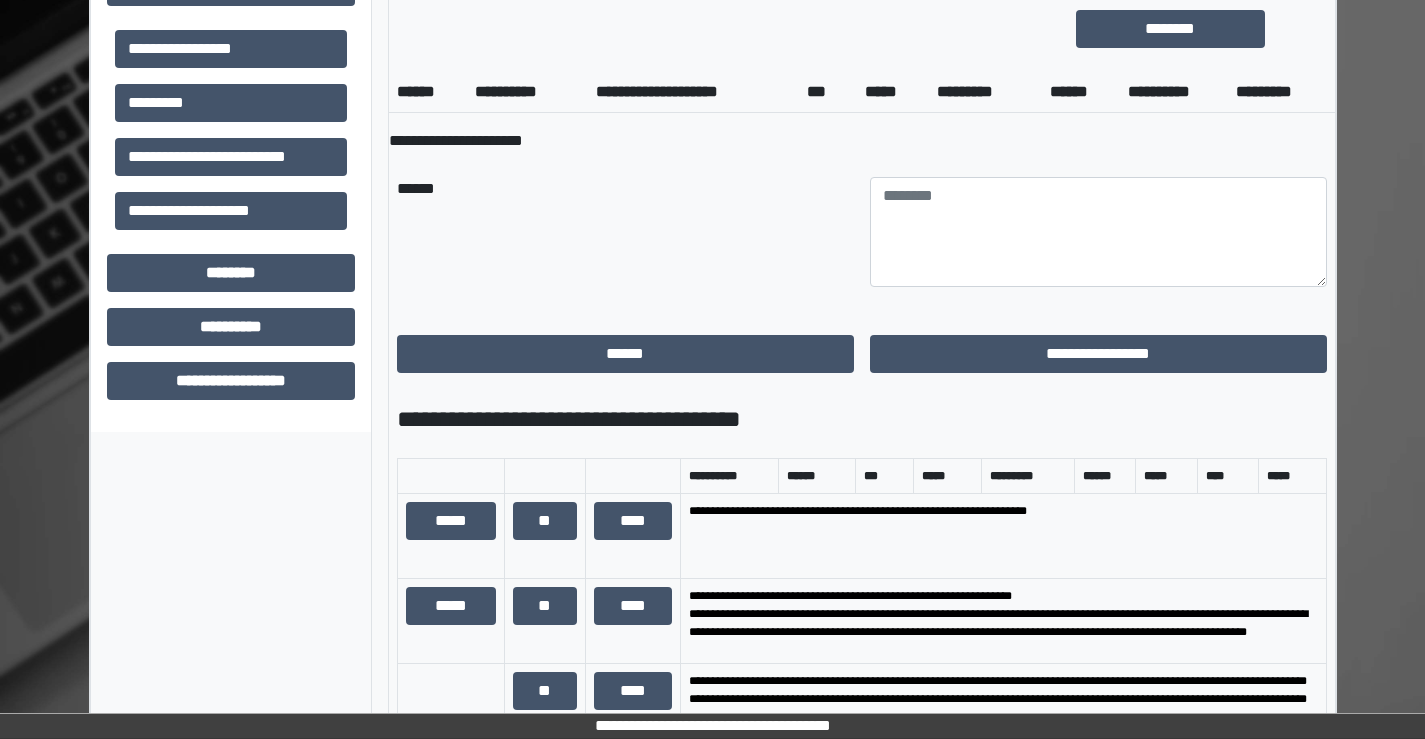 scroll, scrollTop: 921, scrollLeft: 0, axis: vertical 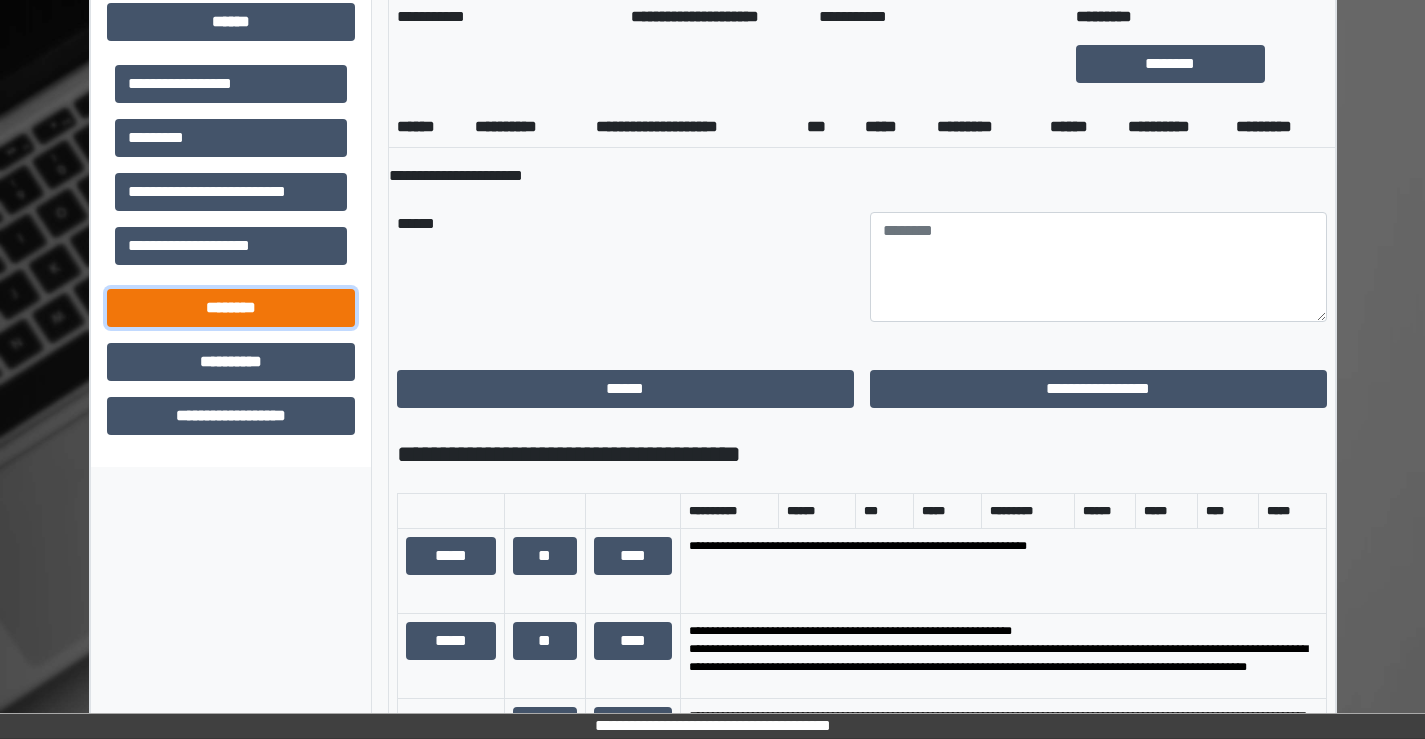 click on "********" at bounding box center (231, 308) 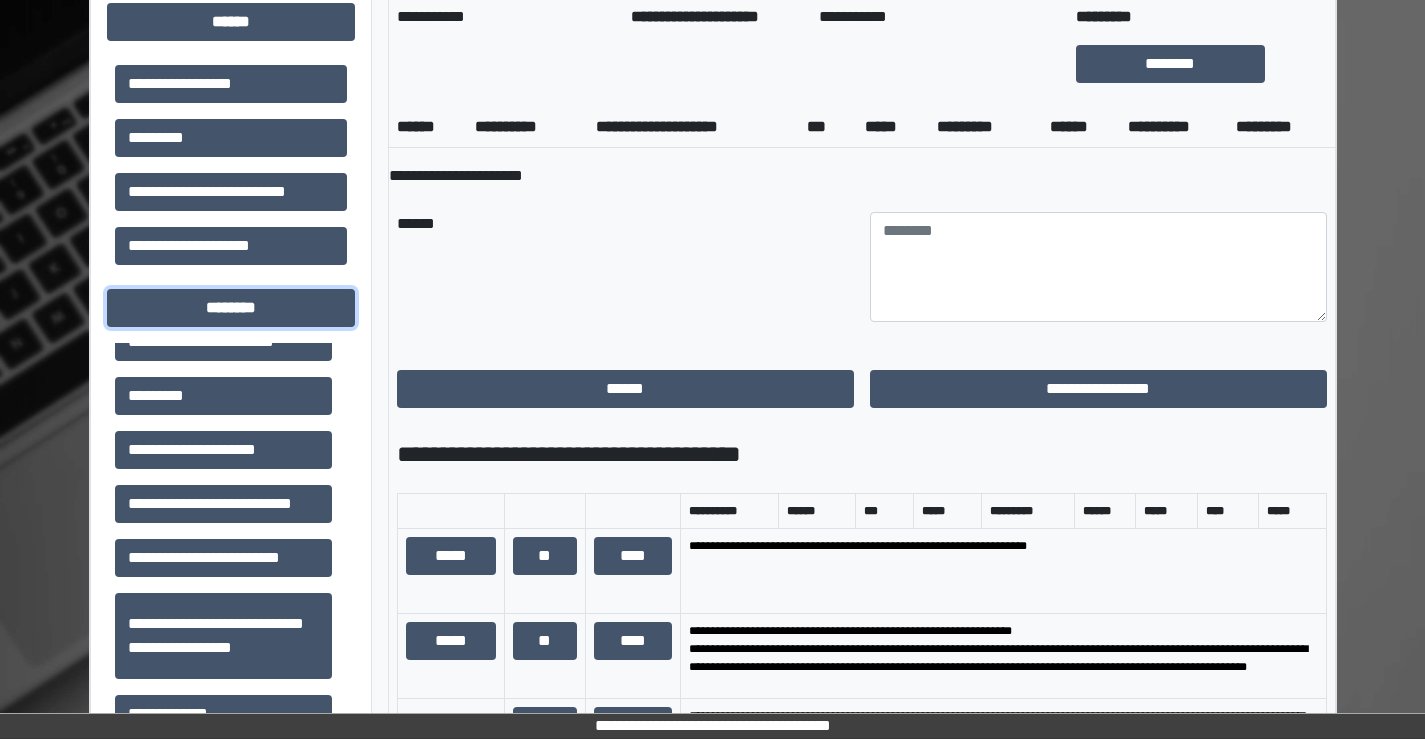 scroll, scrollTop: 300, scrollLeft: 0, axis: vertical 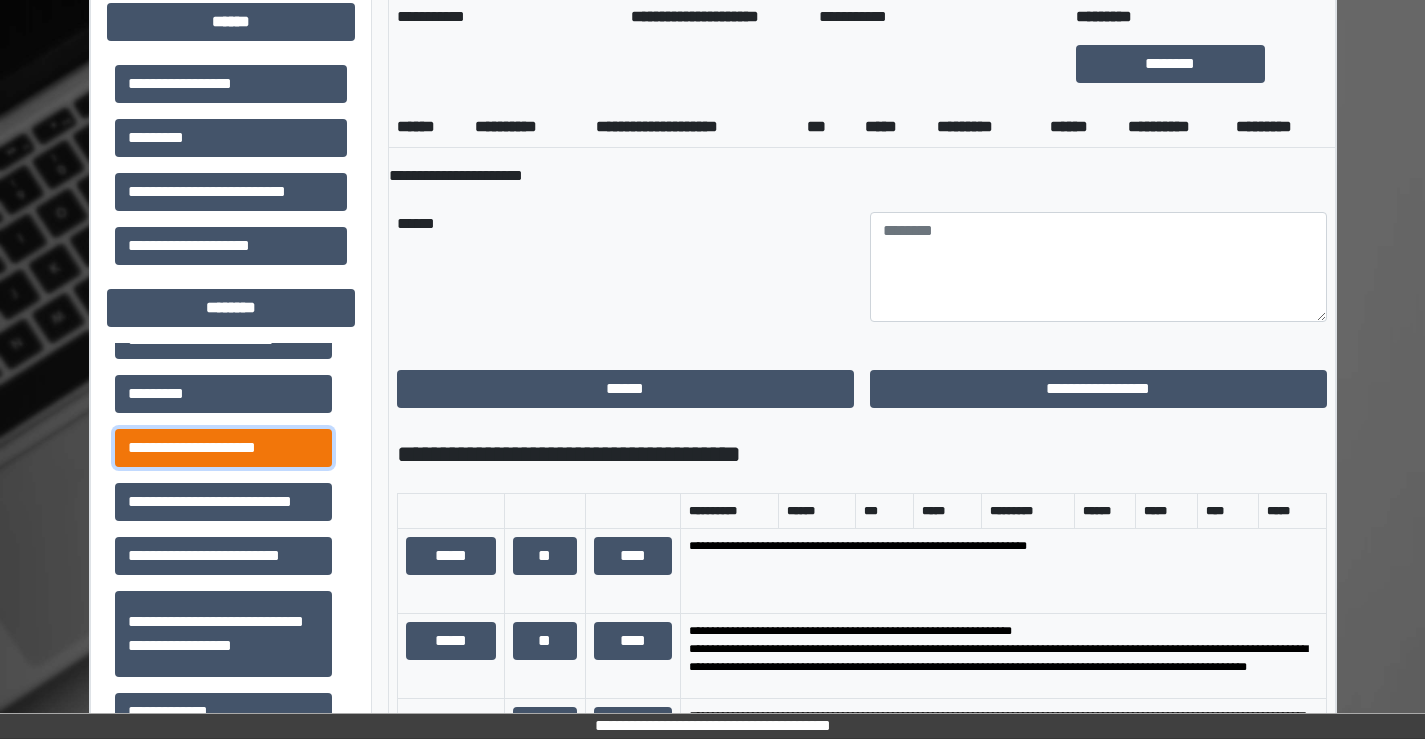 click on "**********" at bounding box center (223, 448) 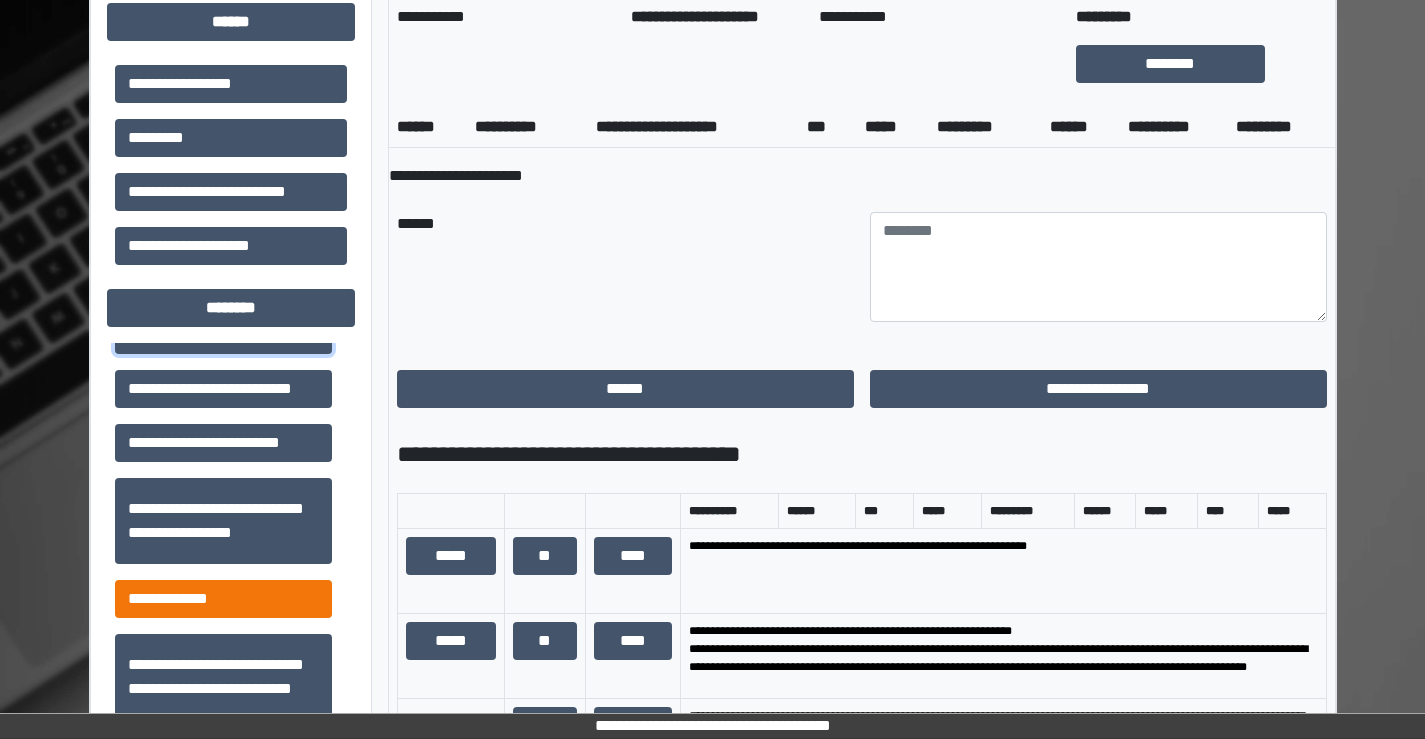 scroll, scrollTop: 600, scrollLeft: 0, axis: vertical 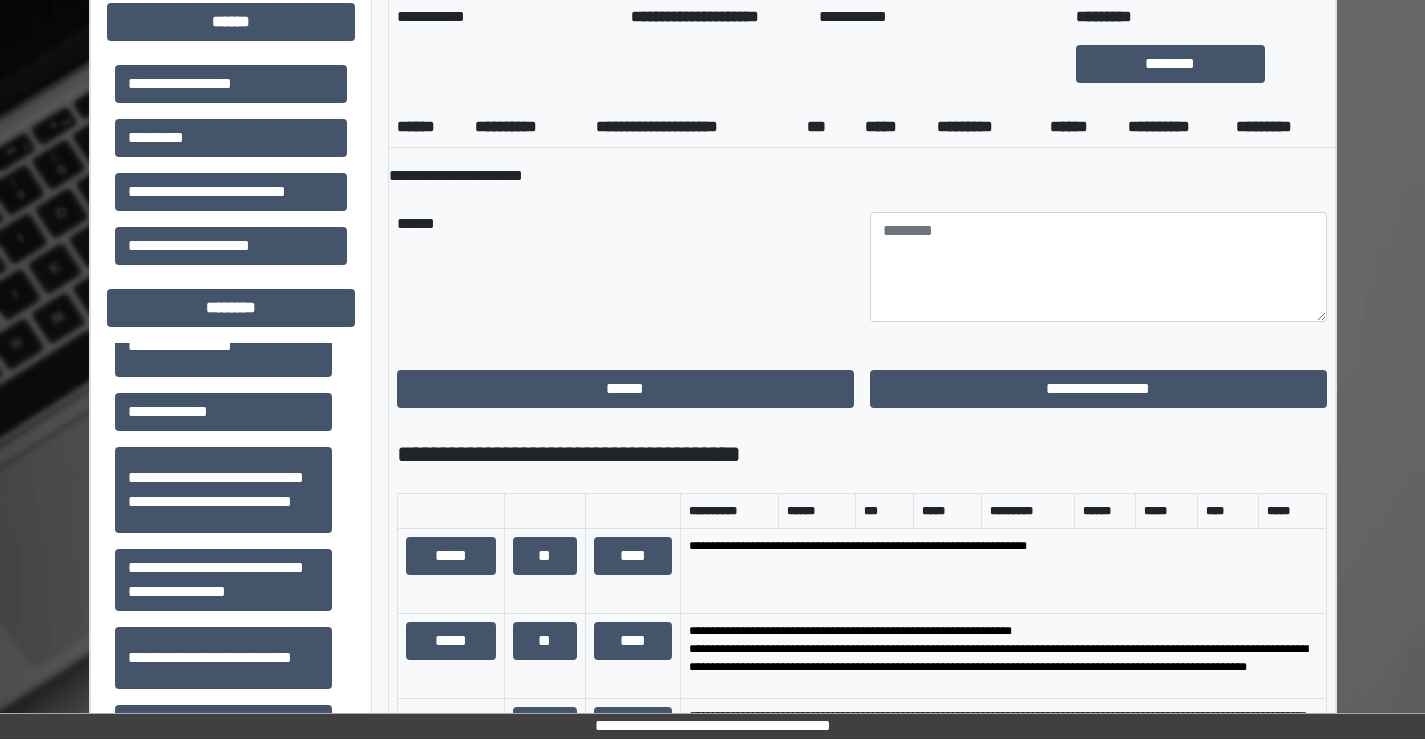 click on "**********" at bounding box center (231, 173) 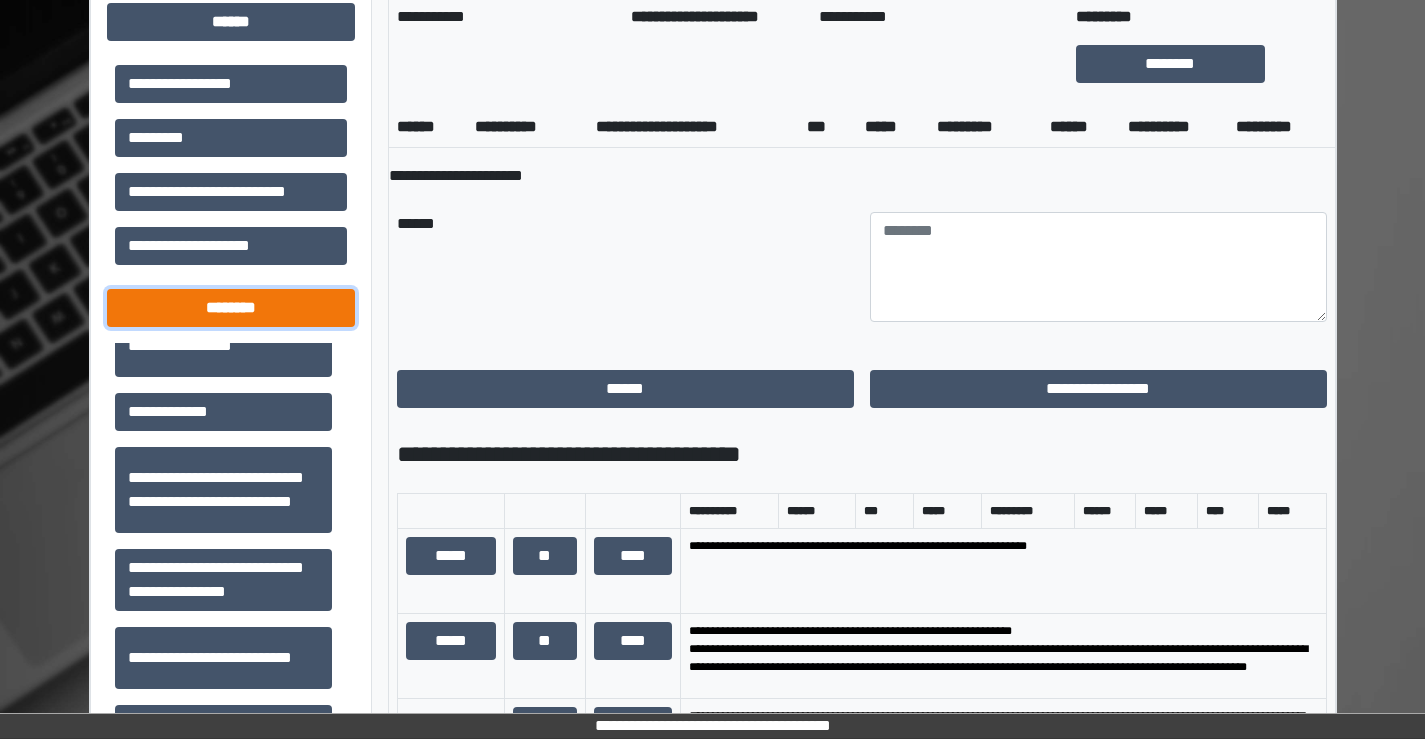 click on "********" at bounding box center (231, 308) 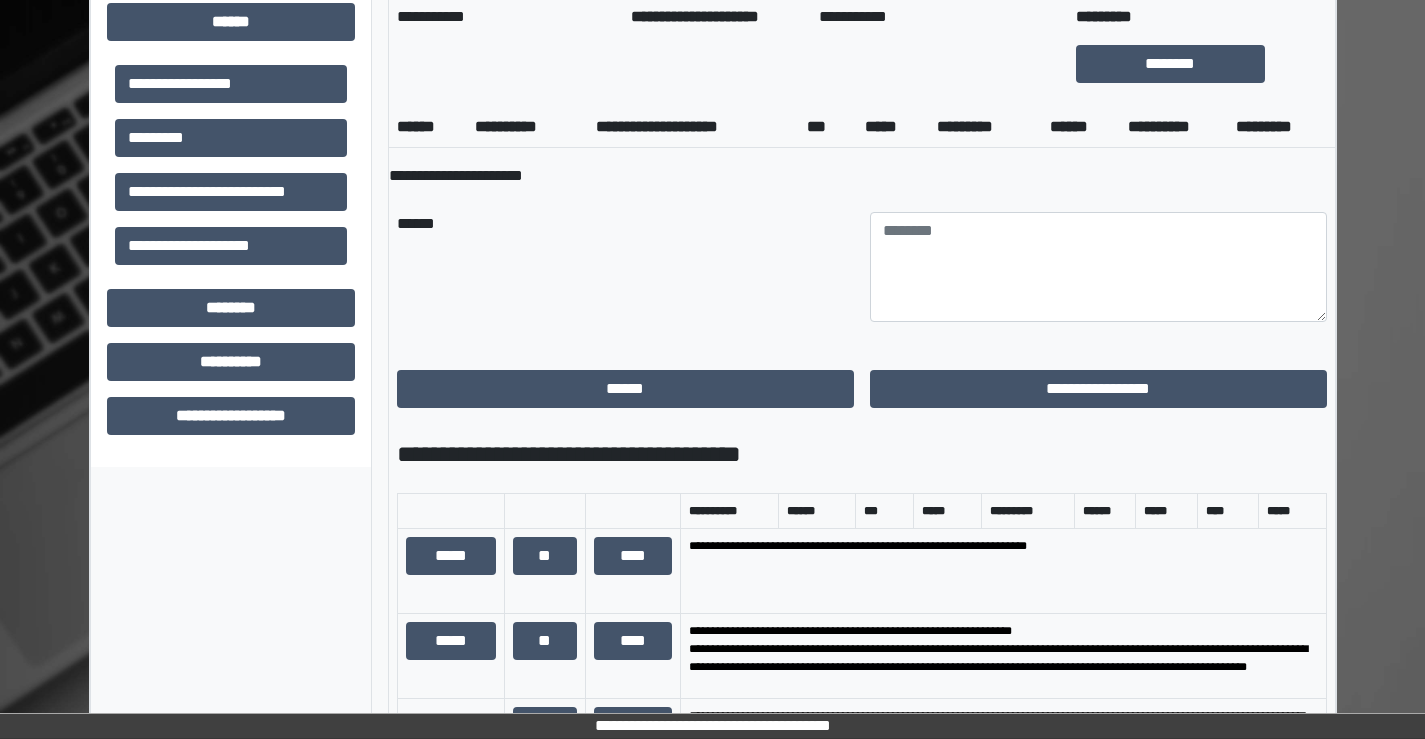 click on "*********" at bounding box center [231, 138] 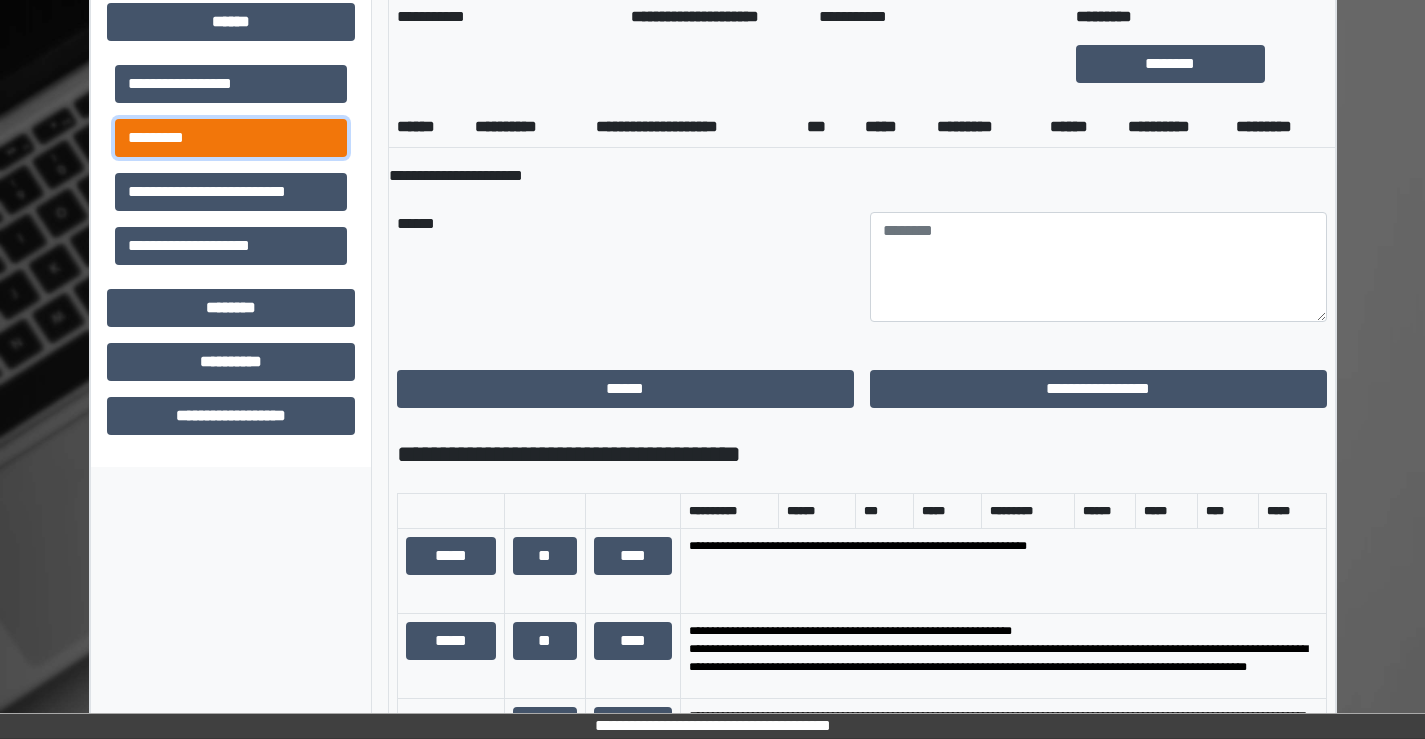 click on "*********" at bounding box center [231, 138] 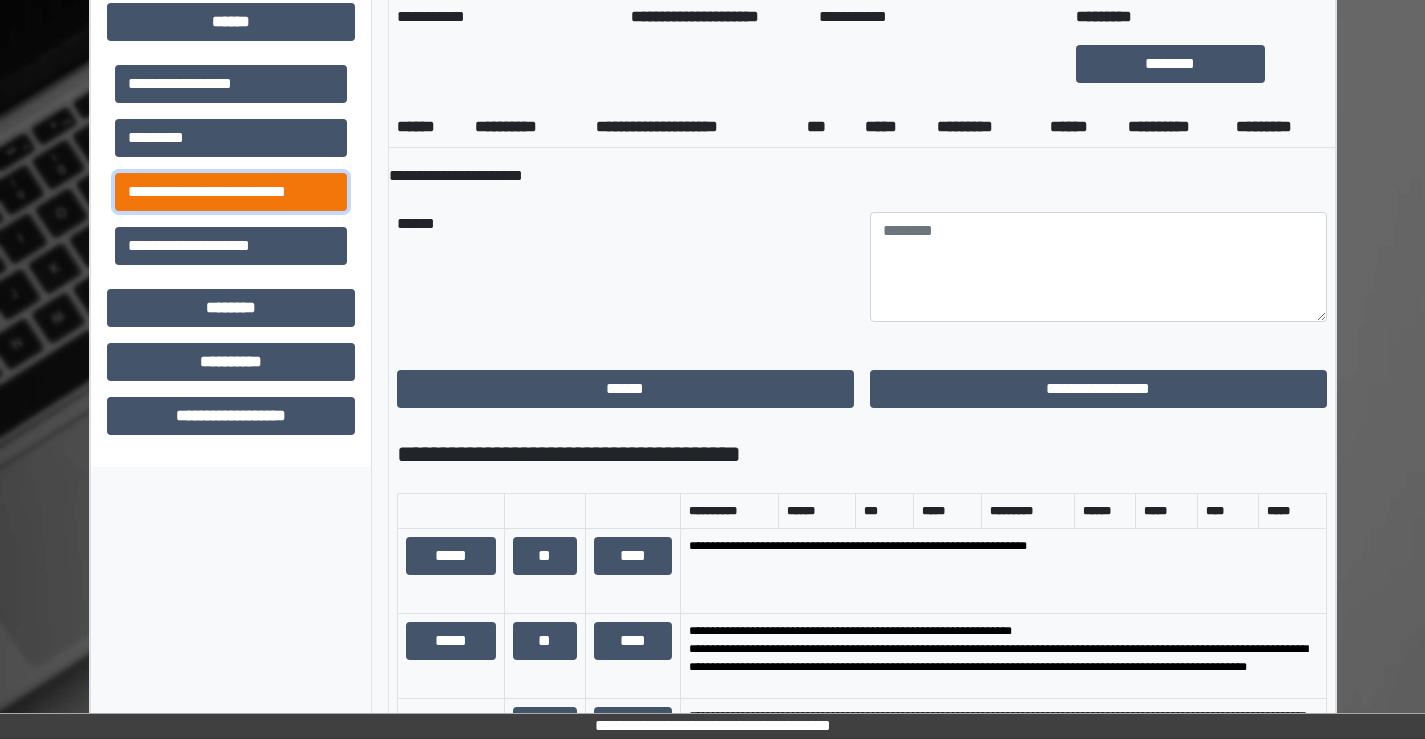 click on "**********" at bounding box center (231, 192) 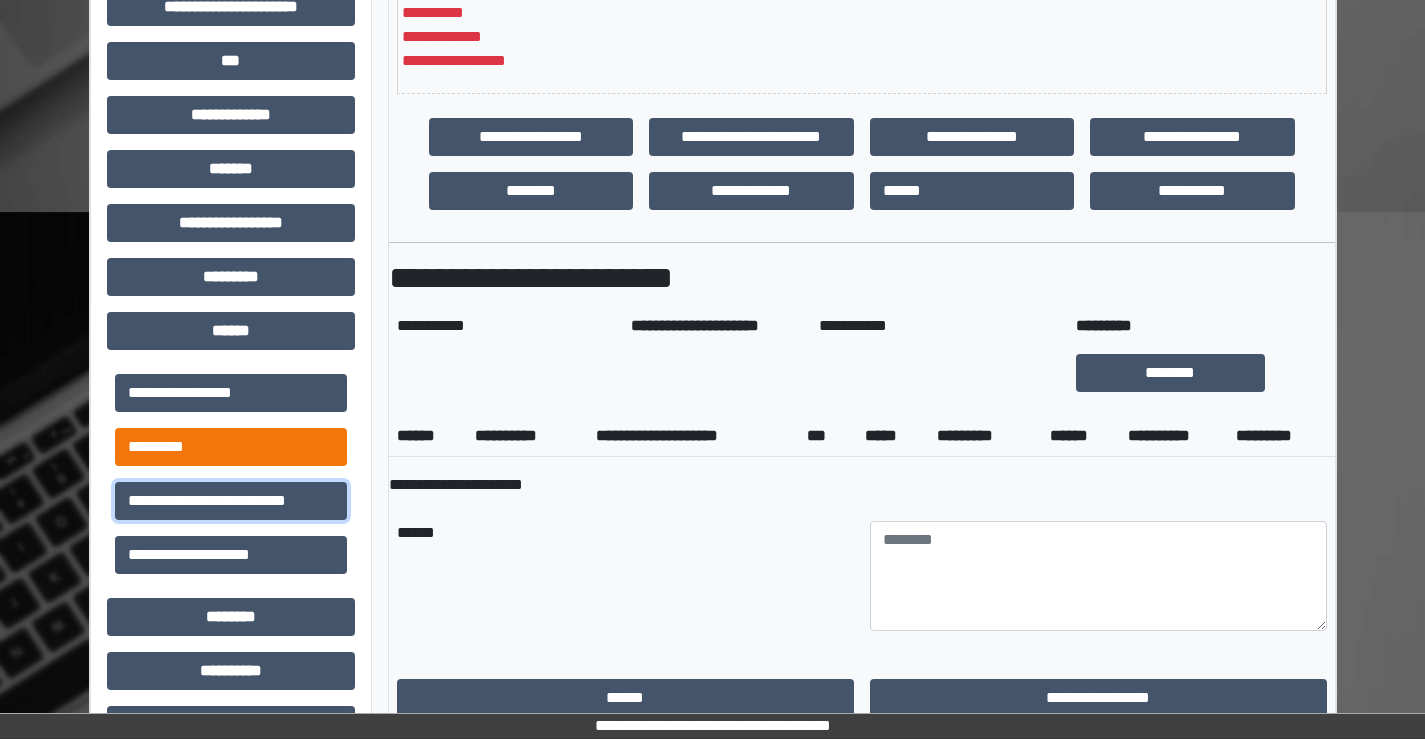 scroll, scrollTop: 621, scrollLeft: 0, axis: vertical 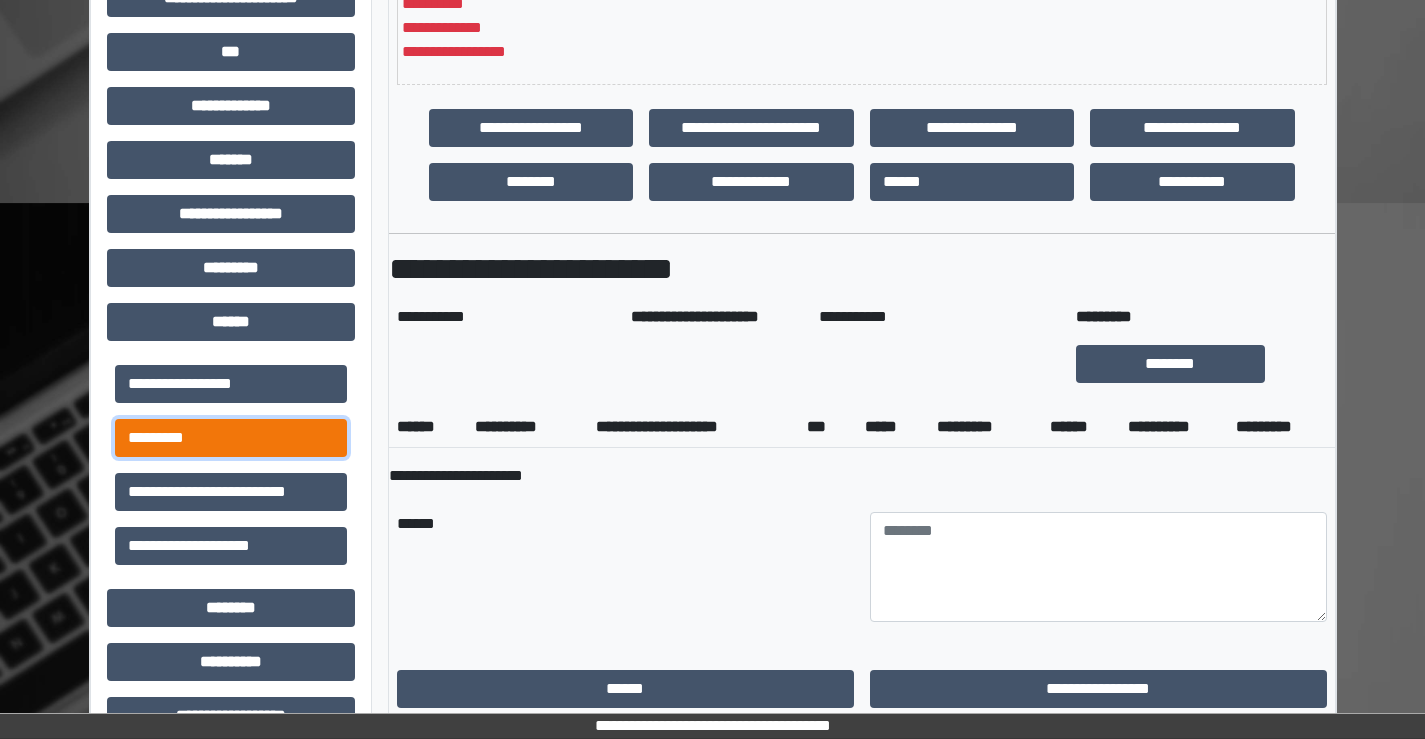 click on "*********" at bounding box center (231, 438) 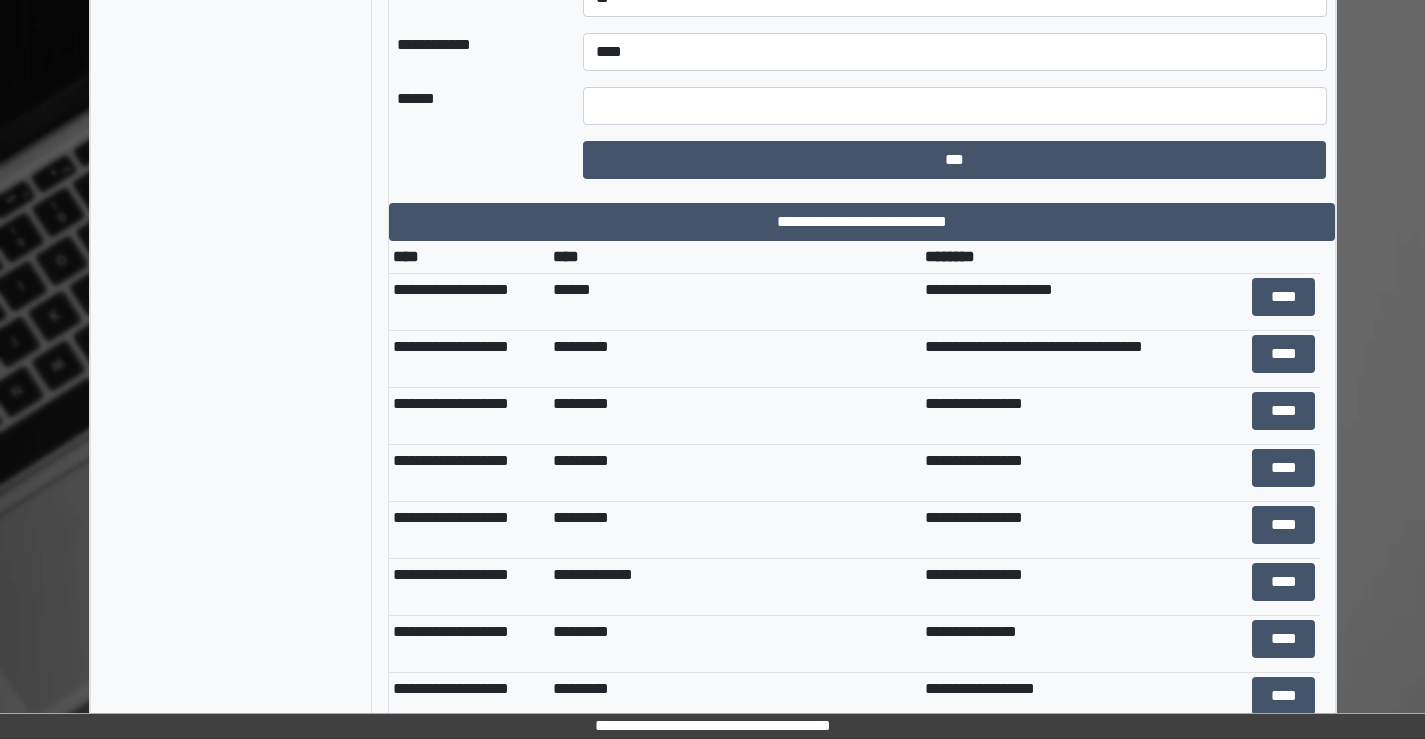 scroll, scrollTop: 2730, scrollLeft: 0, axis: vertical 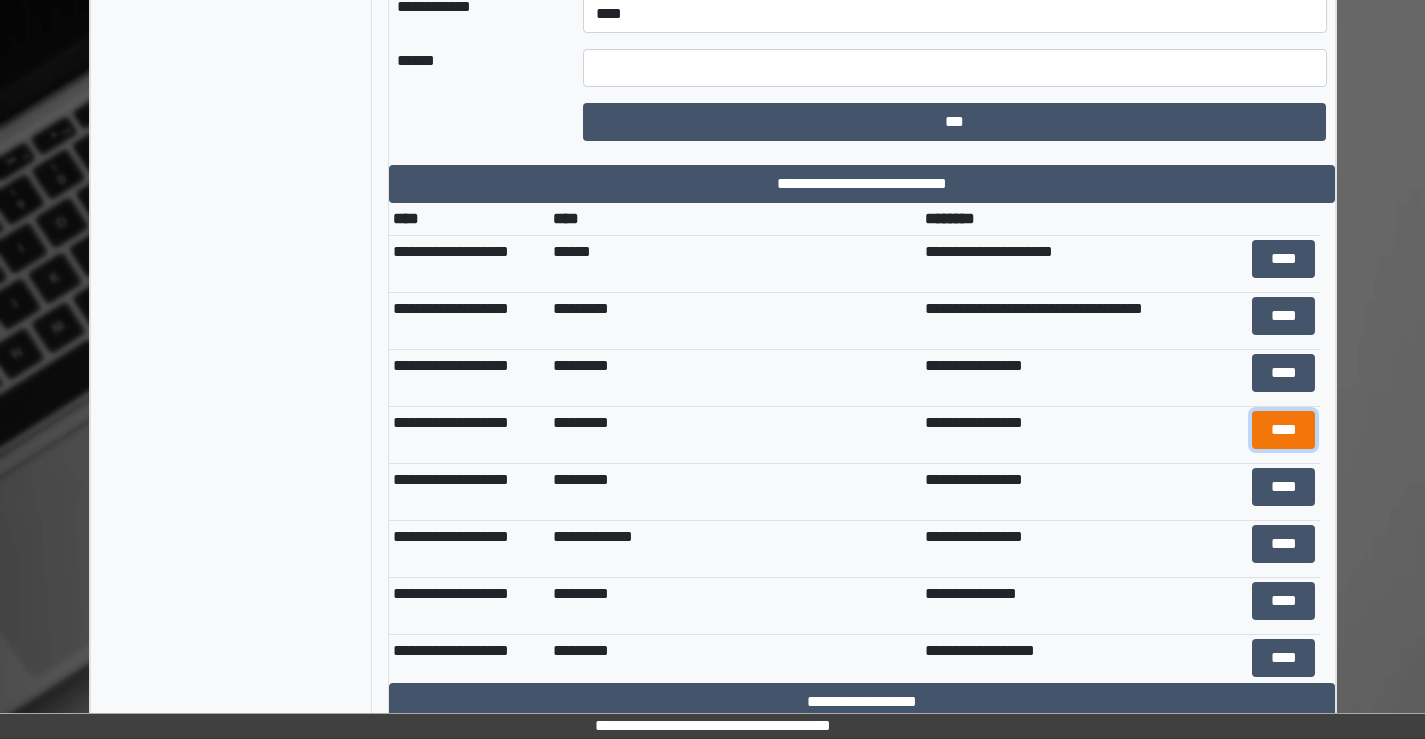 click on "****" at bounding box center [1283, 430] 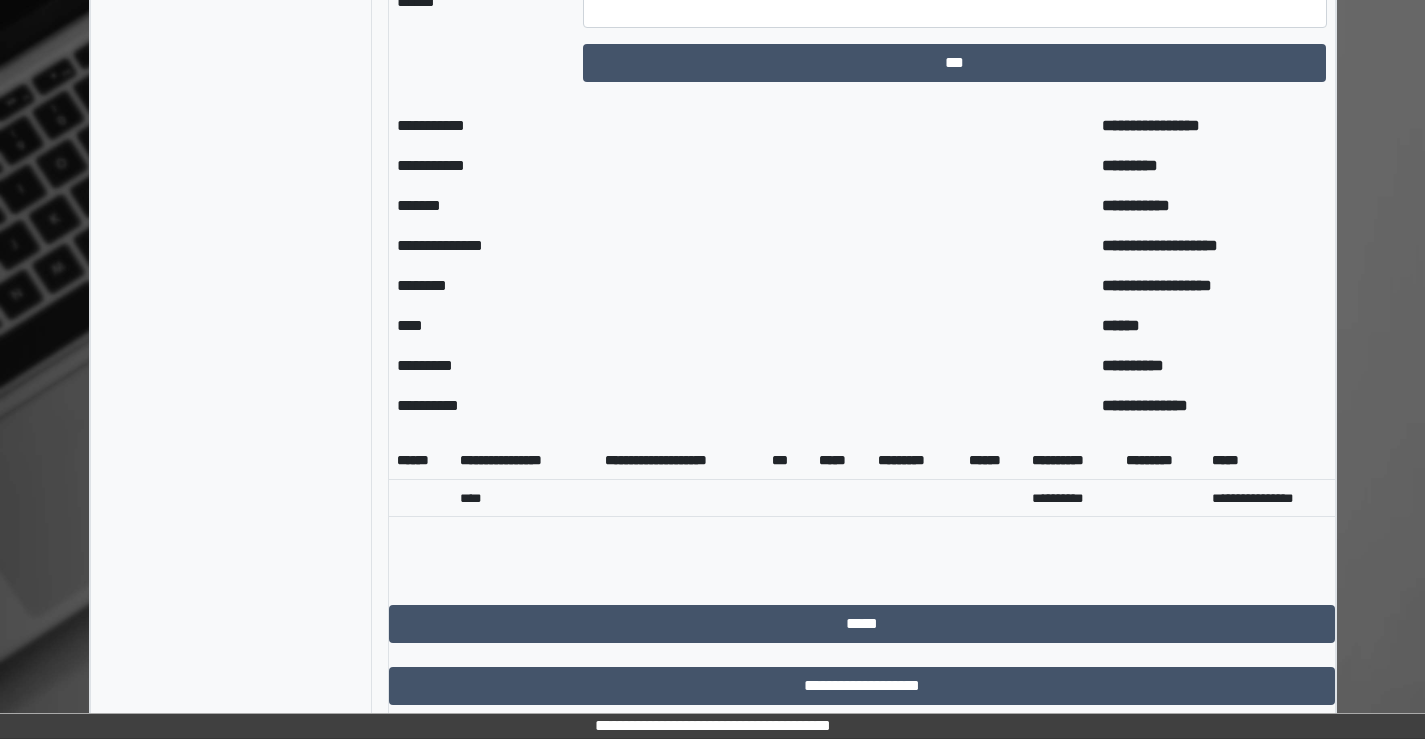 scroll, scrollTop: 2821, scrollLeft: 0, axis: vertical 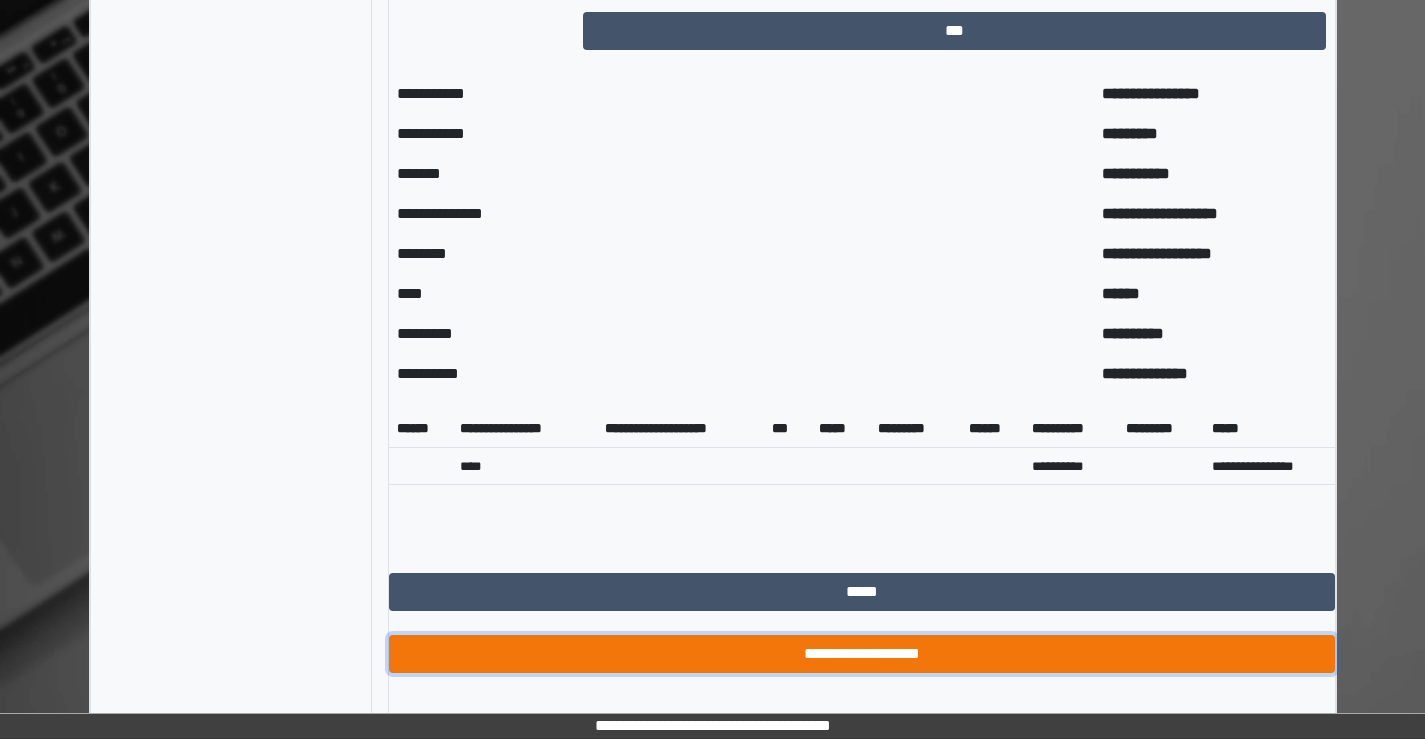 click on "**********" at bounding box center [862, 654] 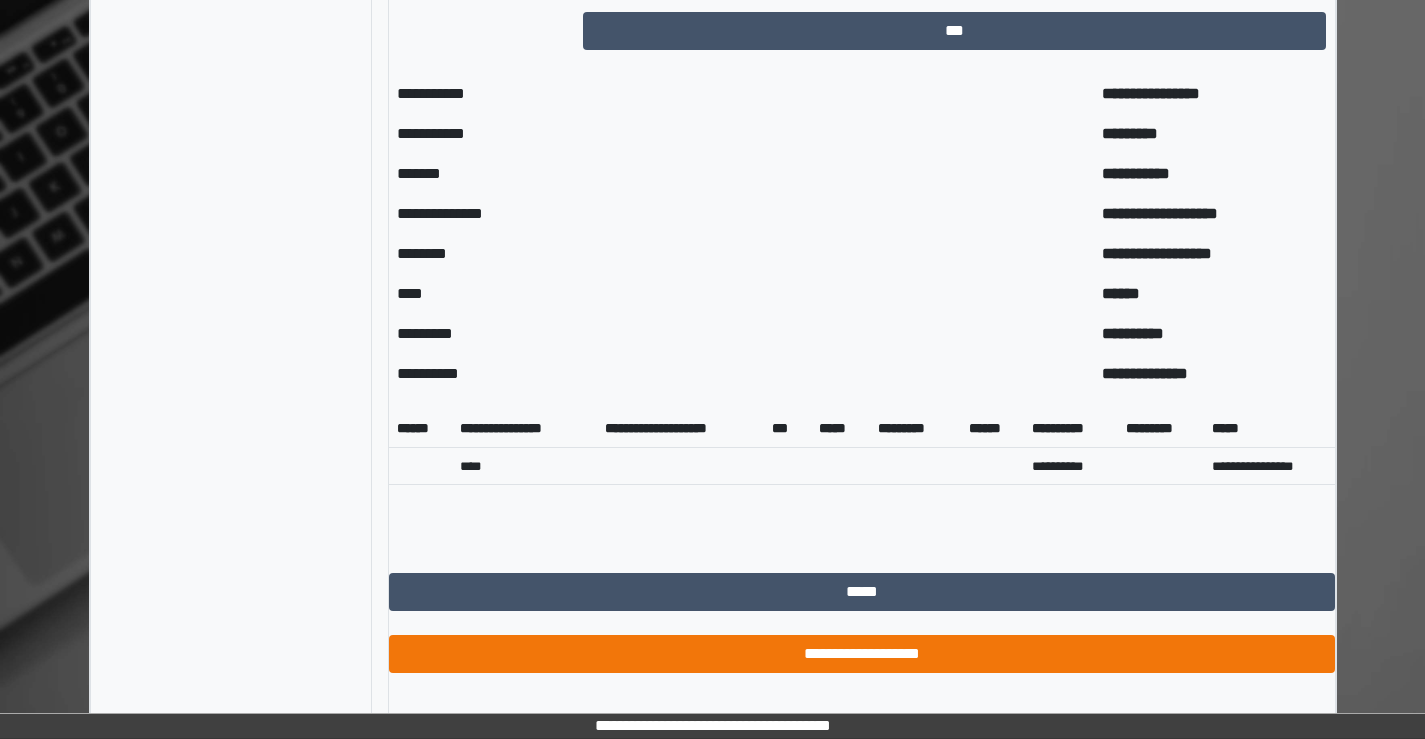 scroll, scrollTop: 2730, scrollLeft: 0, axis: vertical 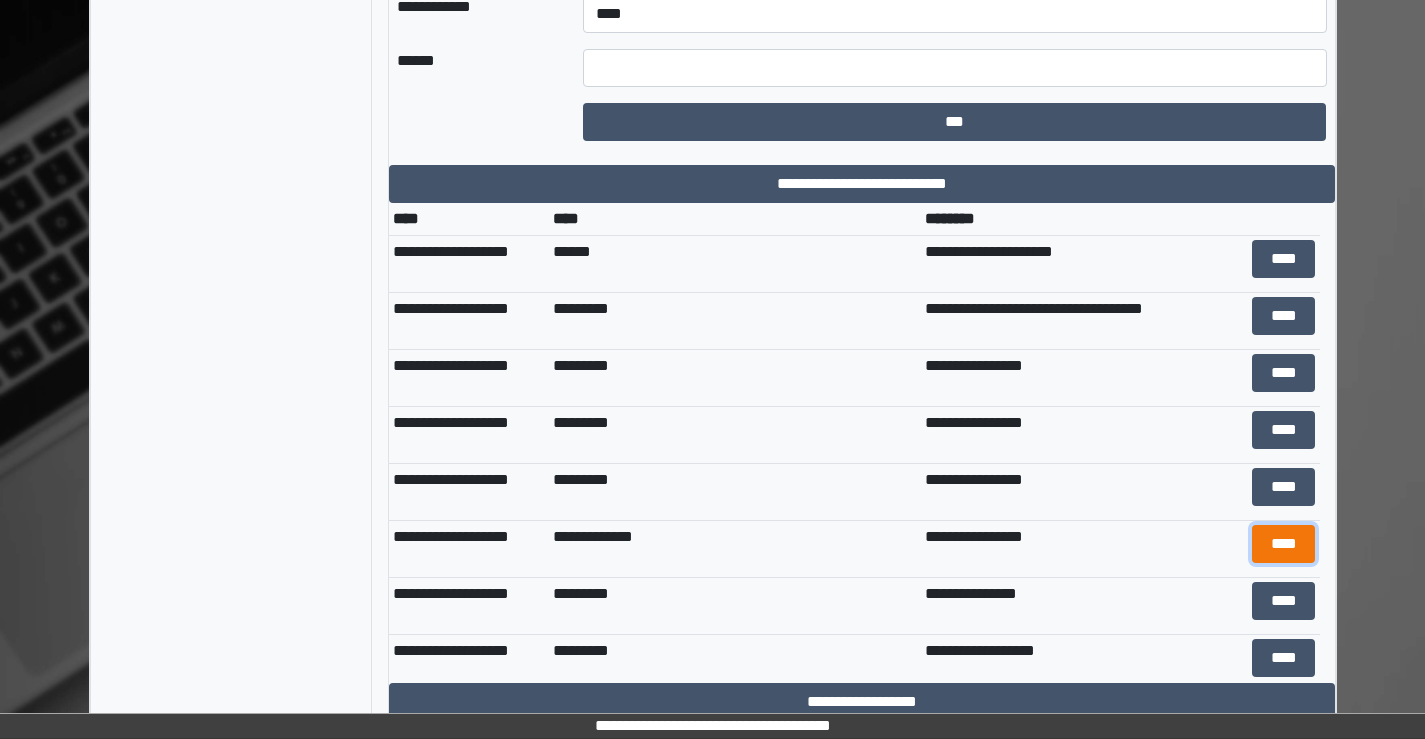 click on "****" at bounding box center [1283, 544] 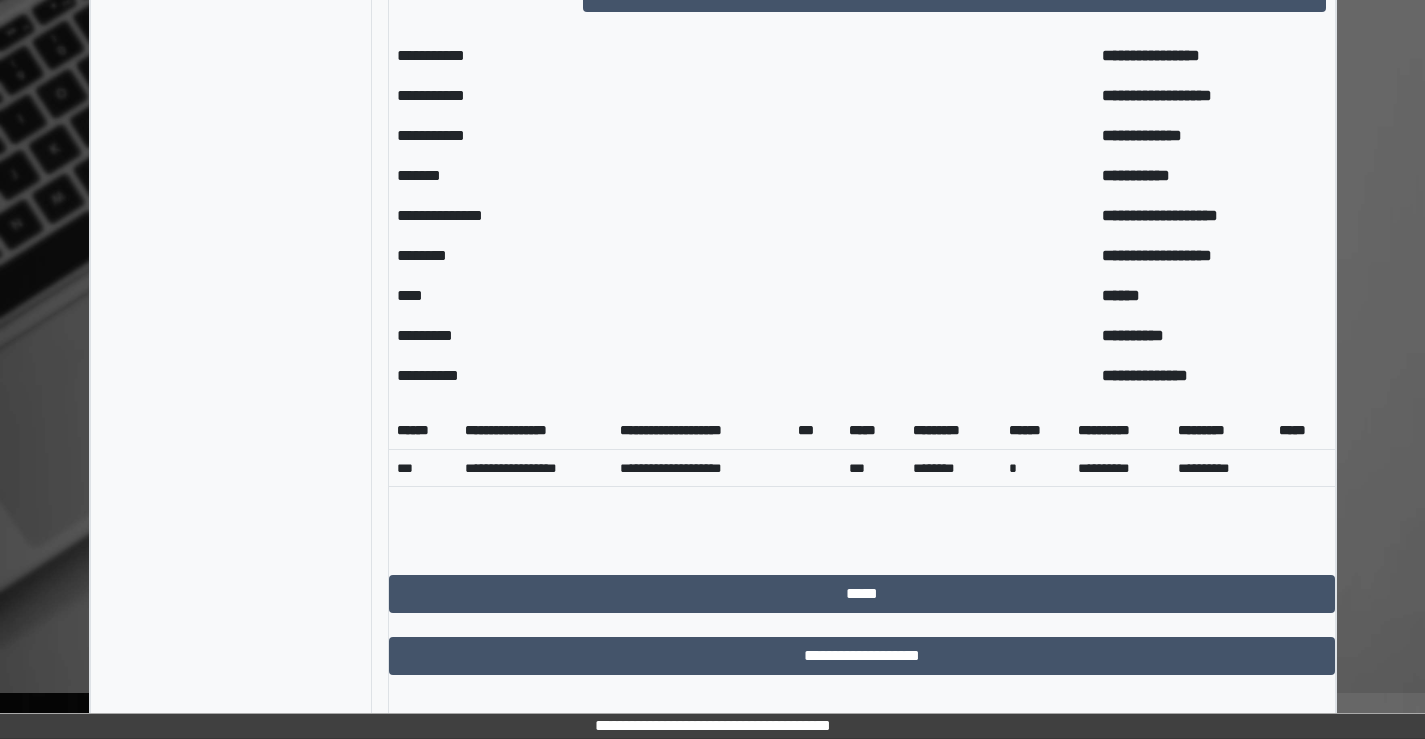 scroll, scrollTop: 2861, scrollLeft: 0, axis: vertical 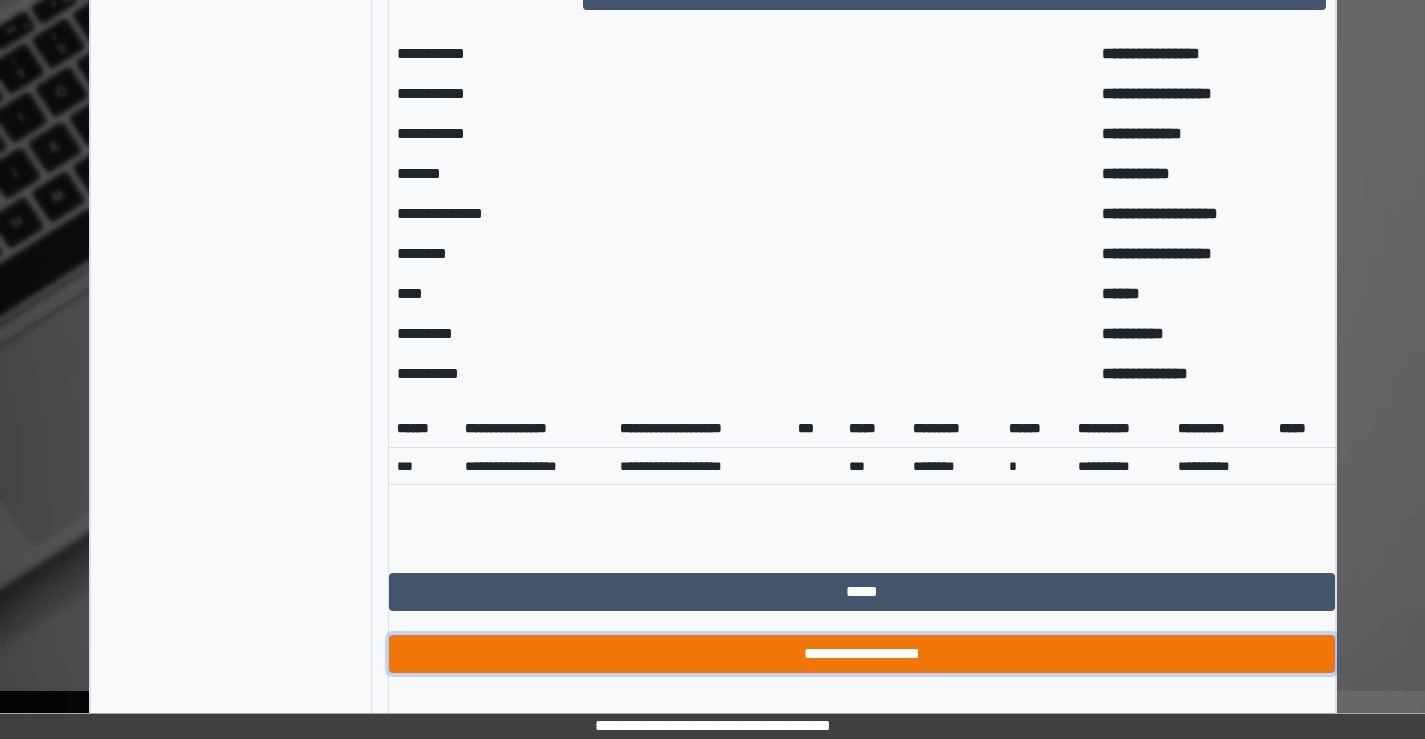 click on "**********" at bounding box center (862, 654) 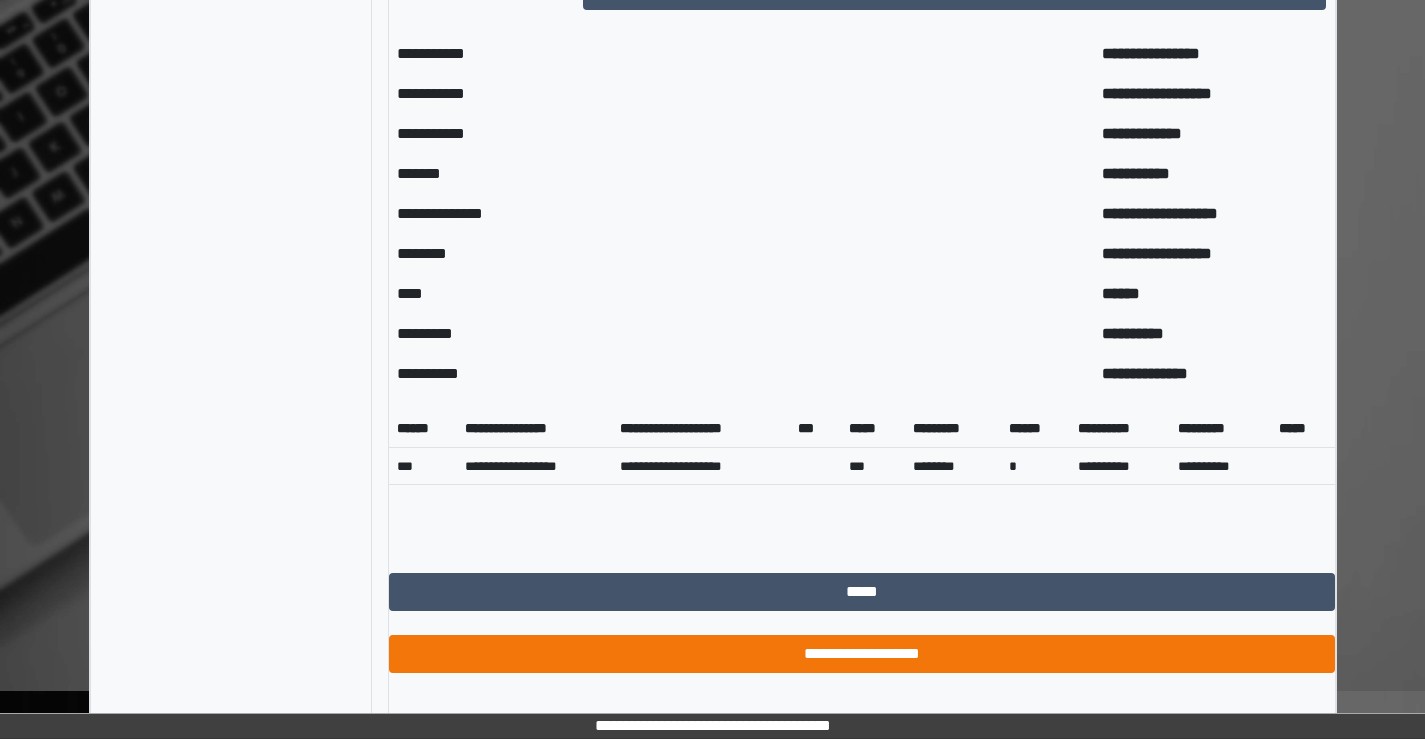scroll, scrollTop: 2730, scrollLeft: 0, axis: vertical 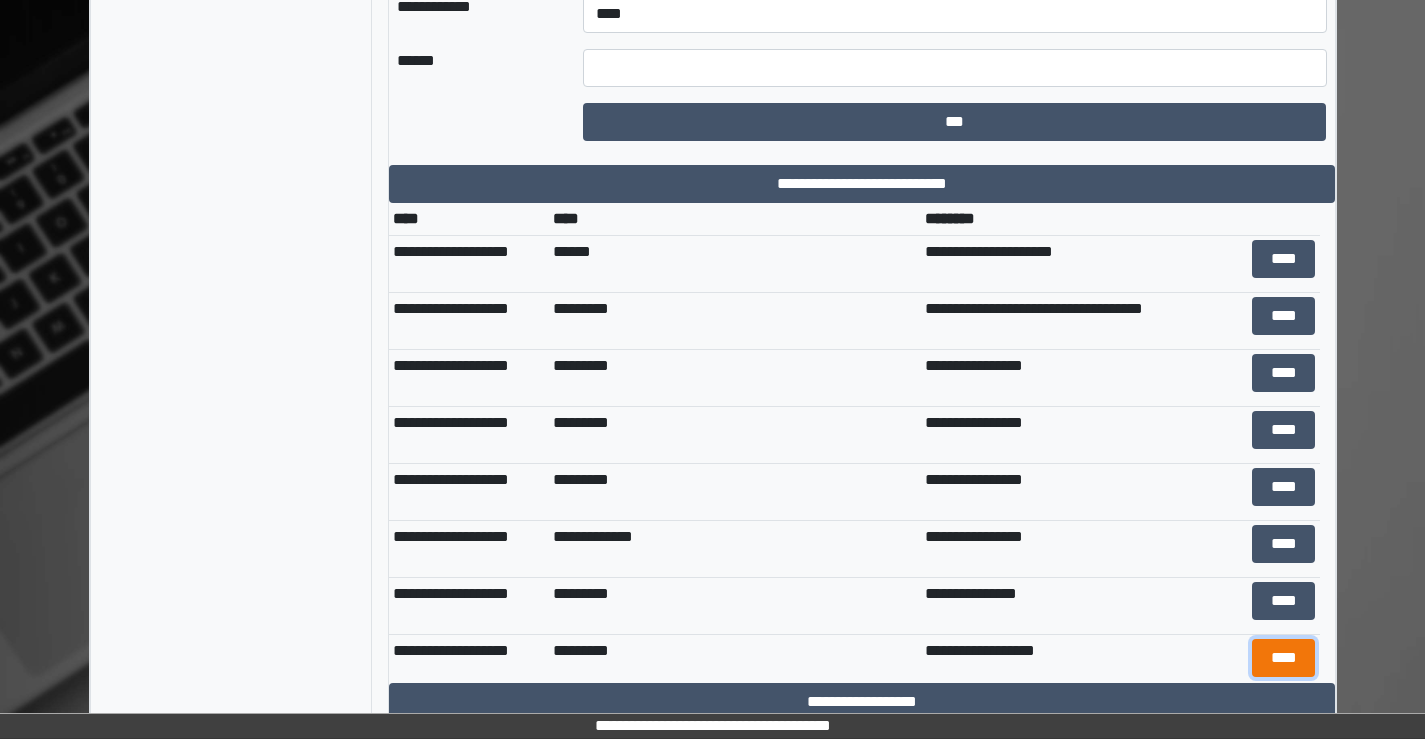click on "****" at bounding box center [1283, 658] 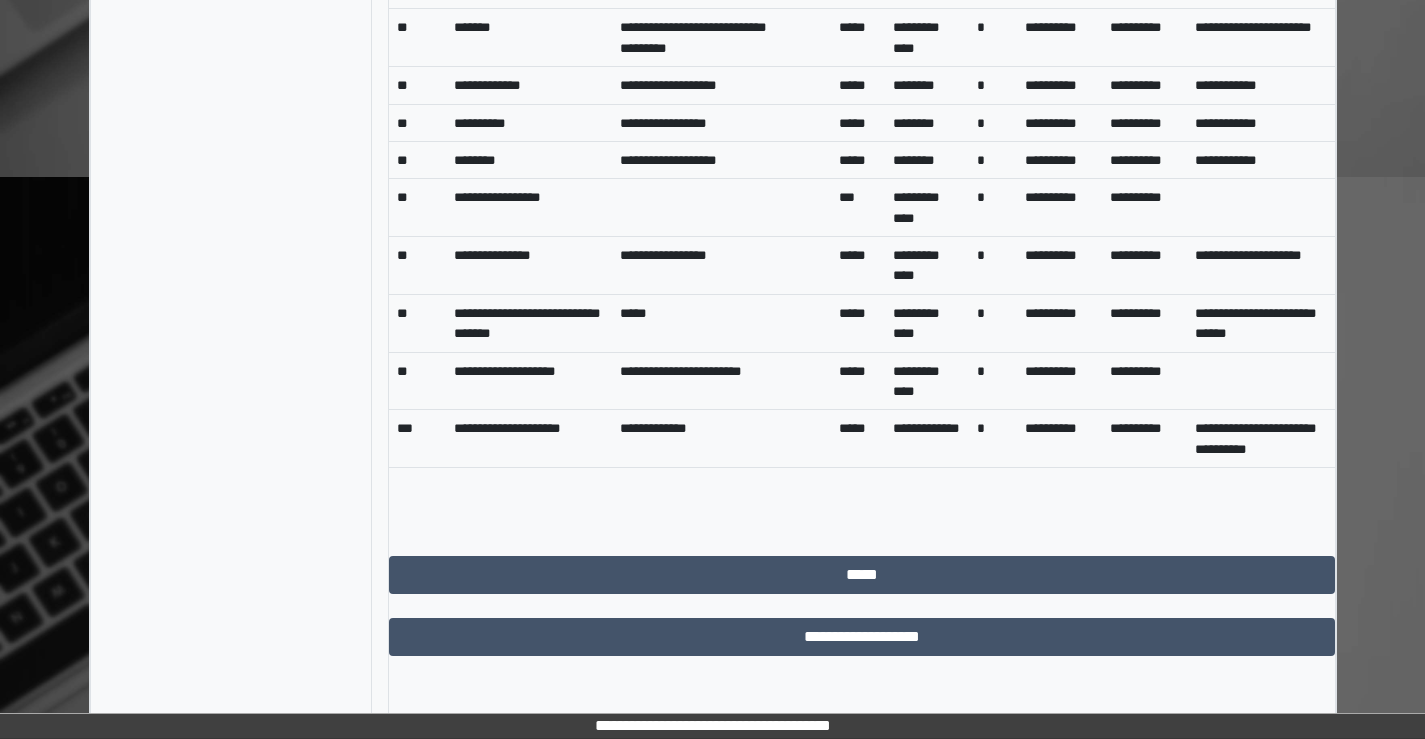 scroll, scrollTop: 3379, scrollLeft: 0, axis: vertical 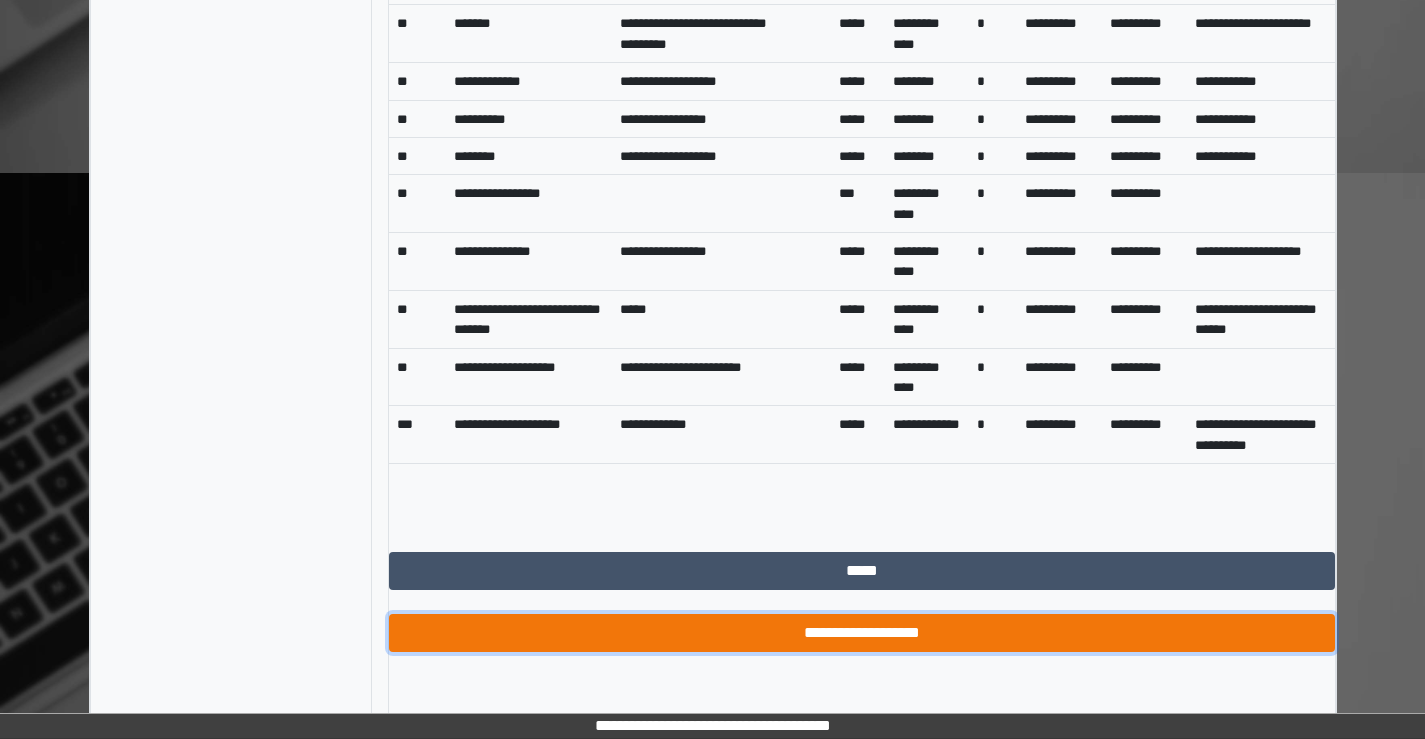 click on "**********" at bounding box center [862, 633] 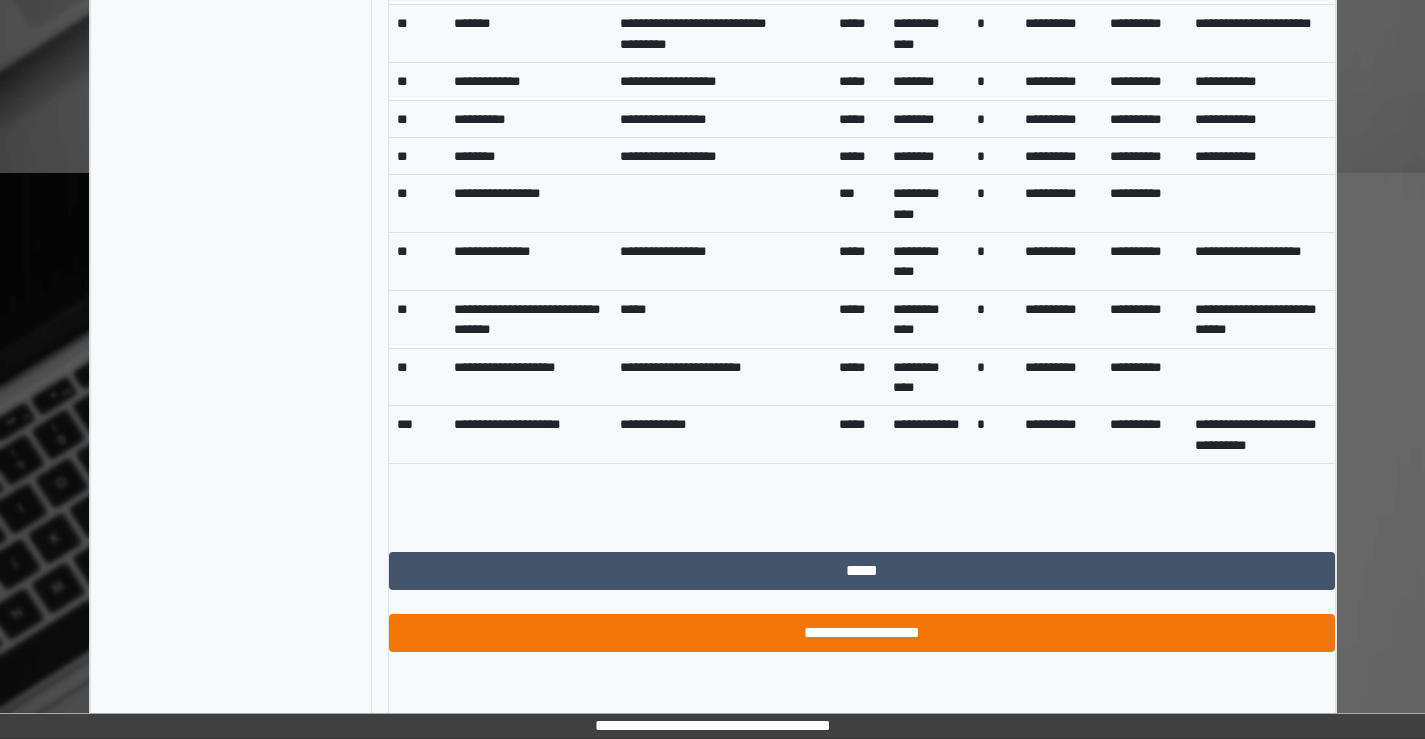 scroll, scrollTop: 2730, scrollLeft: 0, axis: vertical 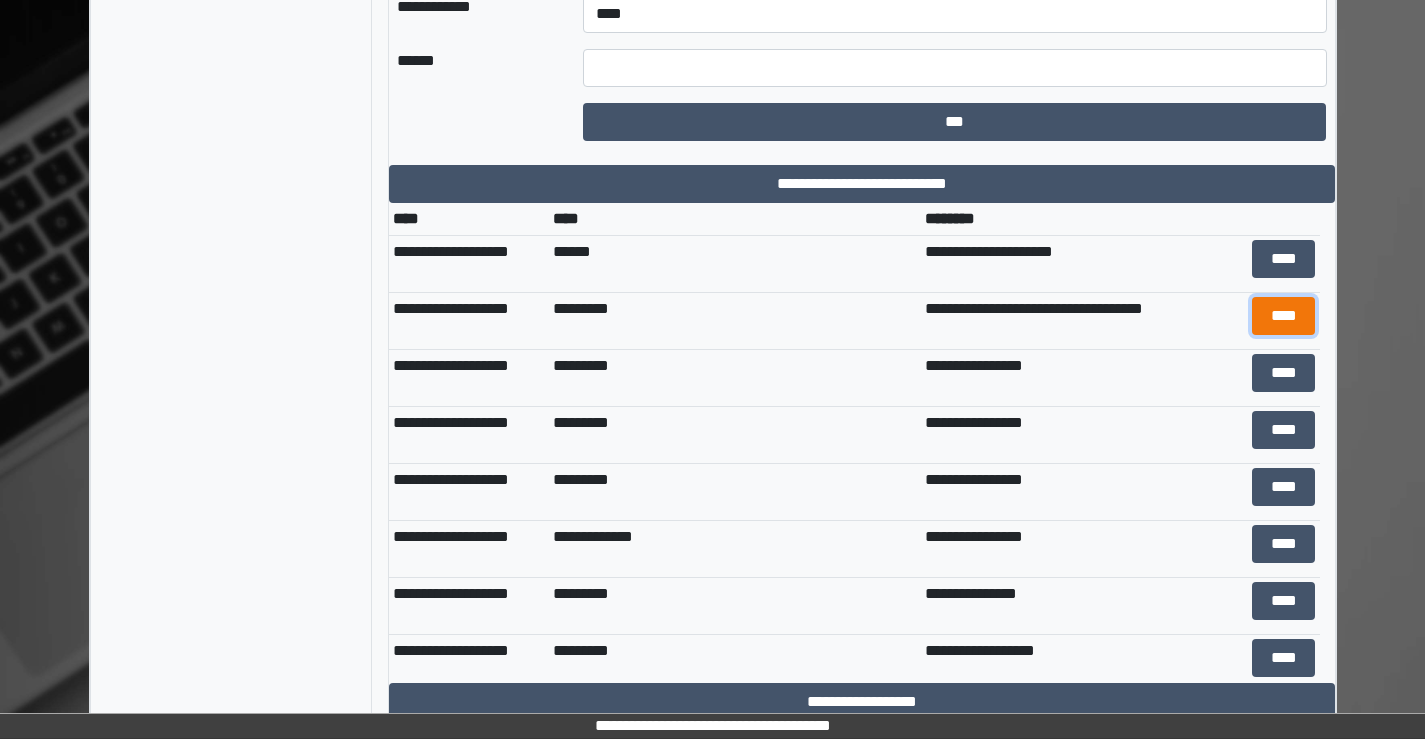 click on "****" at bounding box center [1283, 316] 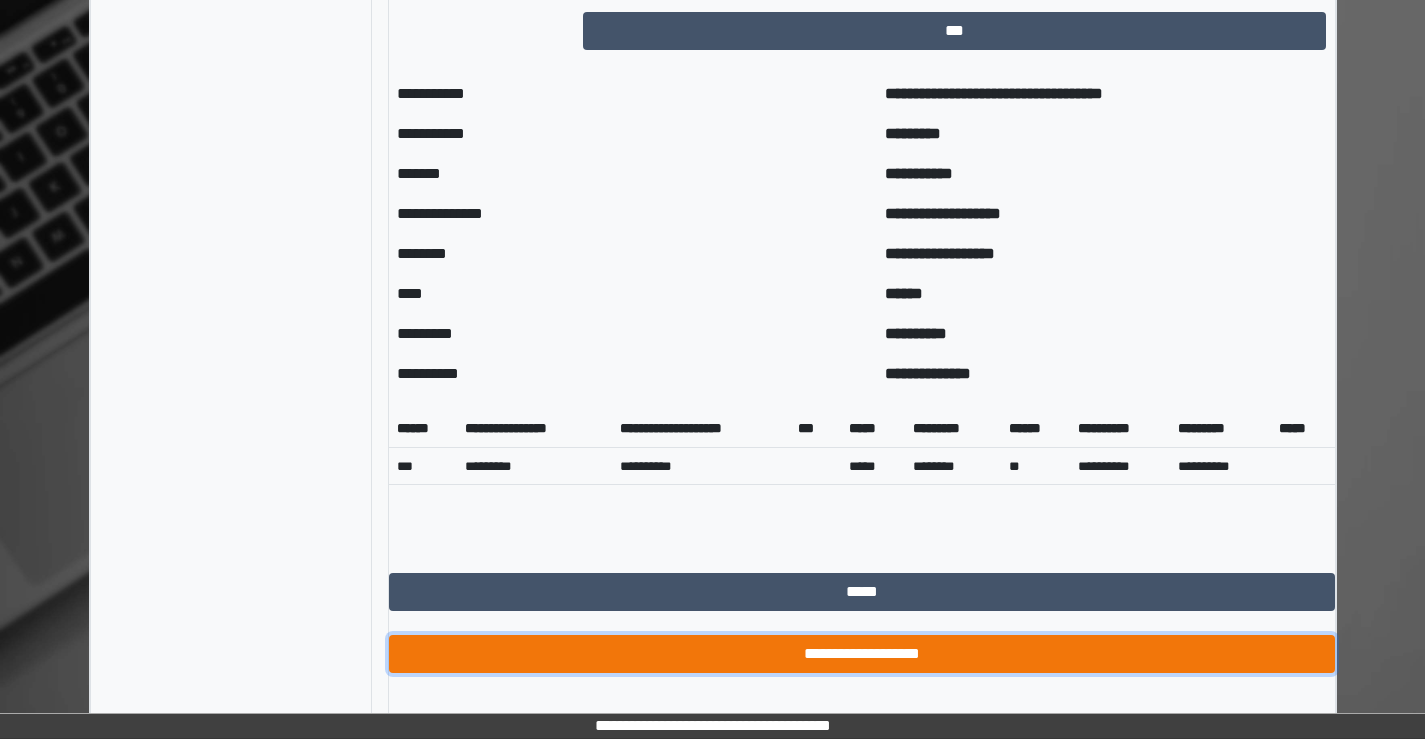 click on "**********" at bounding box center (862, 654) 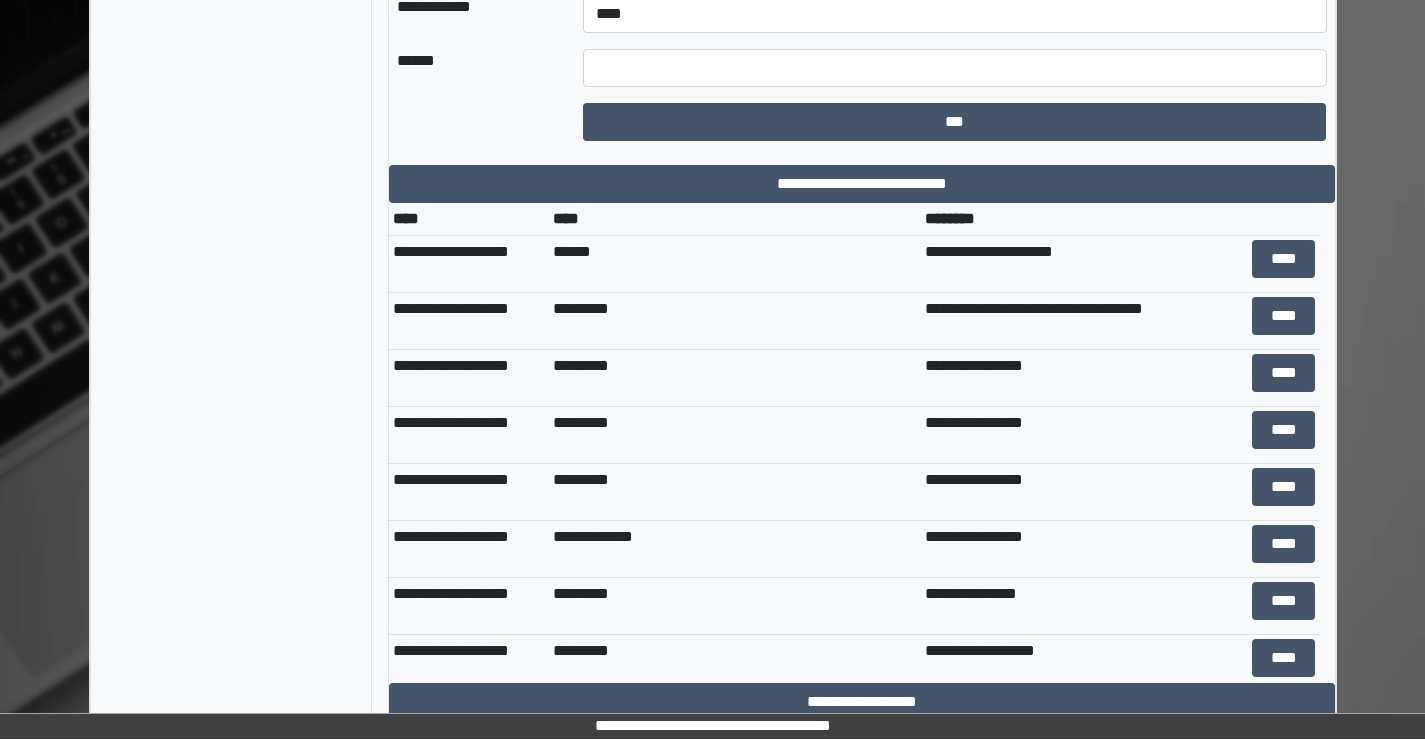 scroll, scrollTop: 2730, scrollLeft: 0, axis: vertical 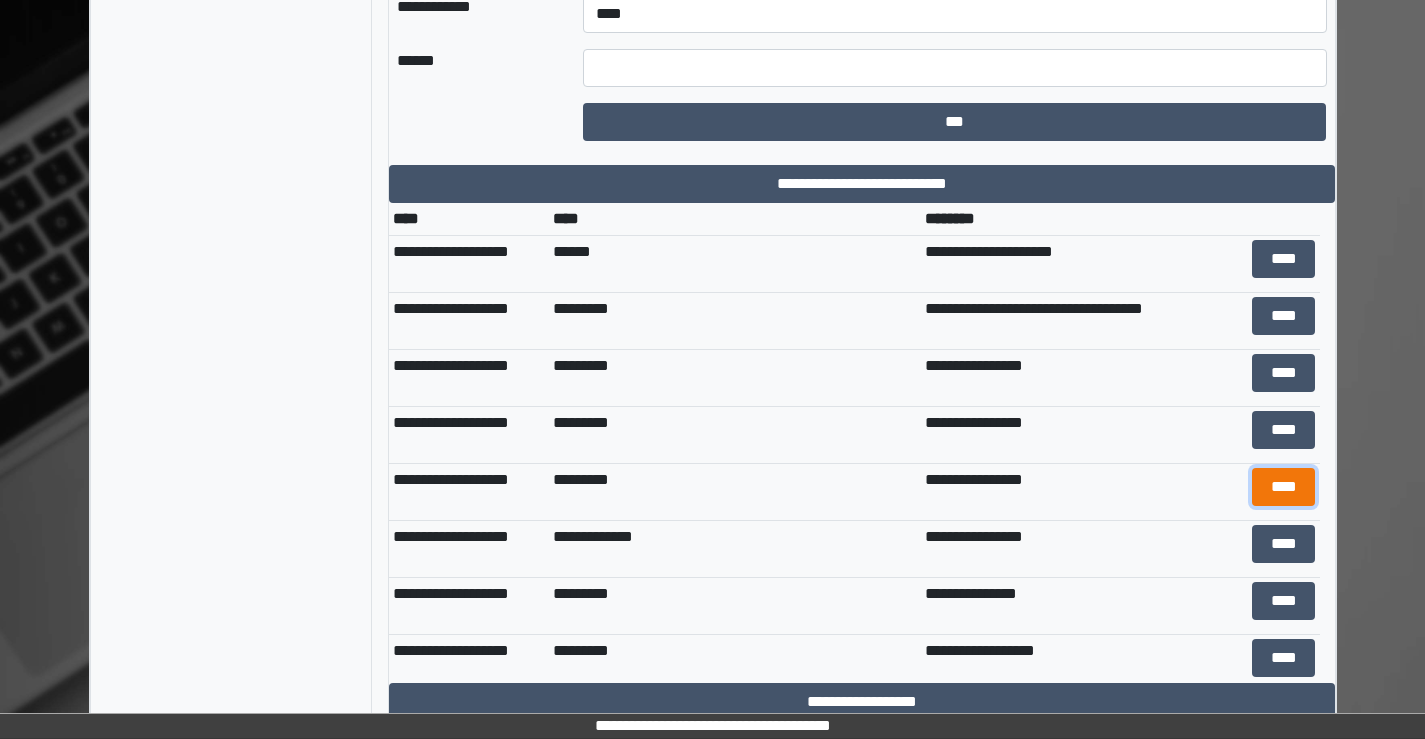 click on "****" at bounding box center [1283, 487] 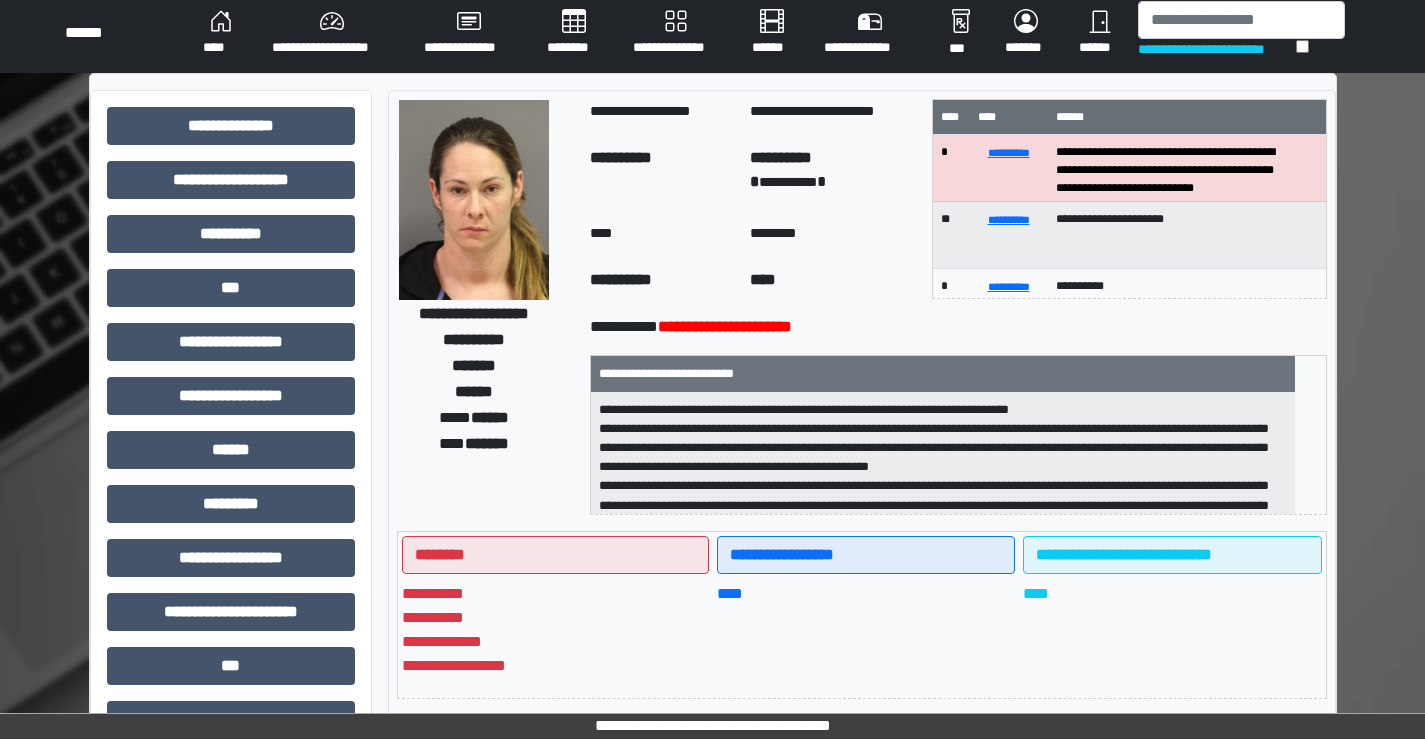 scroll, scrollTop: 0, scrollLeft: 0, axis: both 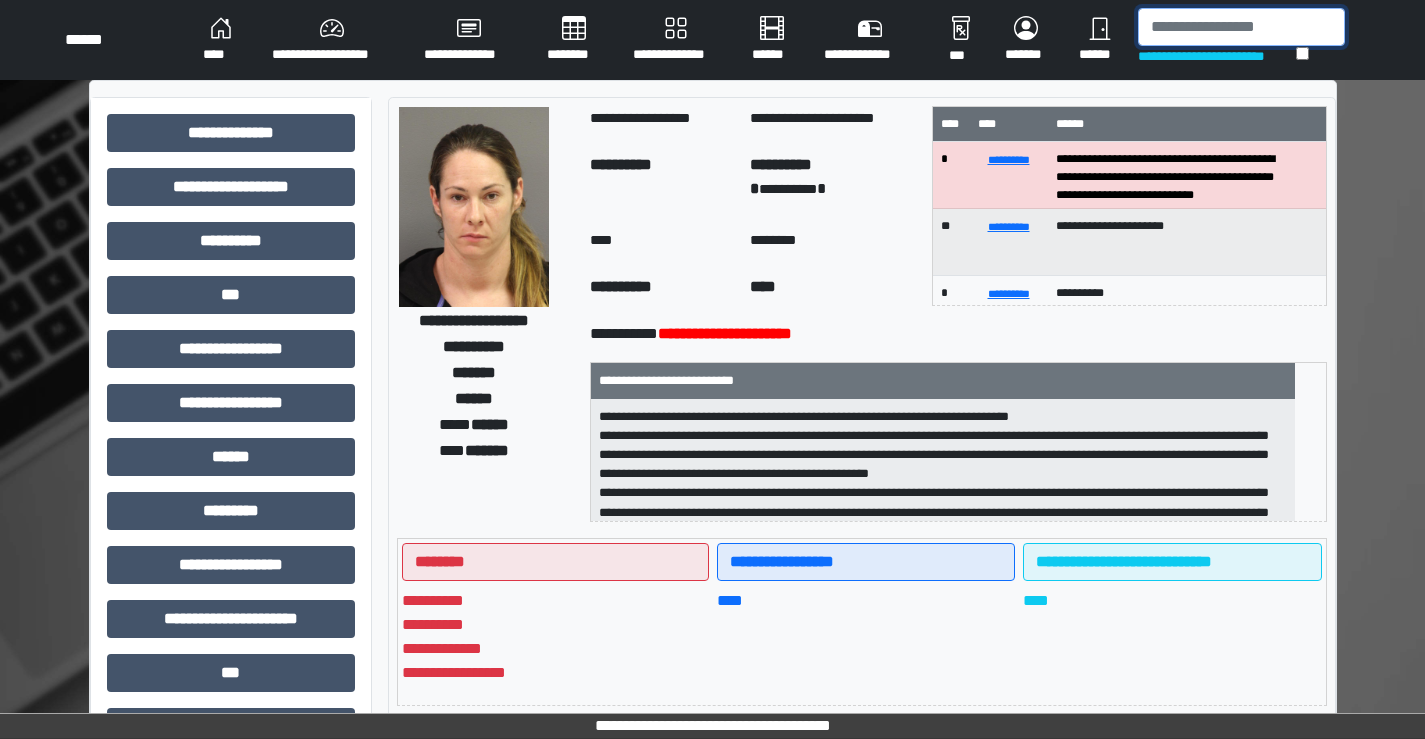 click at bounding box center (1241, 27) 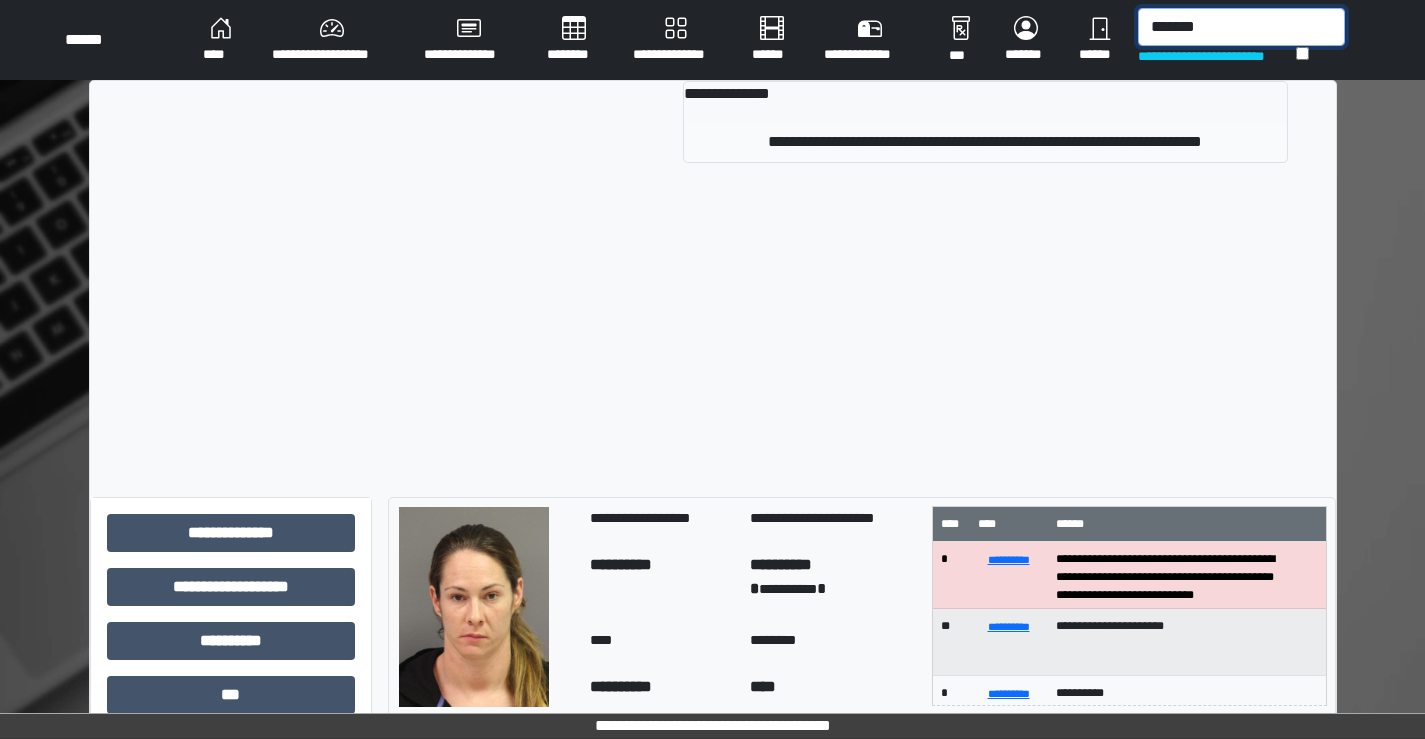 type on "*******" 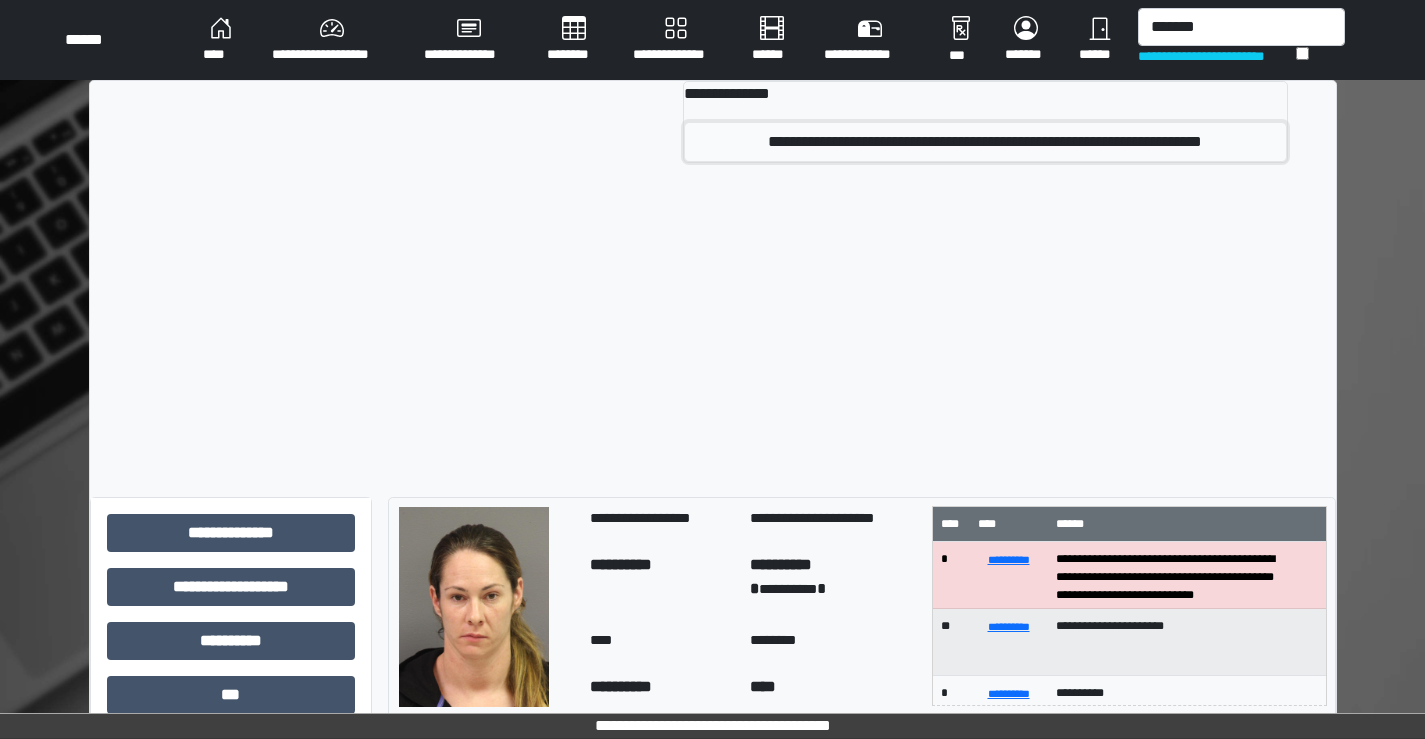 click on "**********" at bounding box center (985, 142) 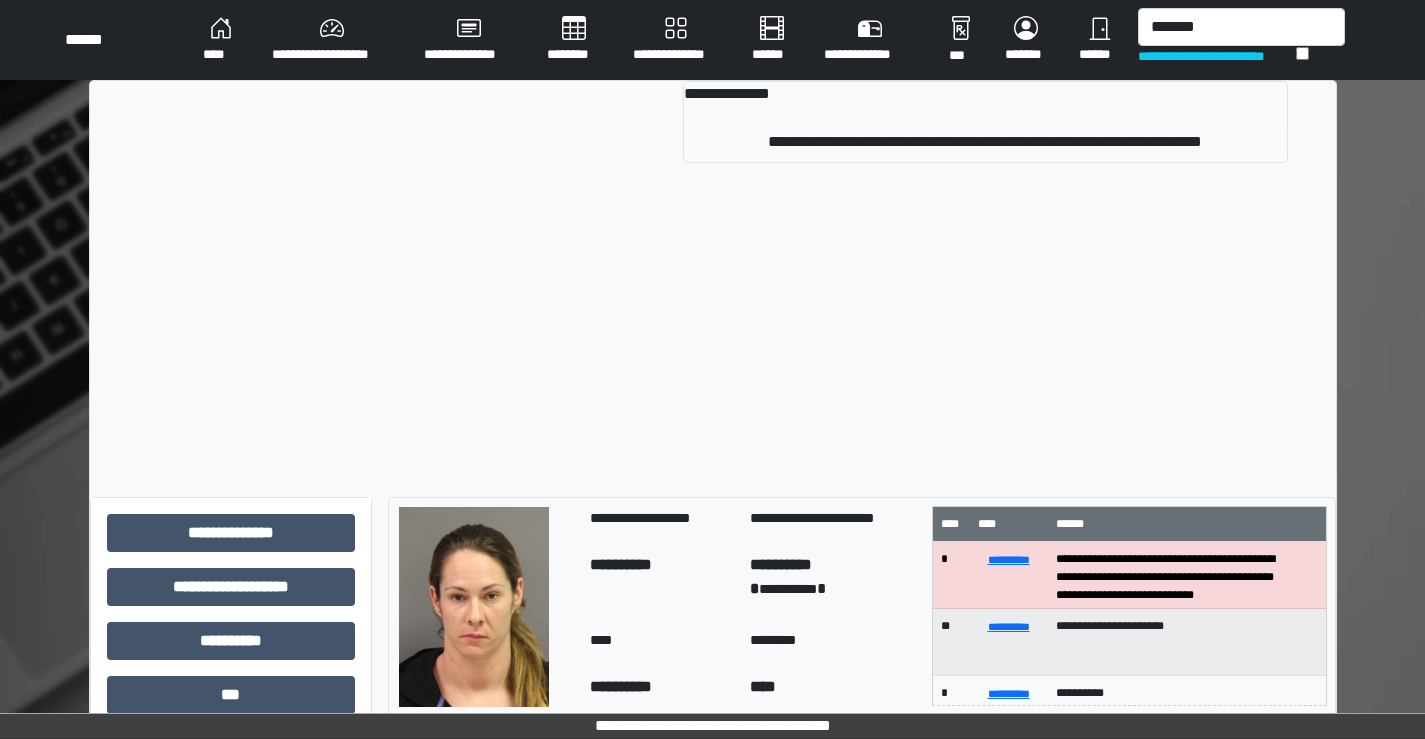 type 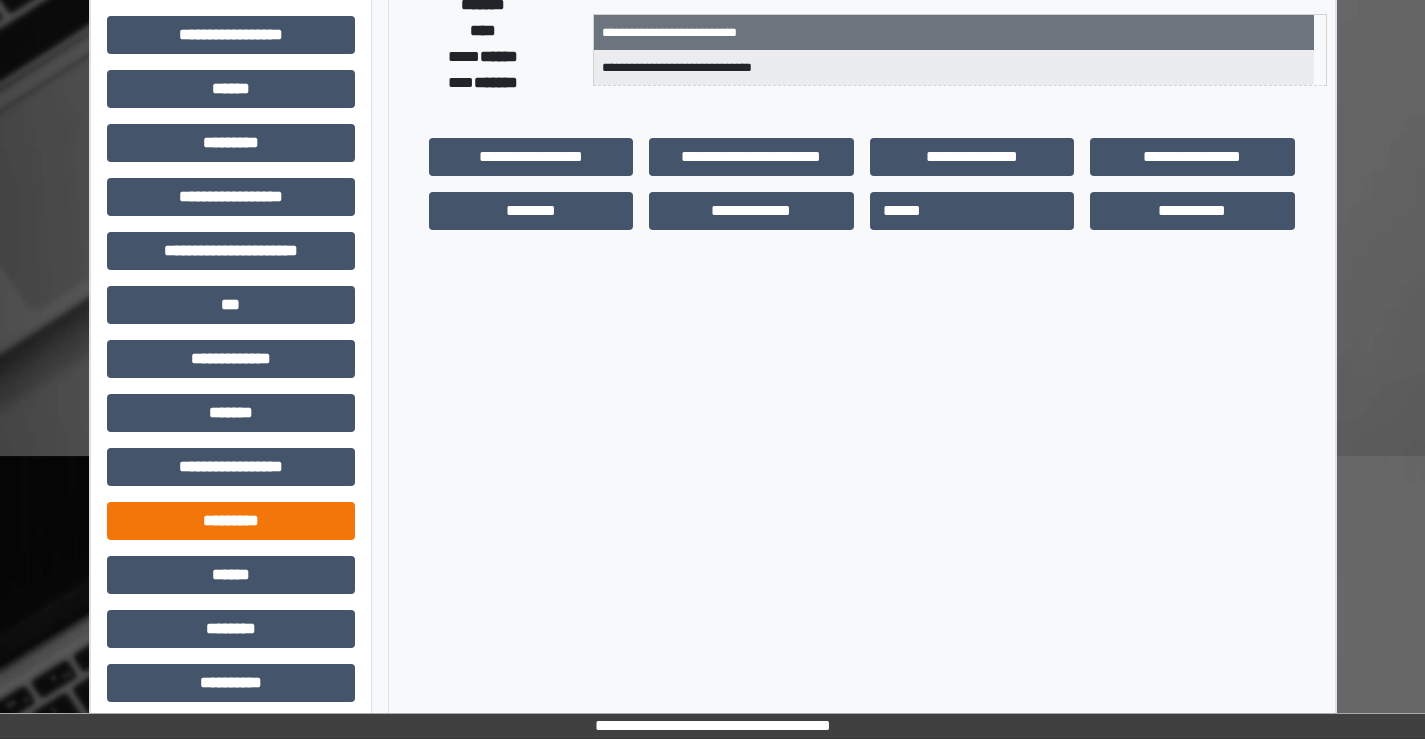 scroll, scrollTop: 435, scrollLeft: 0, axis: vertical 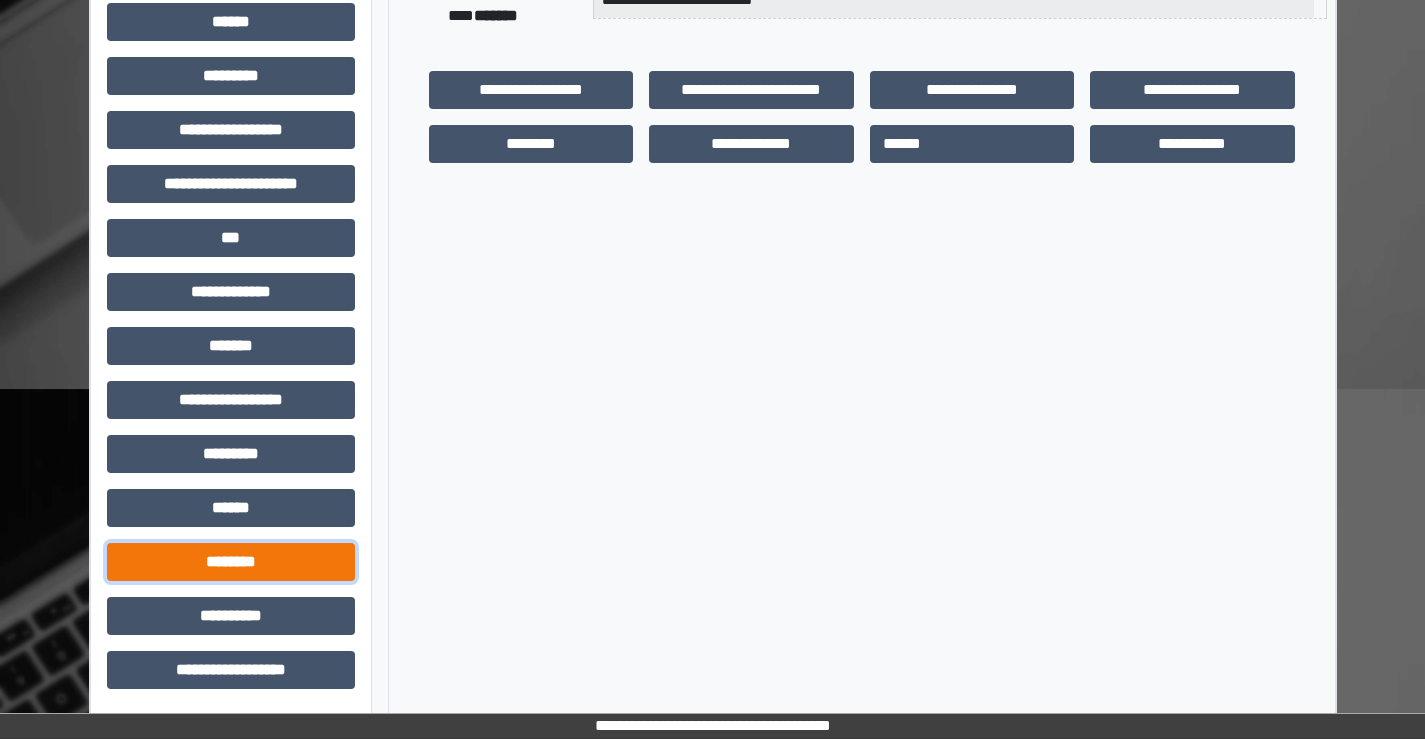 click on "********" at bounding box center [231, 562] 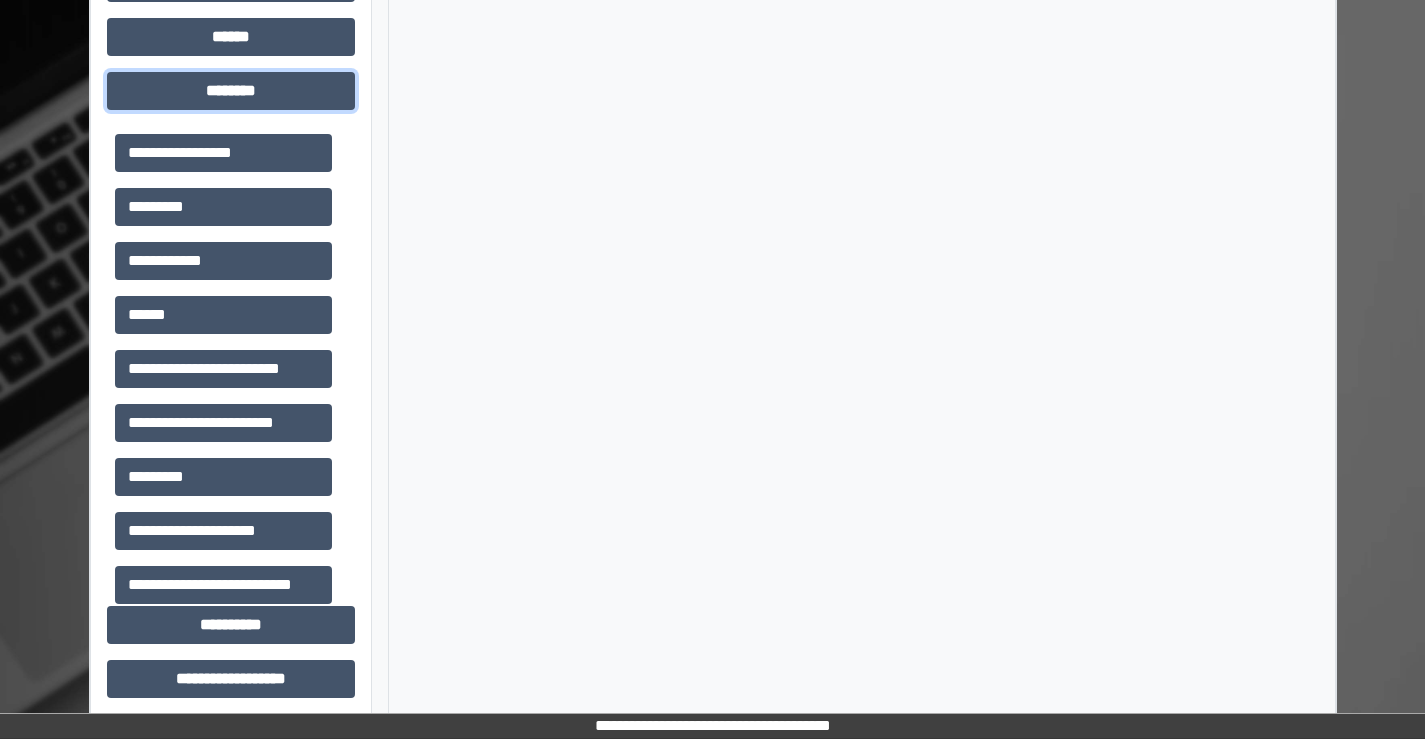 scroll, scrollTop: 915, scrollLeft: 0, axis: vertical 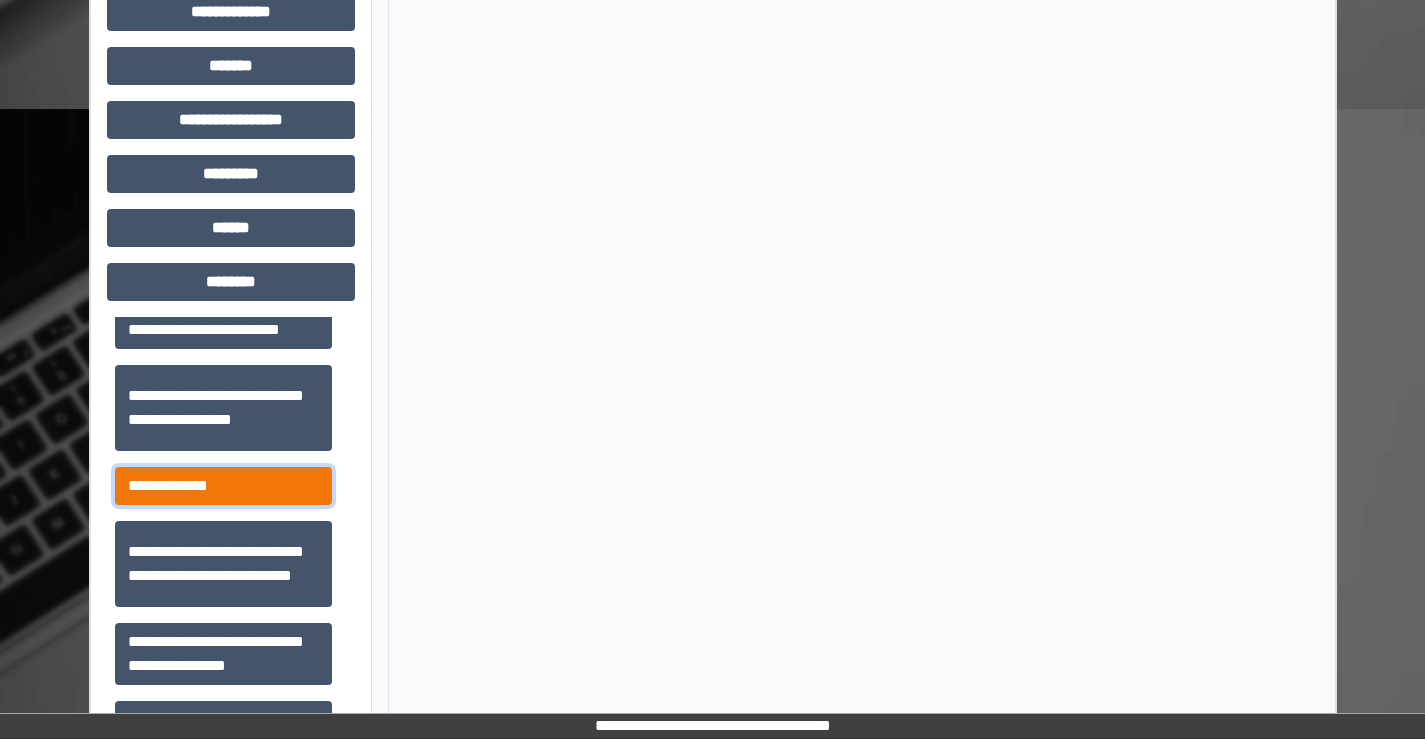 click on "**********" at bounding box center [223, 486] 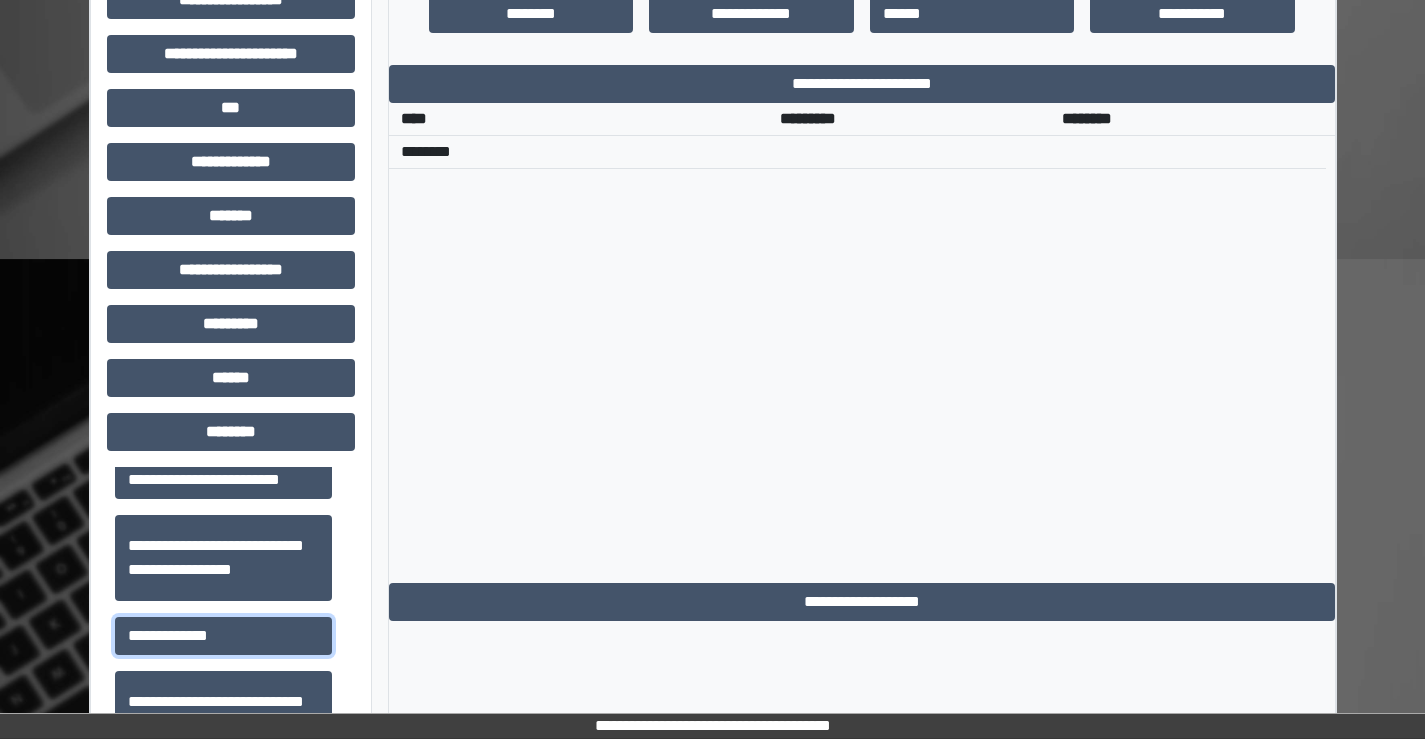 scroll, scrollTop: 600, scrollLeft: 0, axis: vertical 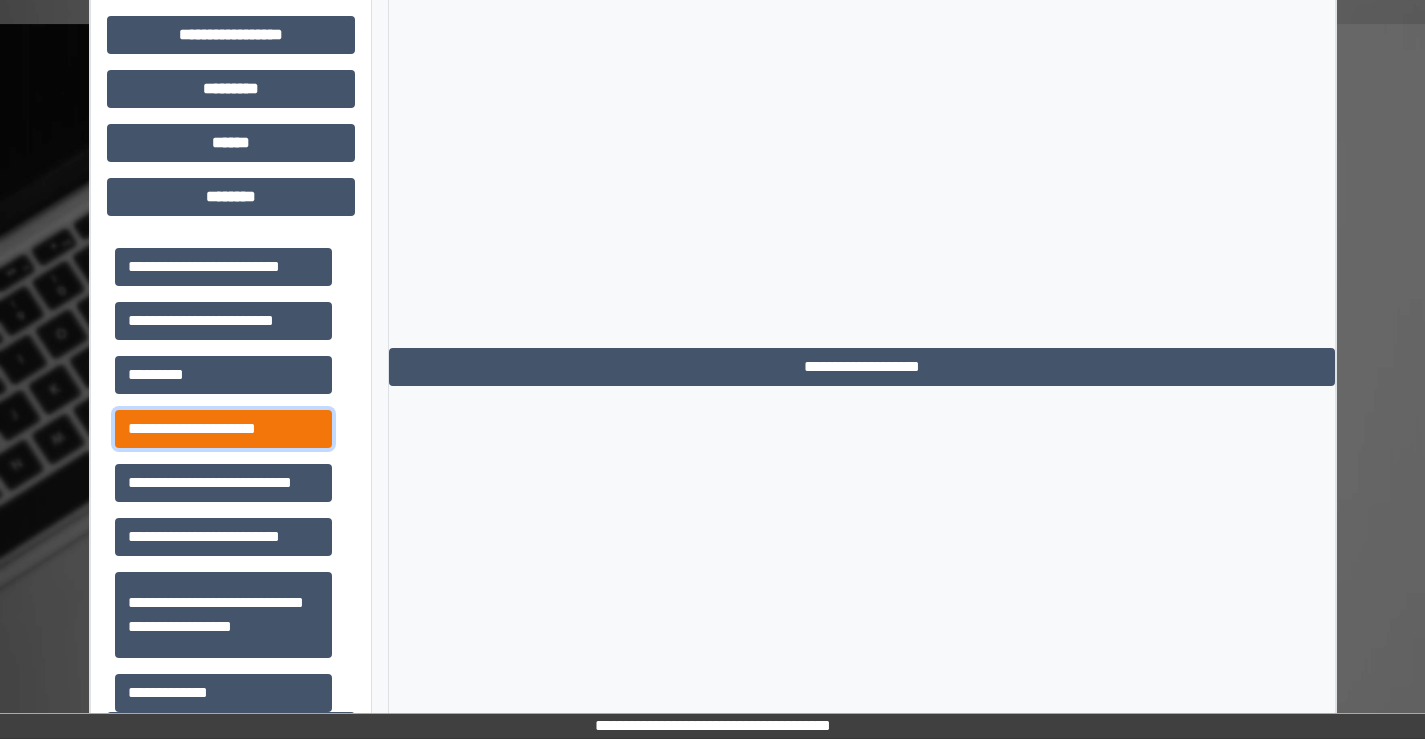 click on "**********" at bounding box center [223, 429] 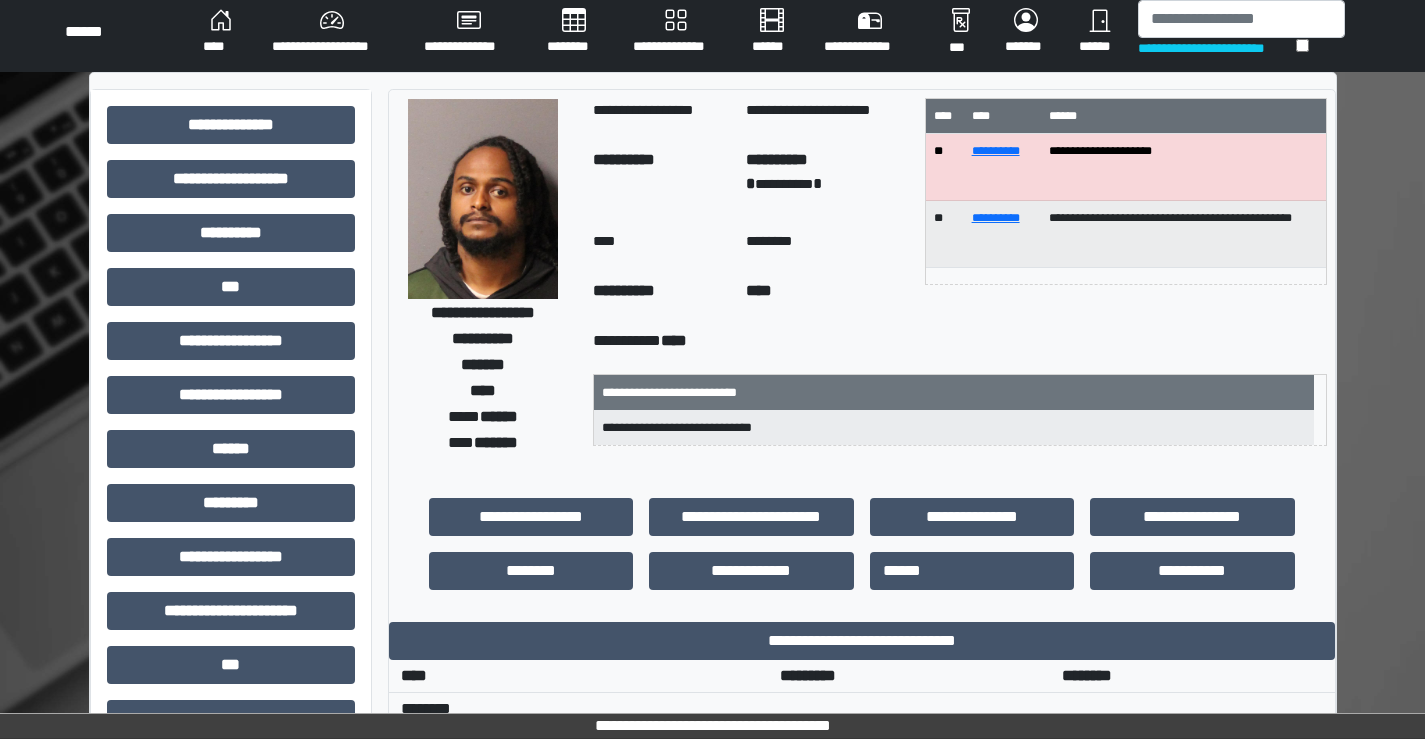 scroll, scrollTop: 0, scrollLeft: 0, axis: both 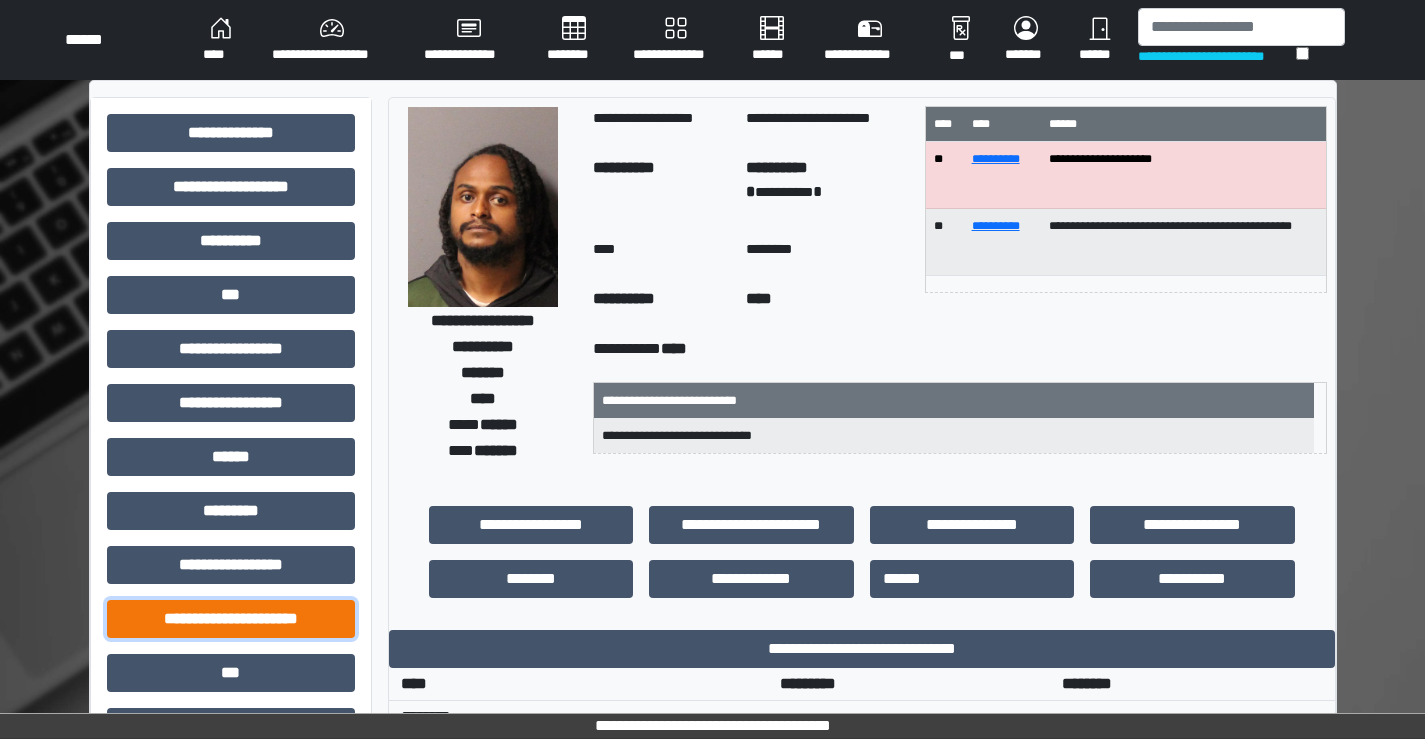 click on "**********" at bounding box center [231, 619] 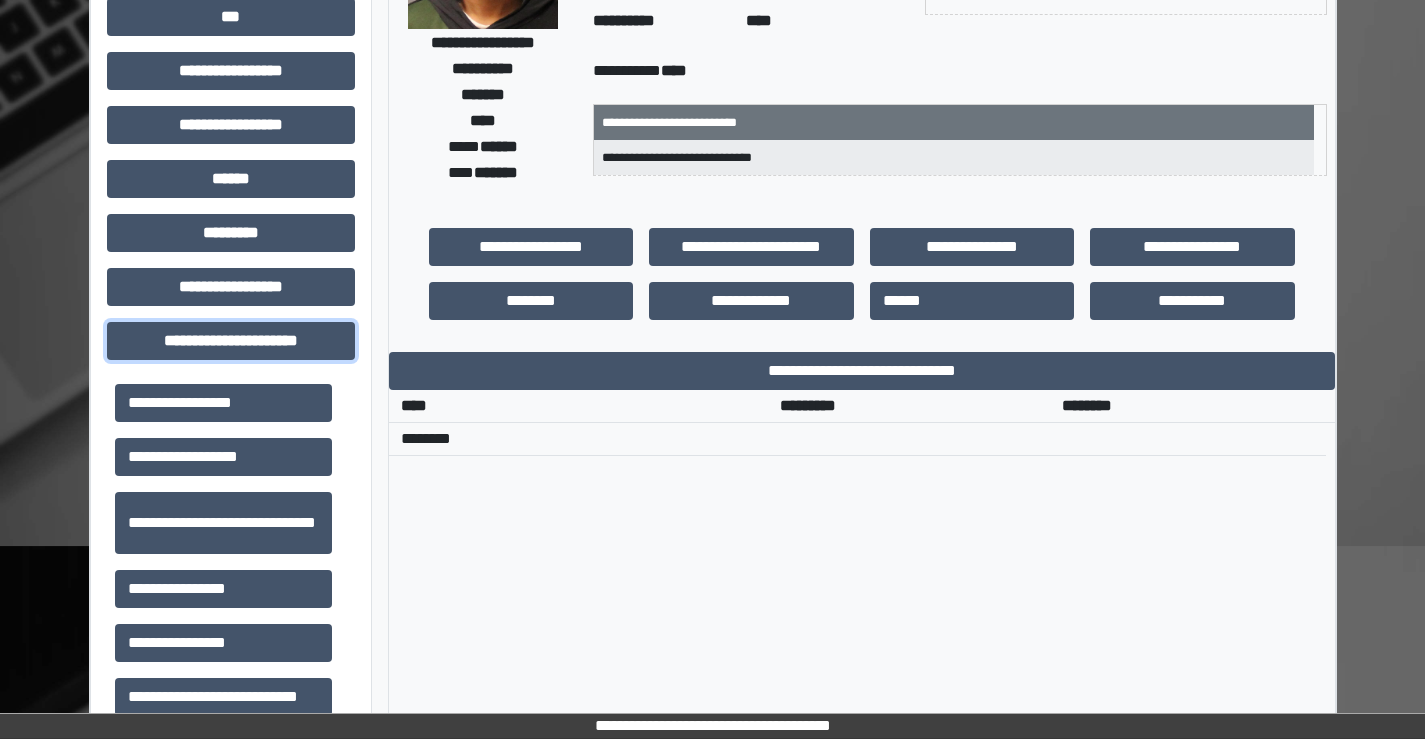 scroll, scrollTop: 300, scrollLeft: 0, axis: vertical 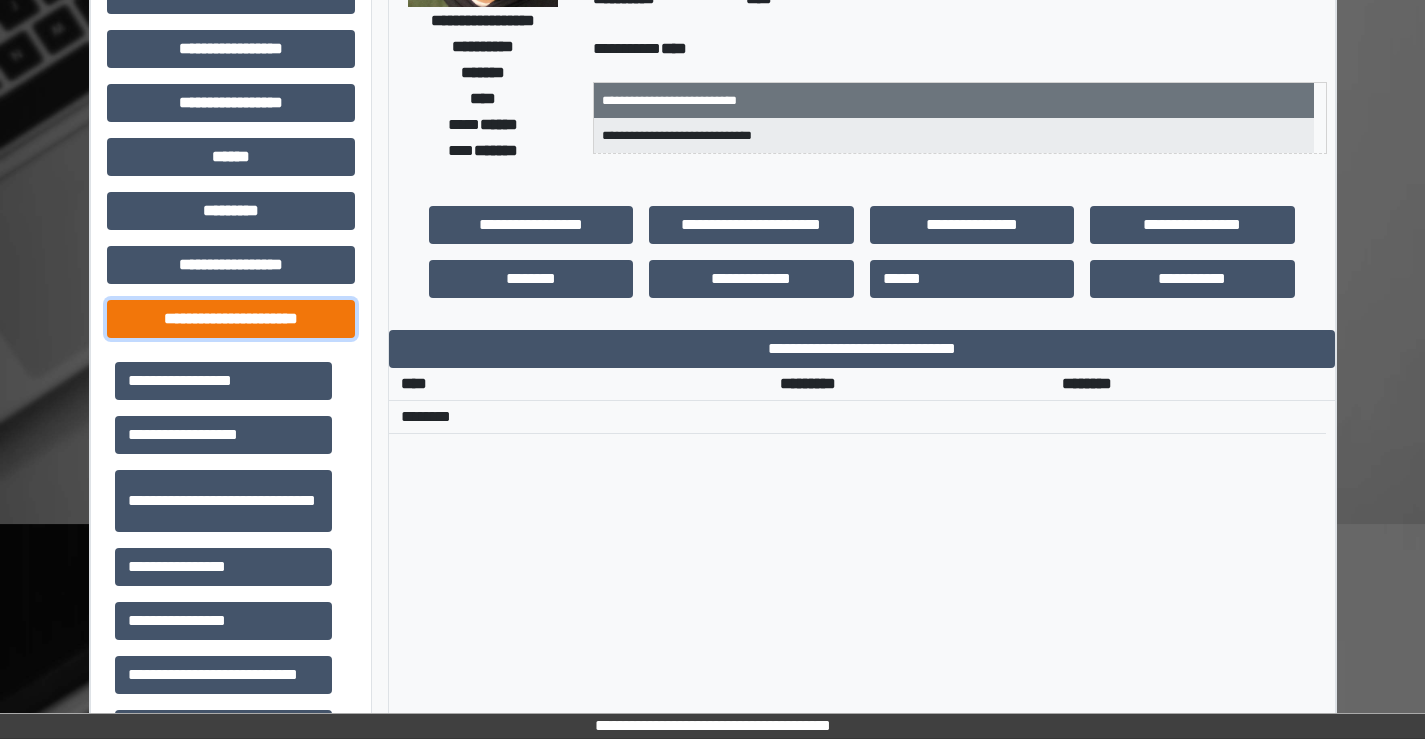 click on "**********" at bounding box center [231, 319] 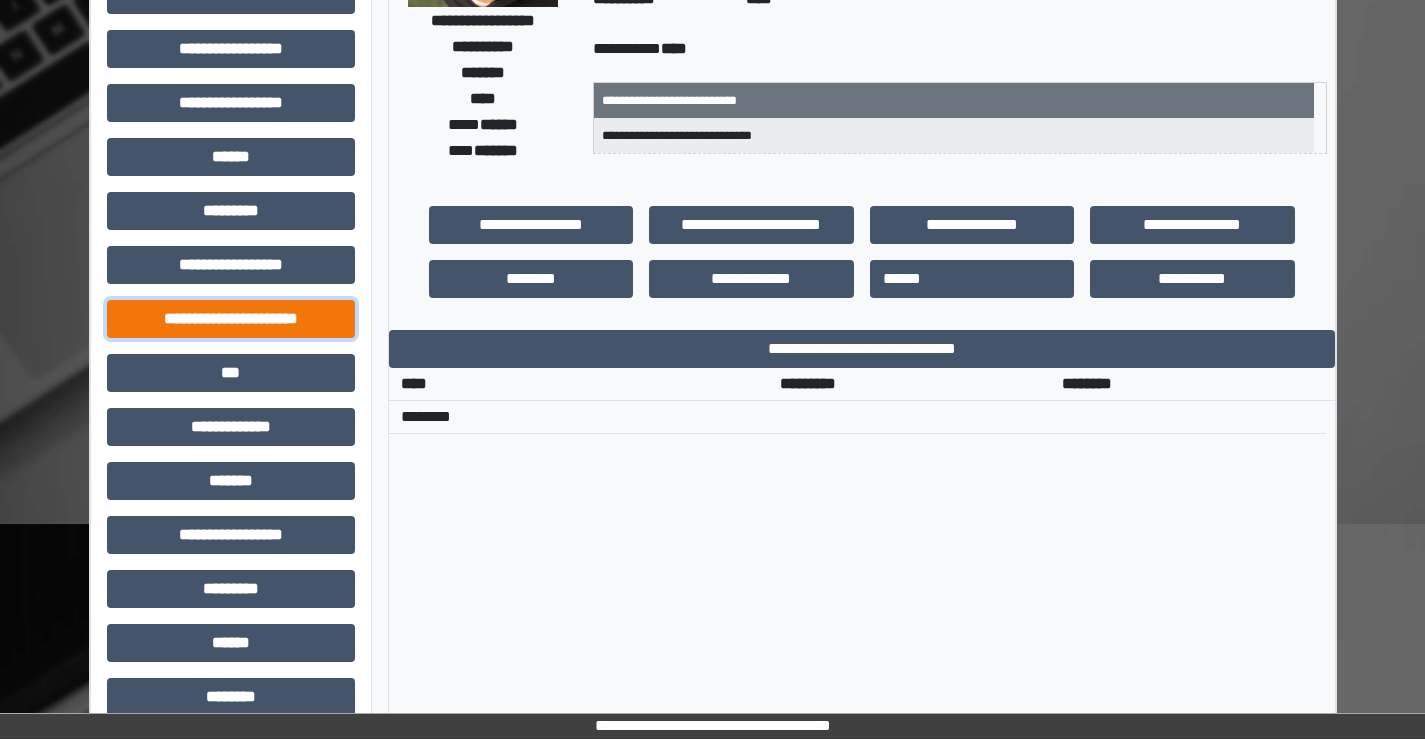 click on "**********" at bounding box center [231, 319] 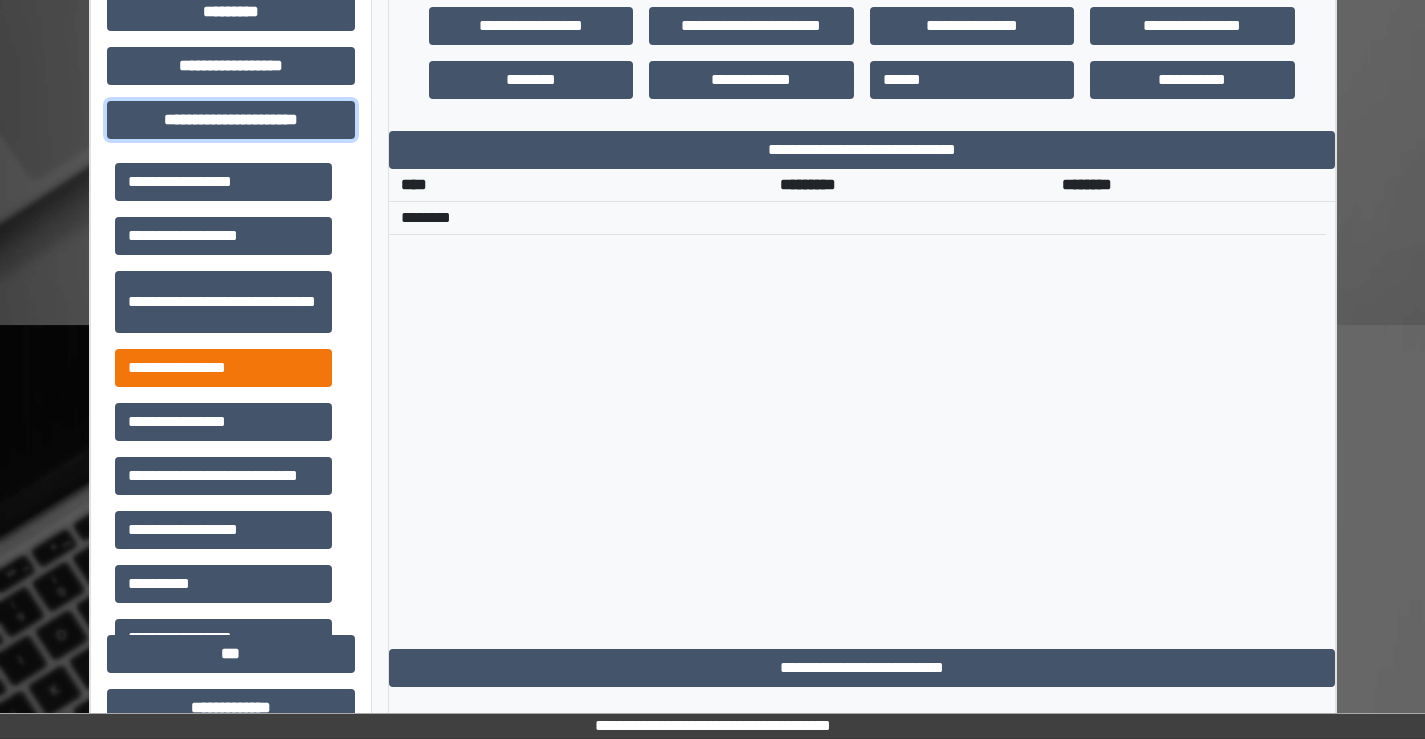 scroll, scrollTop: 500, scrollLeft: 0, axis: vertical 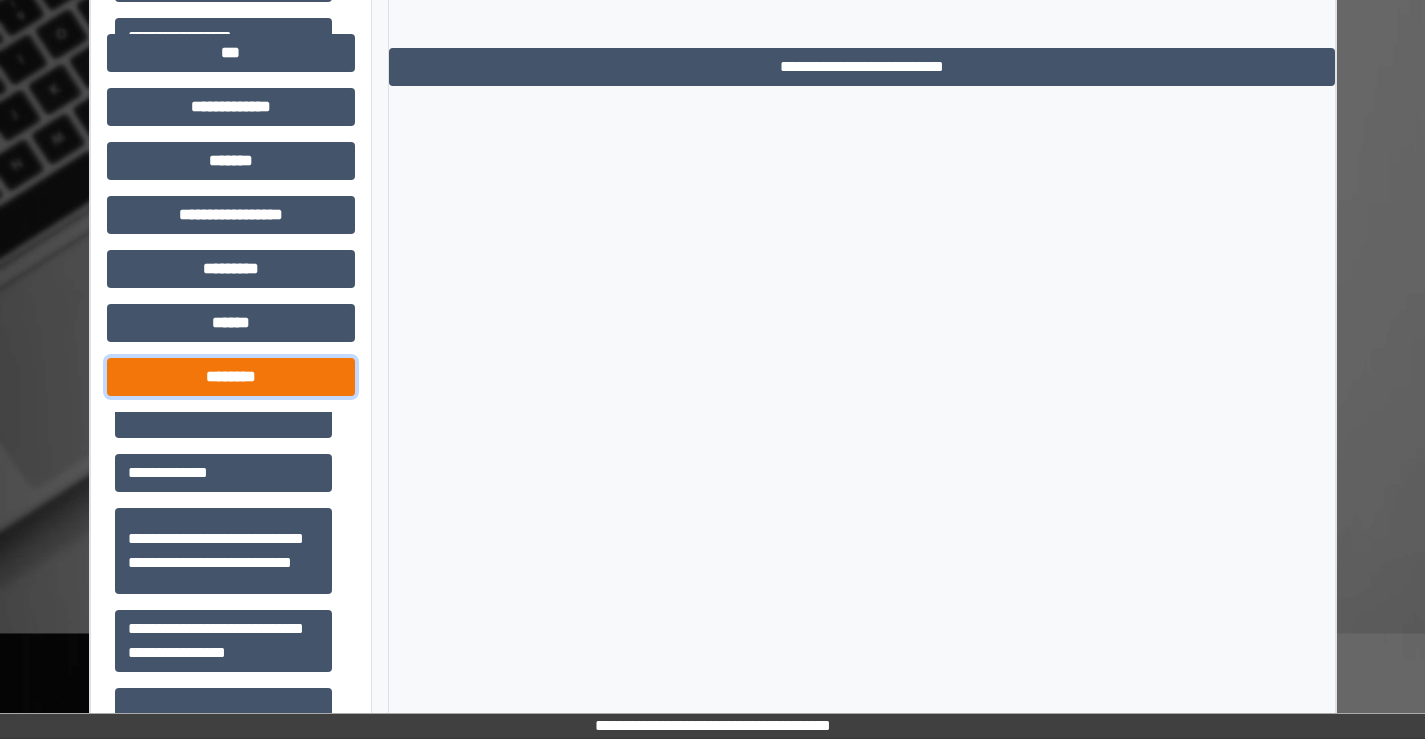 click on "********" at bounding box center (231, 377) 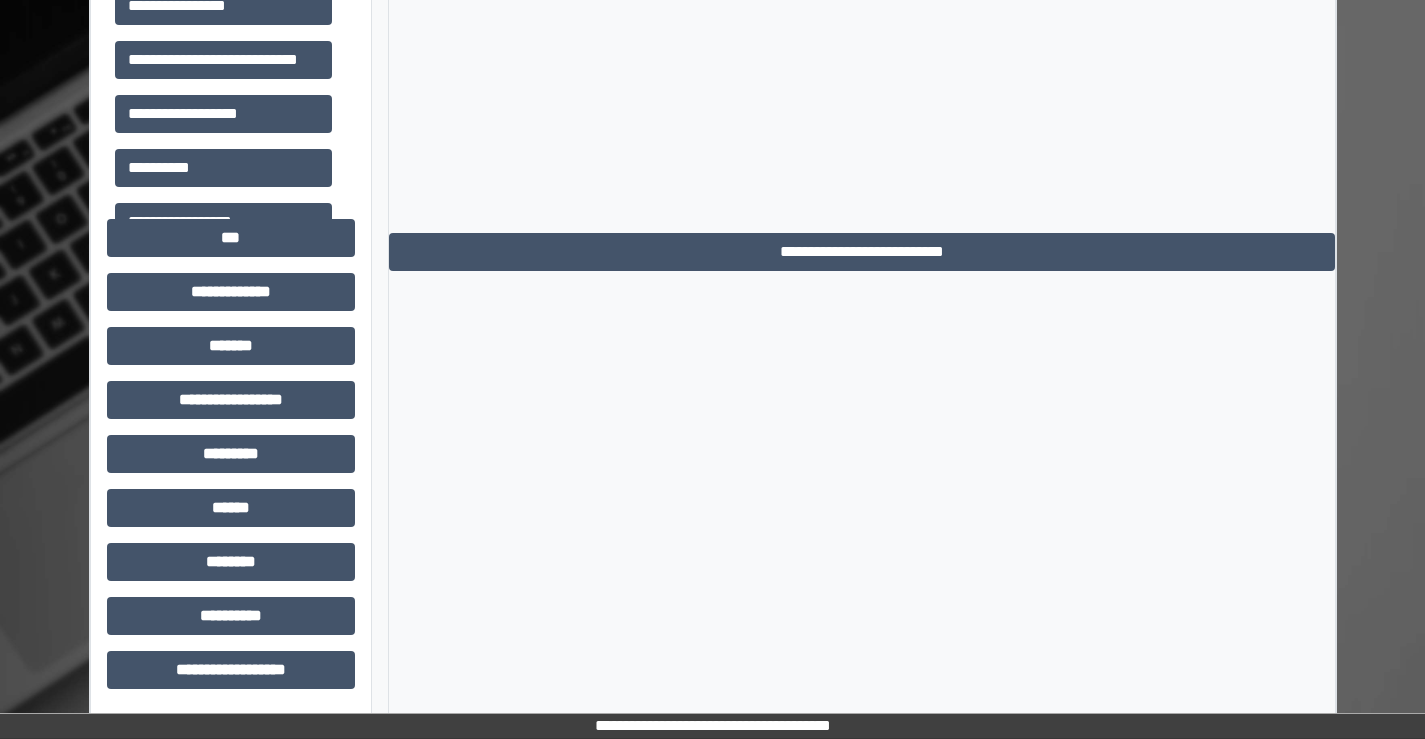 drag, startPoint x: 0, startPoint y: 219, endPoint x: 39, endPoint y: 100, distance: 125.22779 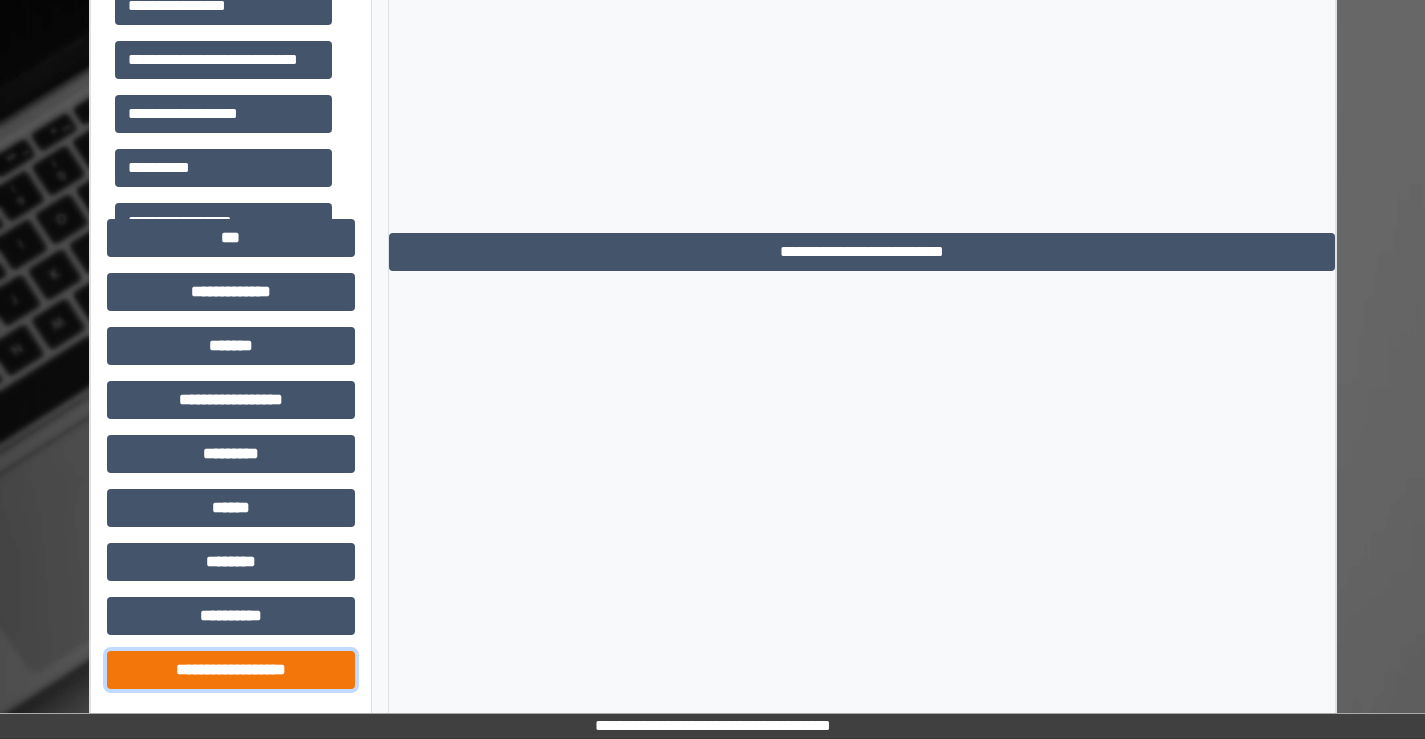 click on "**********" at bounding box center (231, 670) 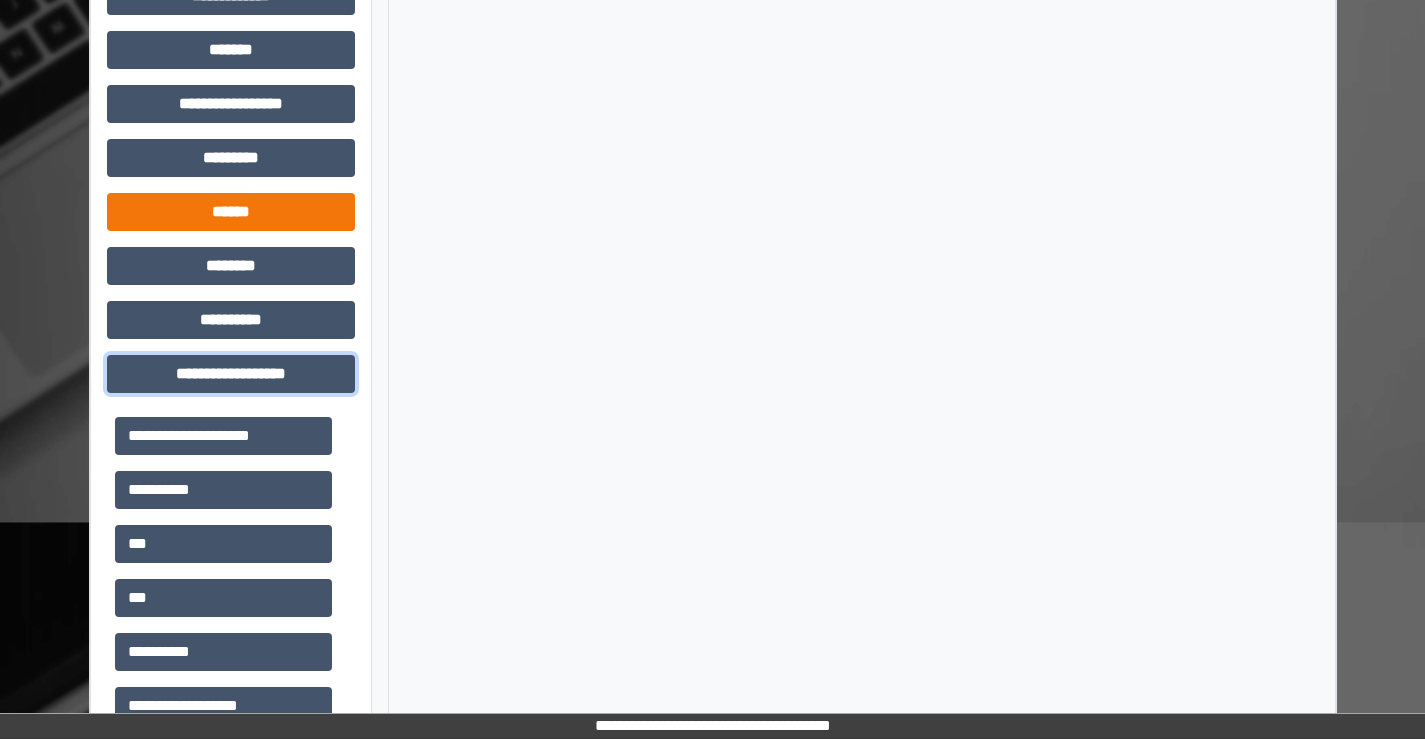 scroll, scrollTop: 1215, scrollLeft: 0, axis: vertical 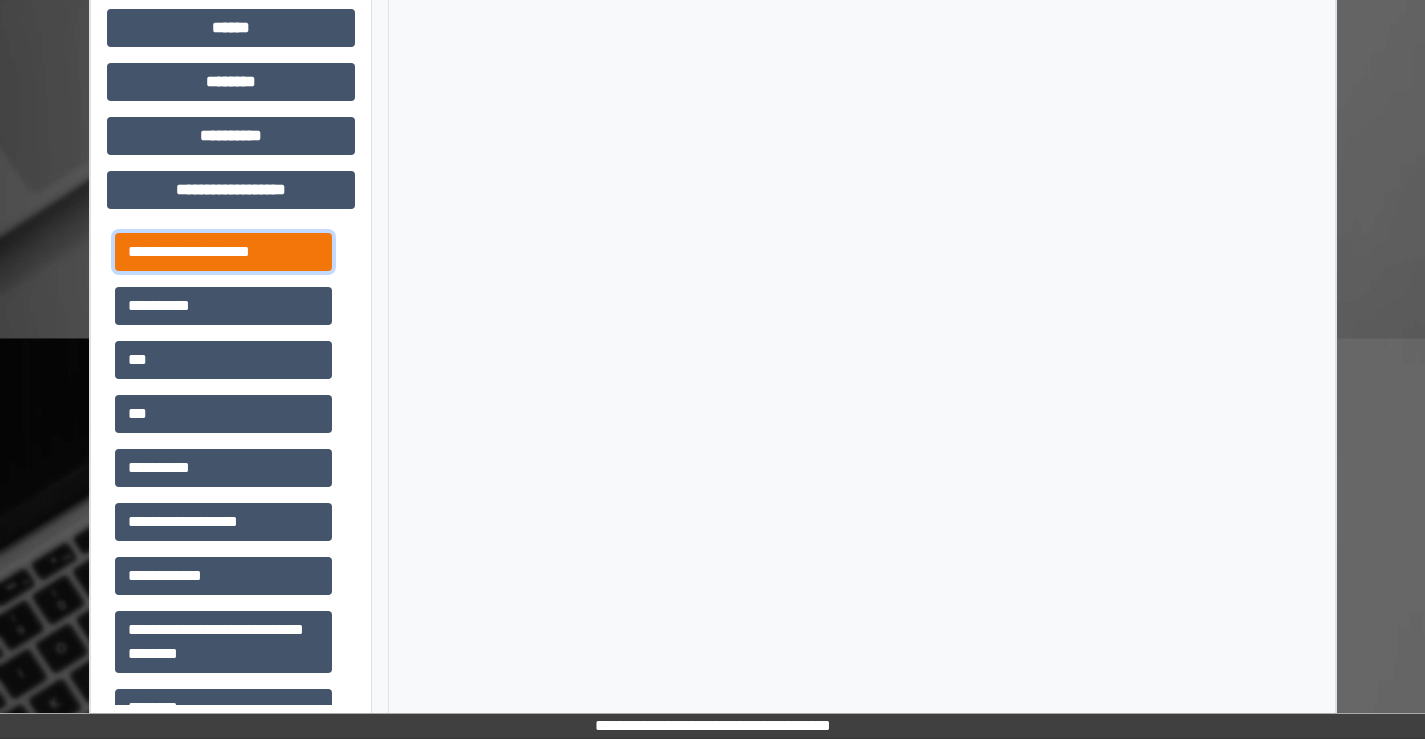 click on "**********" at bounding box center [223, 252] 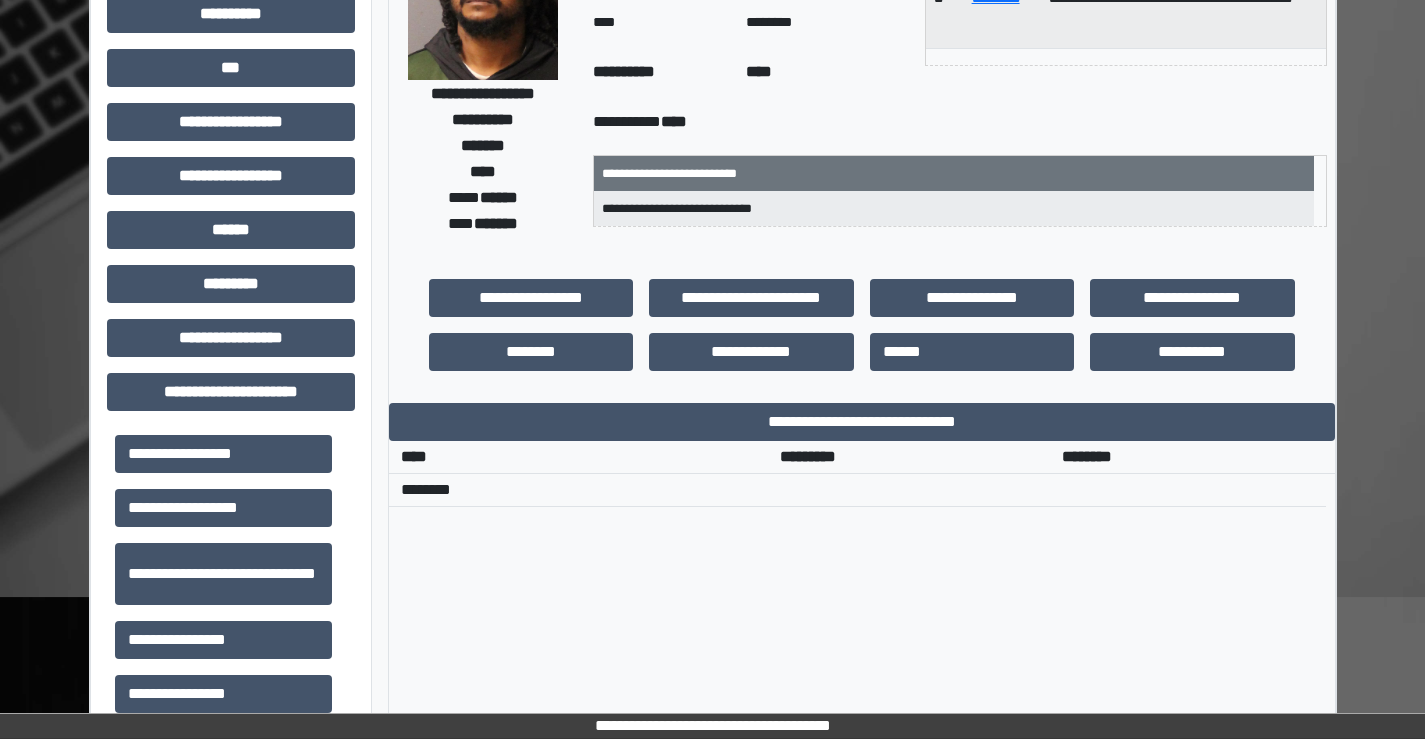 scroll, scrollTop: 0, scrollLeft: 0, axis: both 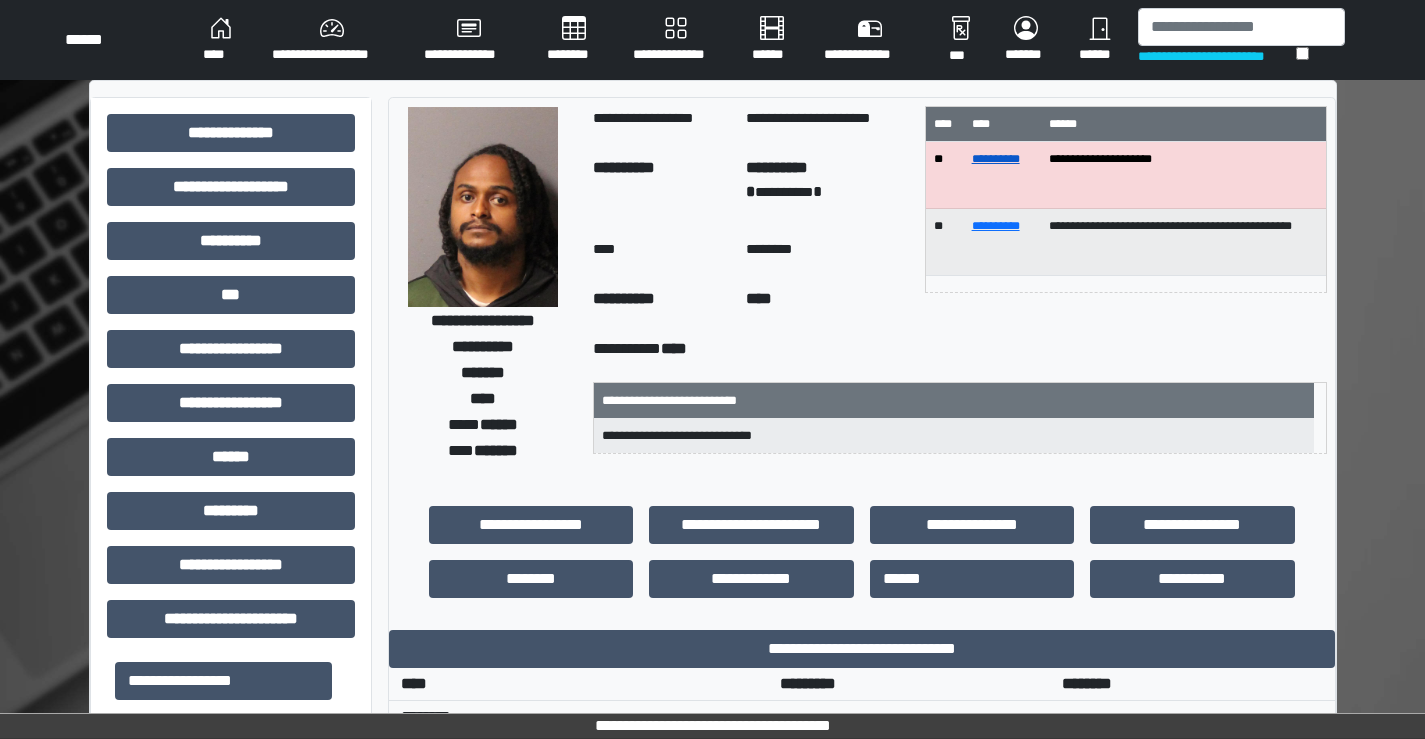 click on "**********" at bounding box center (996, 159) 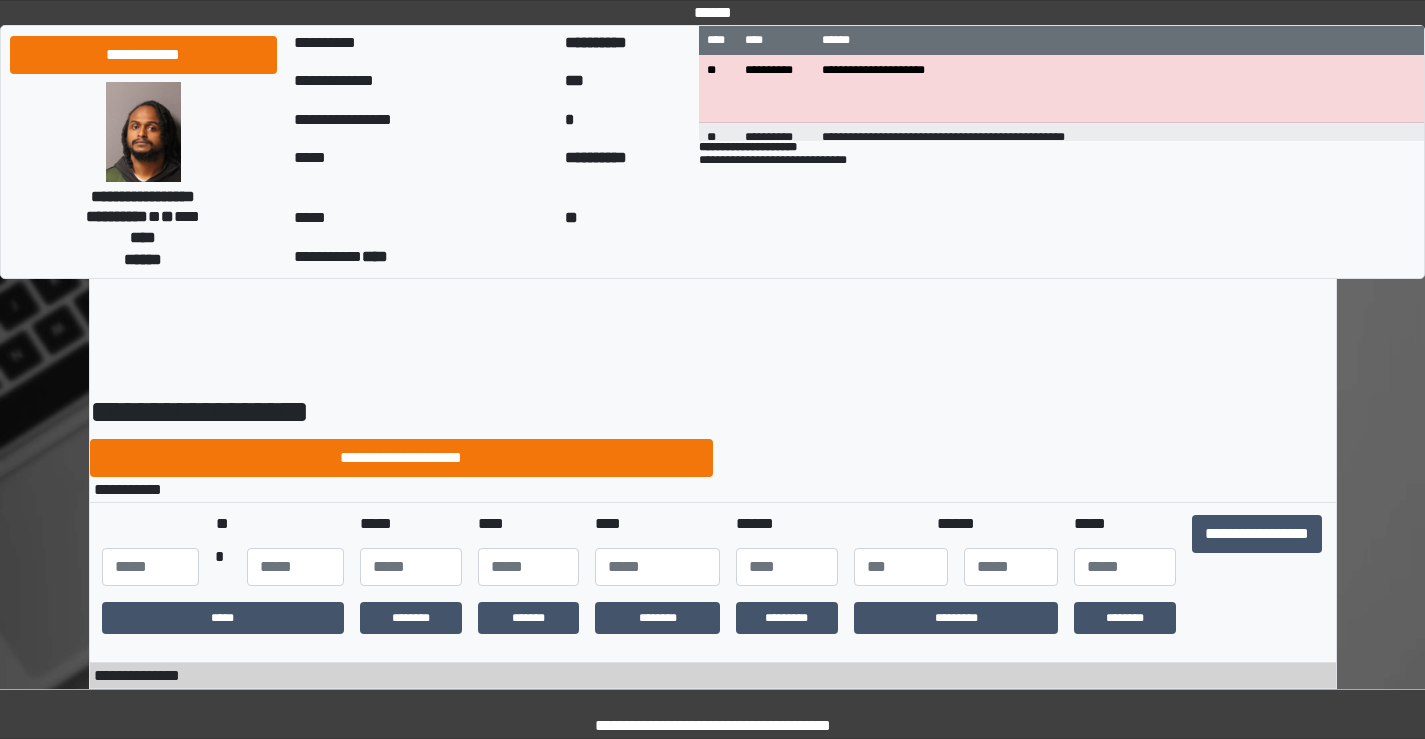 scroll, scrollTop: 0, scrollLeft: 0, axis: both 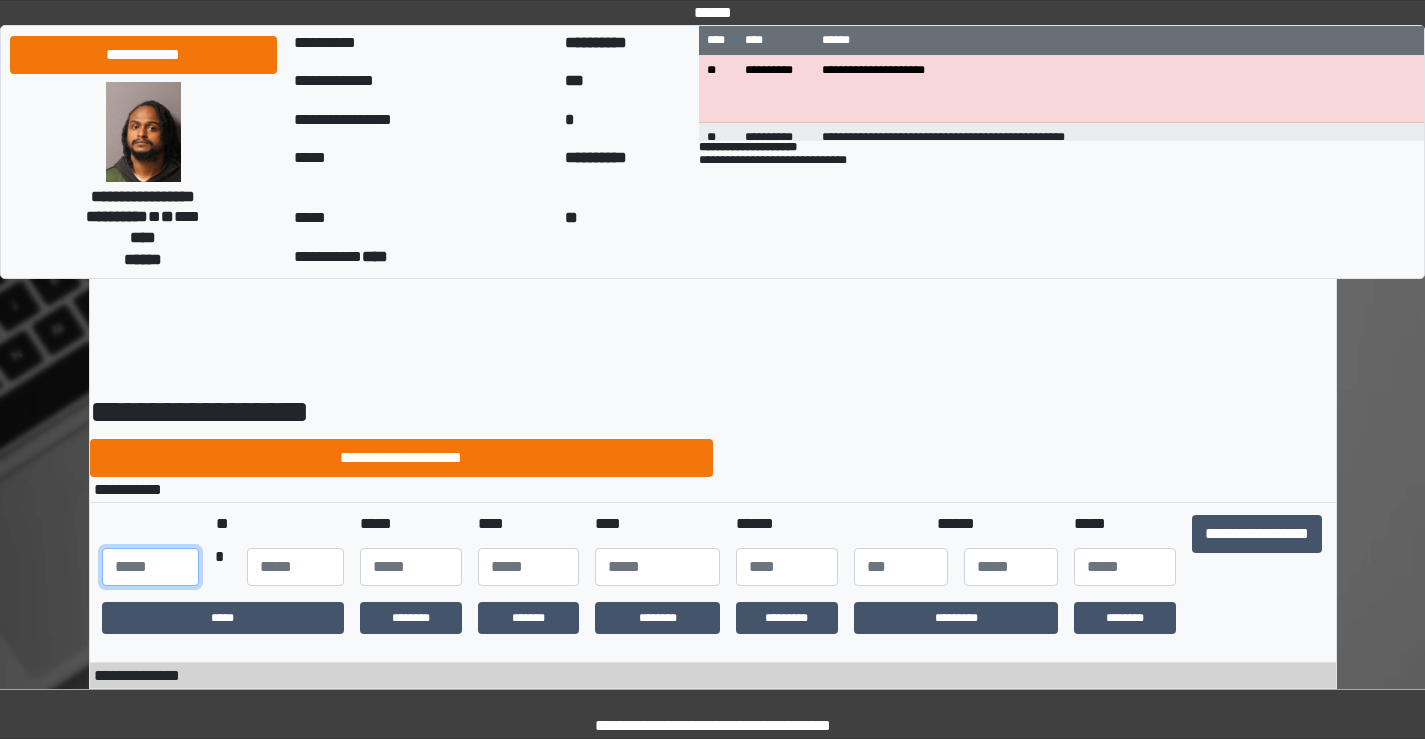 click at bounding box center [150, 567] 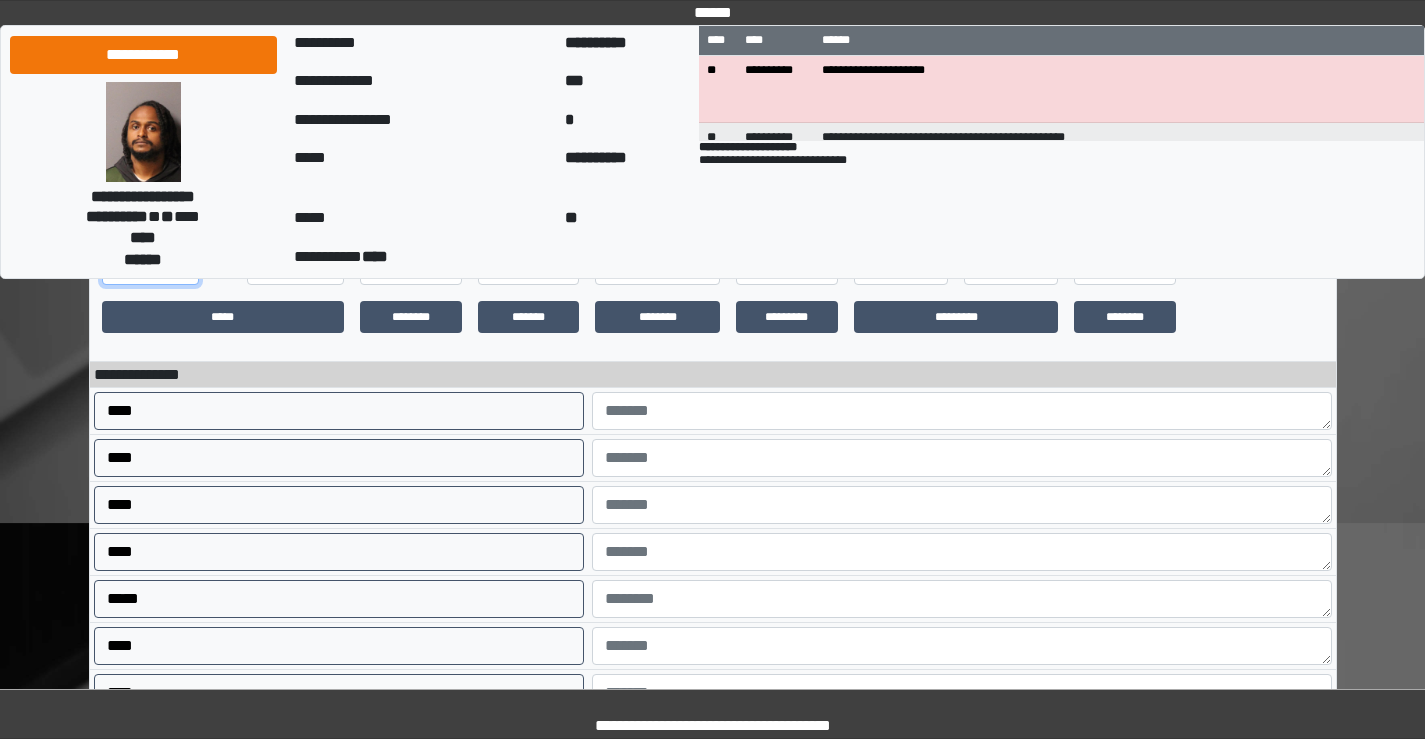 scroll, scrollTop: 300, scrollLeft: 0, axis: vertical 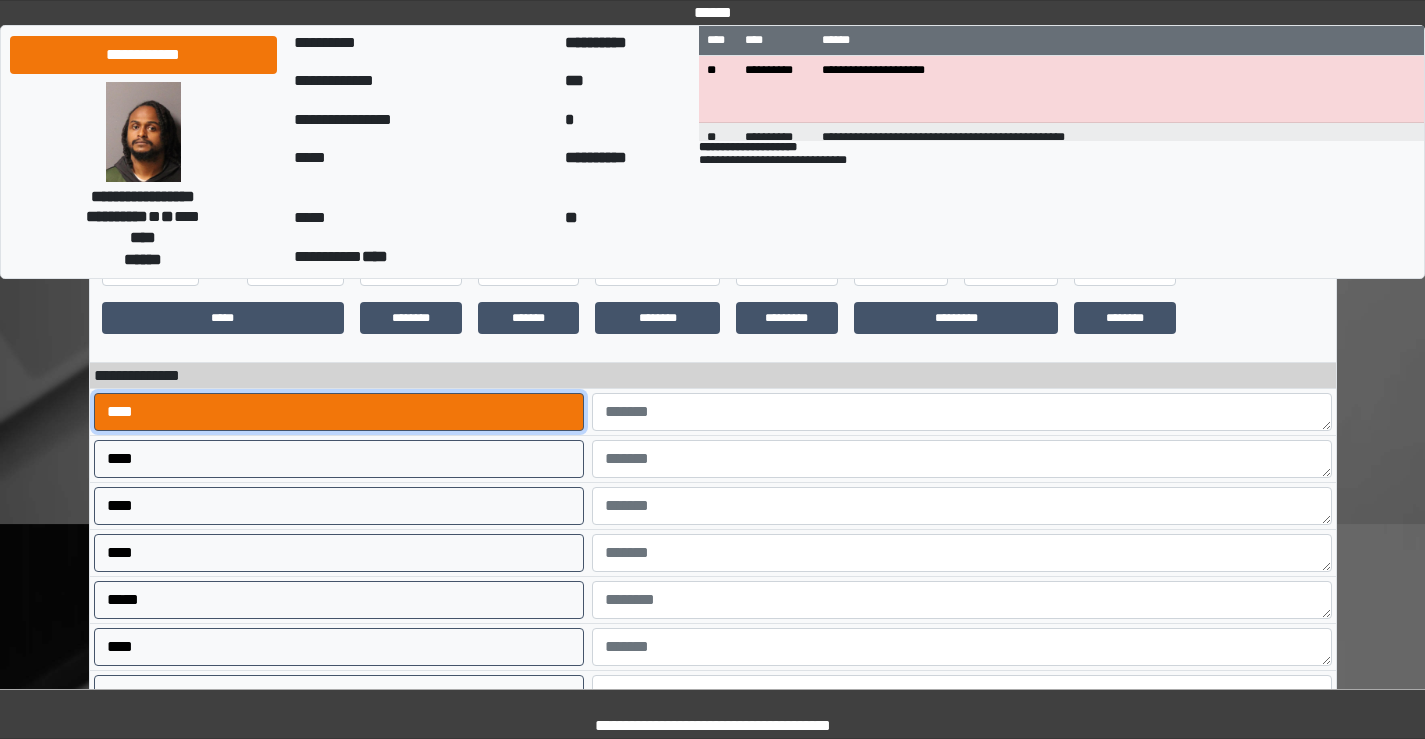 click on "****" at bounding box center (339, 412) 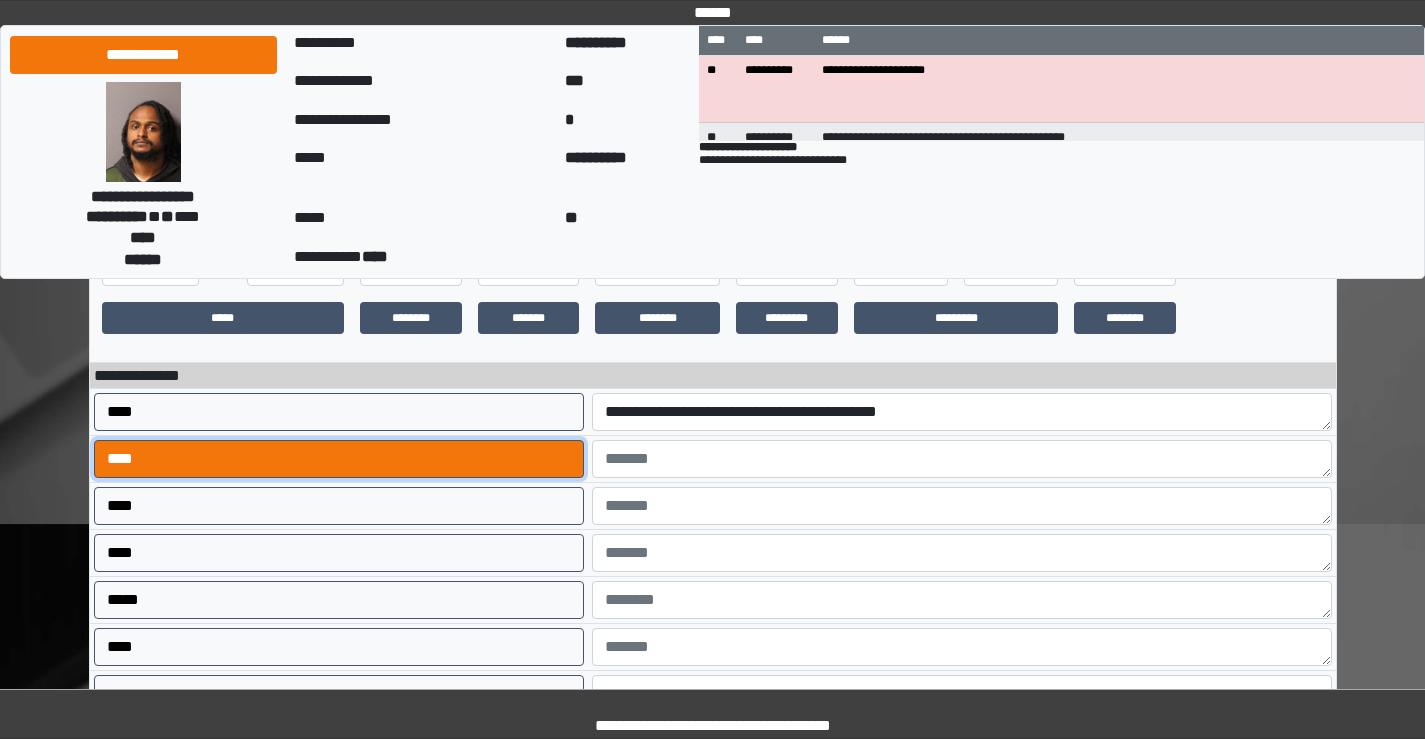 click on "****" at bounding box center (339, 459) 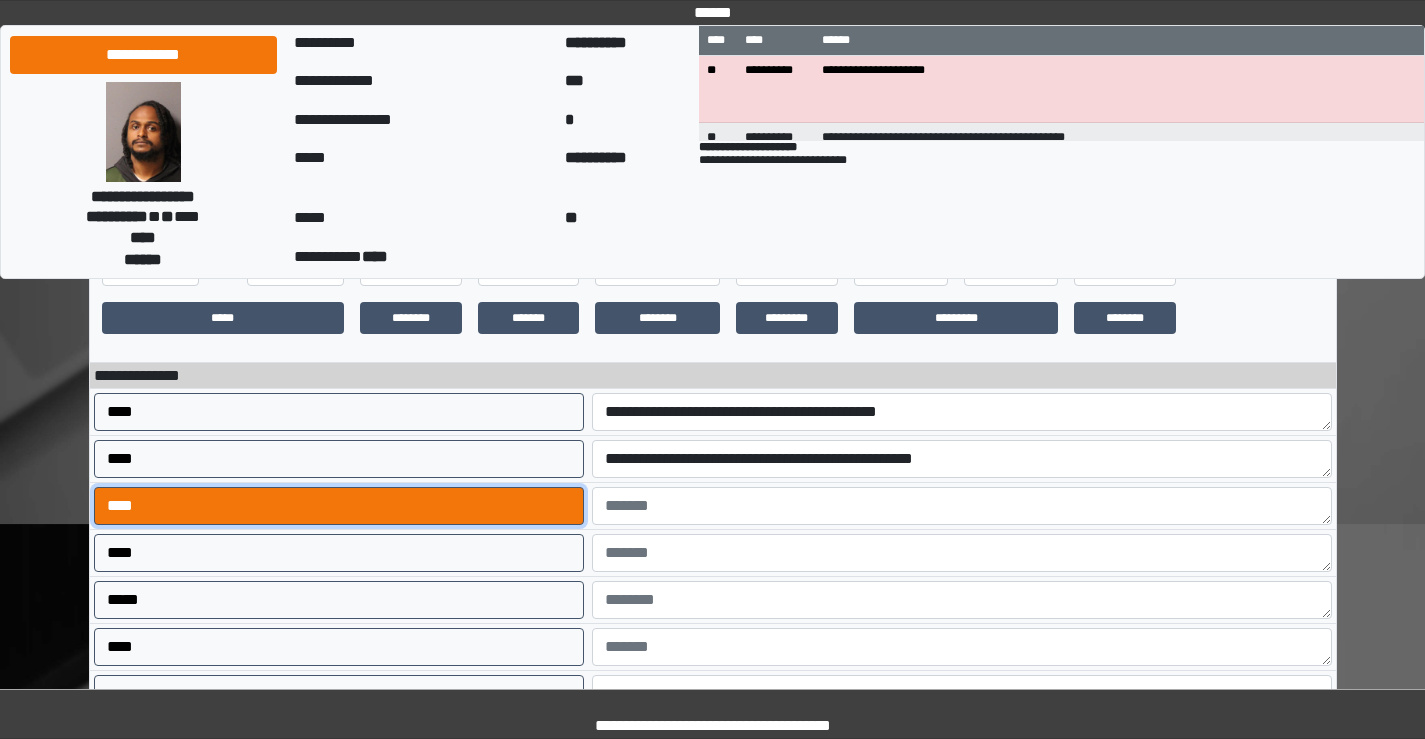 click on "****" at bounding box center [339, 506] 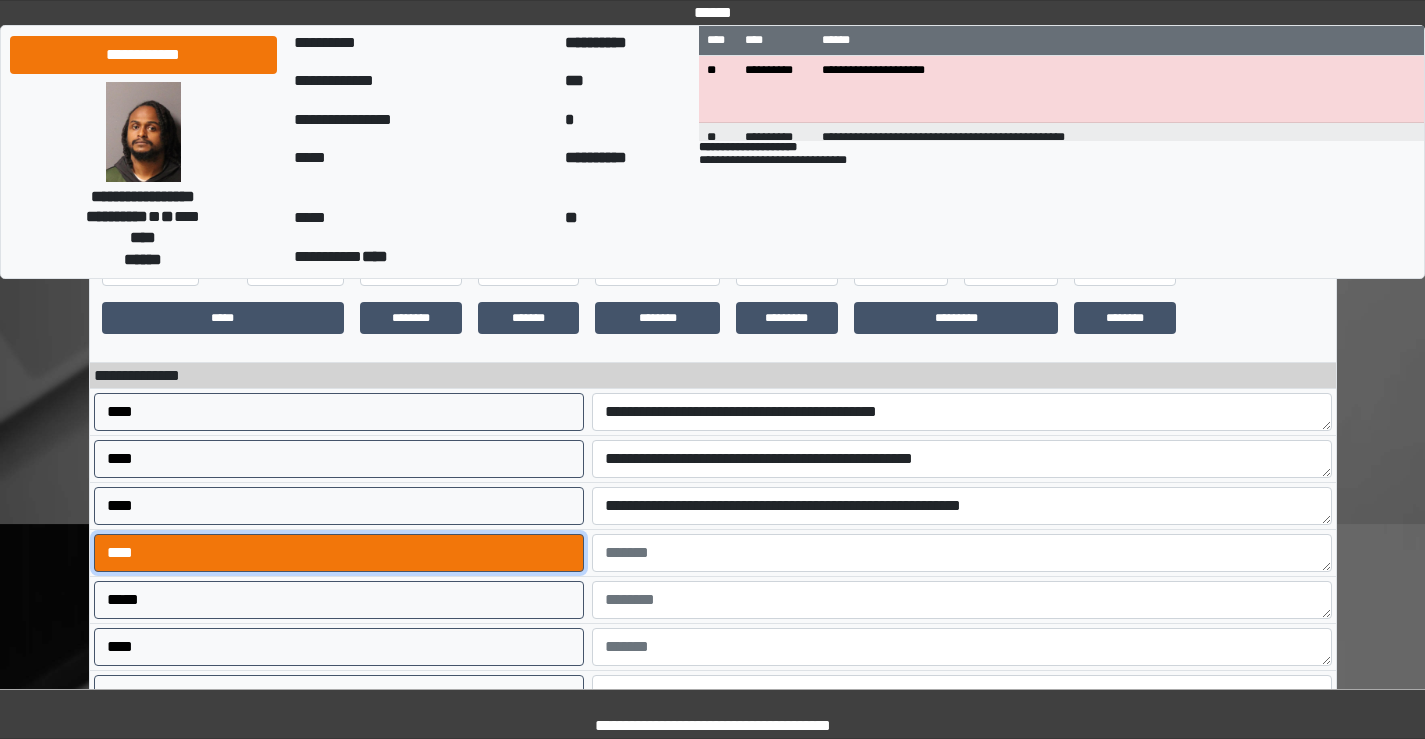 click on "****" at bounding box center [339, 553] 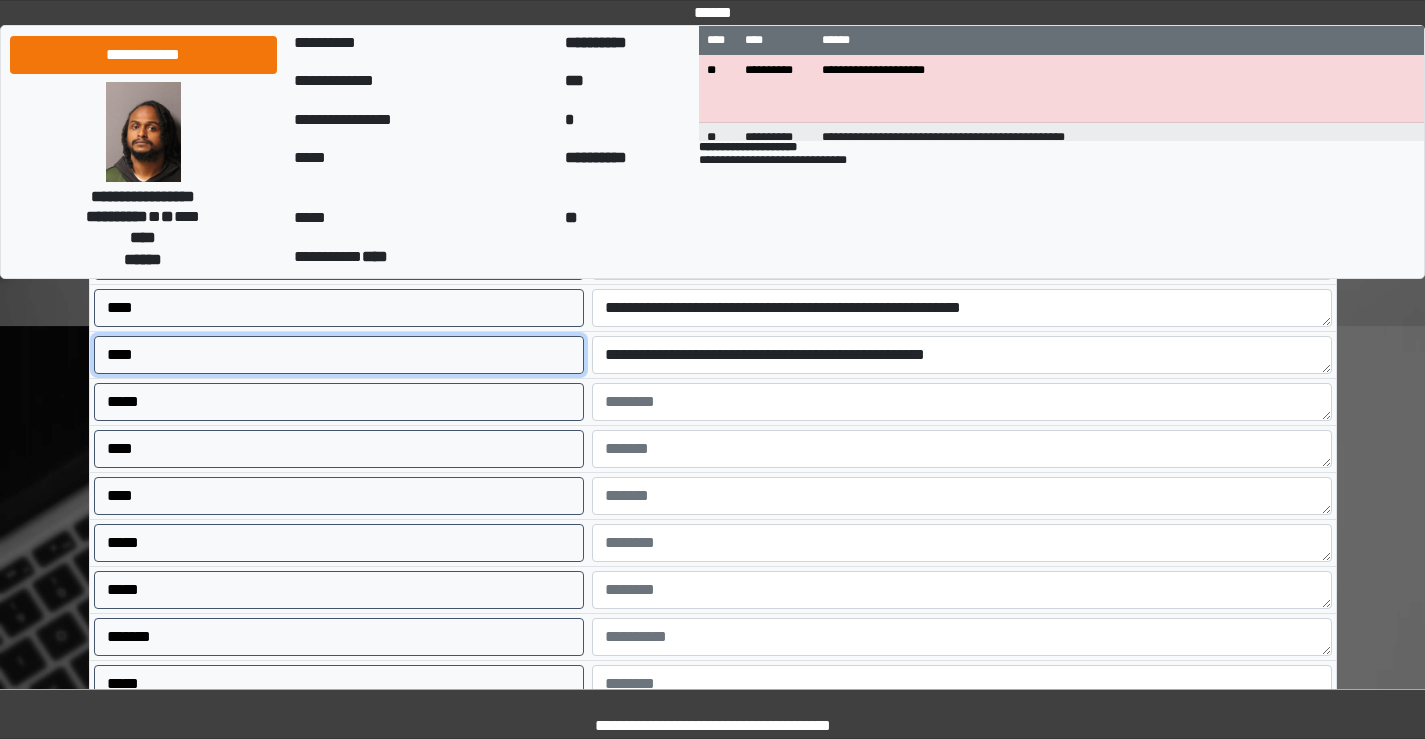 scroll, scrollTop: 500, scrollLeft: 0, axis: vertical 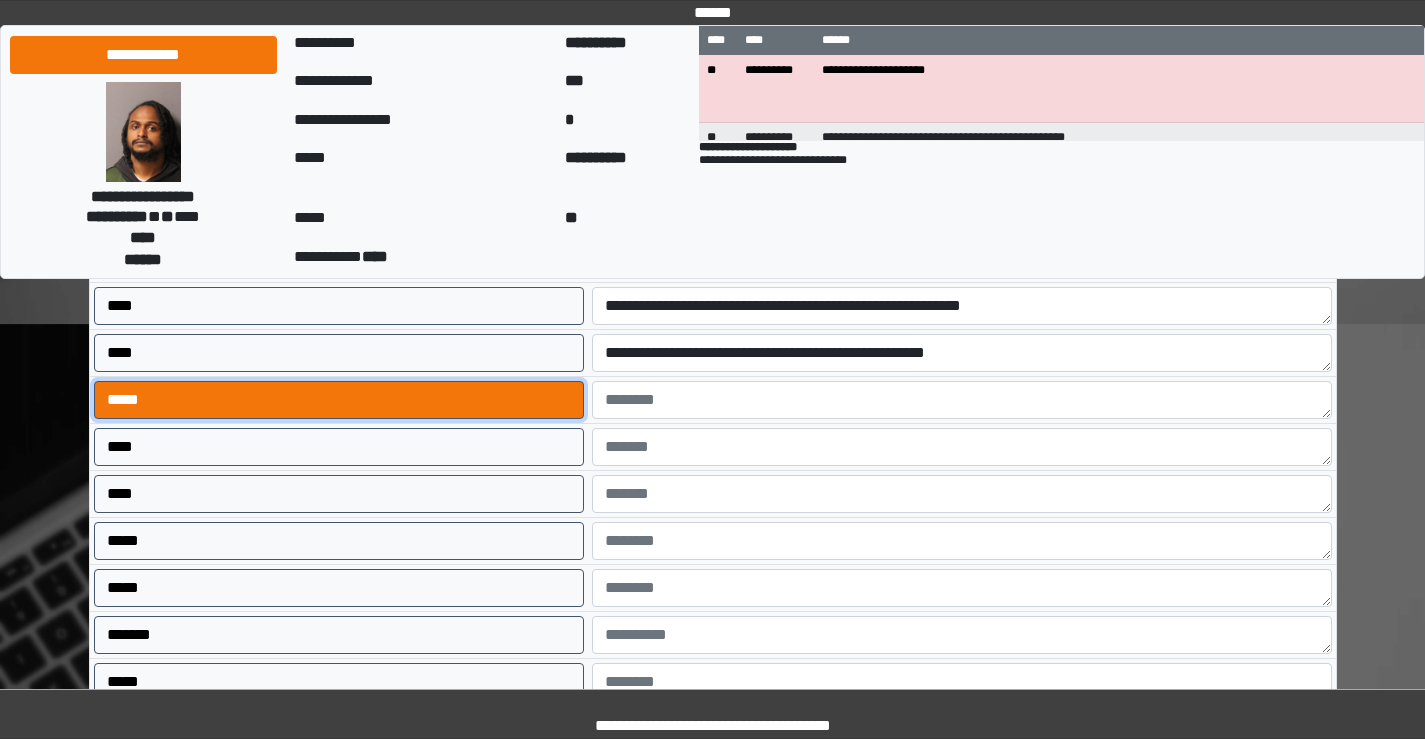 click on "*****" at bounding box center [339, 400] 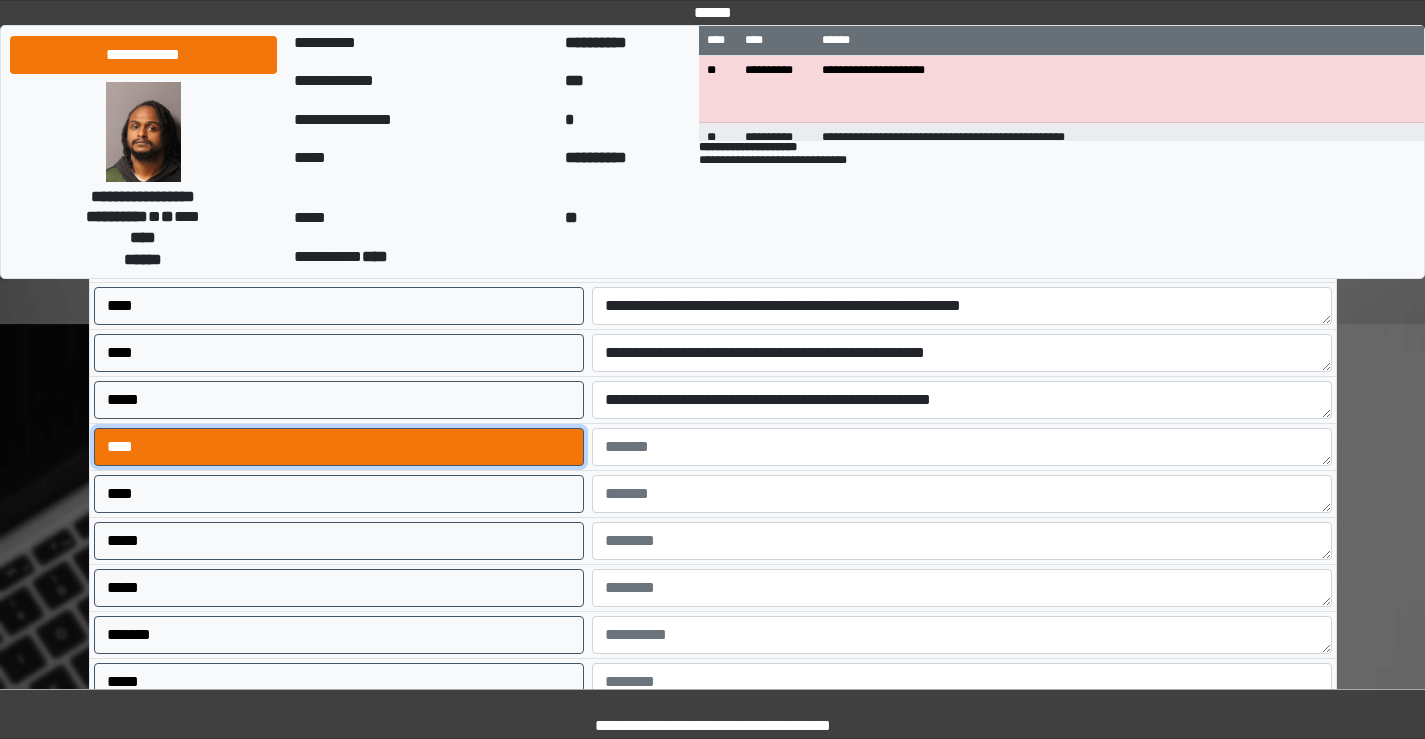 click on "****" at bounding box center (339, 447) 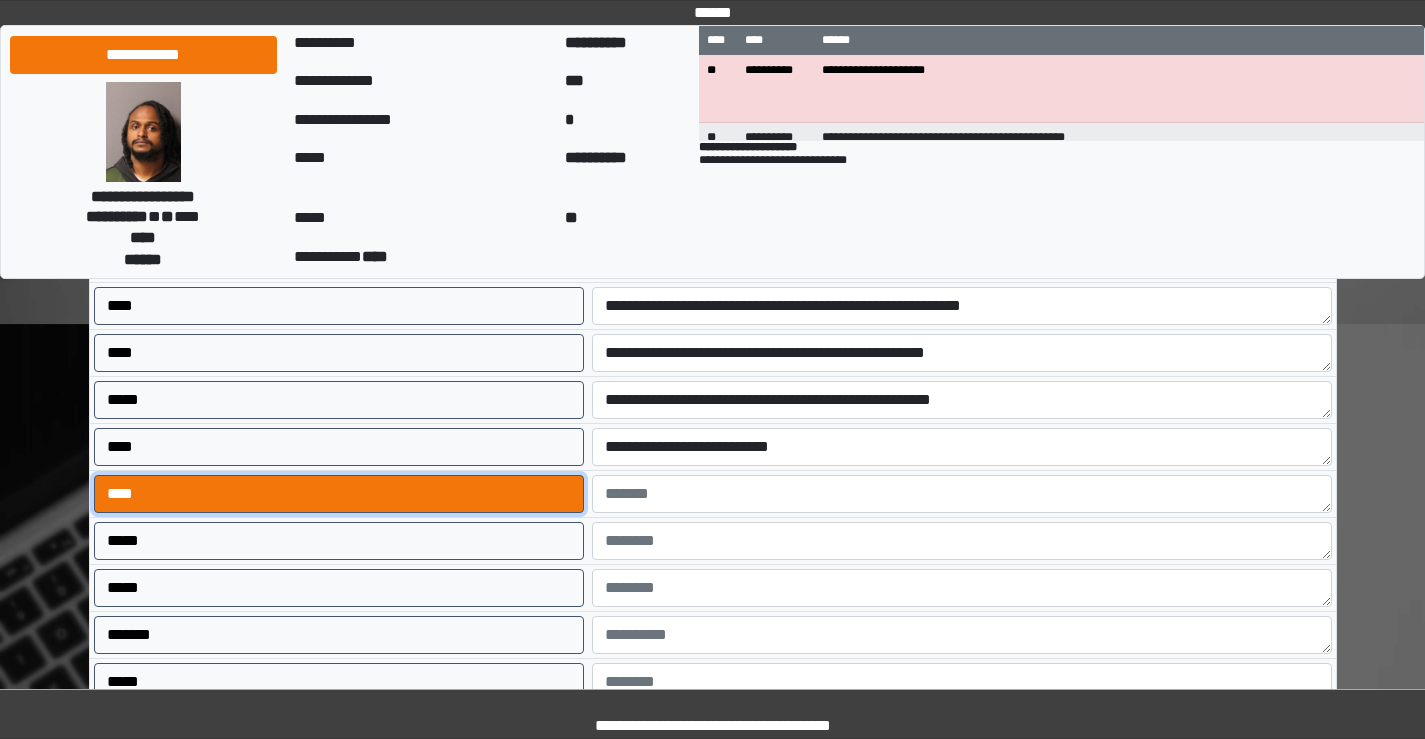 click on "****" at bounding box center [339, 494] 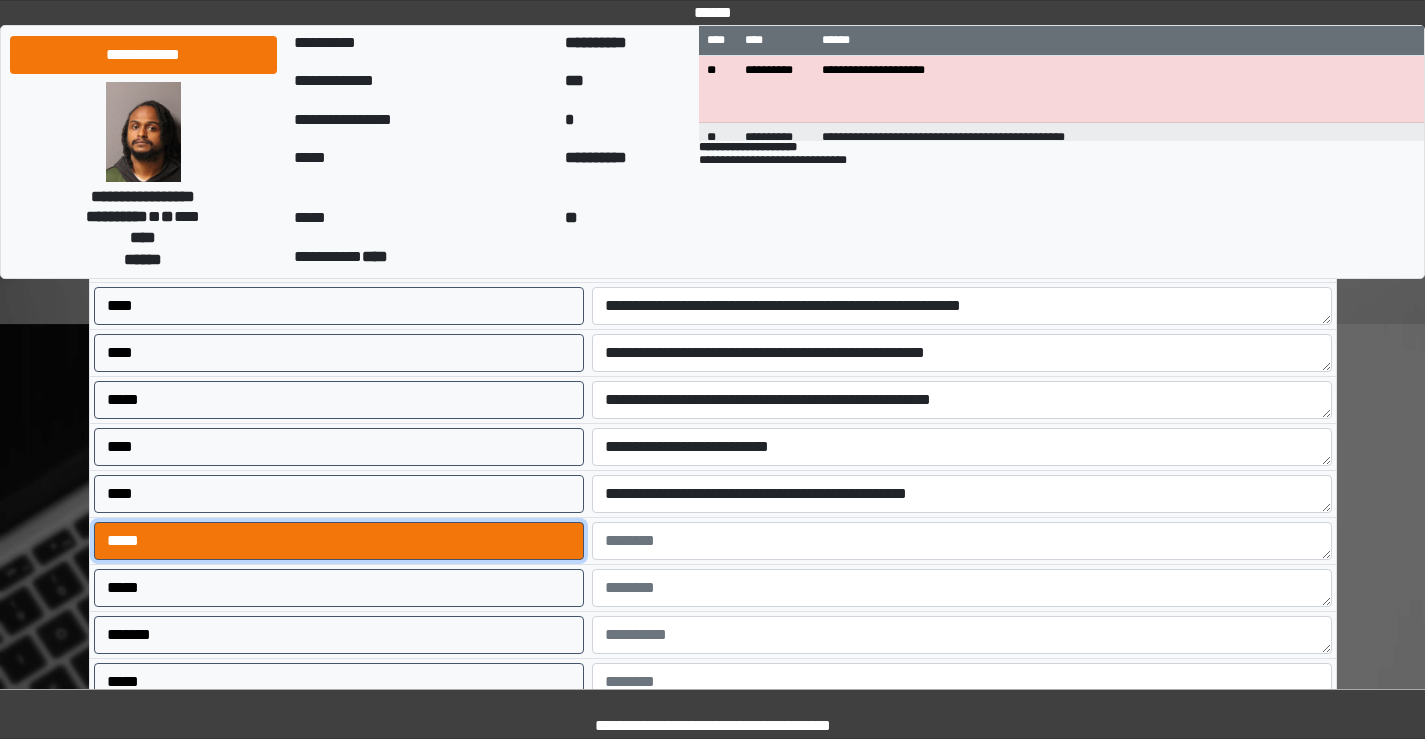 click on "*****" at bounding box center [339, 541] 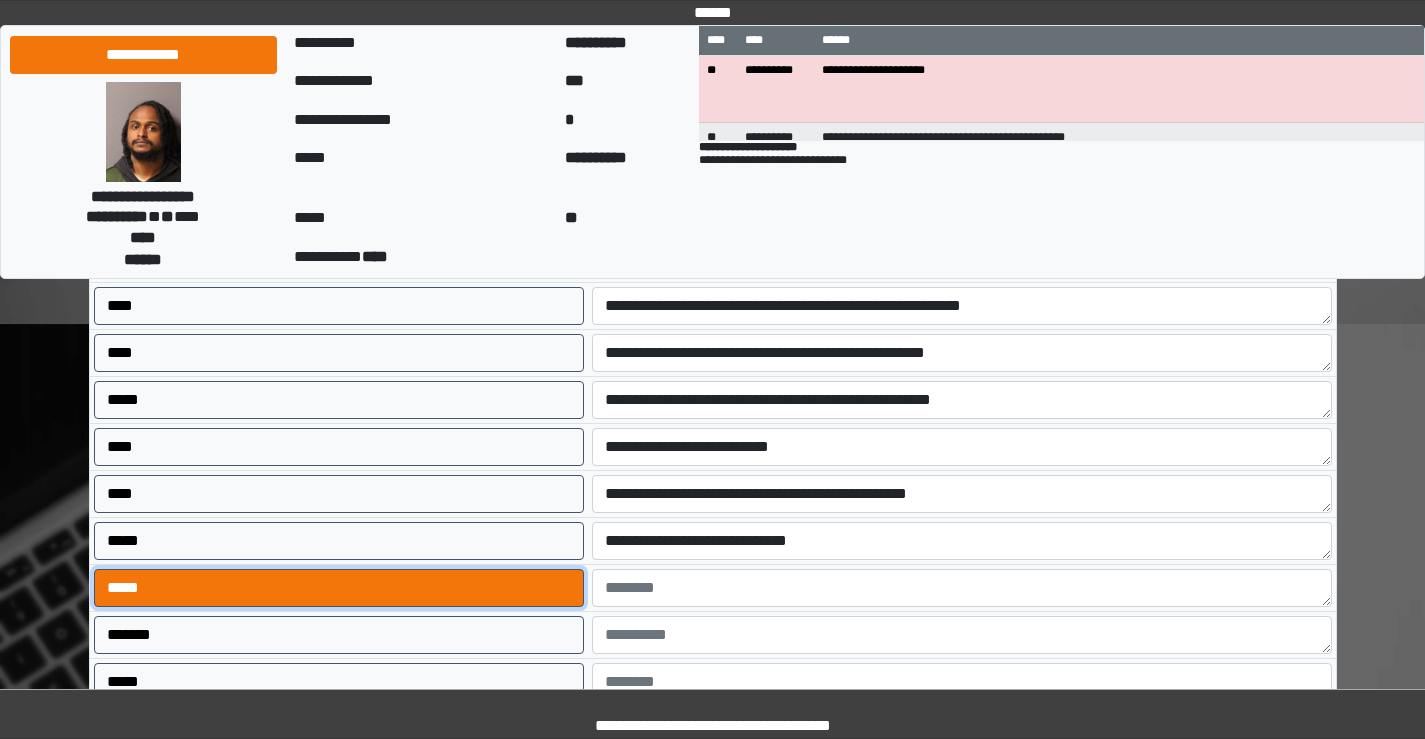 click on "*****" at bounding box center [339, 588] 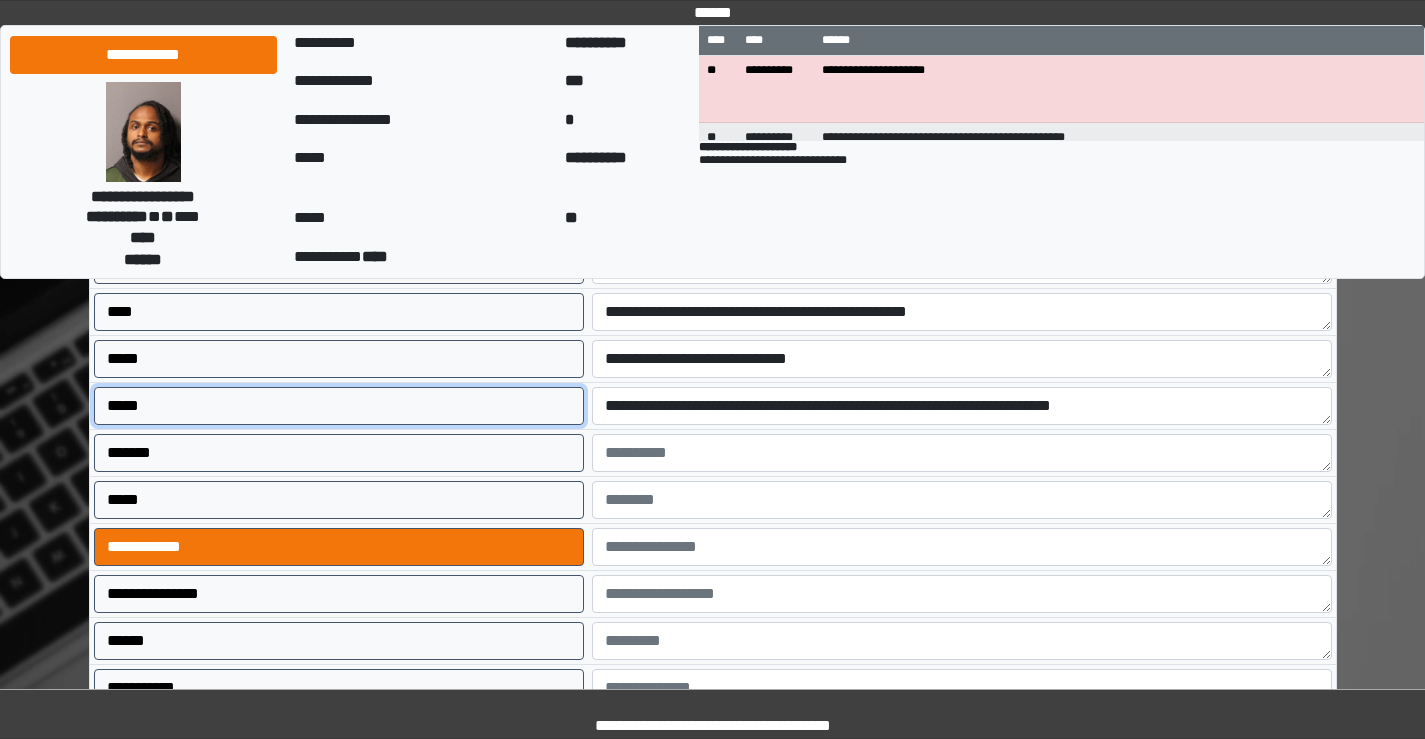 scroll, scrollTop: 700, scrollLeft: 0, axis: vertical 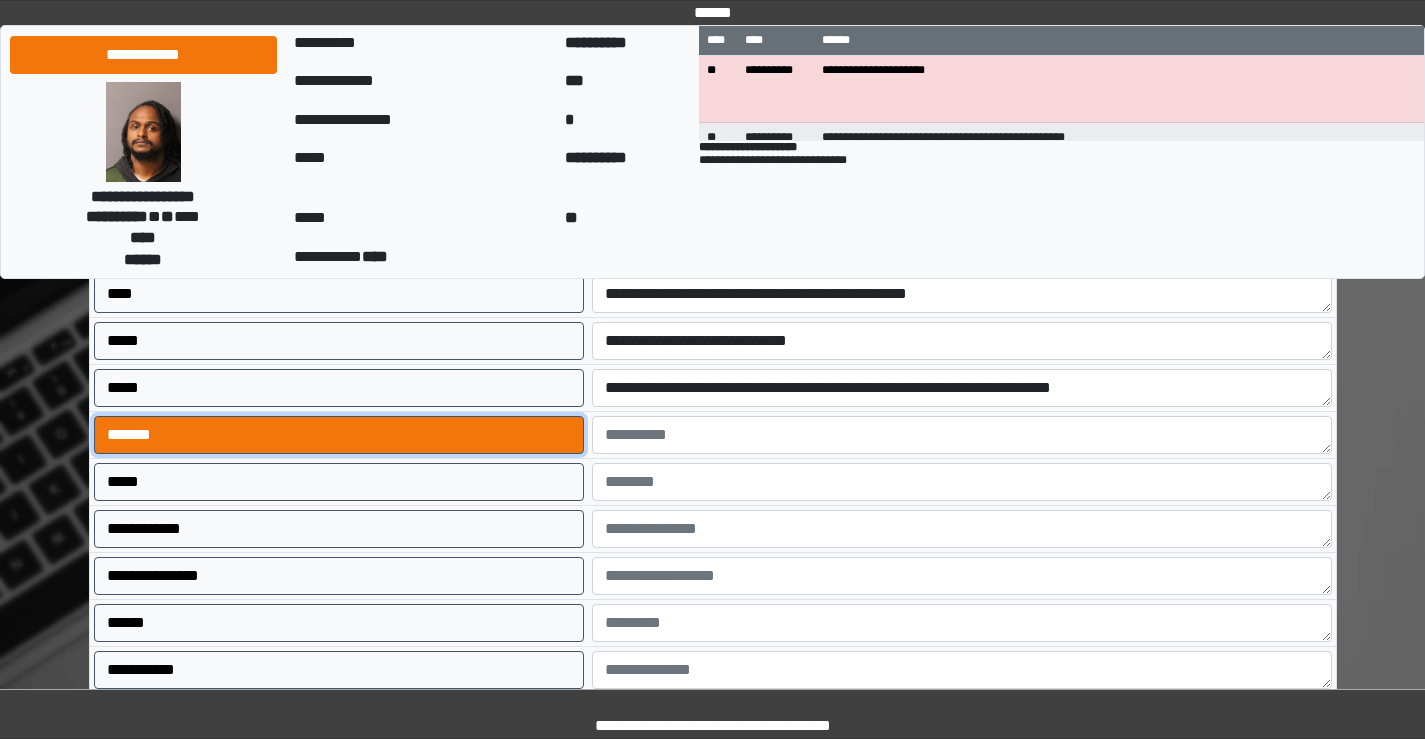 click on "*******" at bounding box center [339, 435] 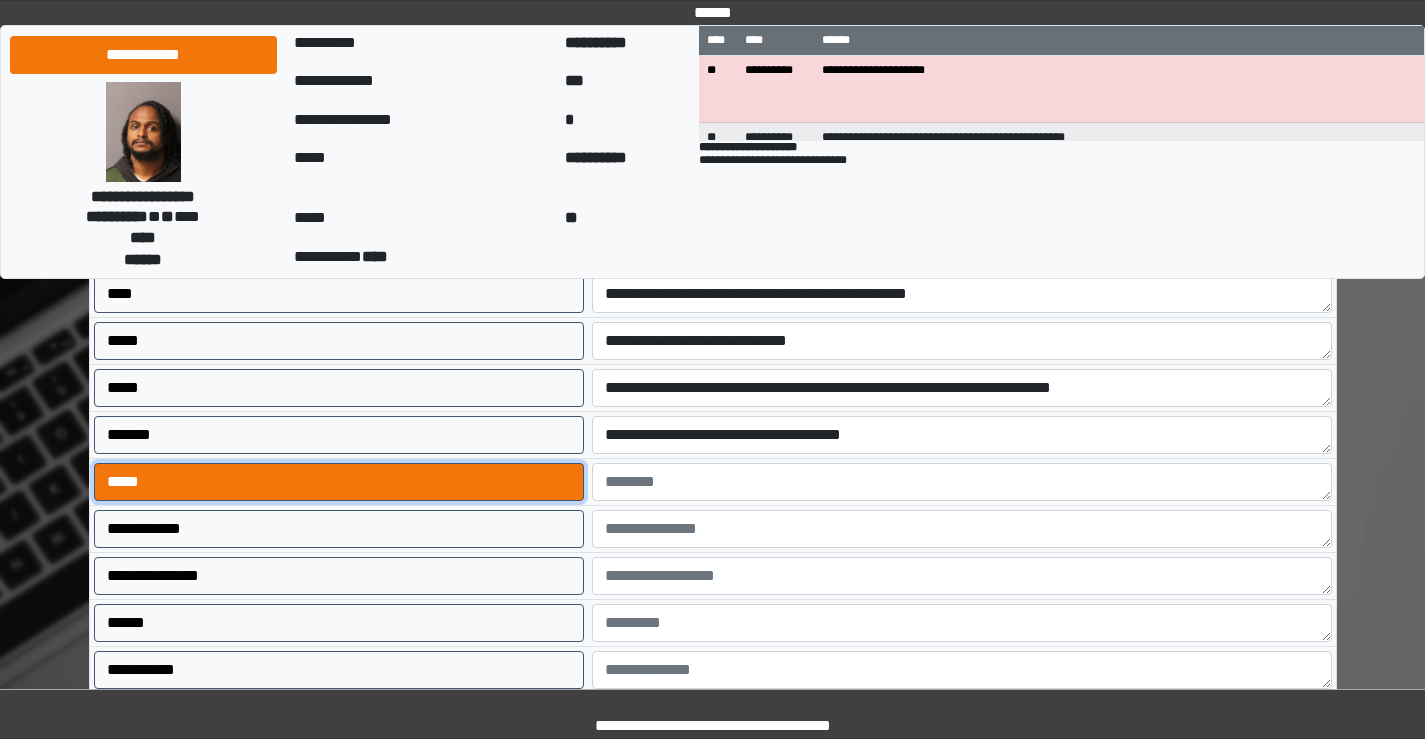 click on "*****" at bounding box center (339, 482) 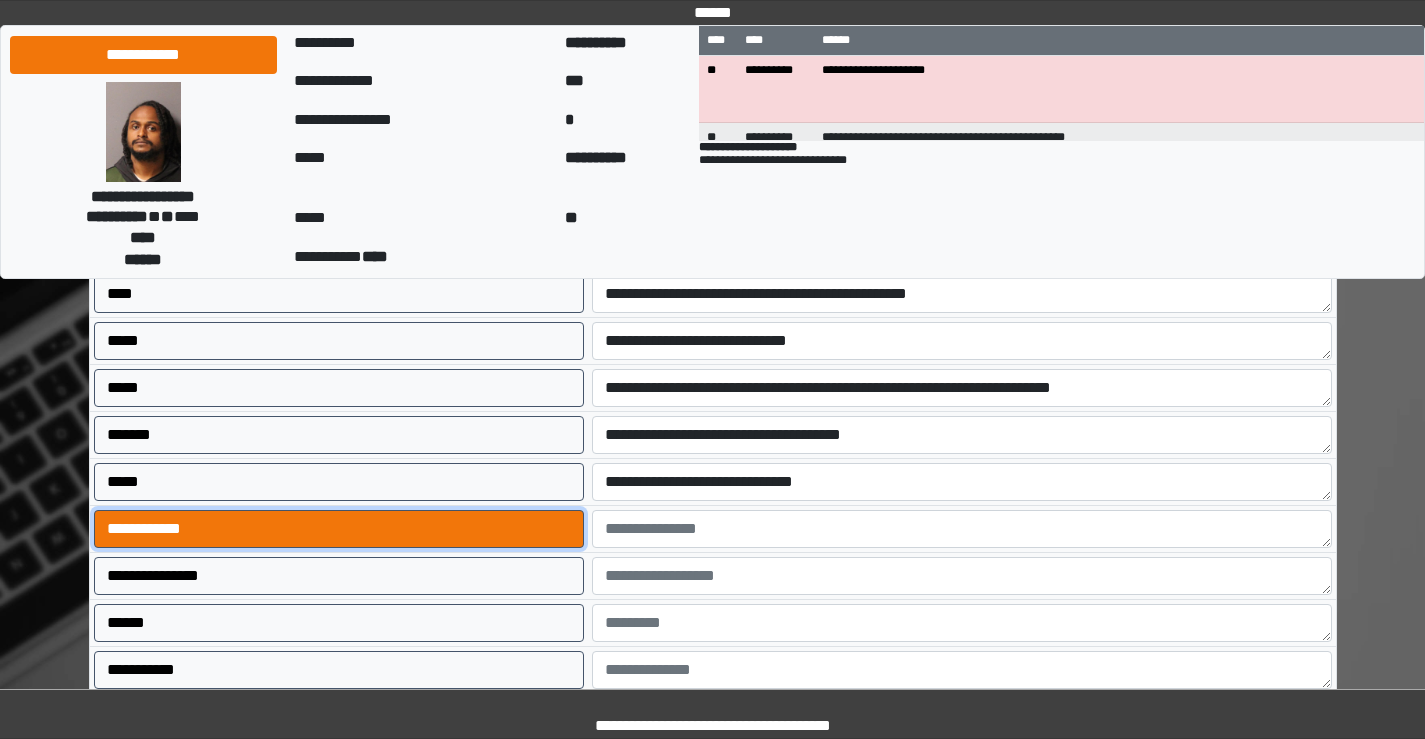 click on "**********" at bounding box center (339, 529) 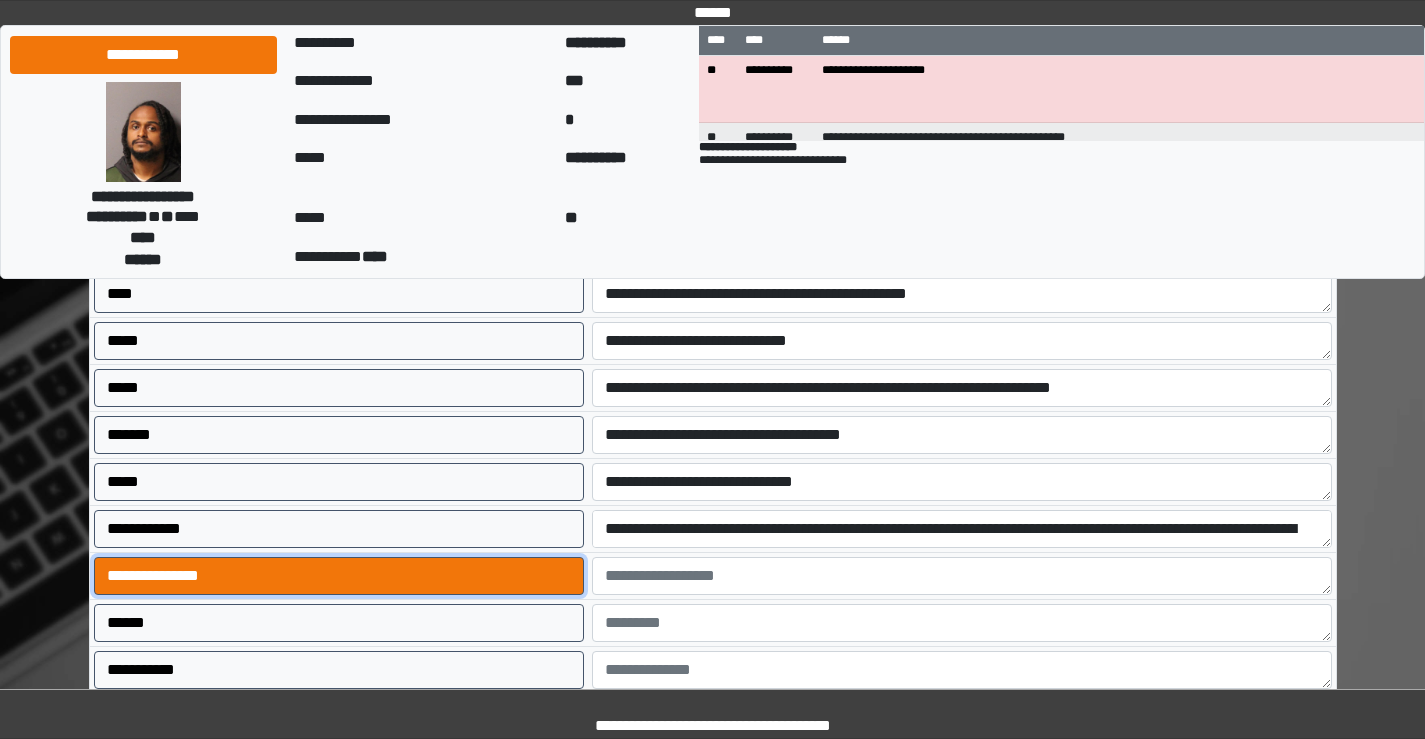 click on "**********" at bounding box center [339, 576] 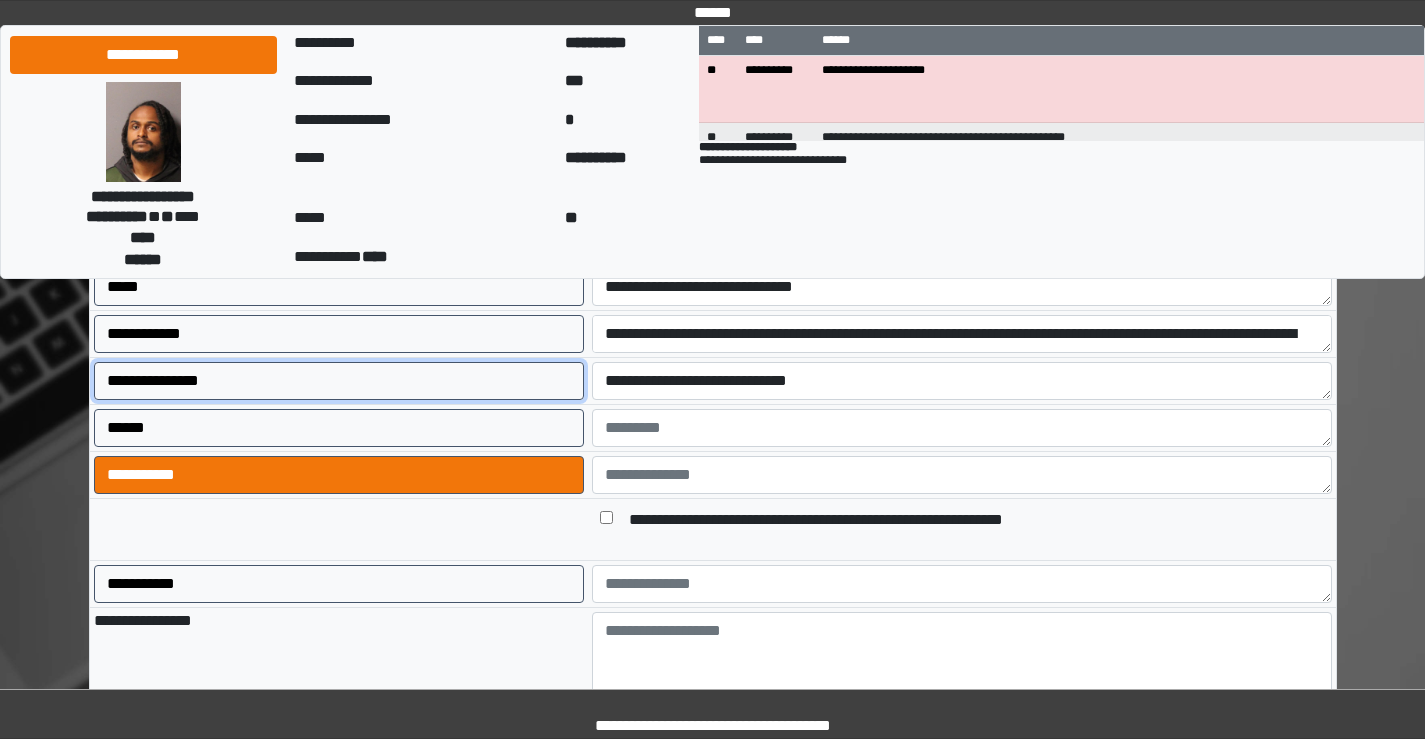 scroll, scrollTop: 900, scrollLeft: 0, axis: vertical 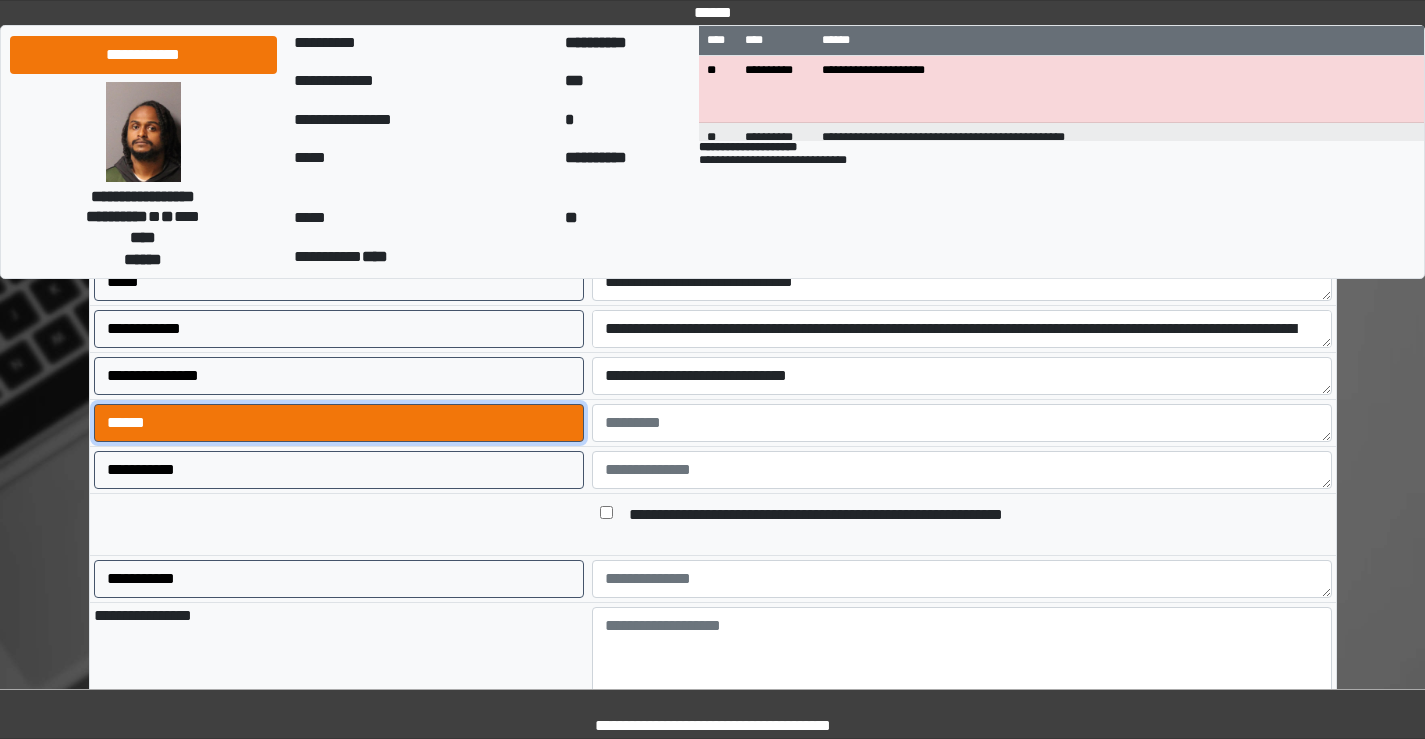 click on "******" at bounding box center (339, 423) 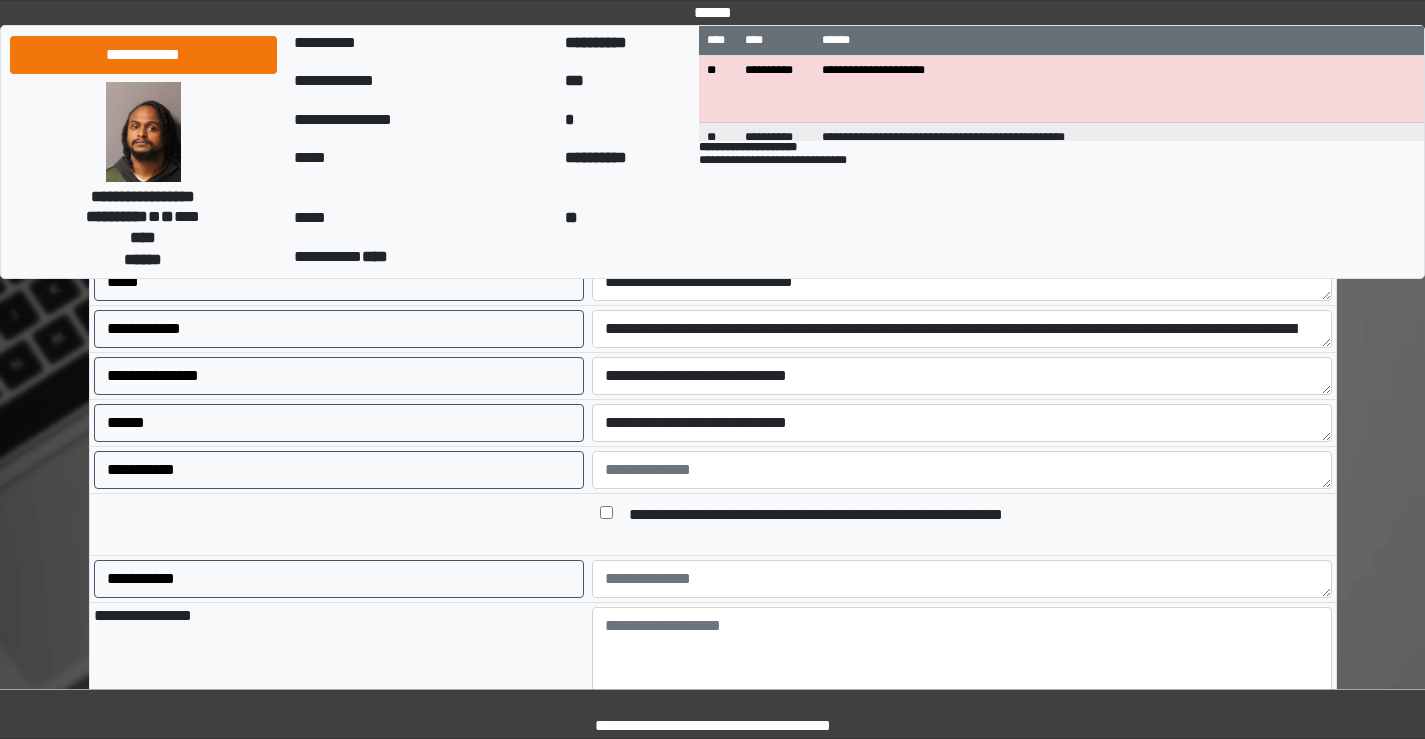 click at bounding box center (339, 525) 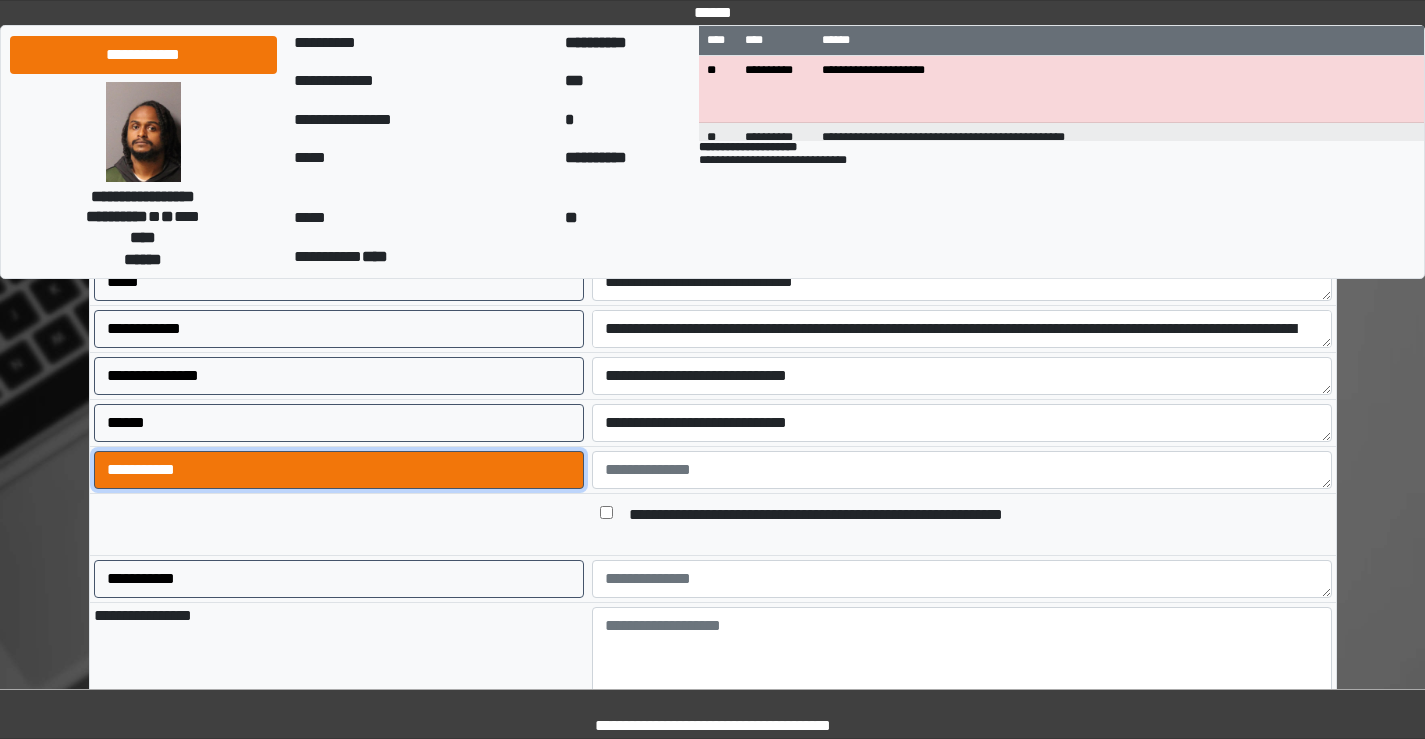 click on "**********" at bounding box center [339, 470] 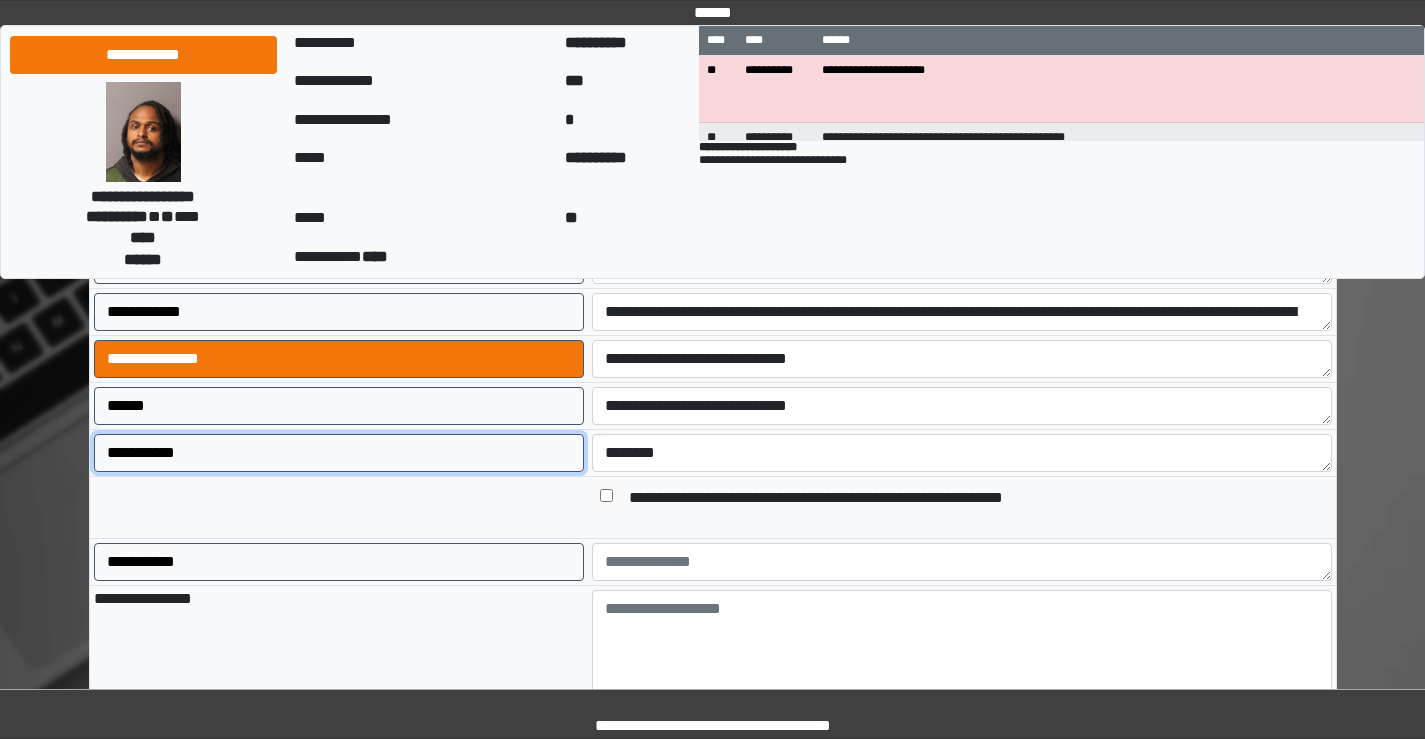scroll, scrollTop: 900, scrollLeft: 0, axis: vertical 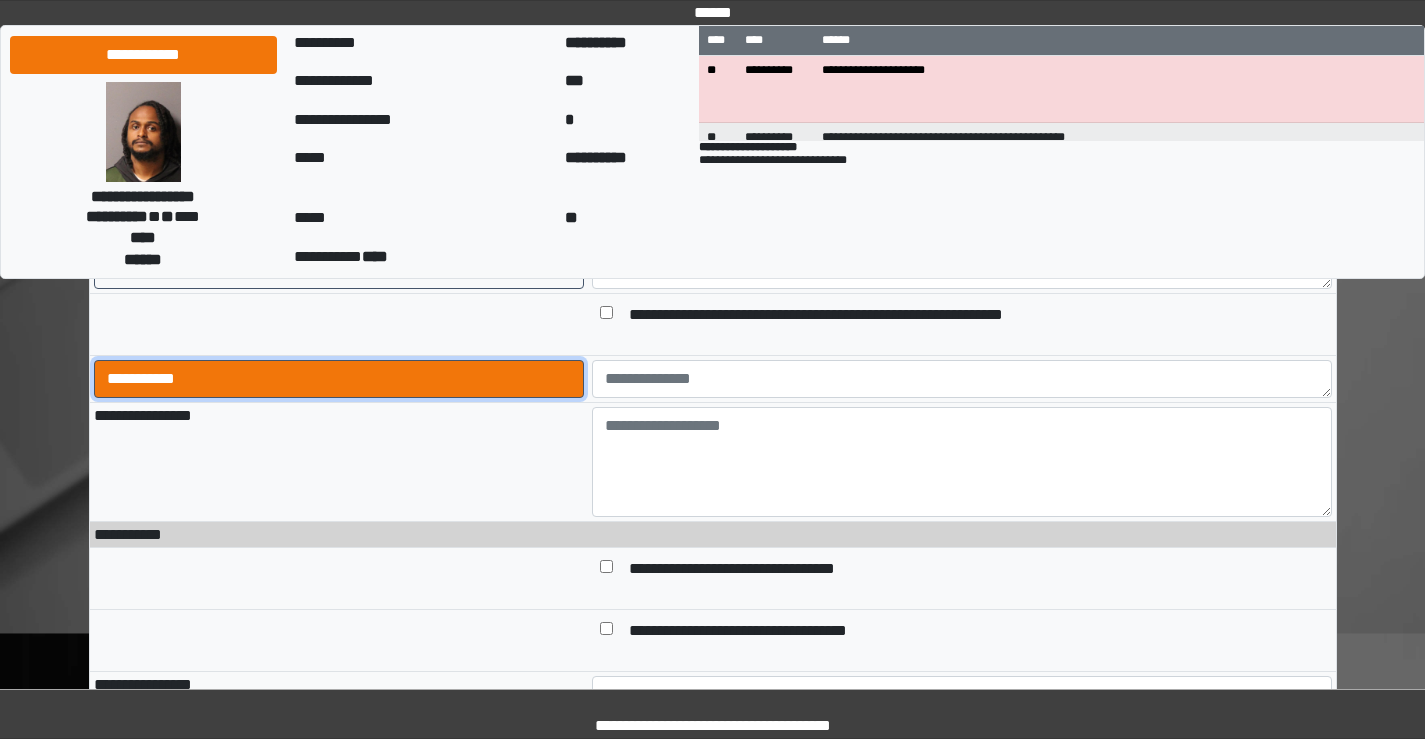 click on "**********" at bounding box center [339, 379] 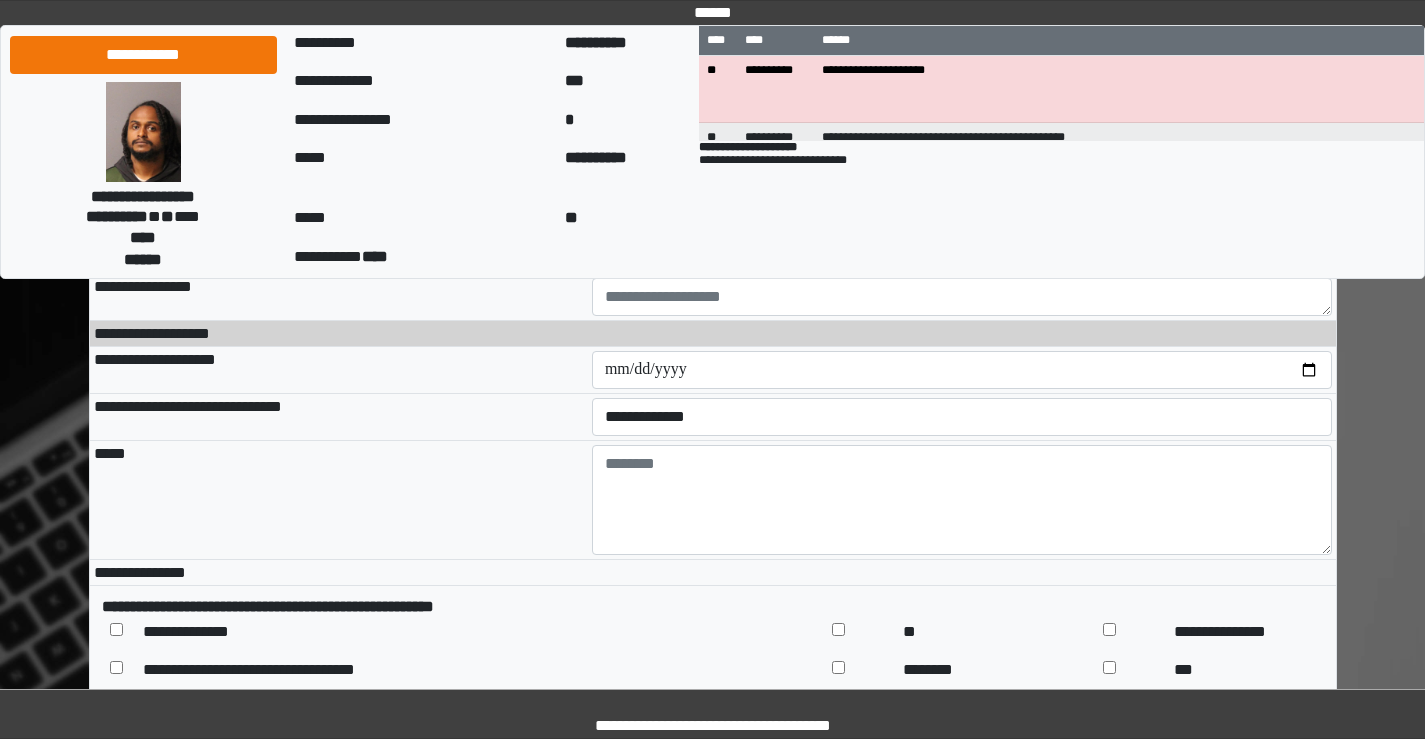 scroll, scrollTop: 1500, scrollLeft: 0, axis: vertical 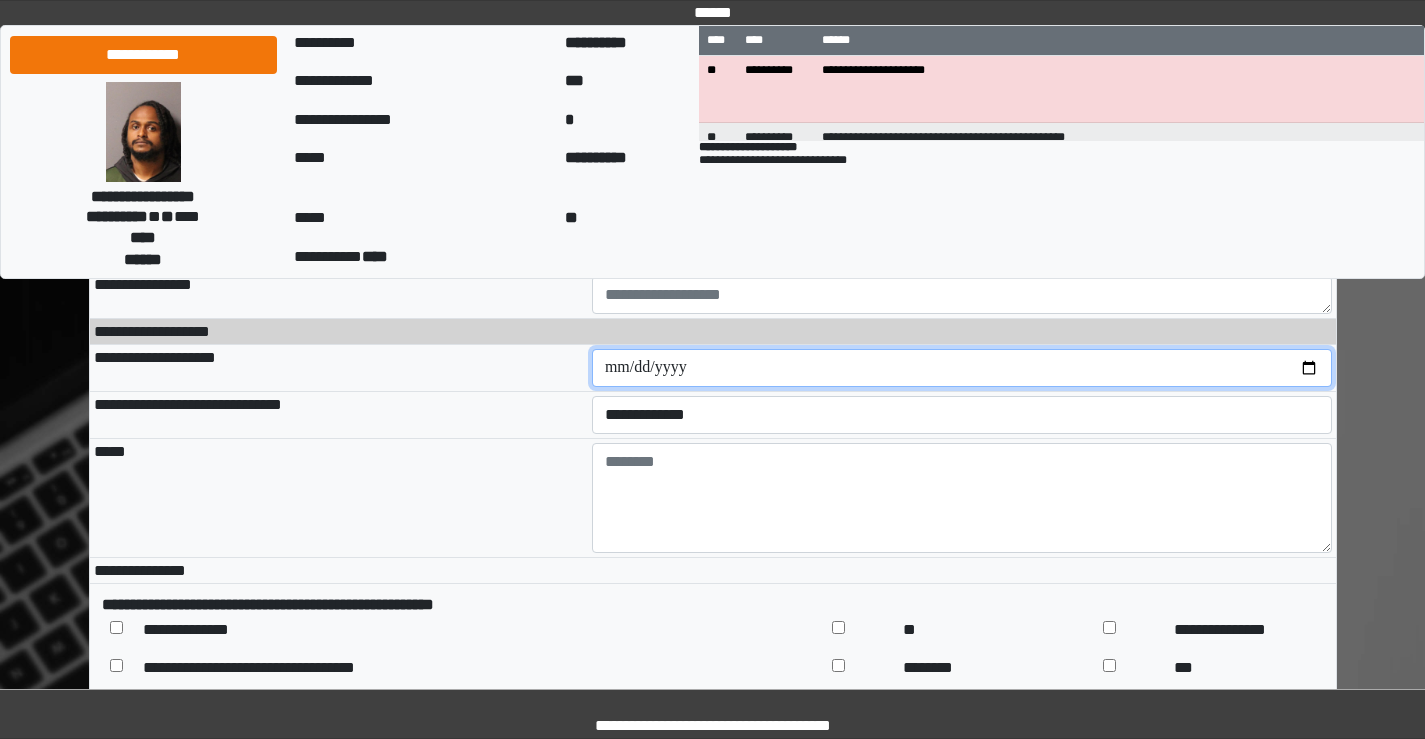 click at bounding box center [962, 368] 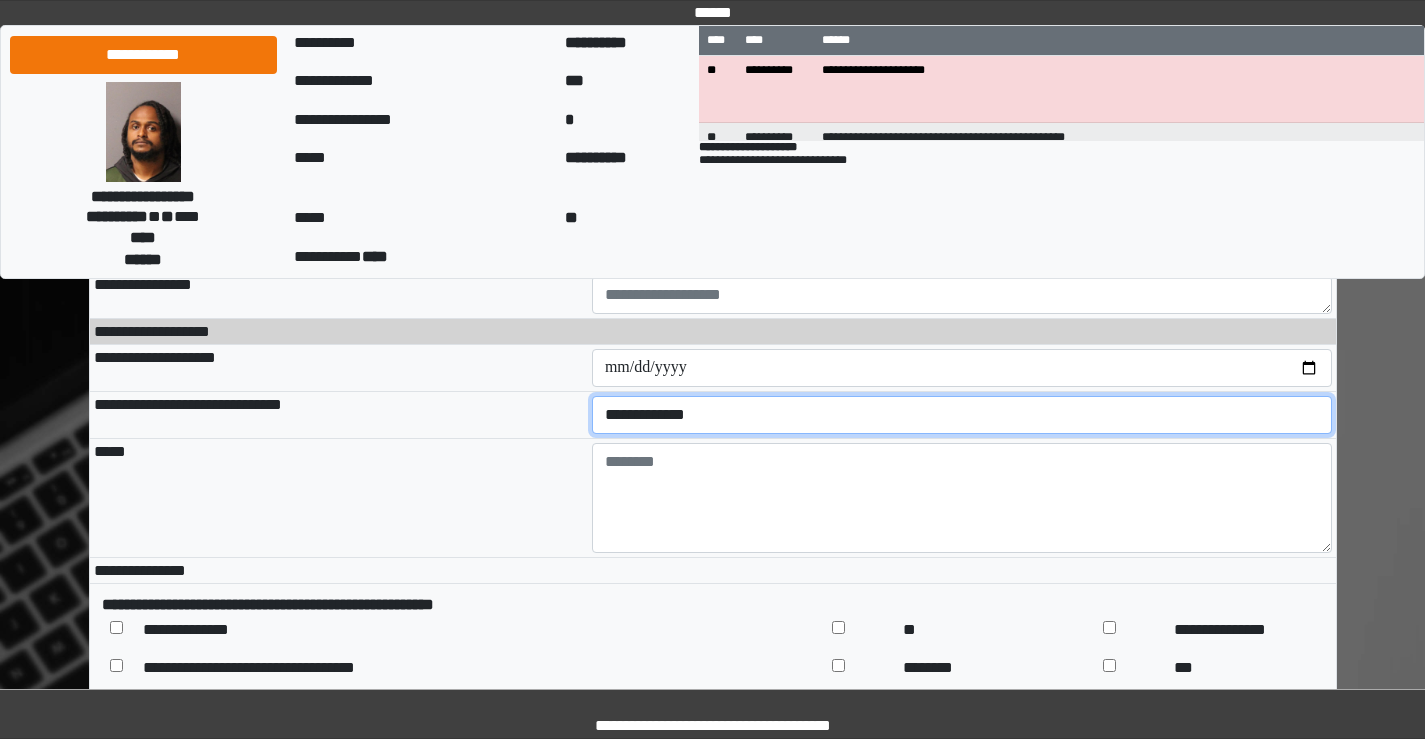 click on "**********" at bounding box center [962, 415] 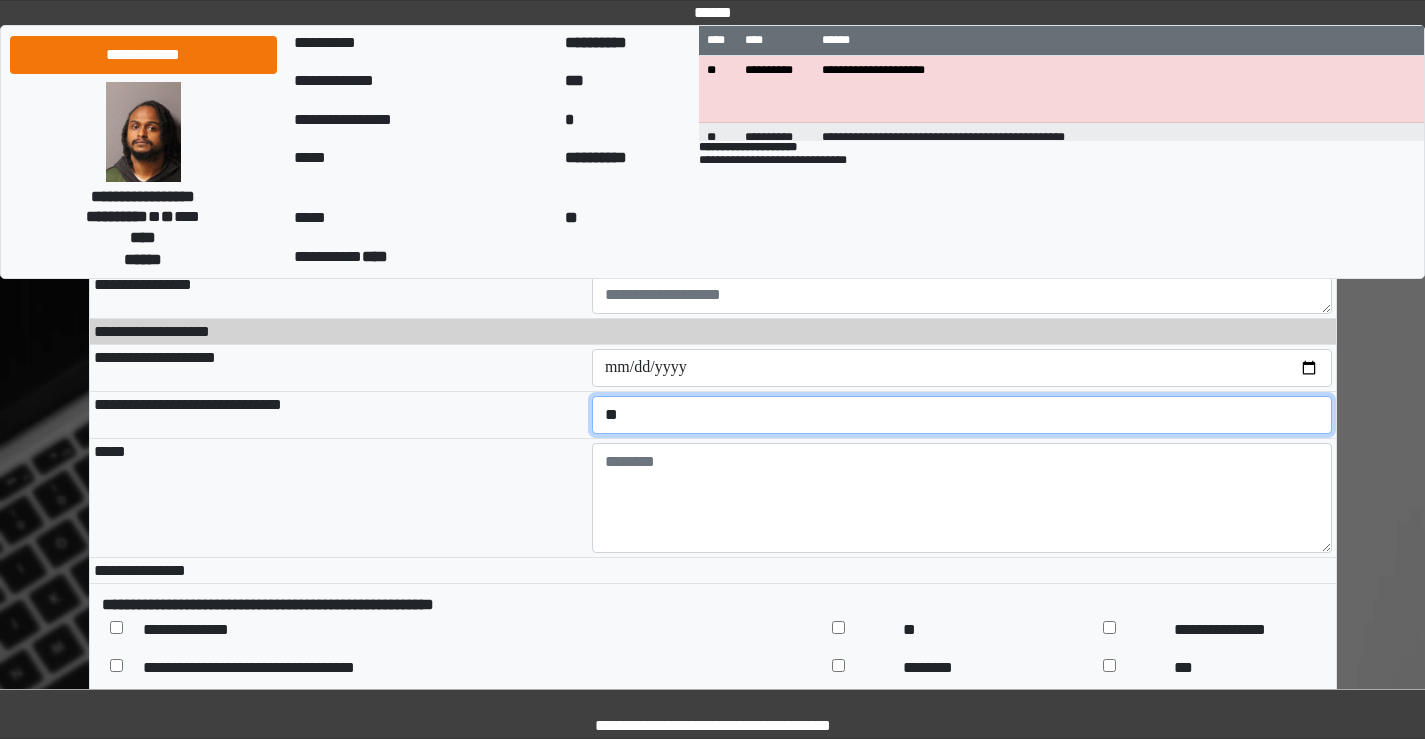 click on "**********" at bounding box center [962, 415] 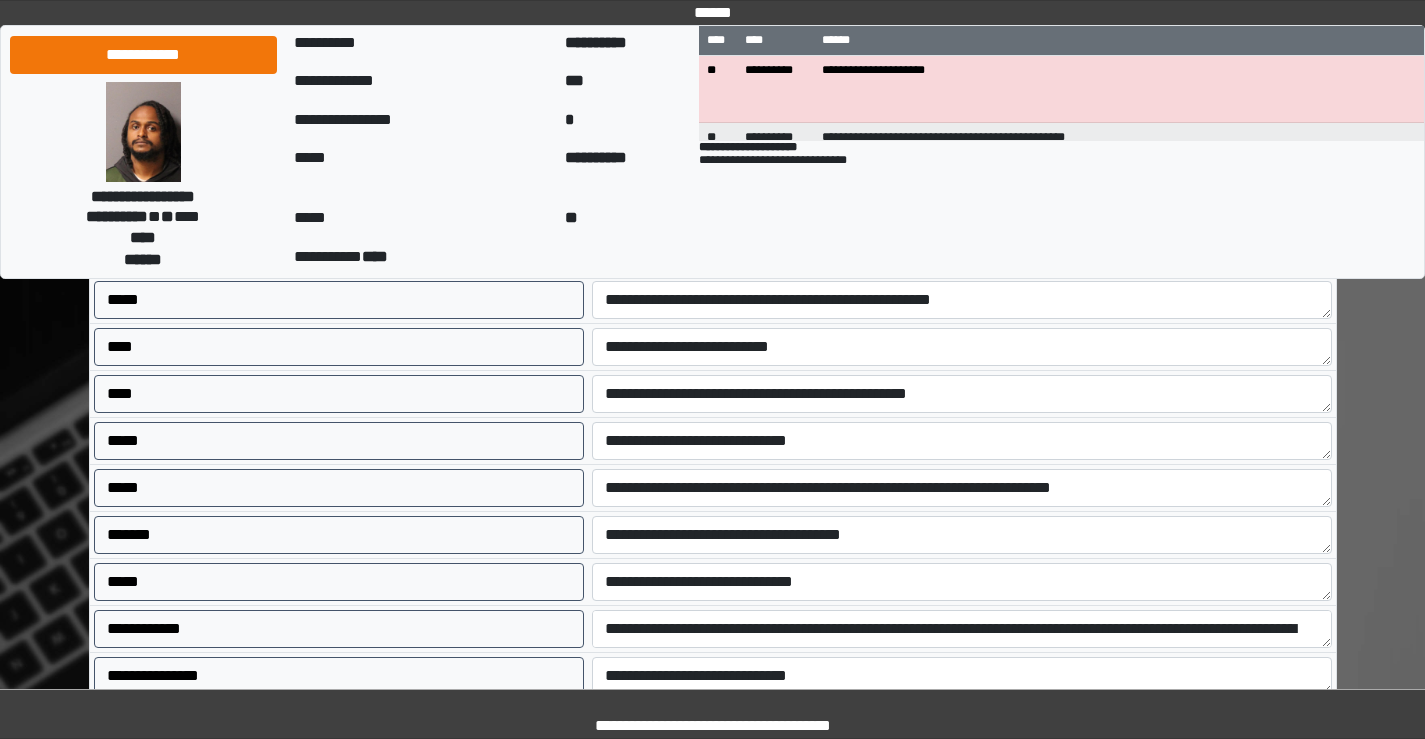 scroll, scrollTop: 200, scrollLeft: 0, axis: vertical 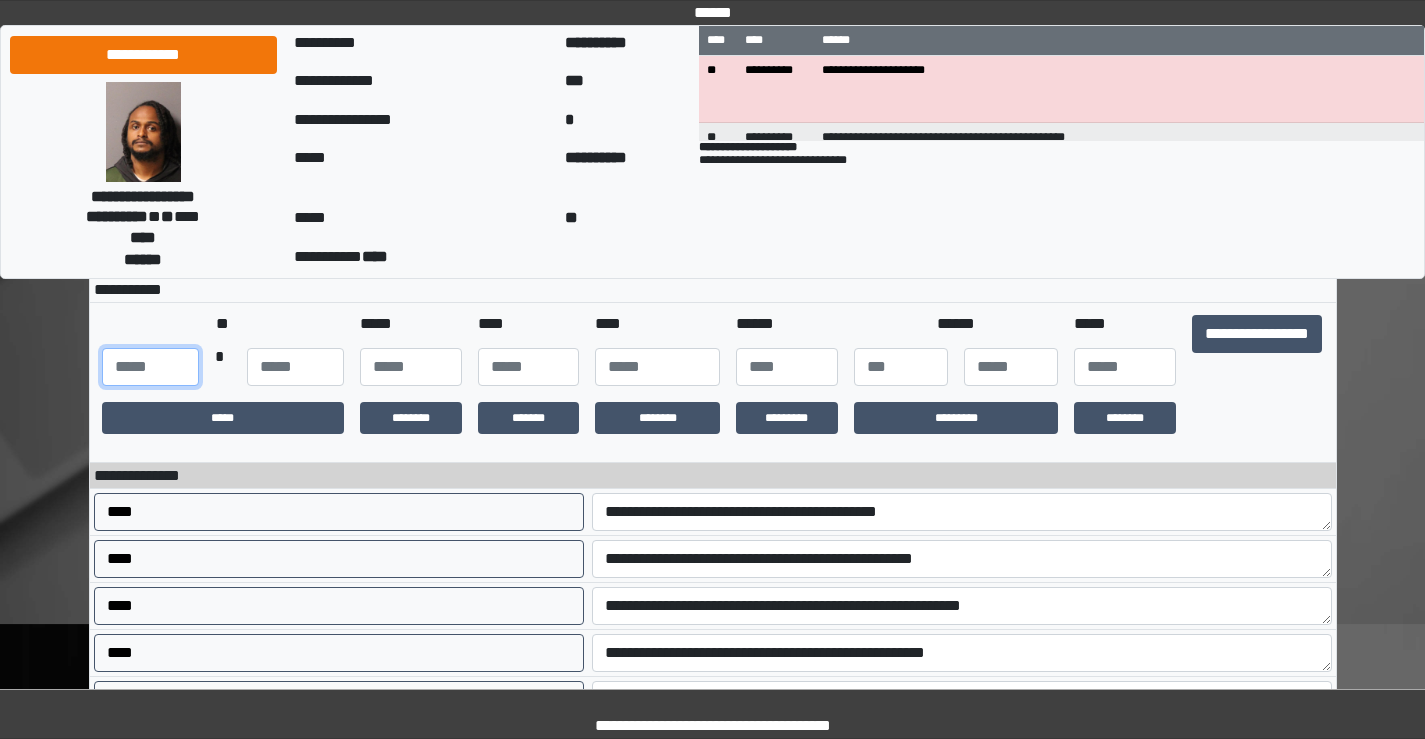 click at bounding box center (150, 367) 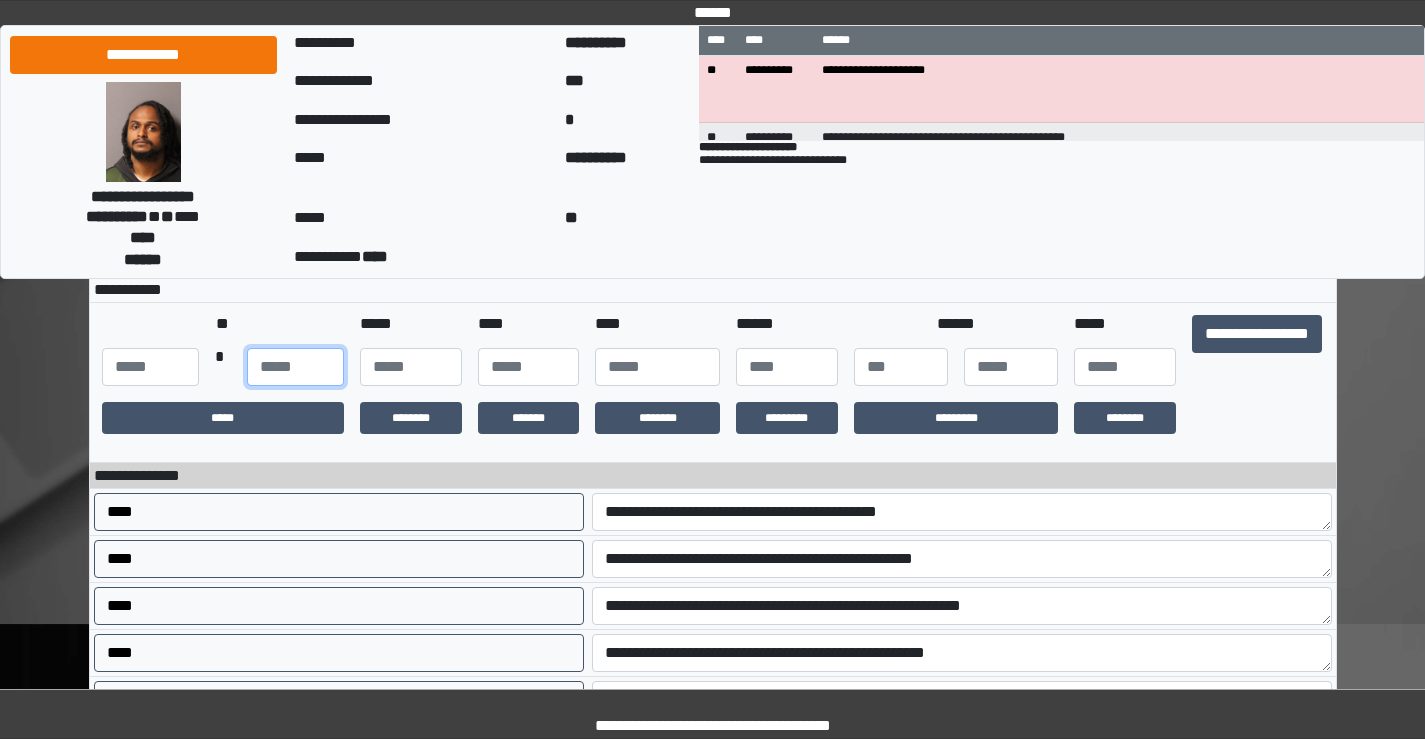 type on "**" 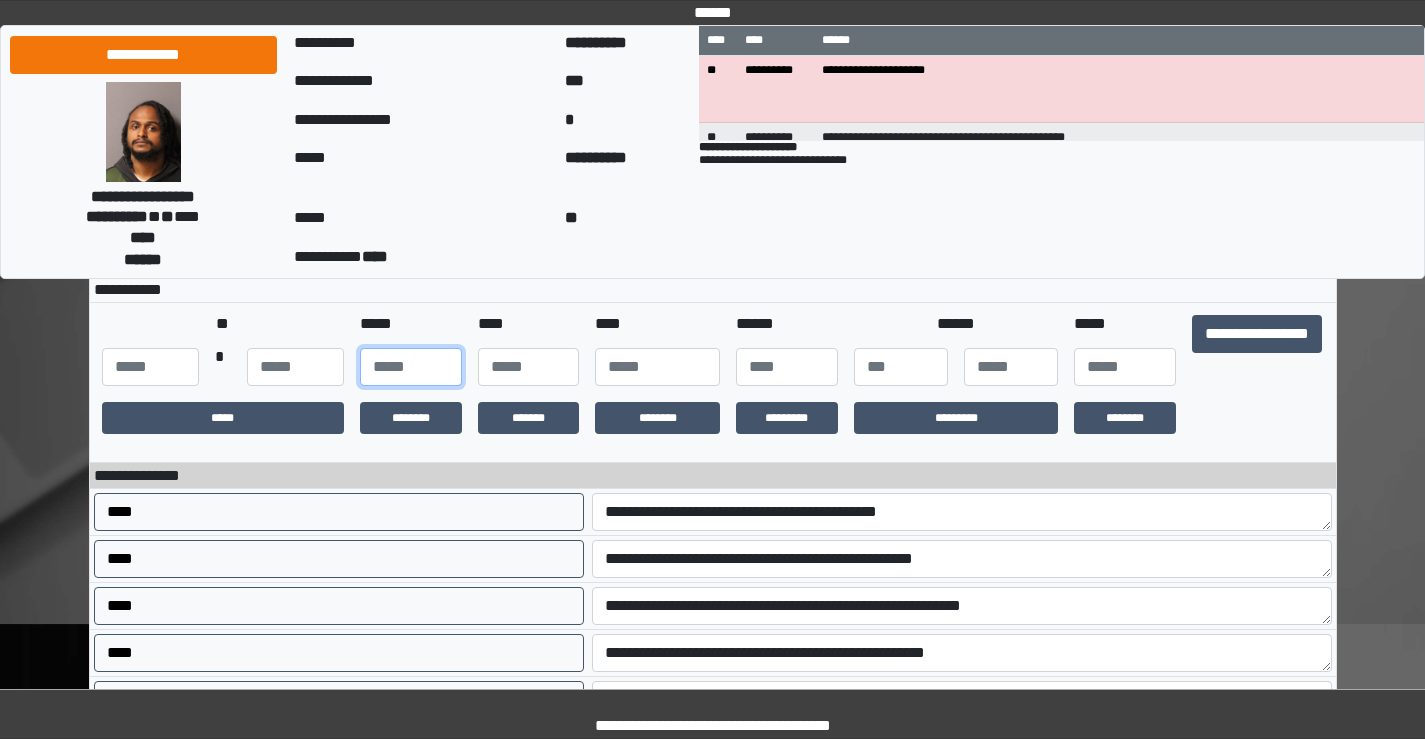 type on "**" 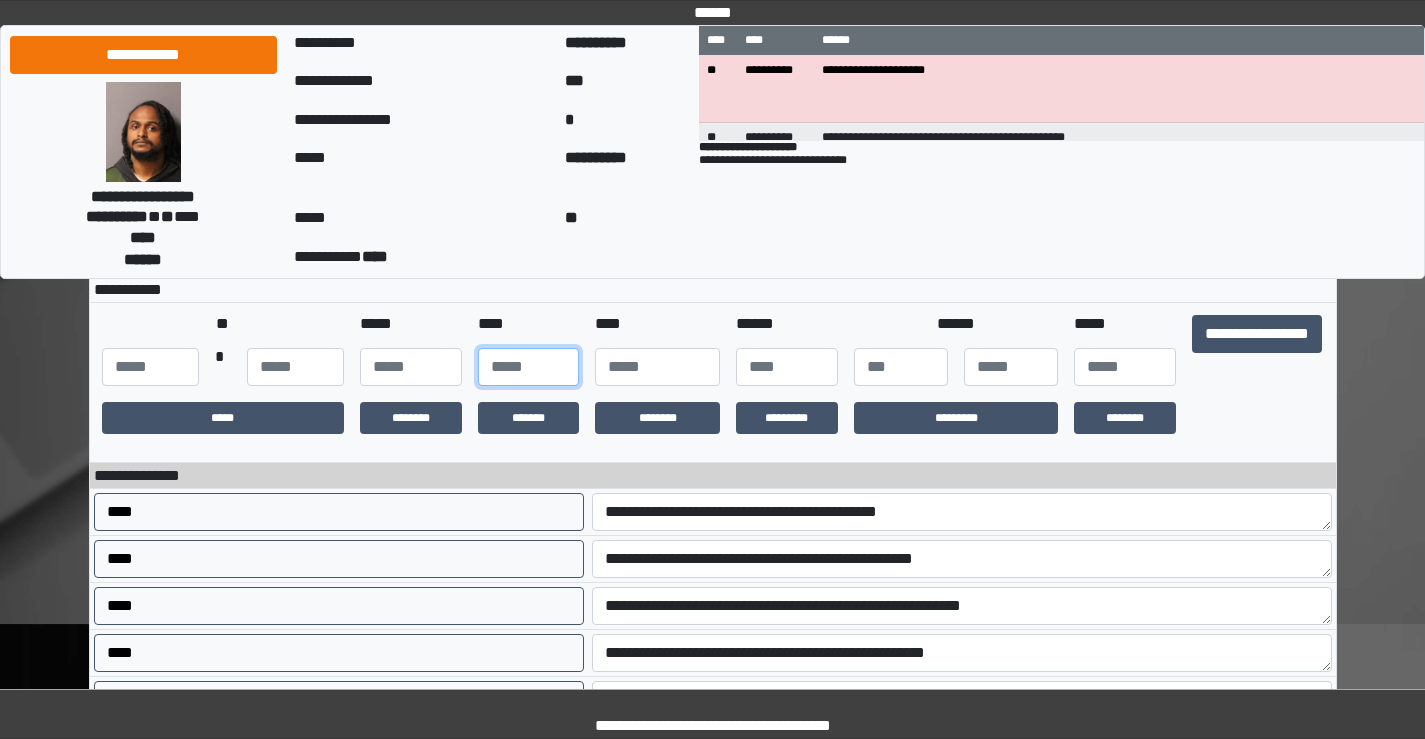 type on "**" 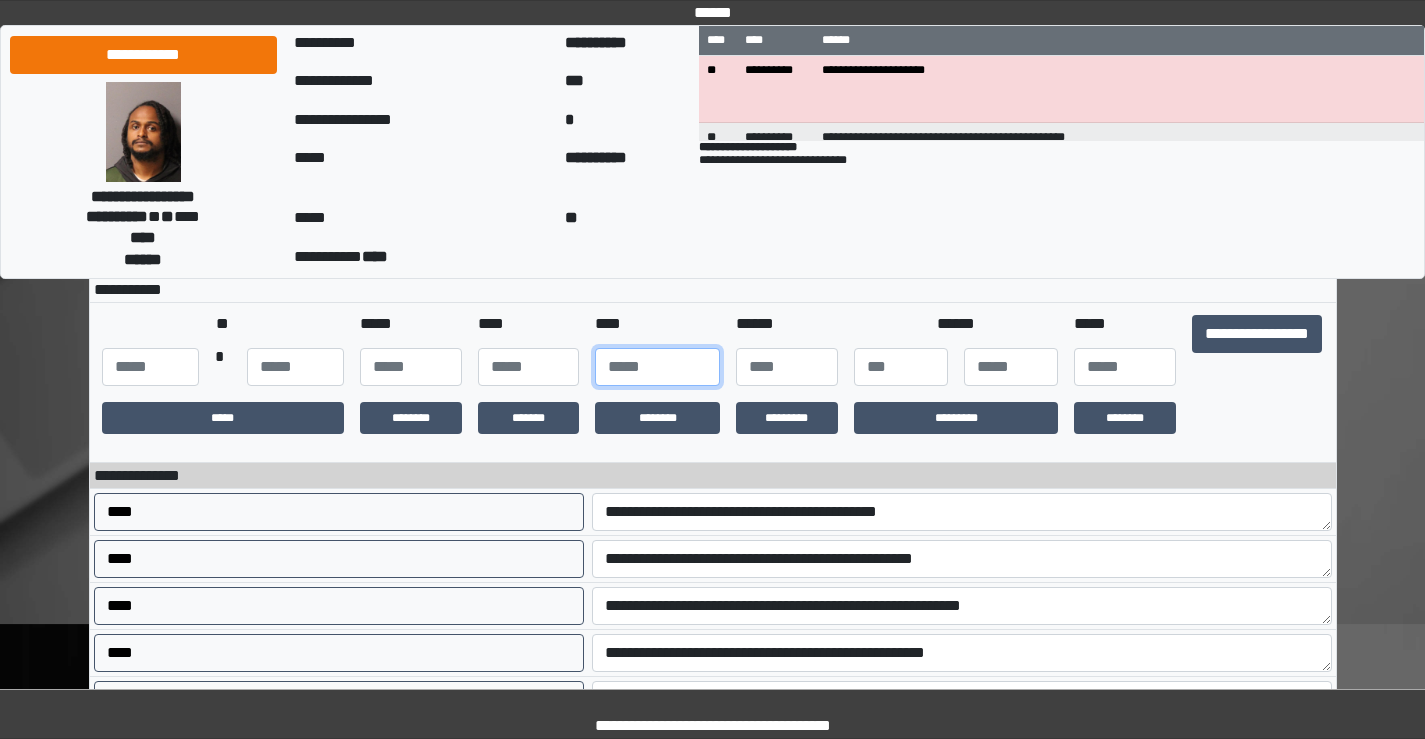 type on "****" 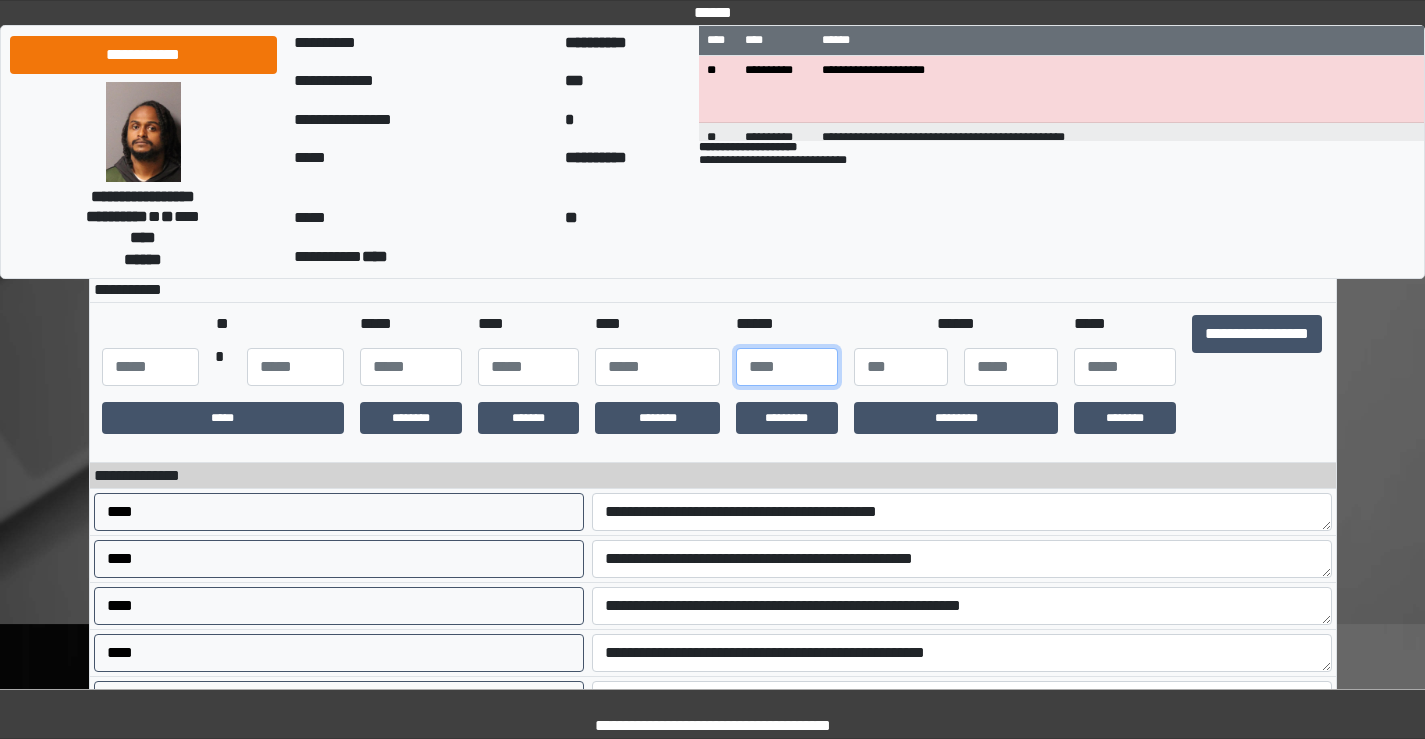 type on "***" 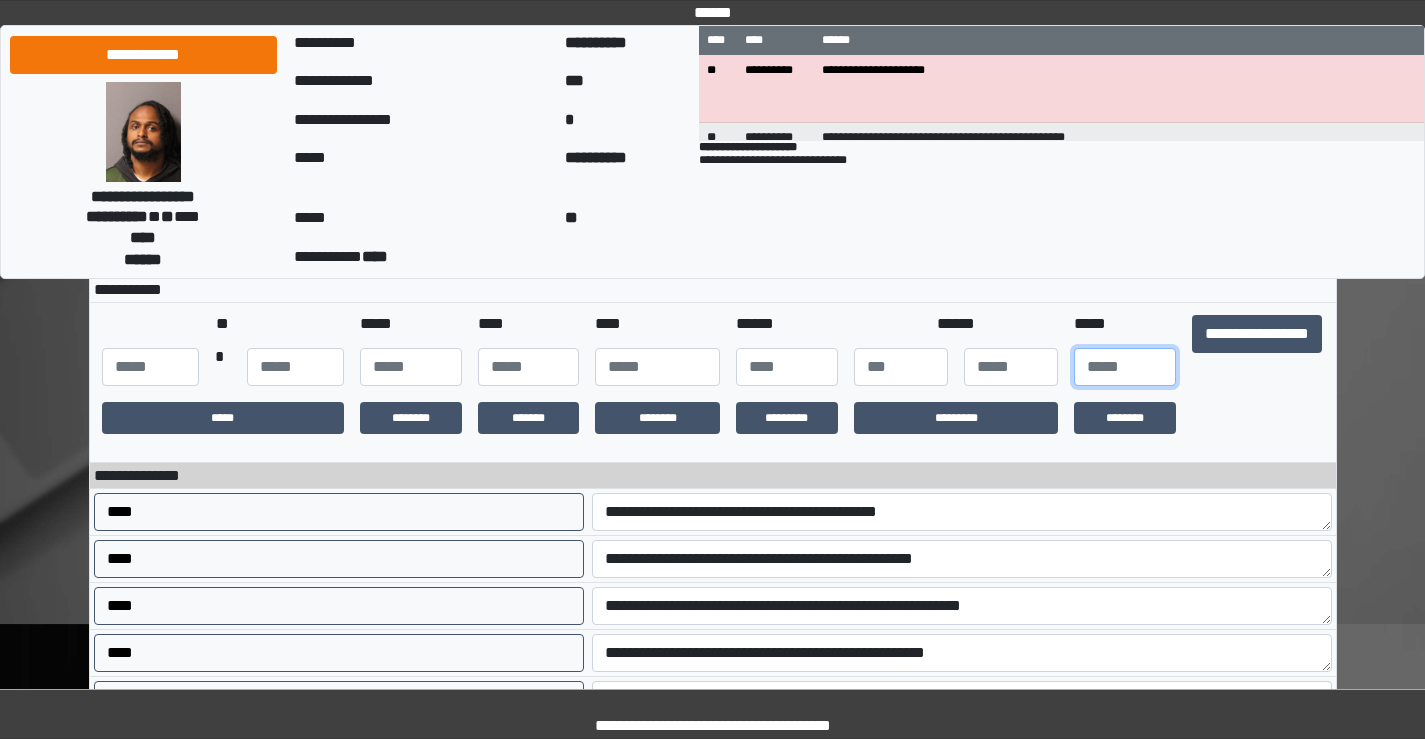 type on "**" 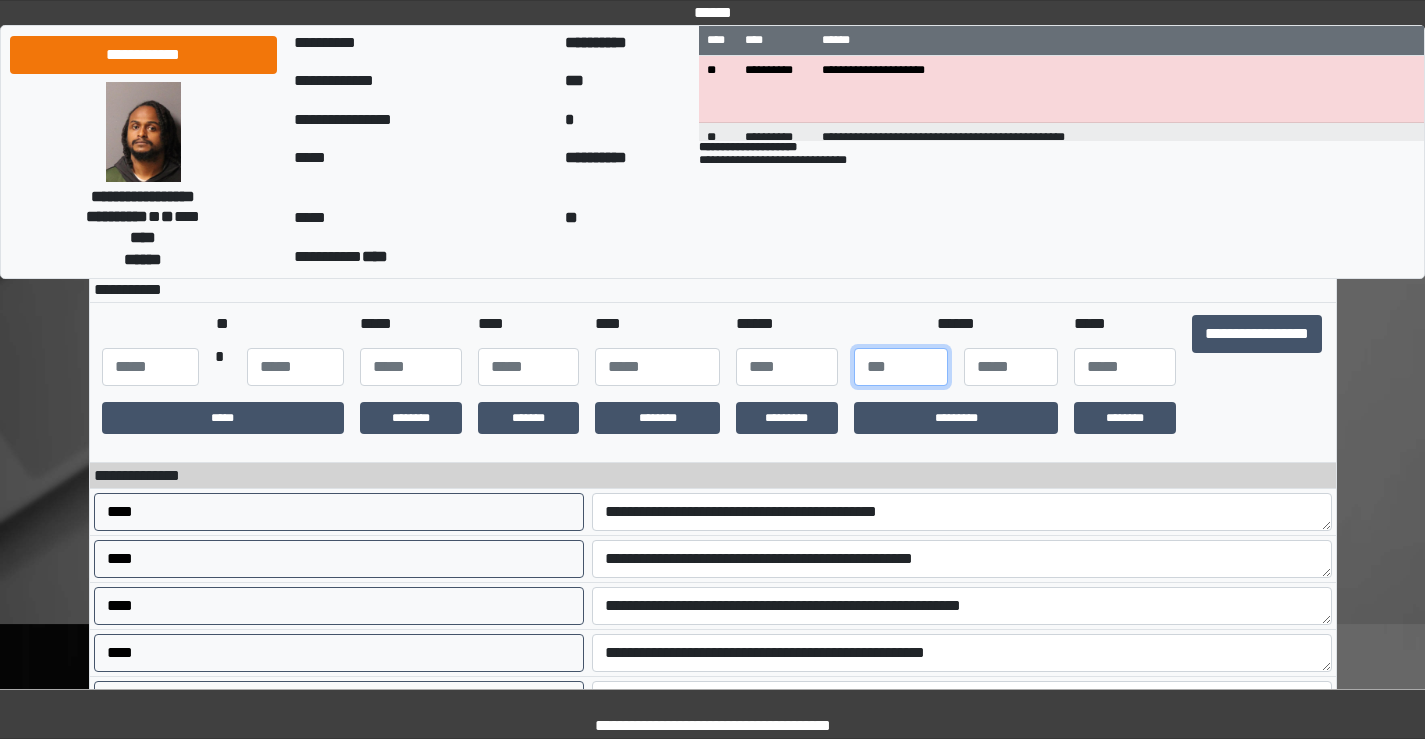 click at bounding box center (901, 367) 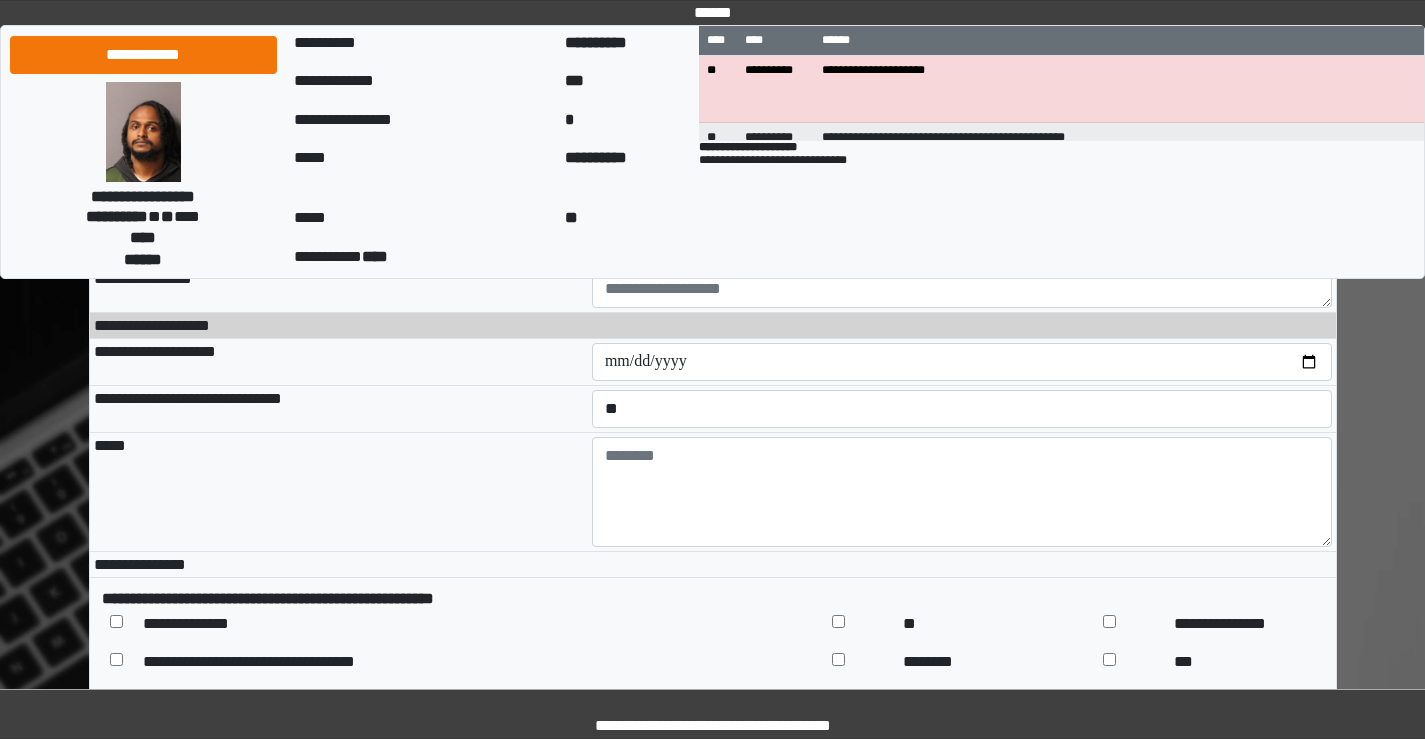 scroll, scrollTop: 1497, scrollLeft: 0, axis: vertical 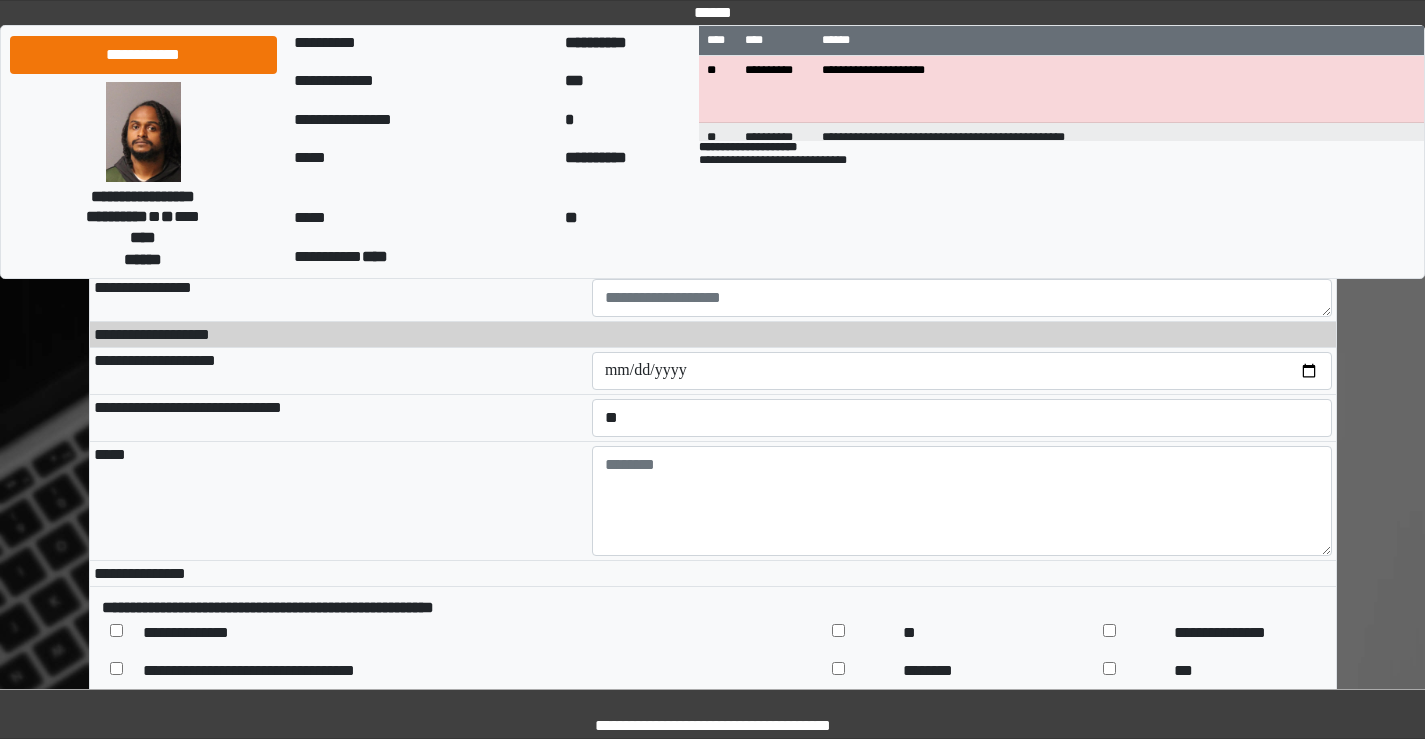 type on "*" 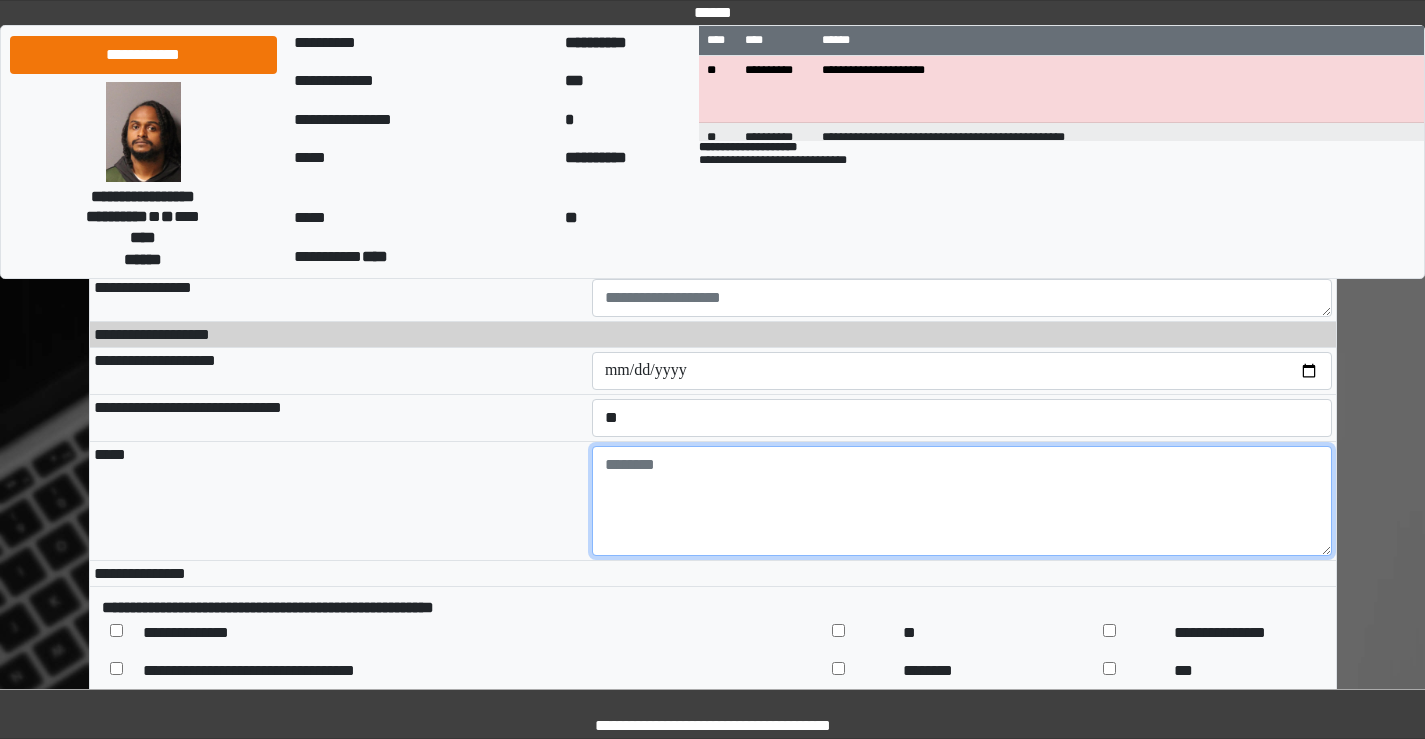 click at bounding box center (962, 501) 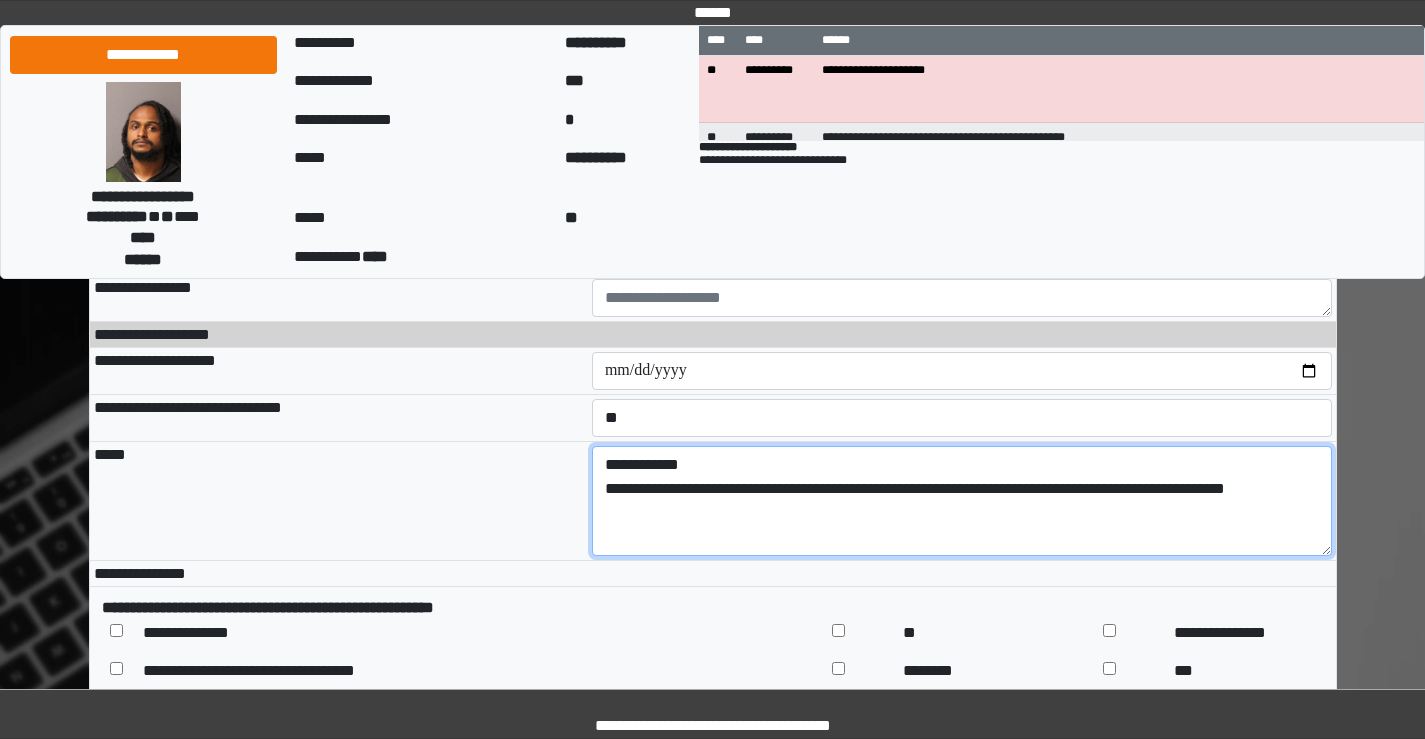 drag, startPoint x: 913, startPoint y: 510, endPoint x: 1073, endPoint y: 538, distance: 162.43152 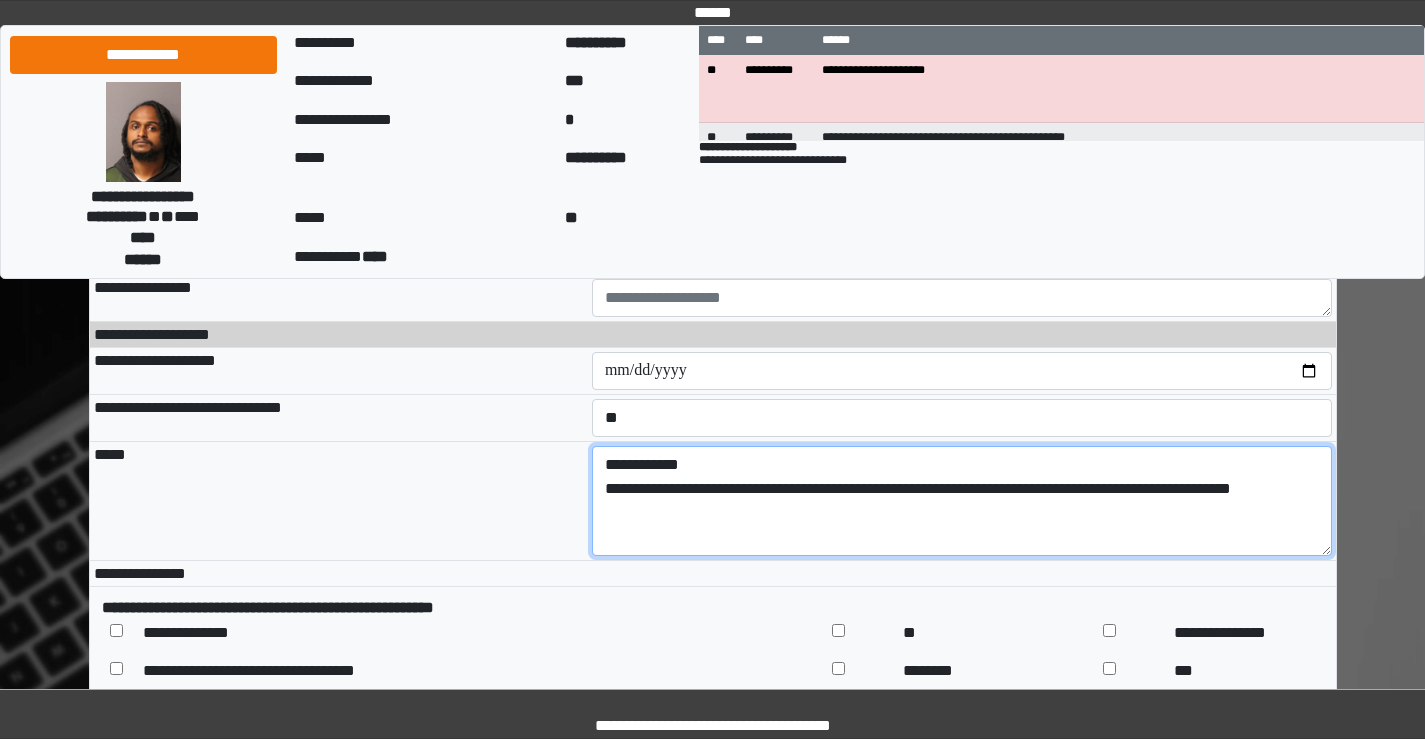 click on "**********" at bounding box center [962, 501] 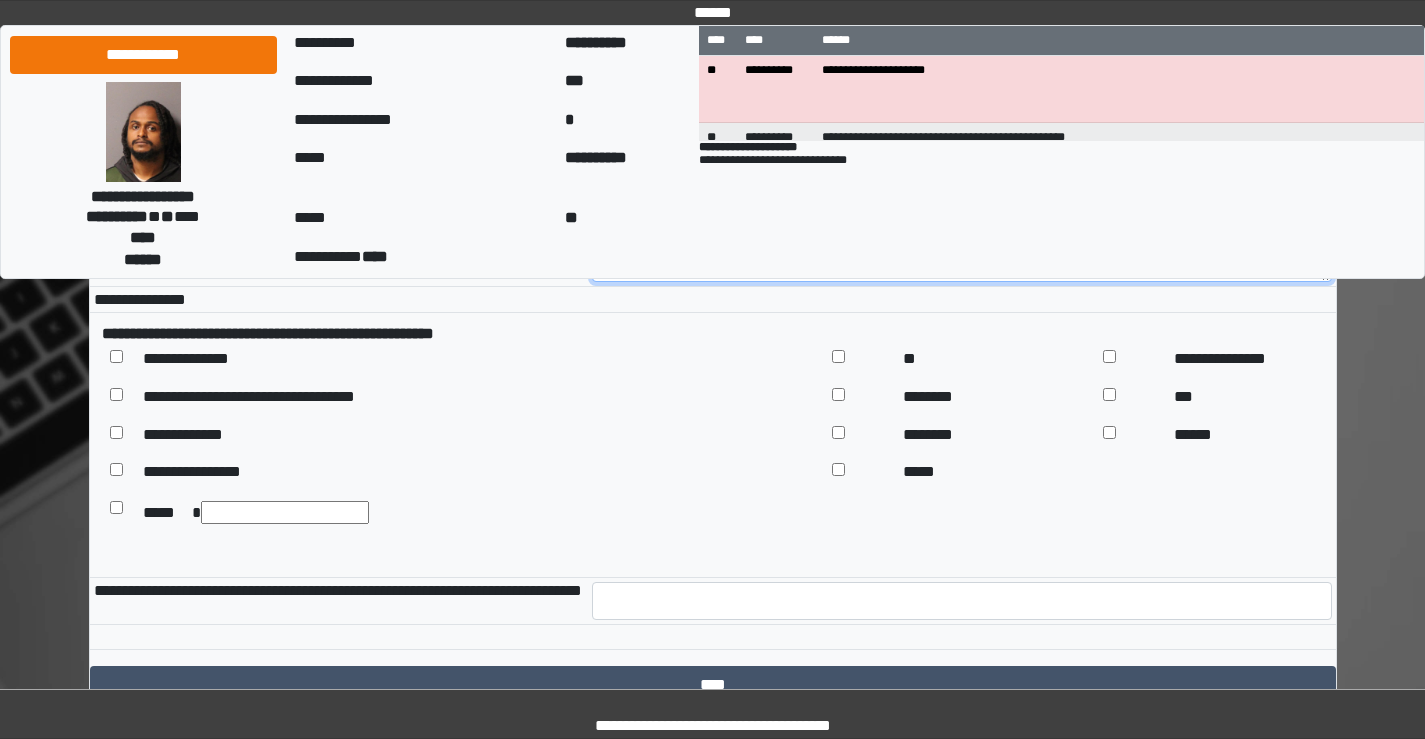 scroll, scrollTop: 1897, scrollLeft: 0, axis: vertical 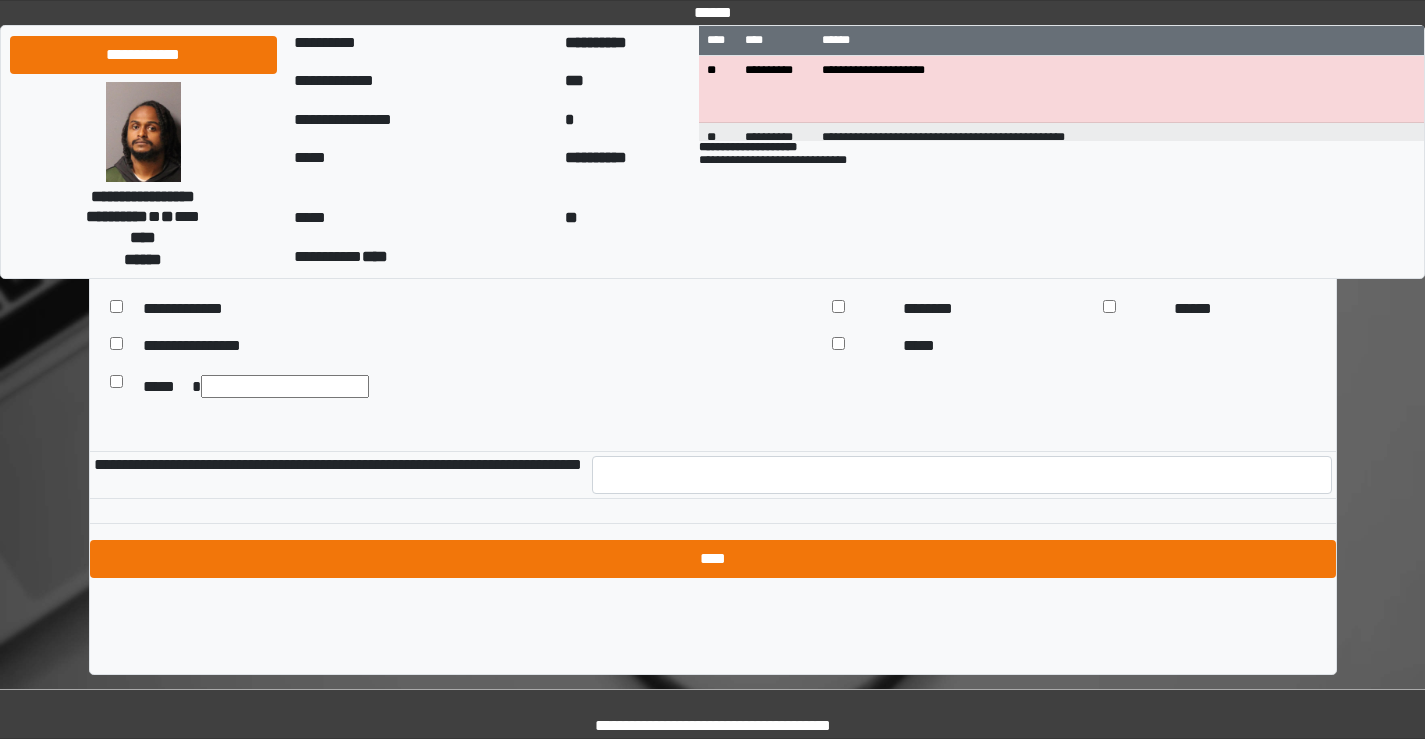 type on "**********" 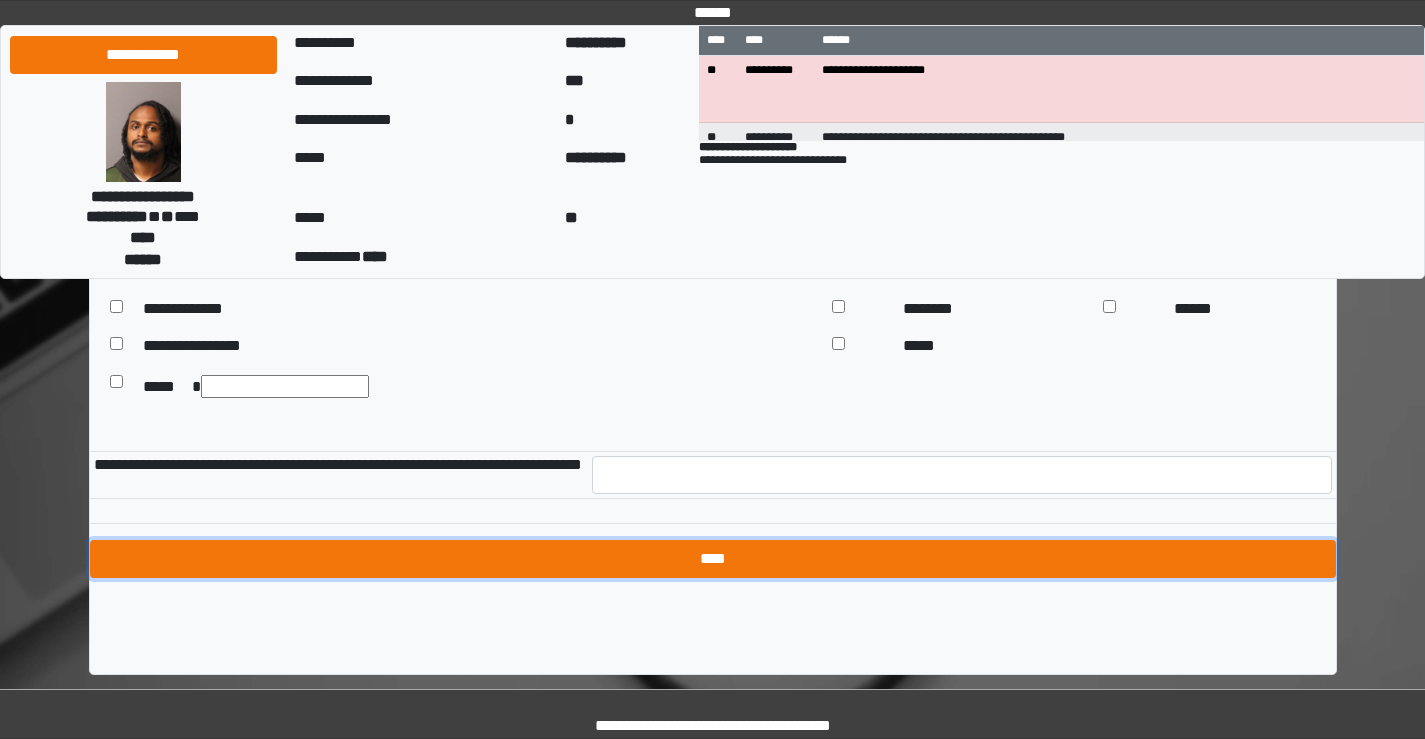 click on "****" at bounding box center (713, 559) 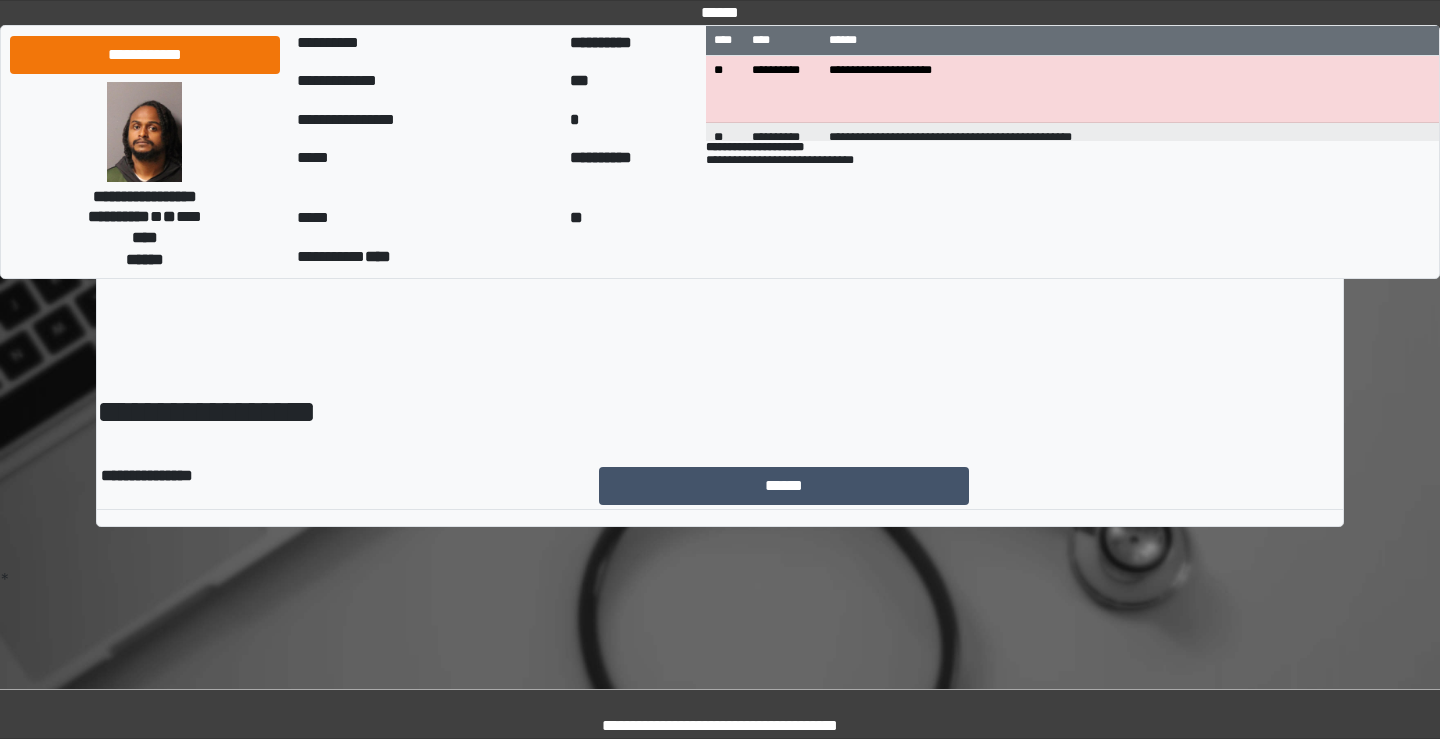 scroll, scrollTop: 0, scrollLeft: 0, axis: both 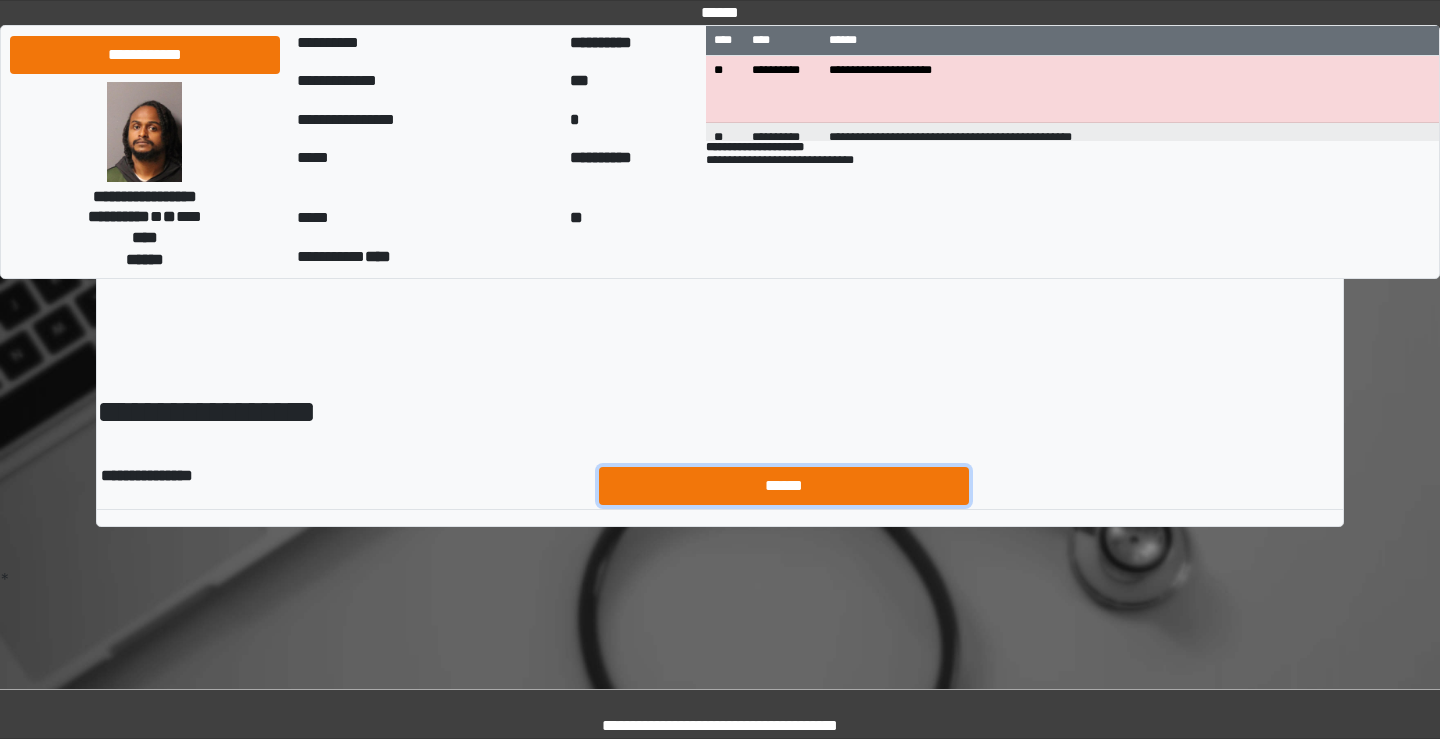 click on "******" at bounding box center [784, 486] 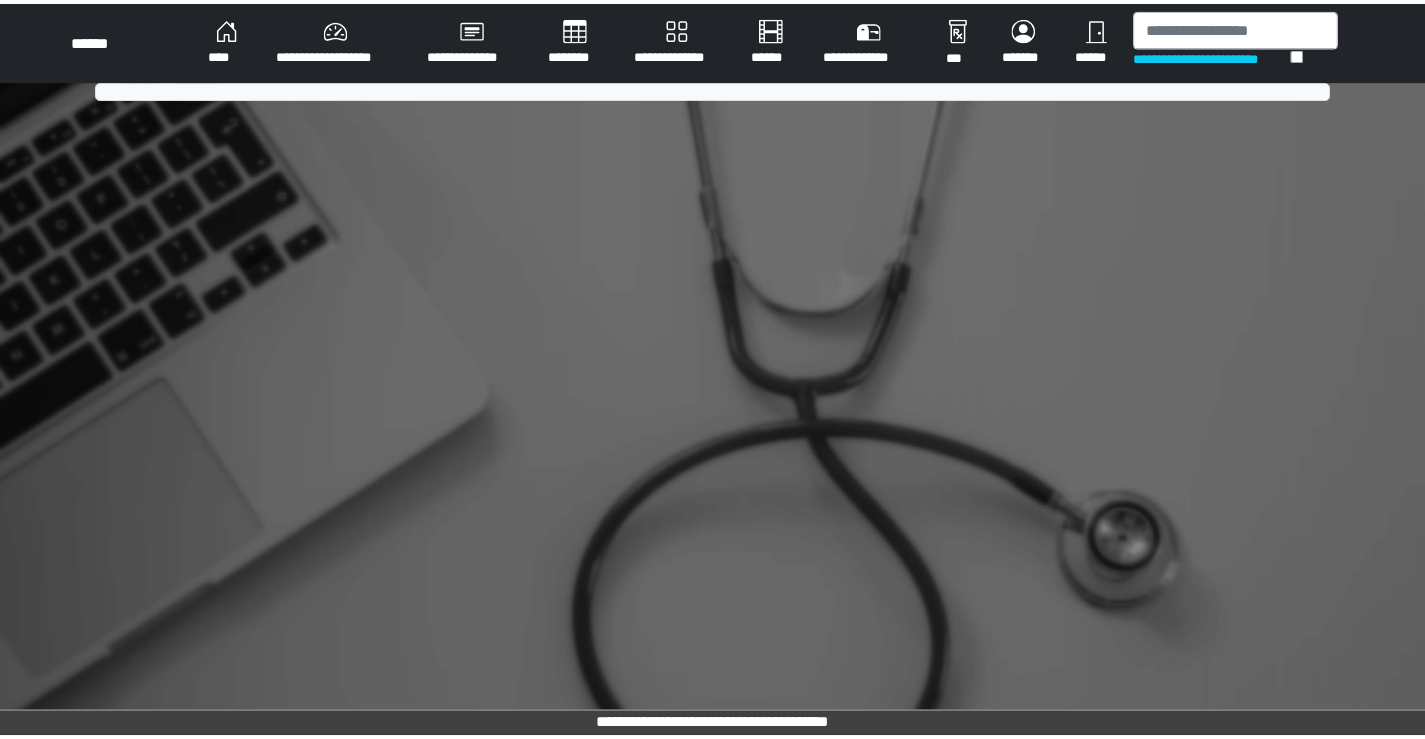 scroll, scrollTop: 0, scrollLeft: 0, axis: both 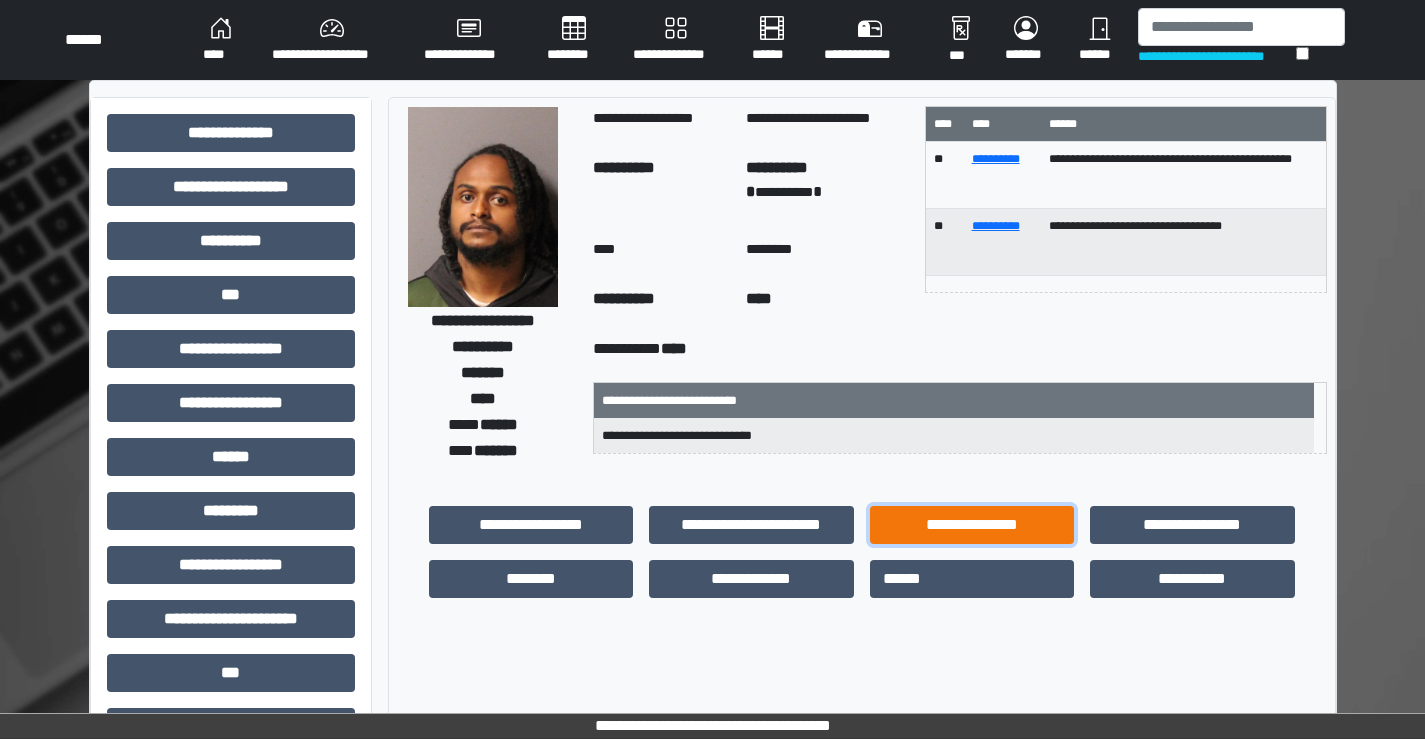 click on "**********" at bounding box center [972, 525] 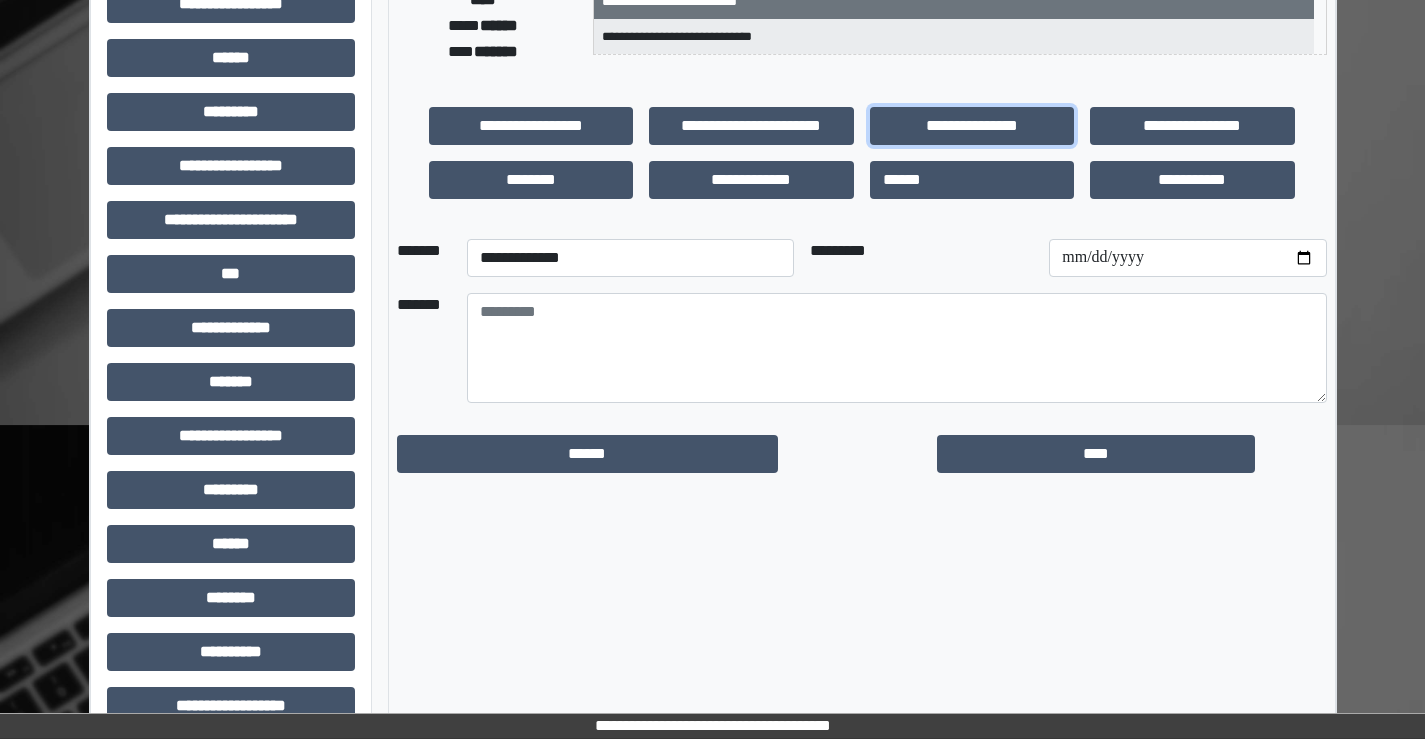 scroll, scrollTop: 400, scrollLeft: 0, axis: vertical 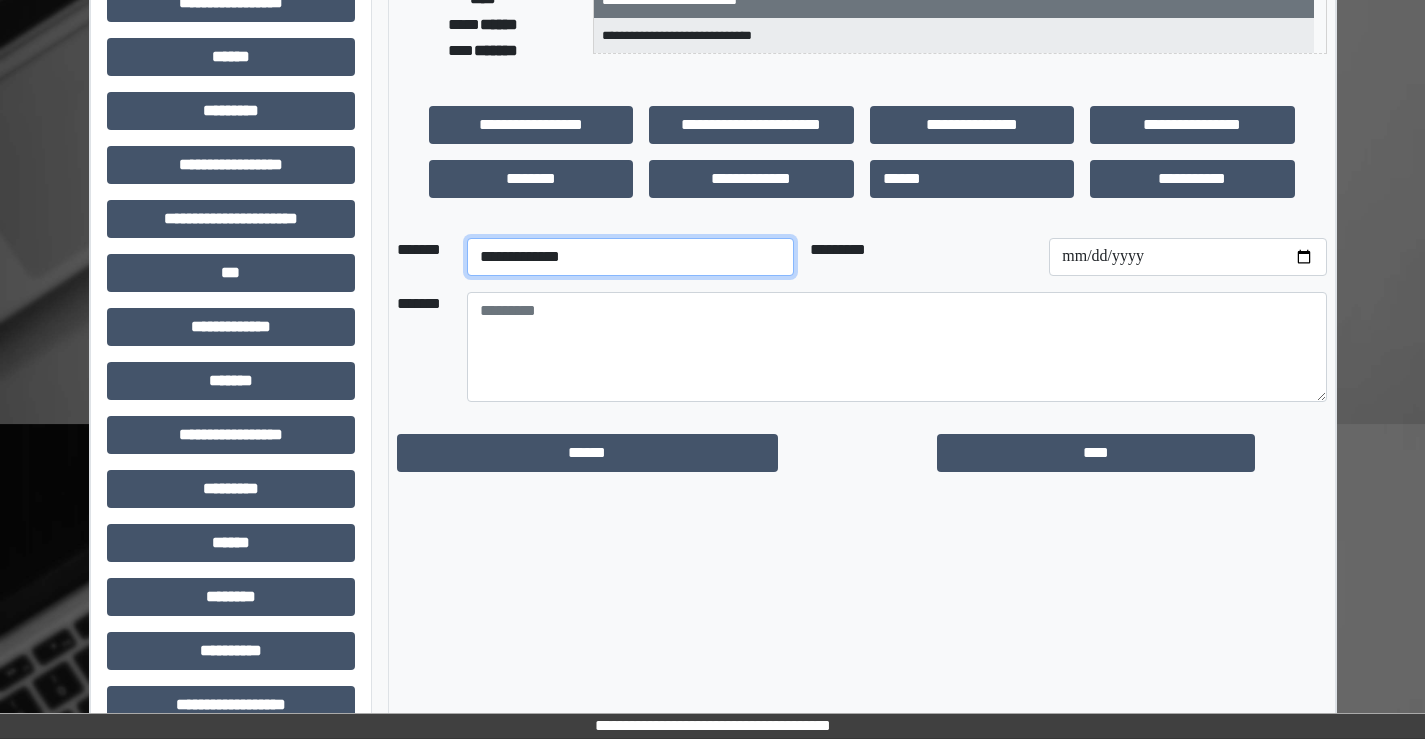 click on "**********" at bounding box center [630, 257] 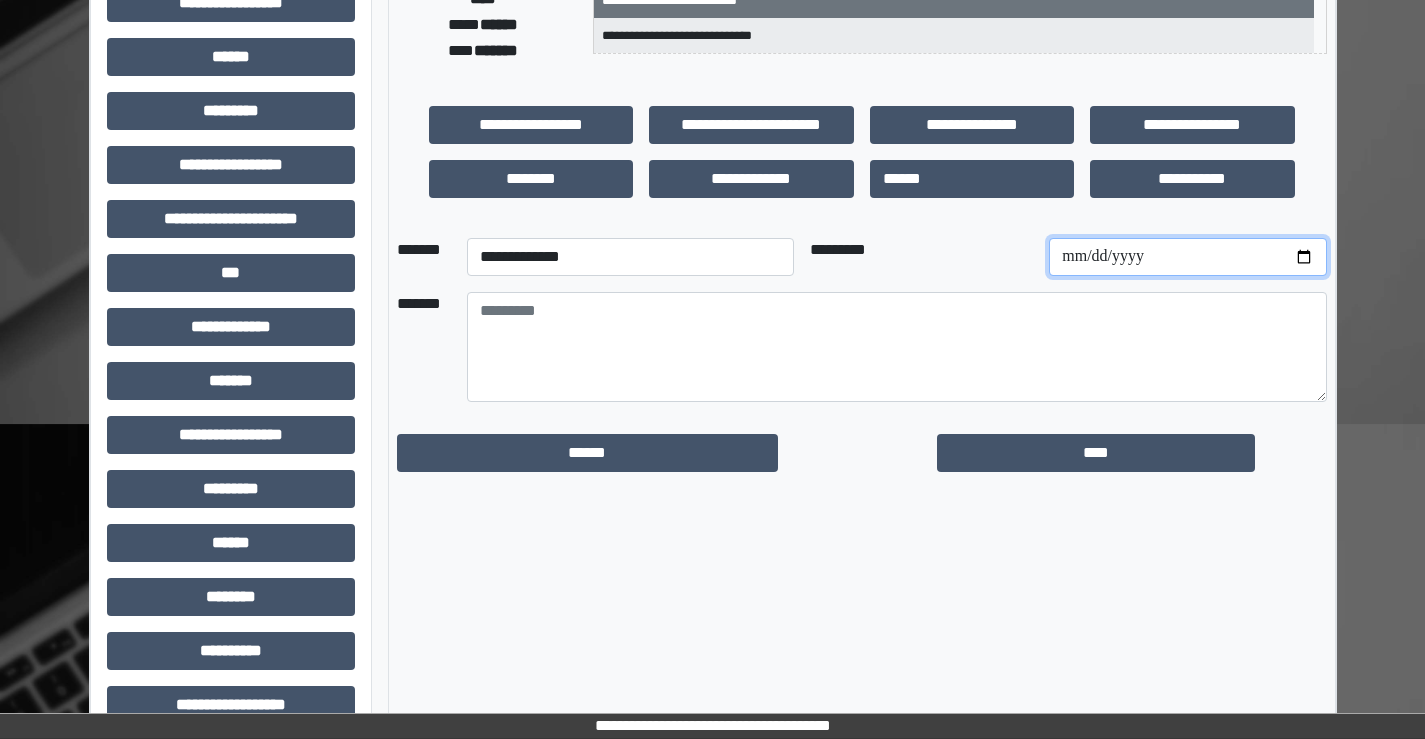 click at bounding box center [1187, 257] 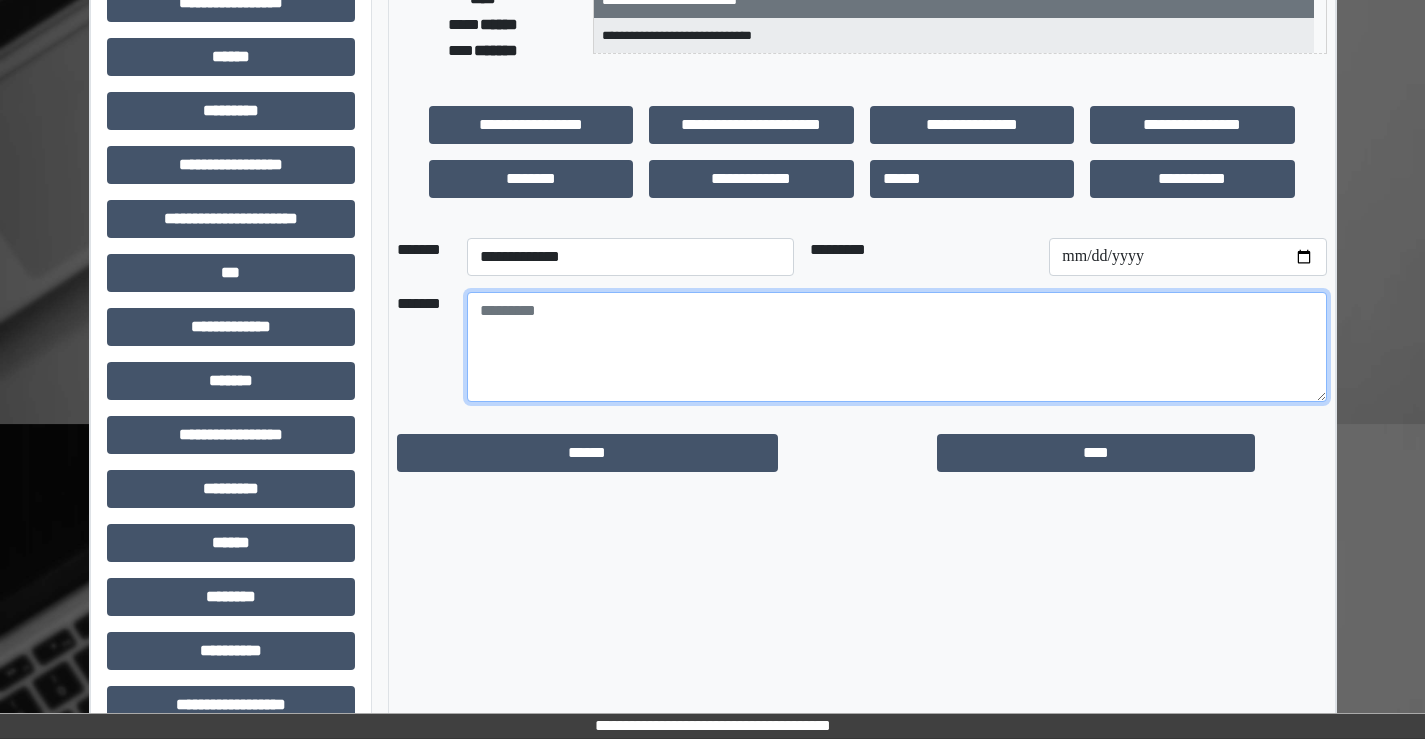 click at bounding box center [897, 347] 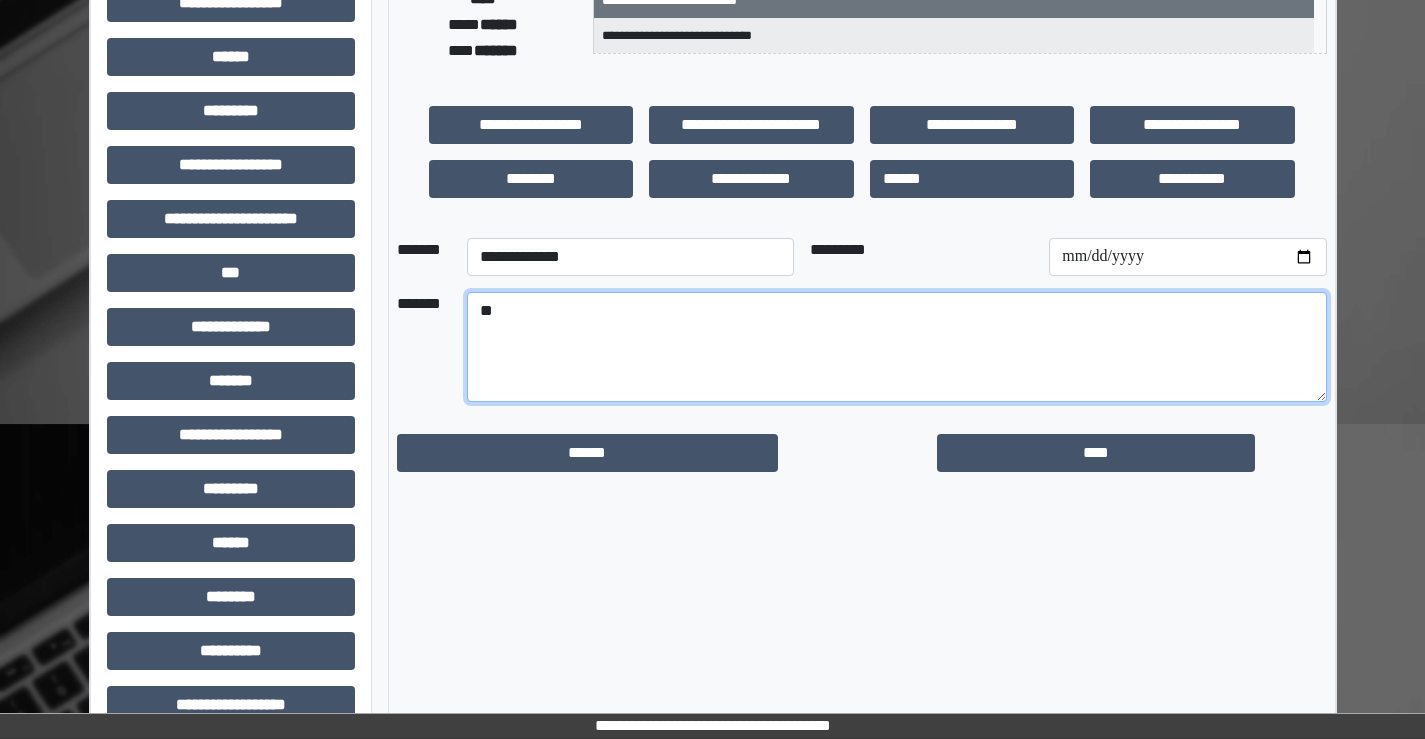 type on "*" 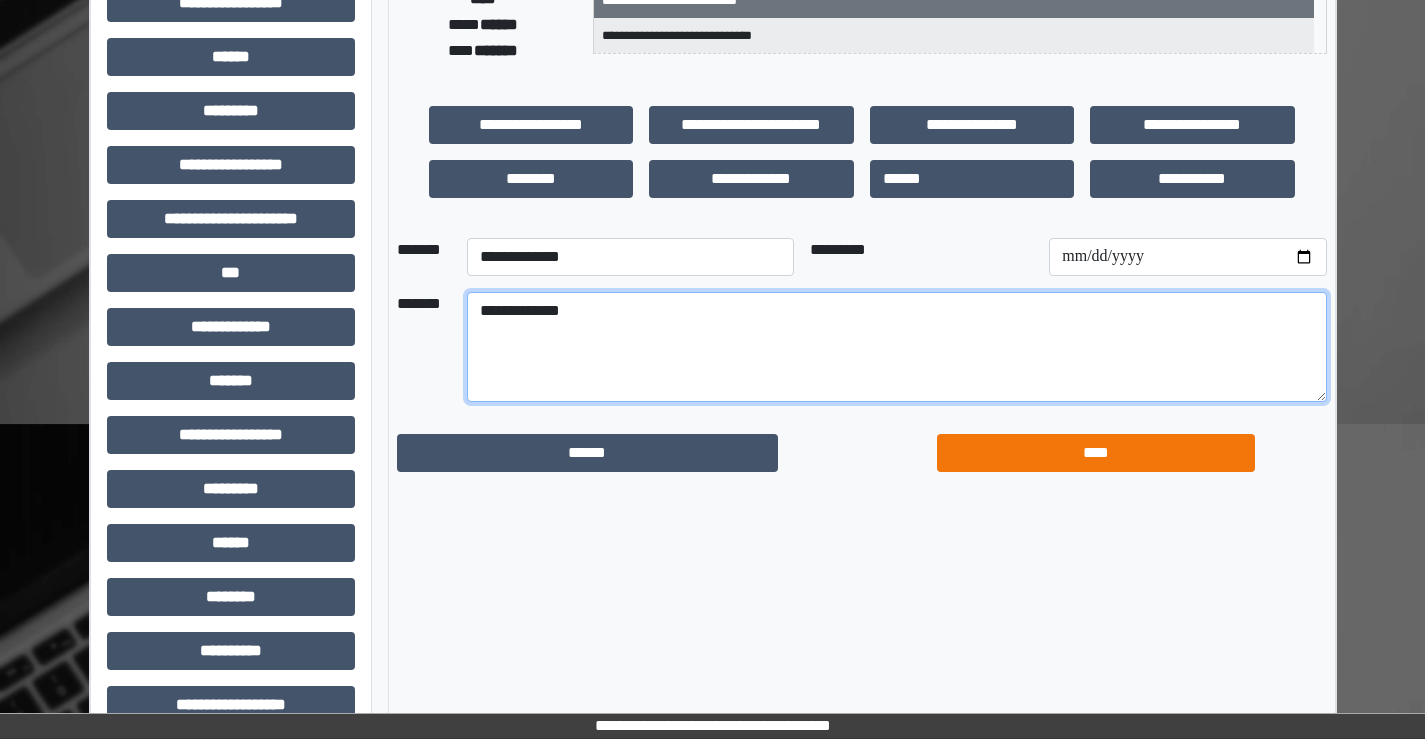 type on "**********" 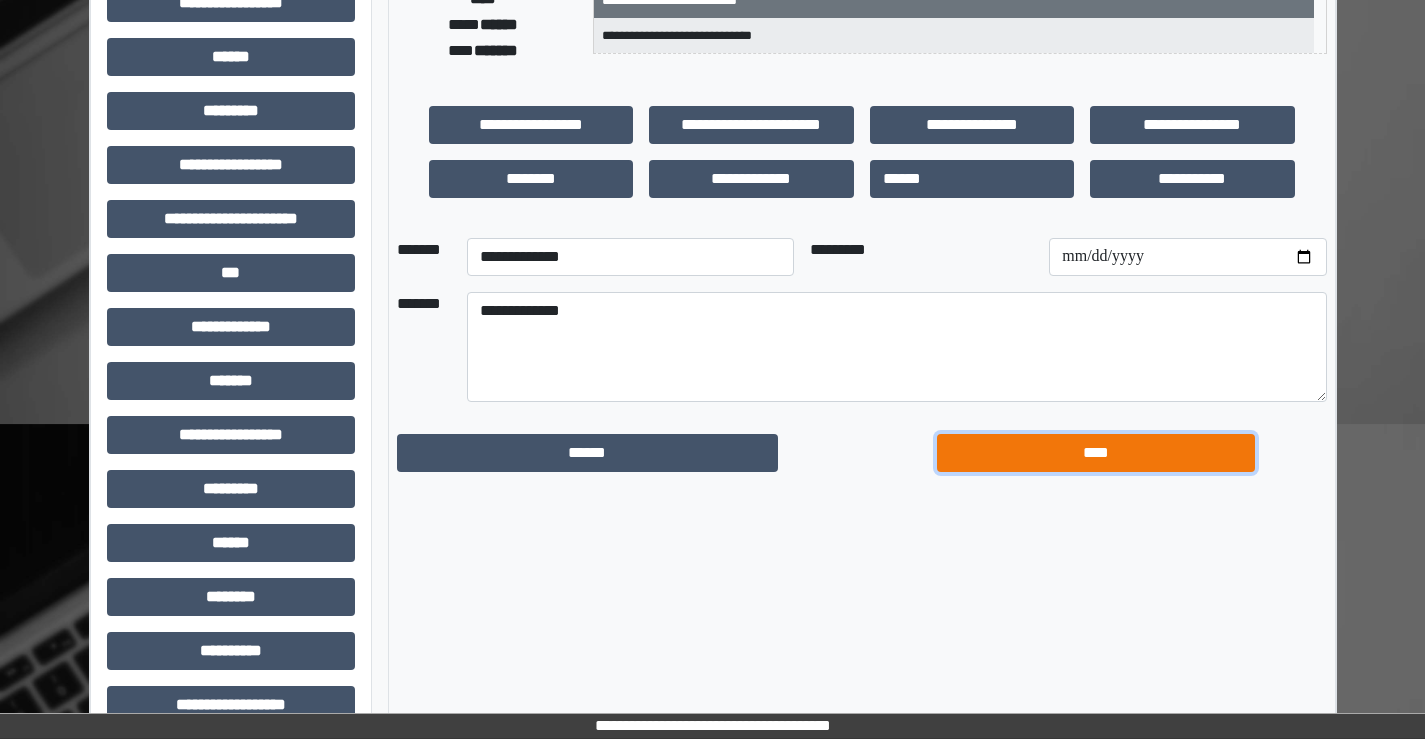 click on "****" at bounding box center (1096, 453) 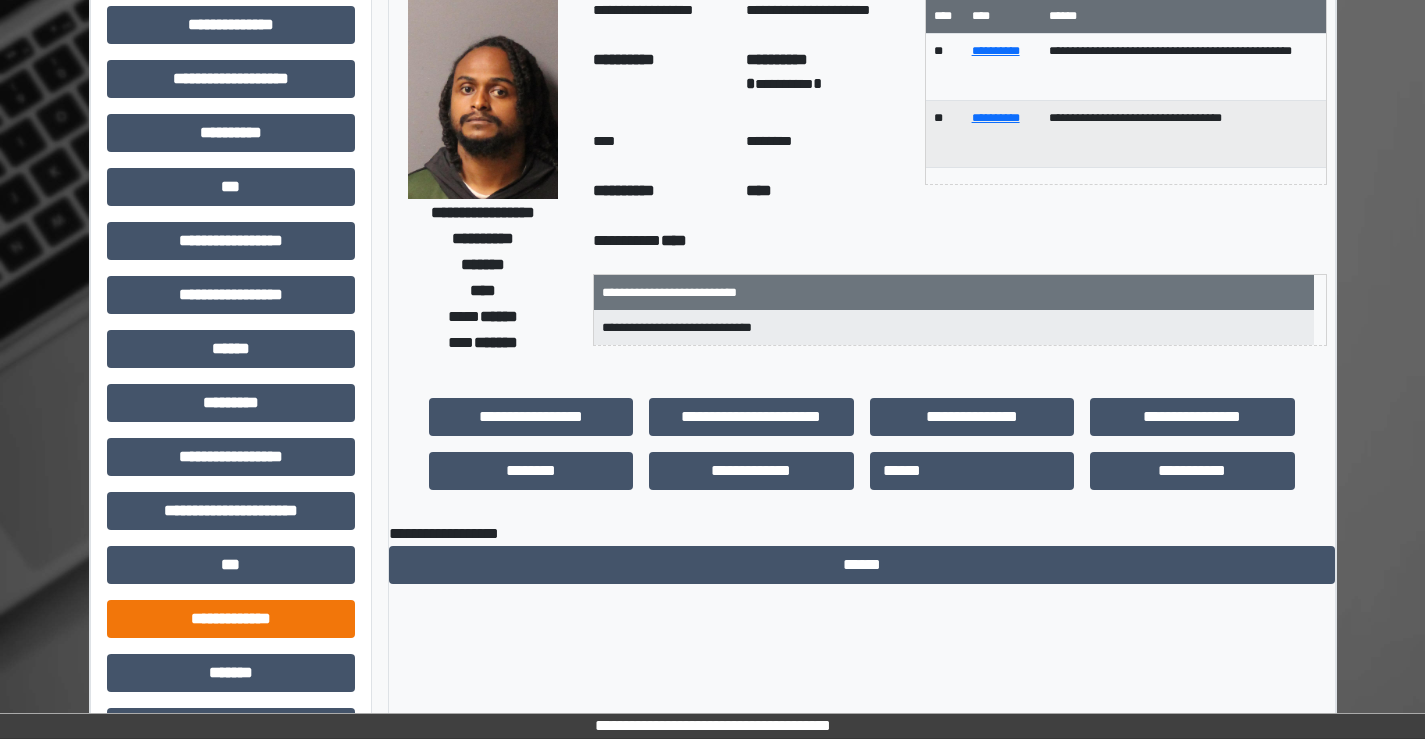 scroll, scrollTop: 435, scrollLeft: 0, axis: vertical 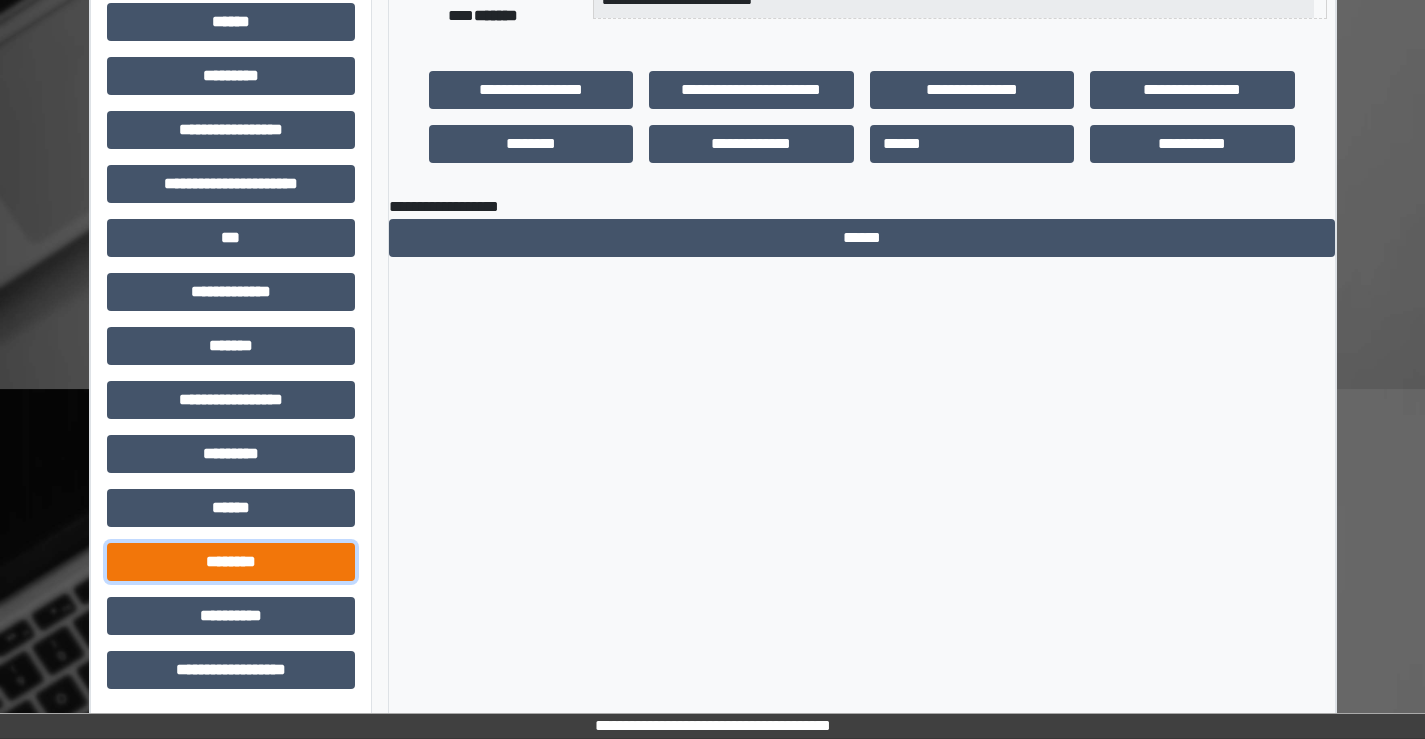 click on "********" at bounding box center [231, 562] 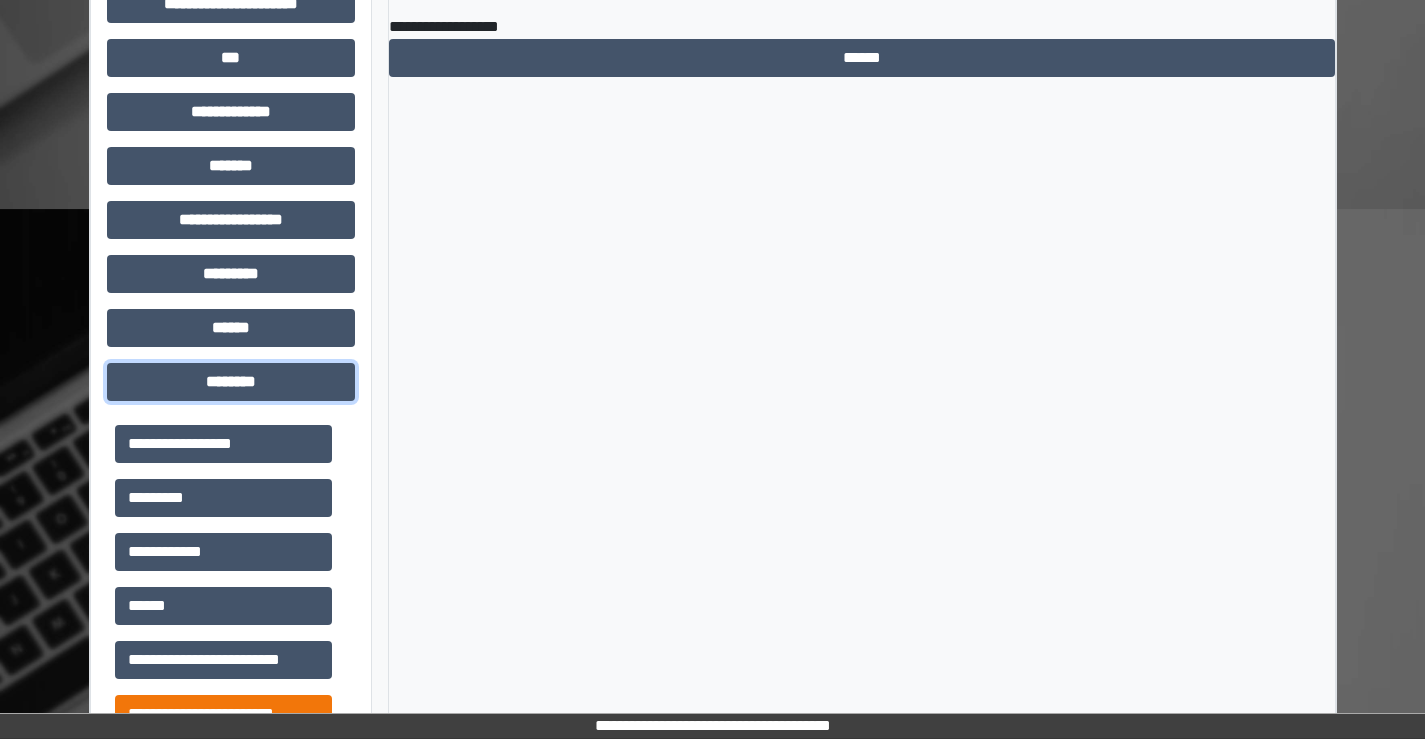 scroll, scrollTop: 0, scrollLeft: 0, axis: both 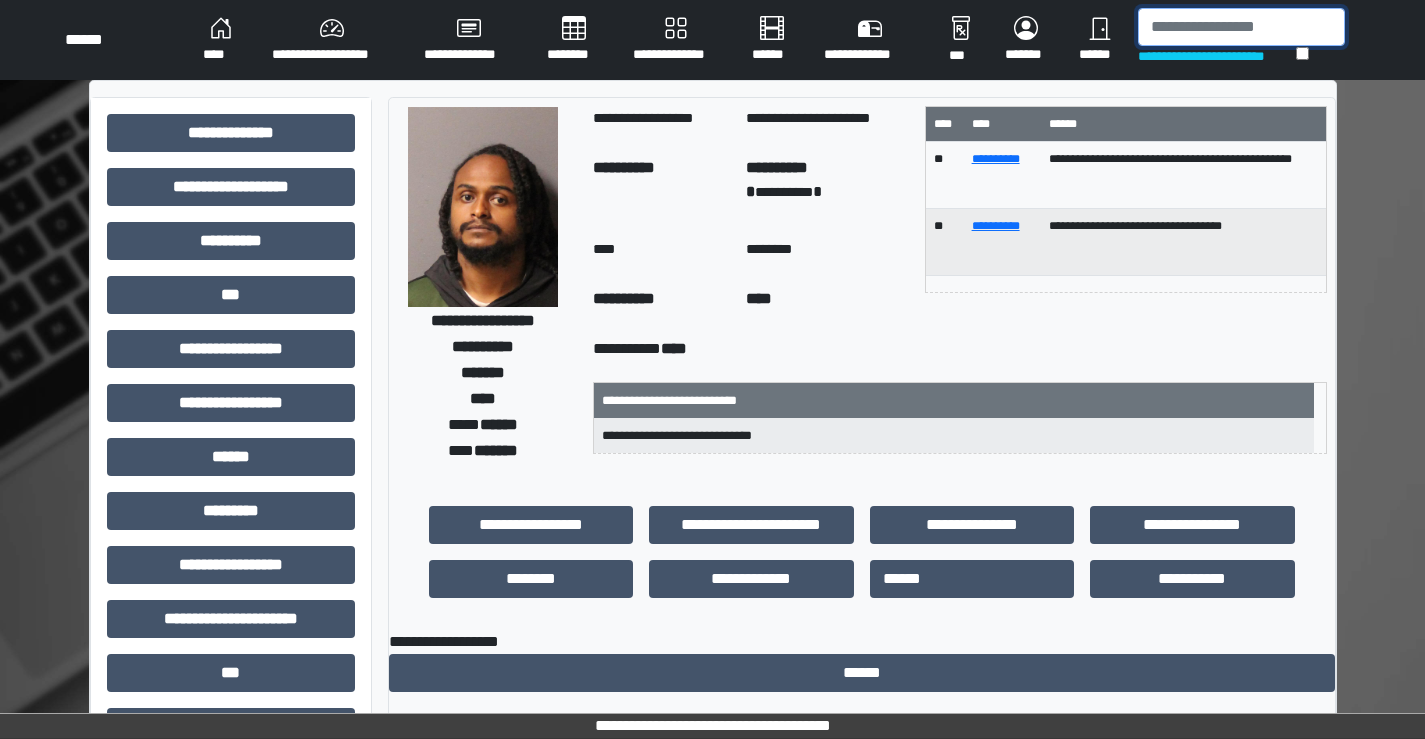 click at bounding box center (1241, 27) 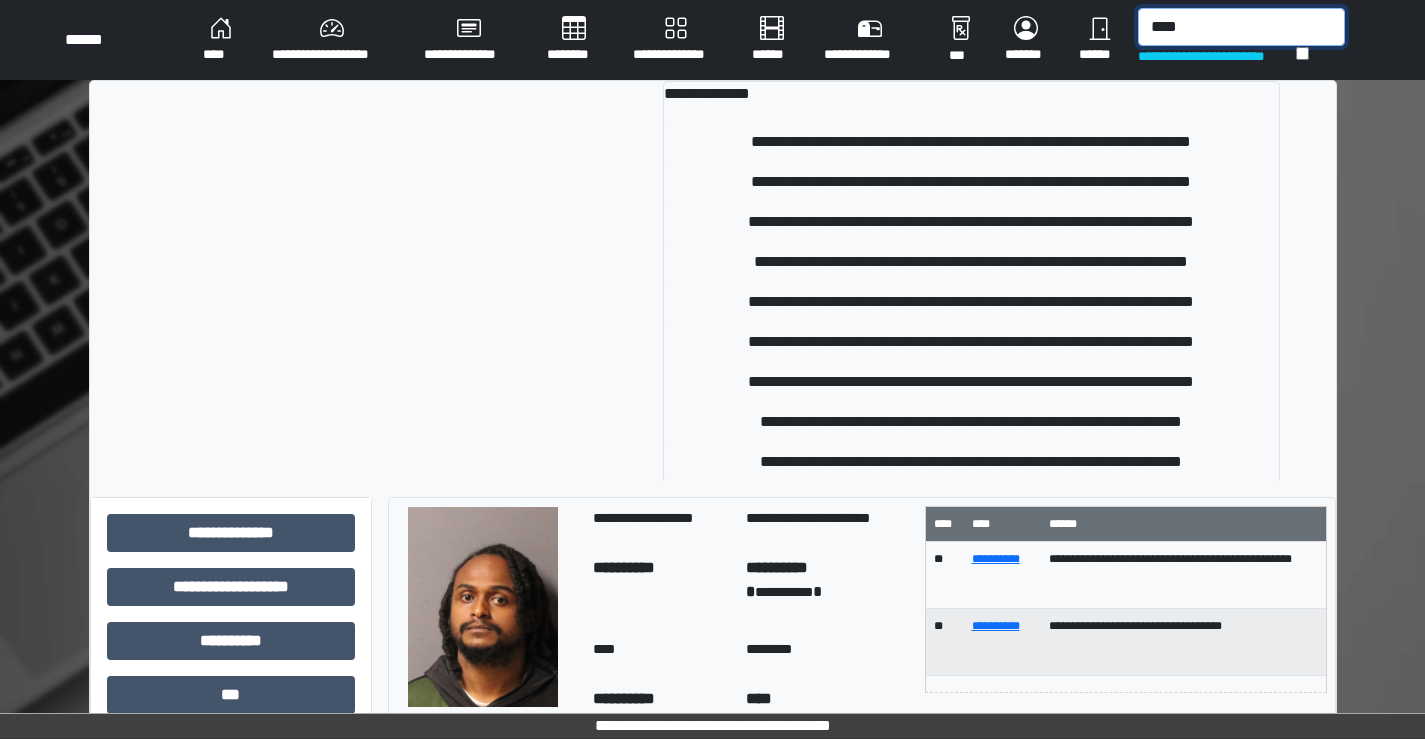 type on "****" 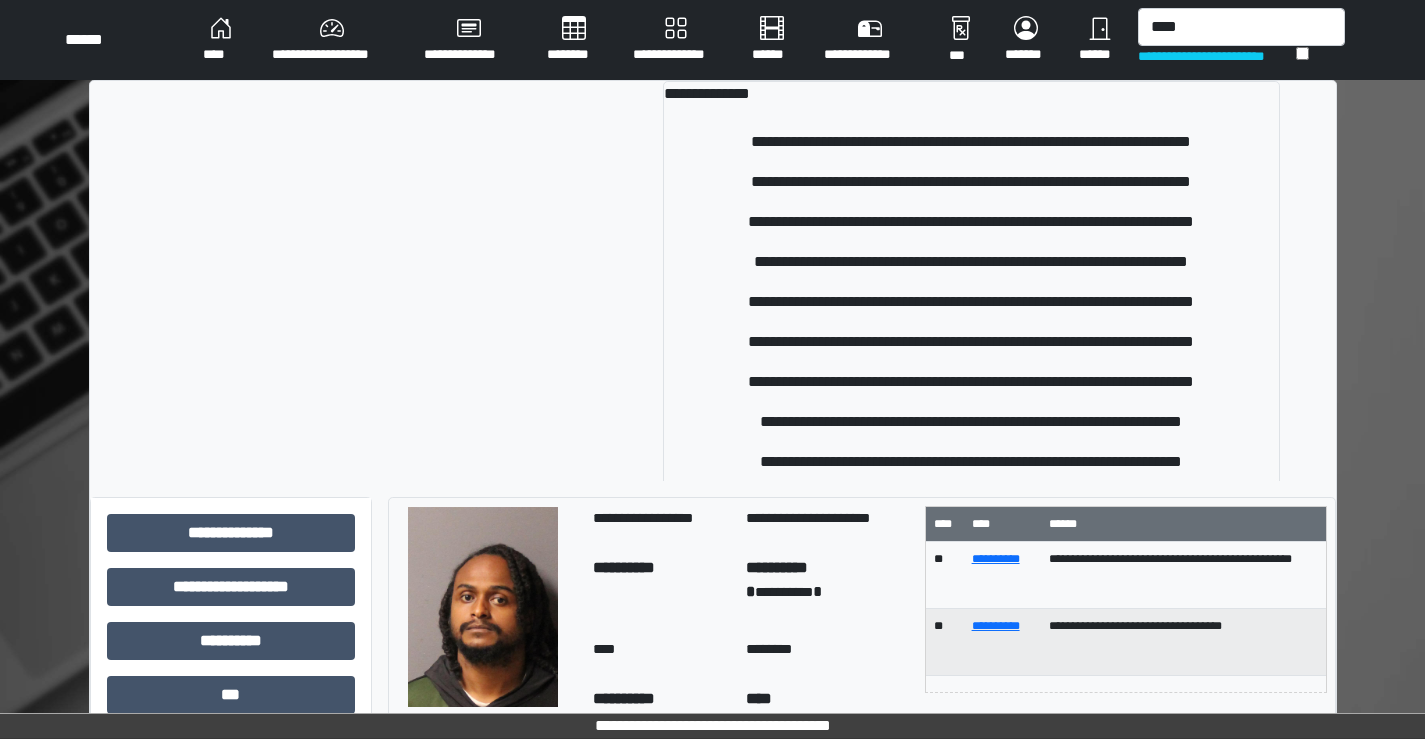 drag, startPoint x: 1085, startPoint y: 395, endPoint x: 1408, endPoint y: 540, distance: 354.05368 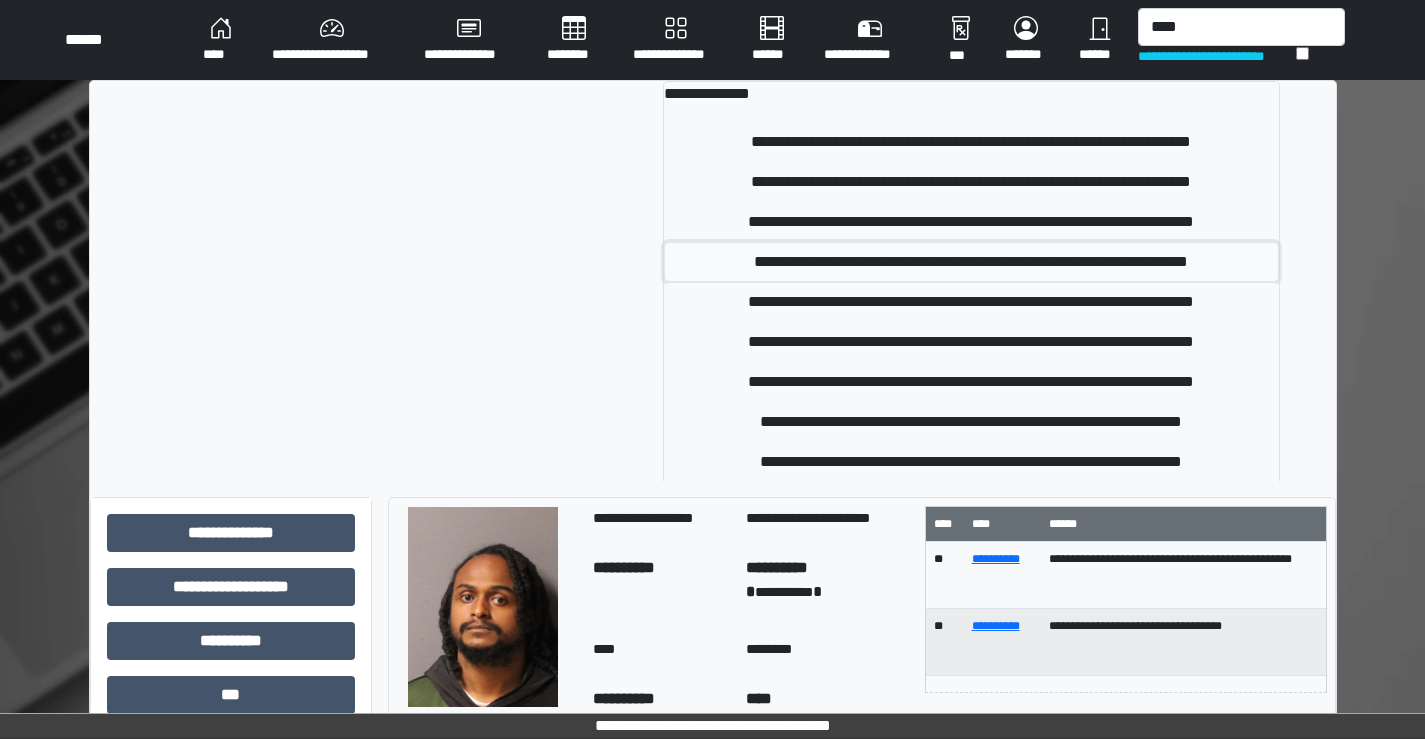 click on "**********" at bounding box center (971, 262) 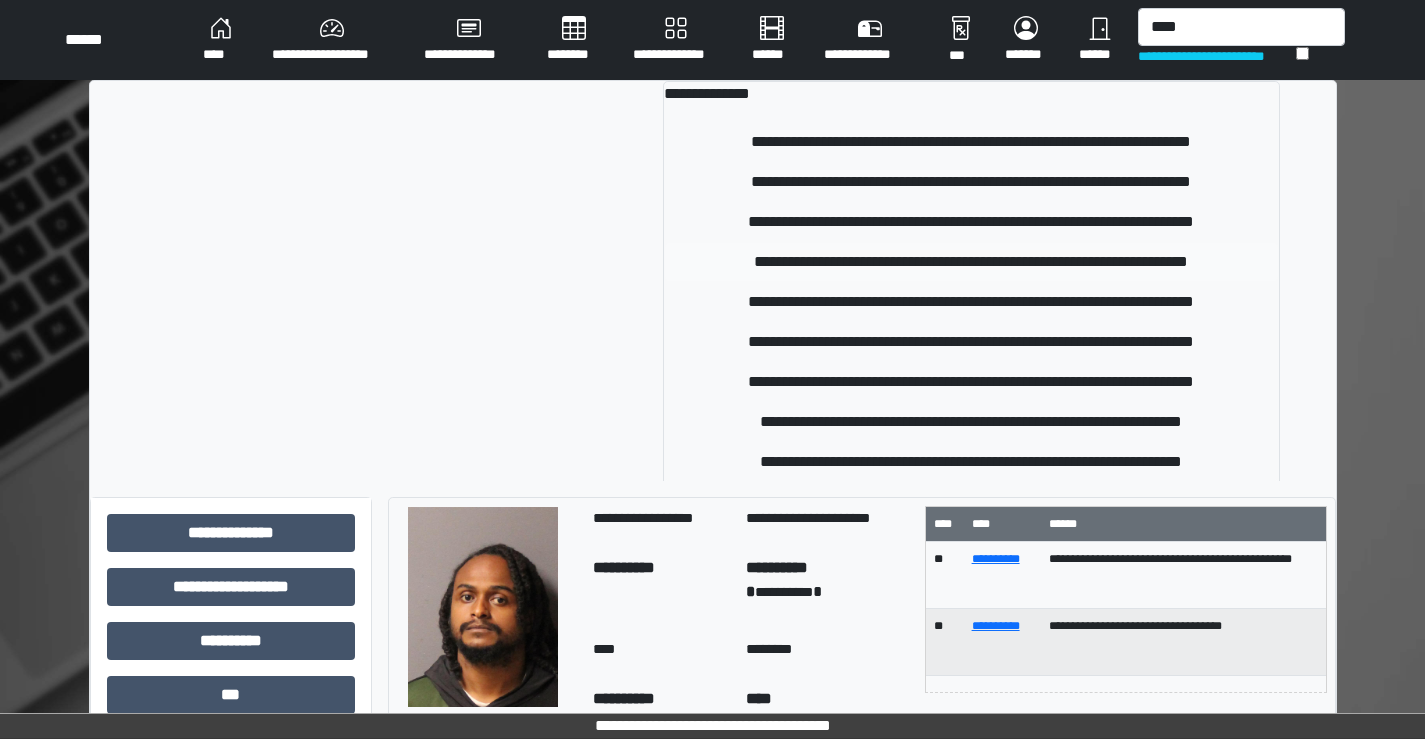type 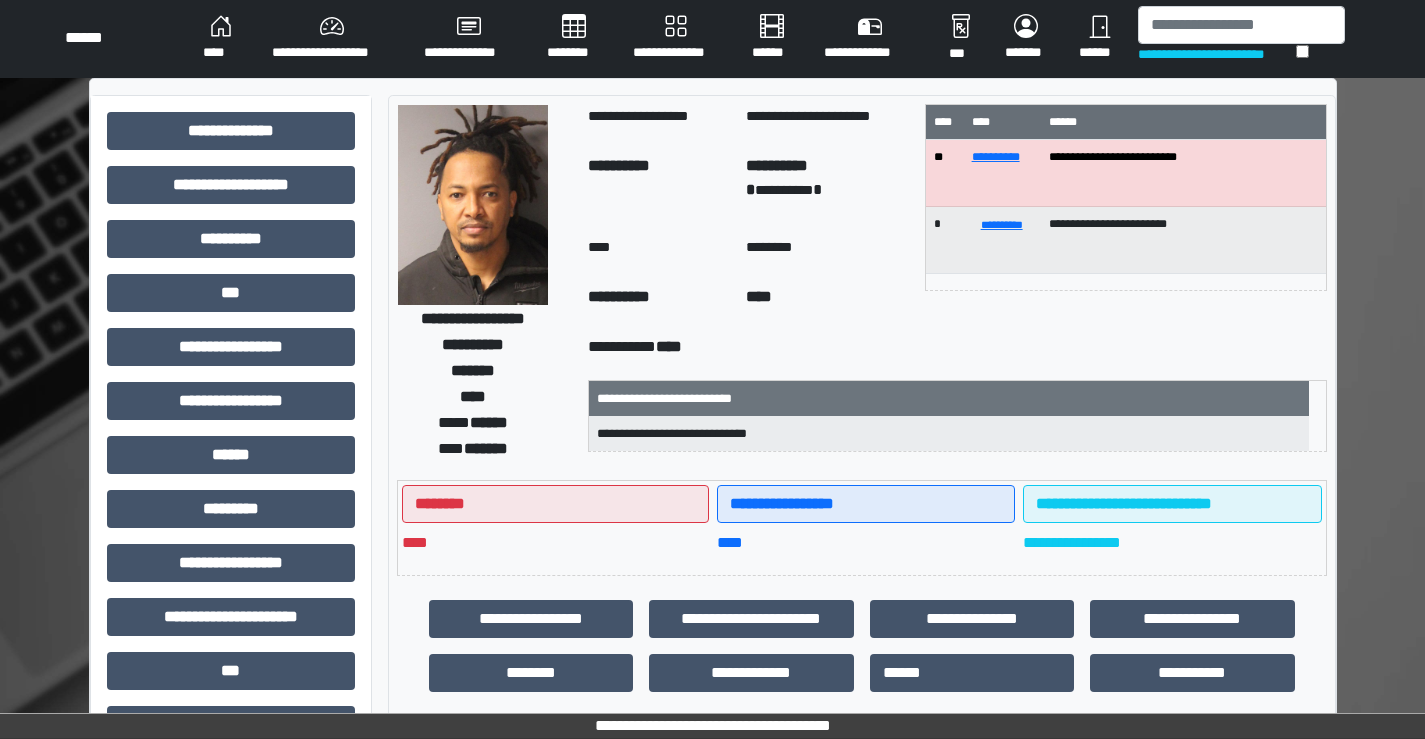 scroll, scrollTop: 0, scrollLeft: 0, axis: both 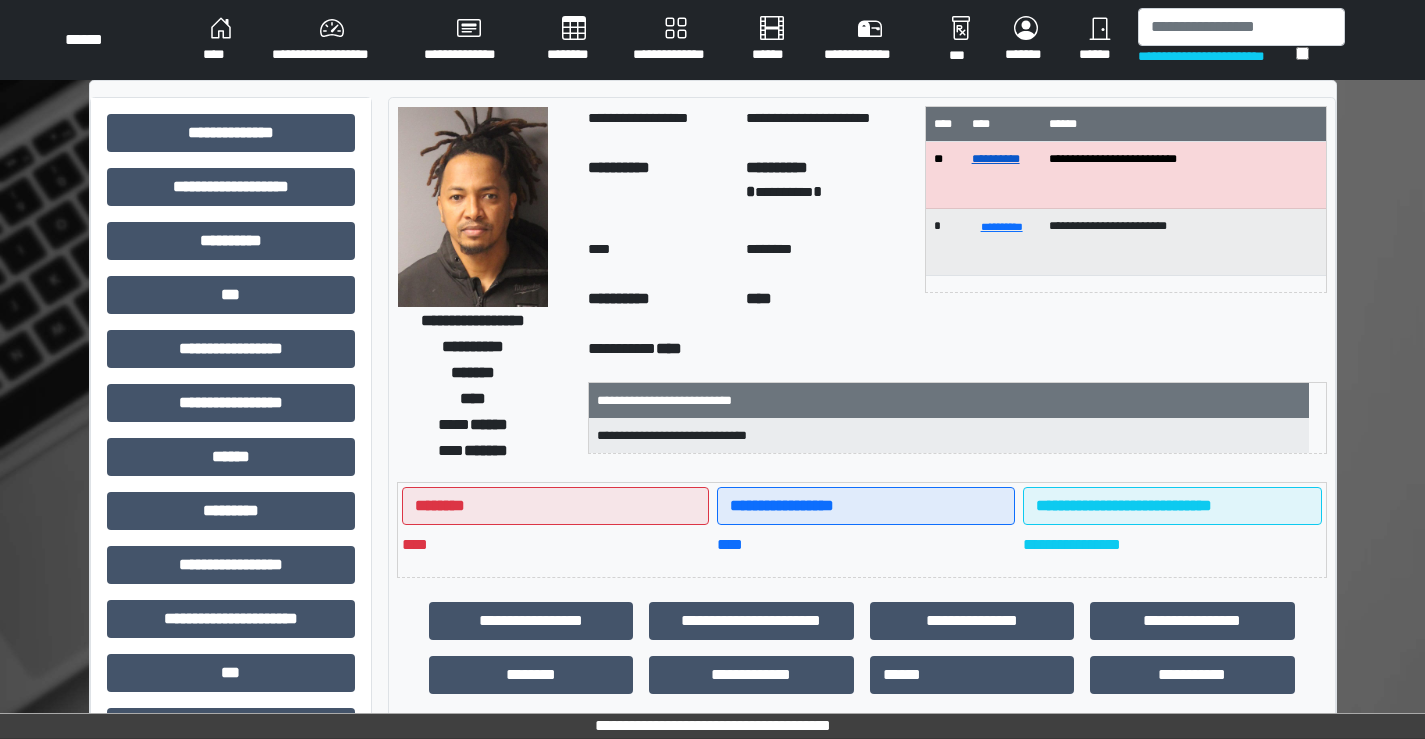 click on "**********" at bounding box center [996, 159] 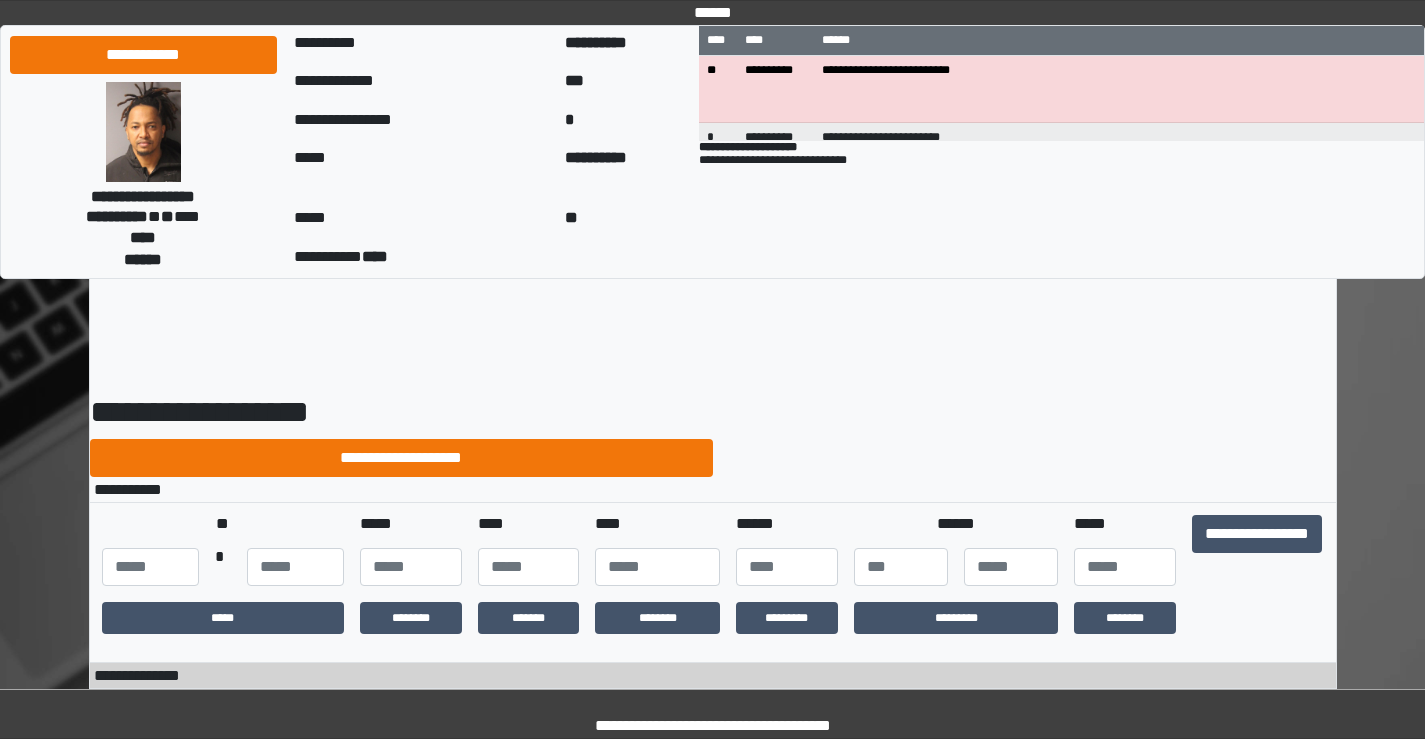 scroll, scrollTop: 0, scrollLeft: 0, axis: both 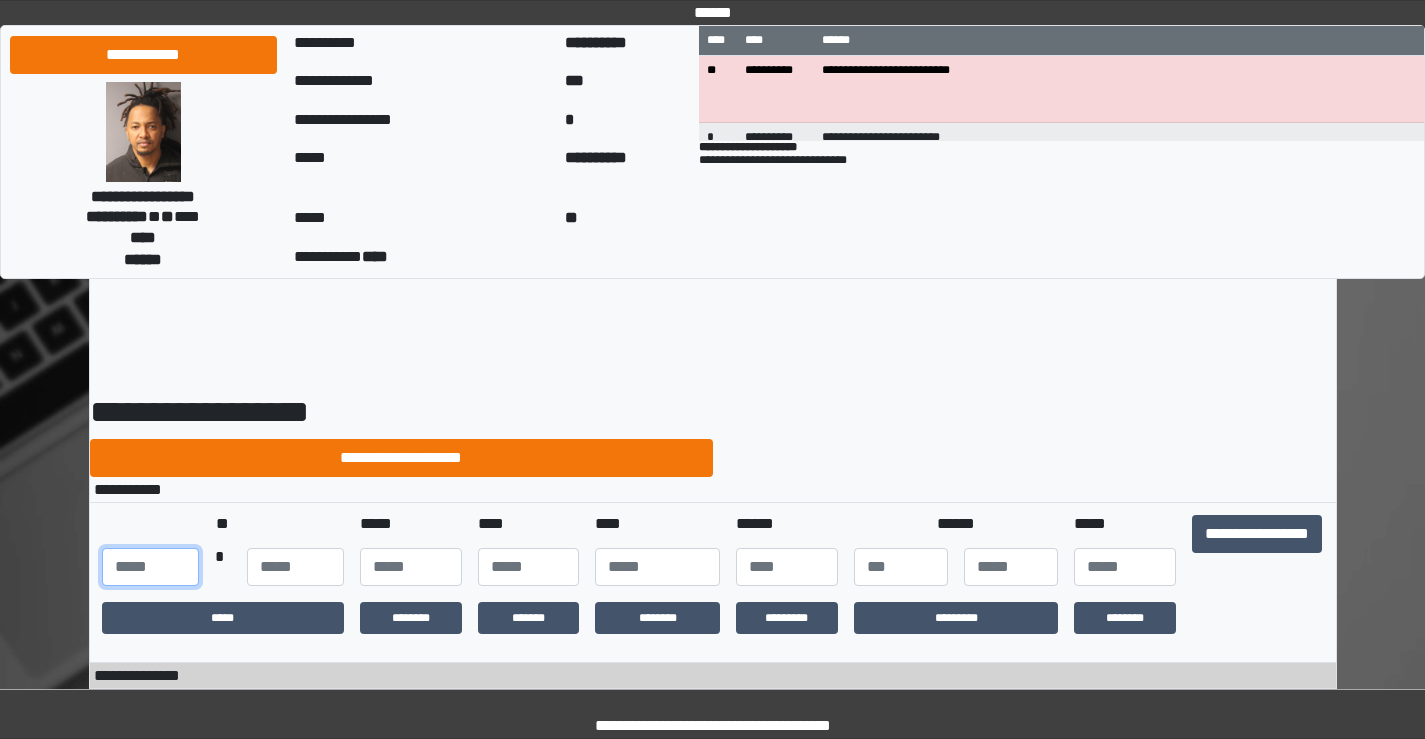 click at bounding box center (150, 567) 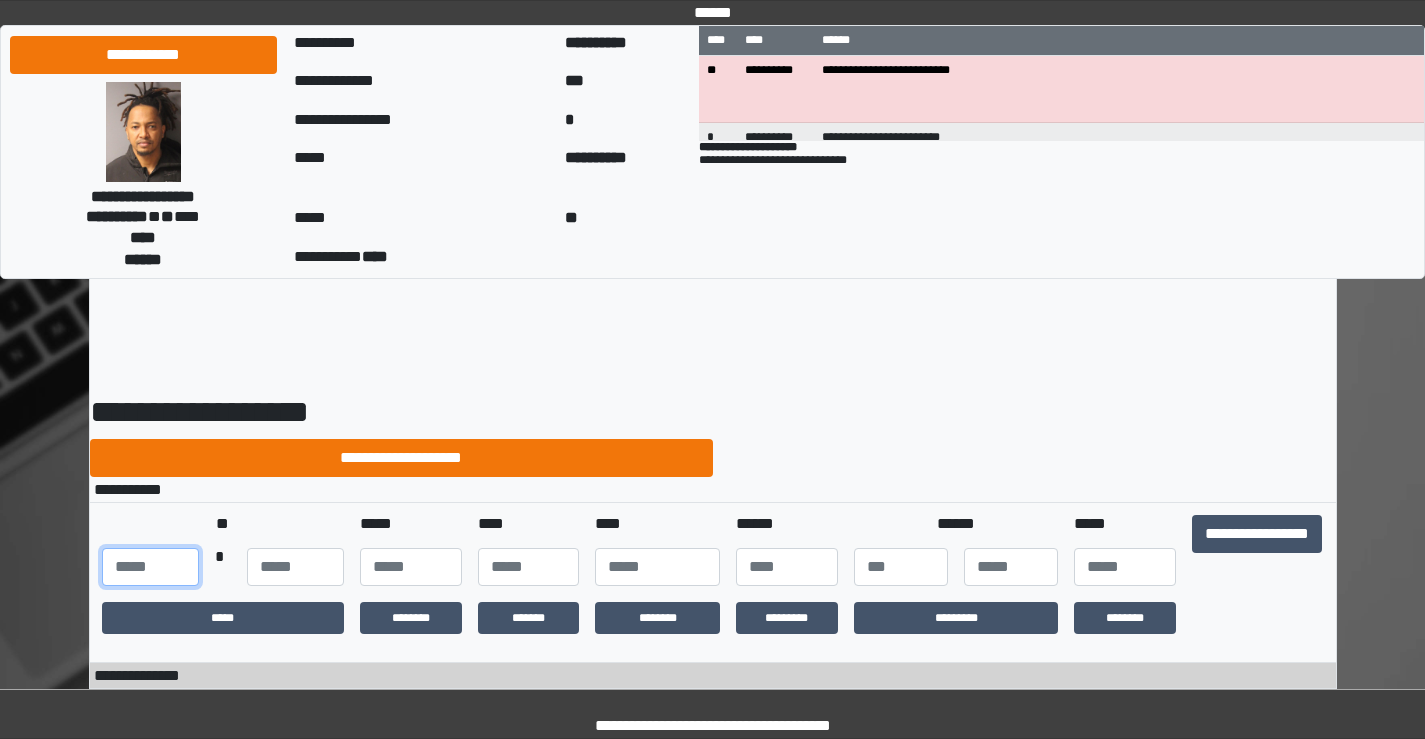 type on "***" 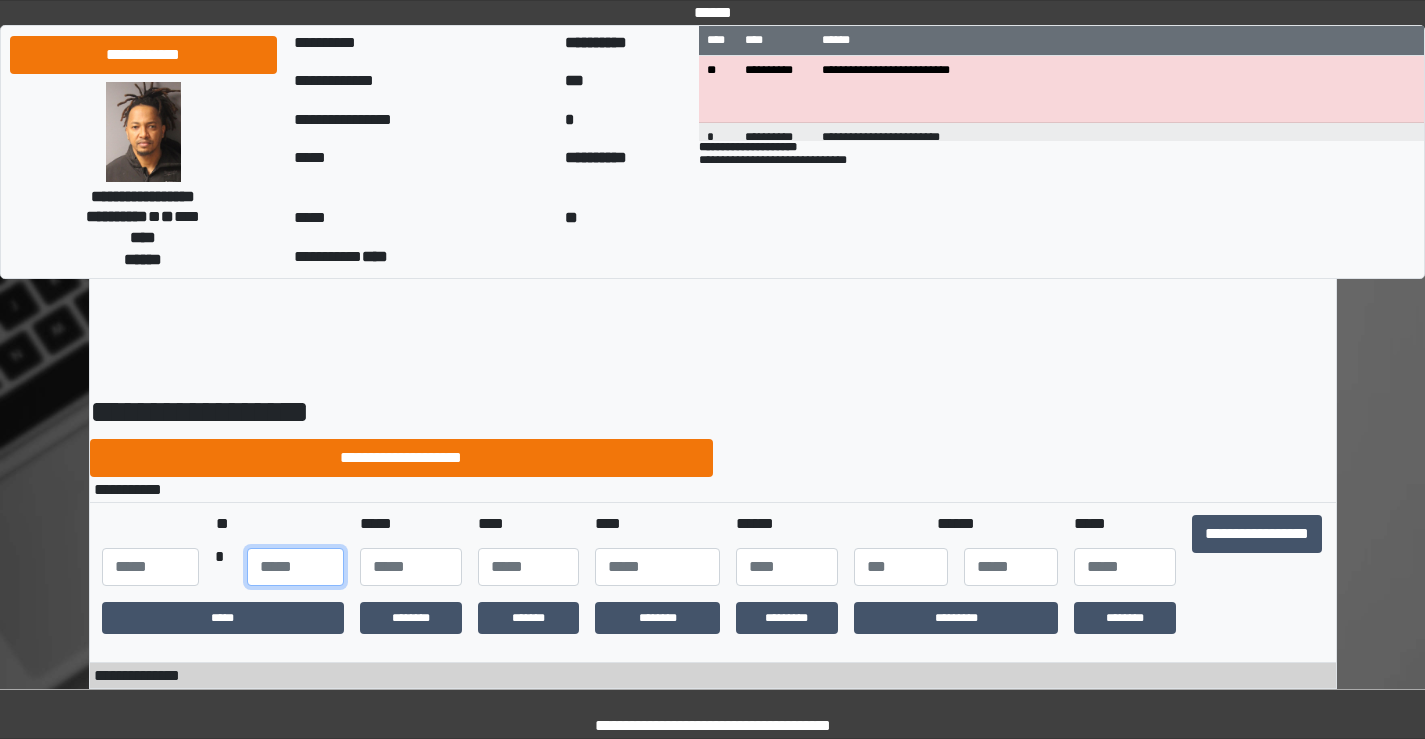 type on "**" 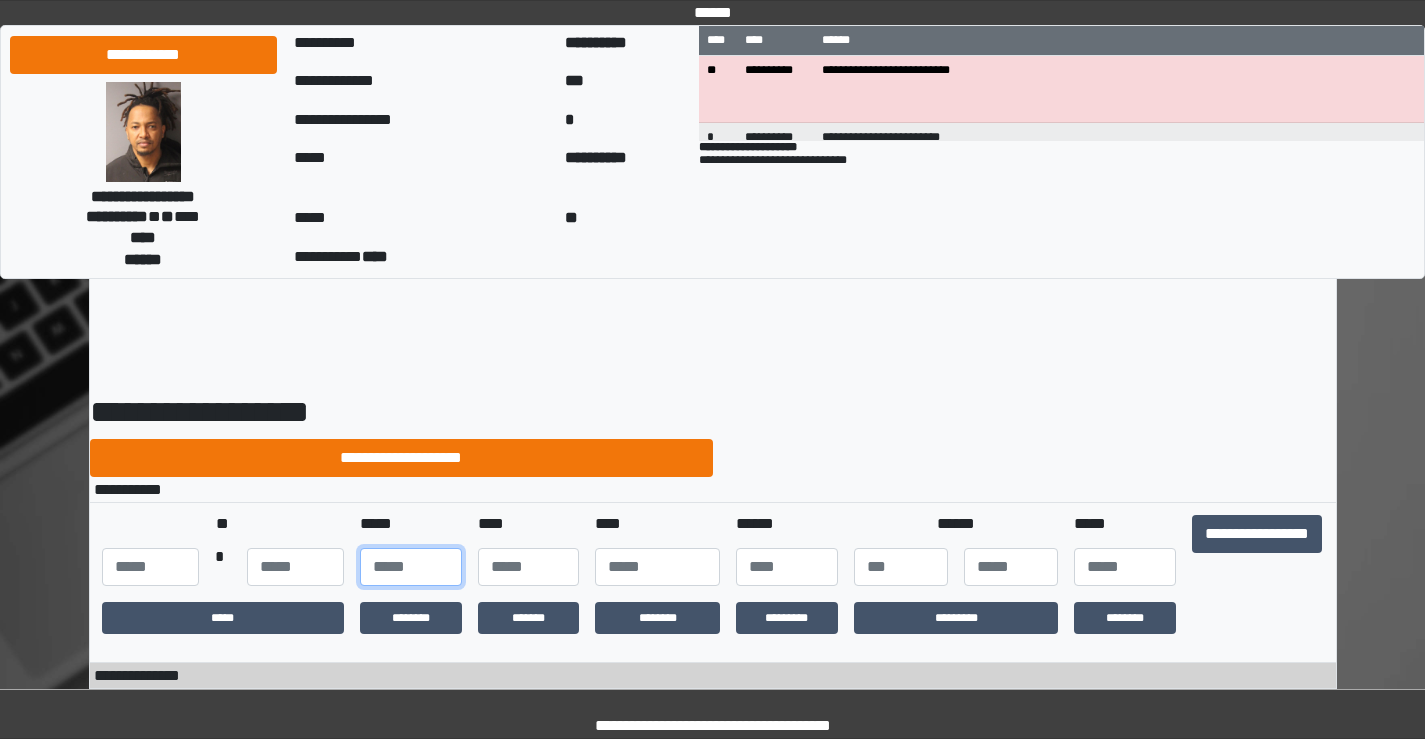 type on "**" 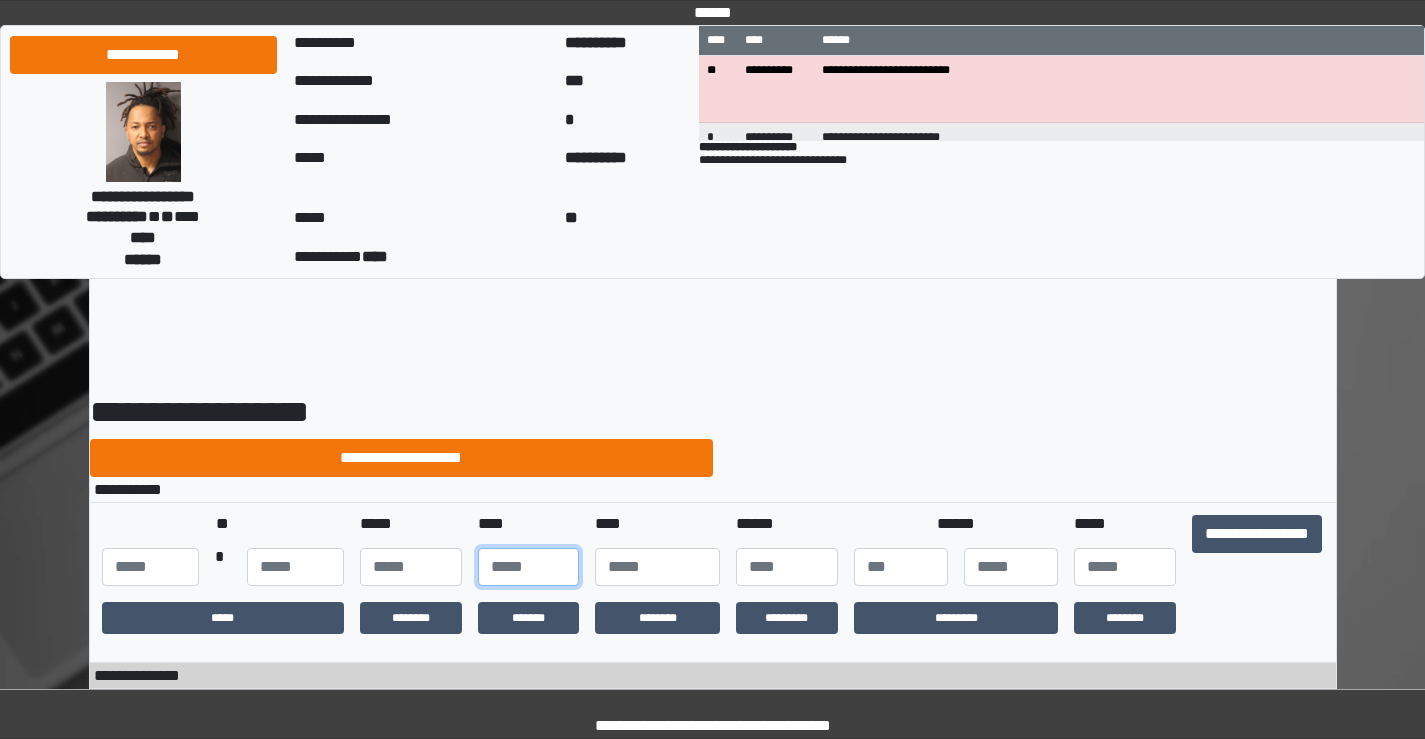 type on "**" 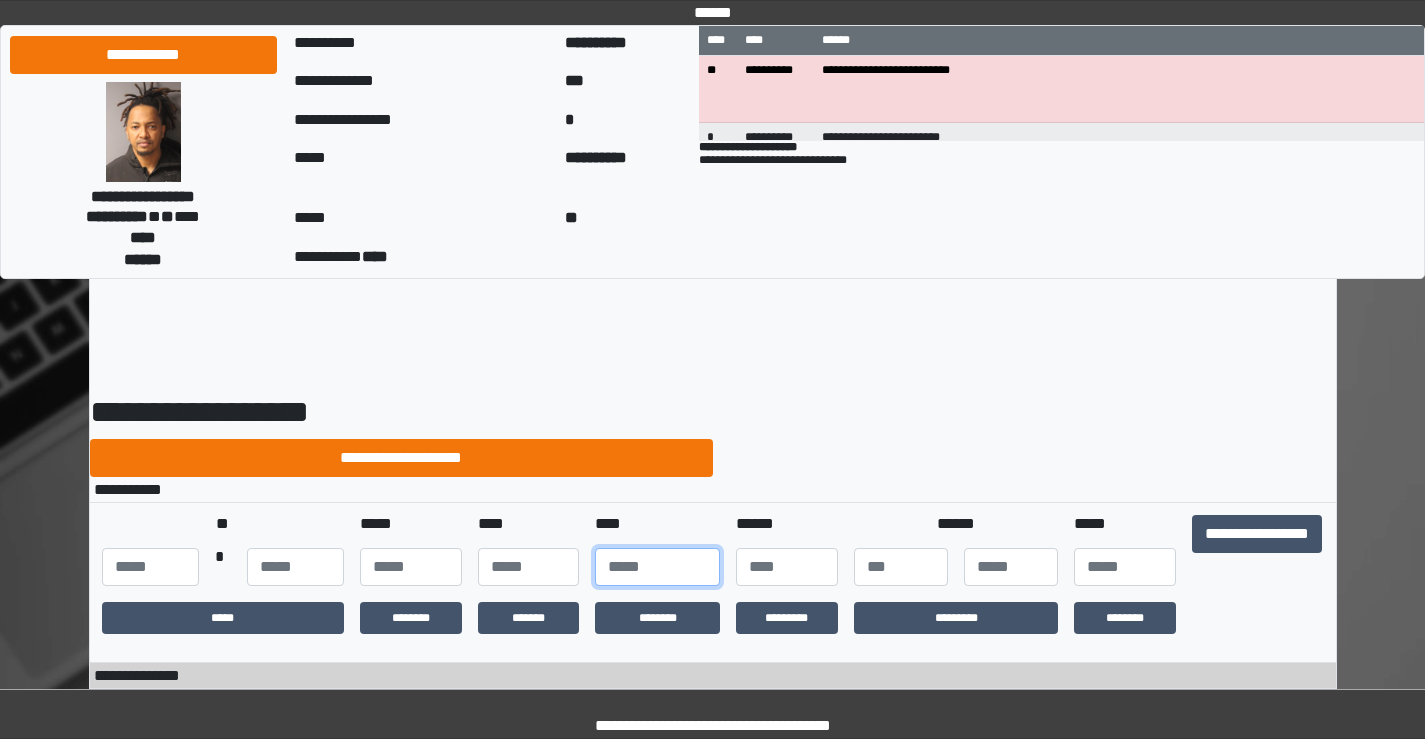 type on "****" 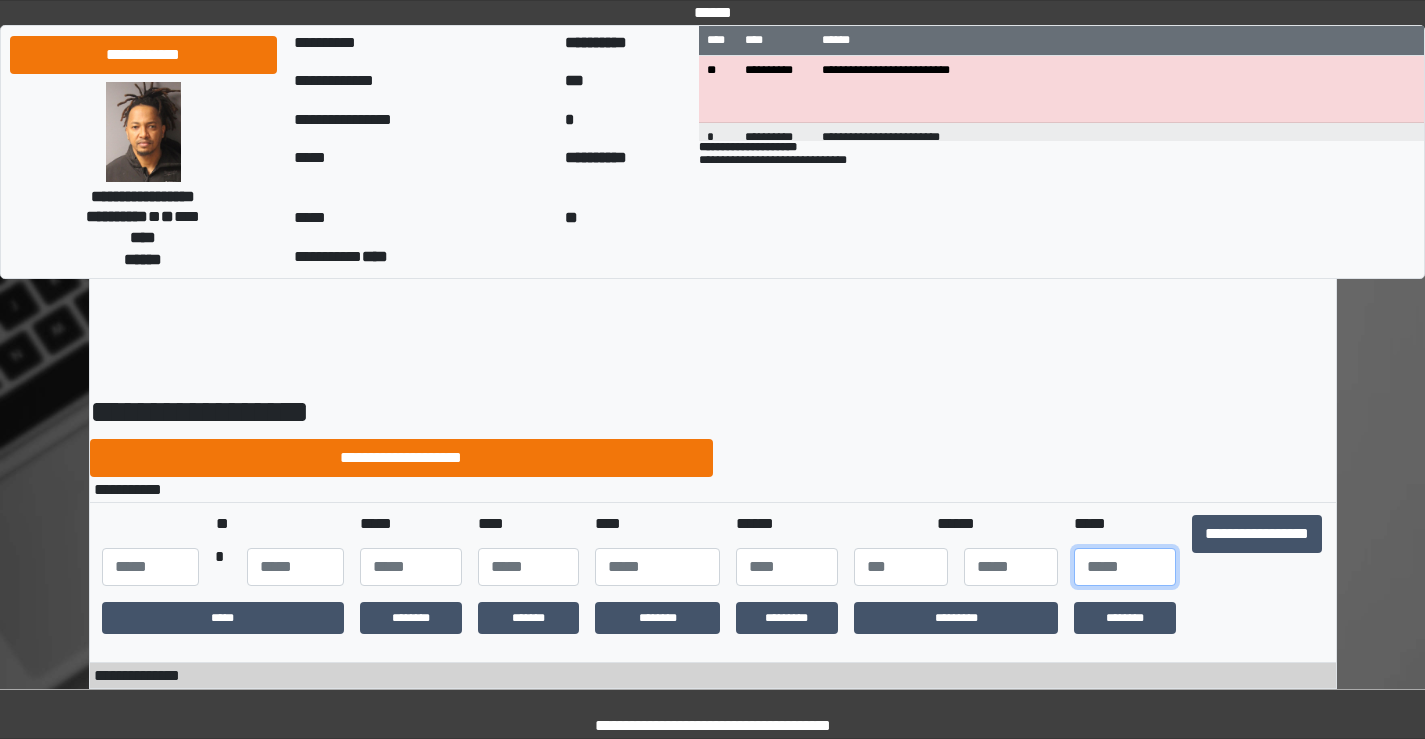 click at bounding box center (1125, 567) 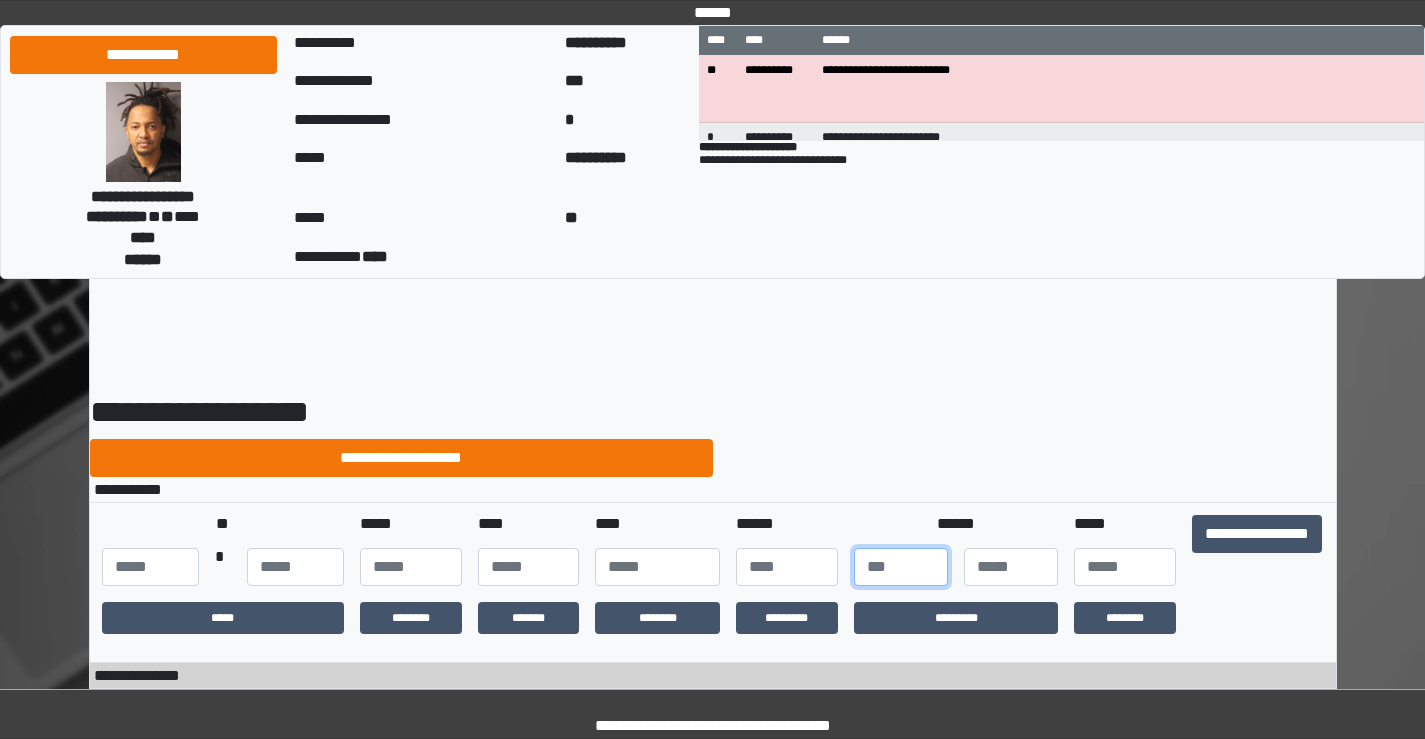 click at bounding box center [901, 567] 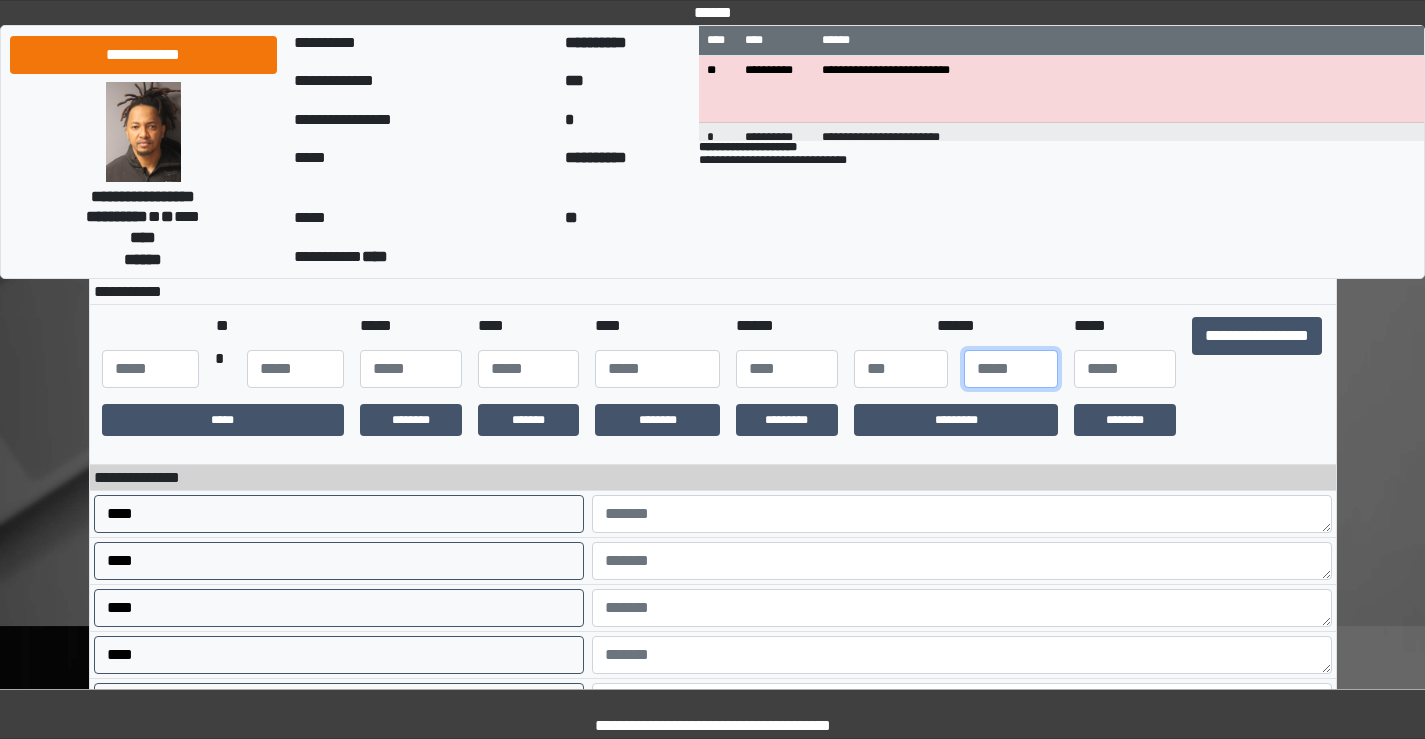 scroll, scrollTop: 200, scrollLeft: 0, axis: vertical 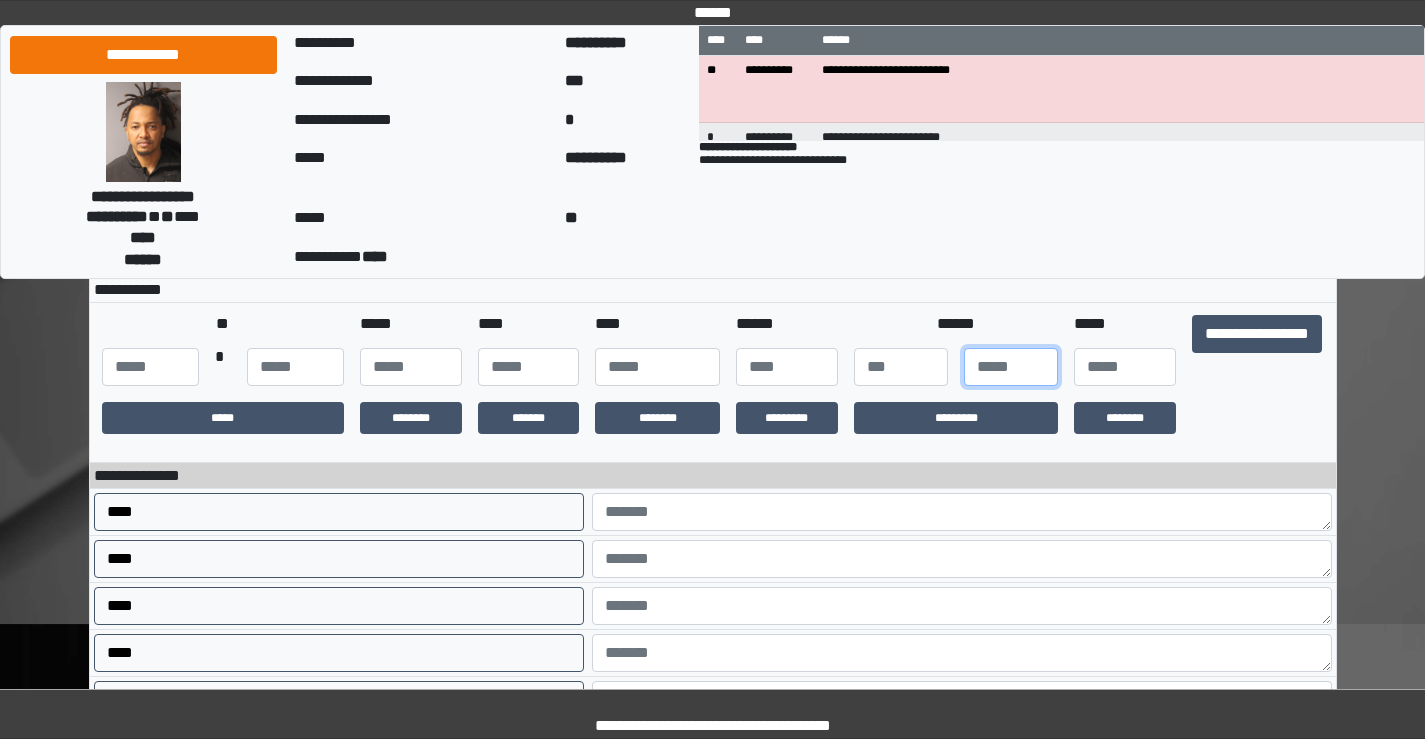 type on "*" 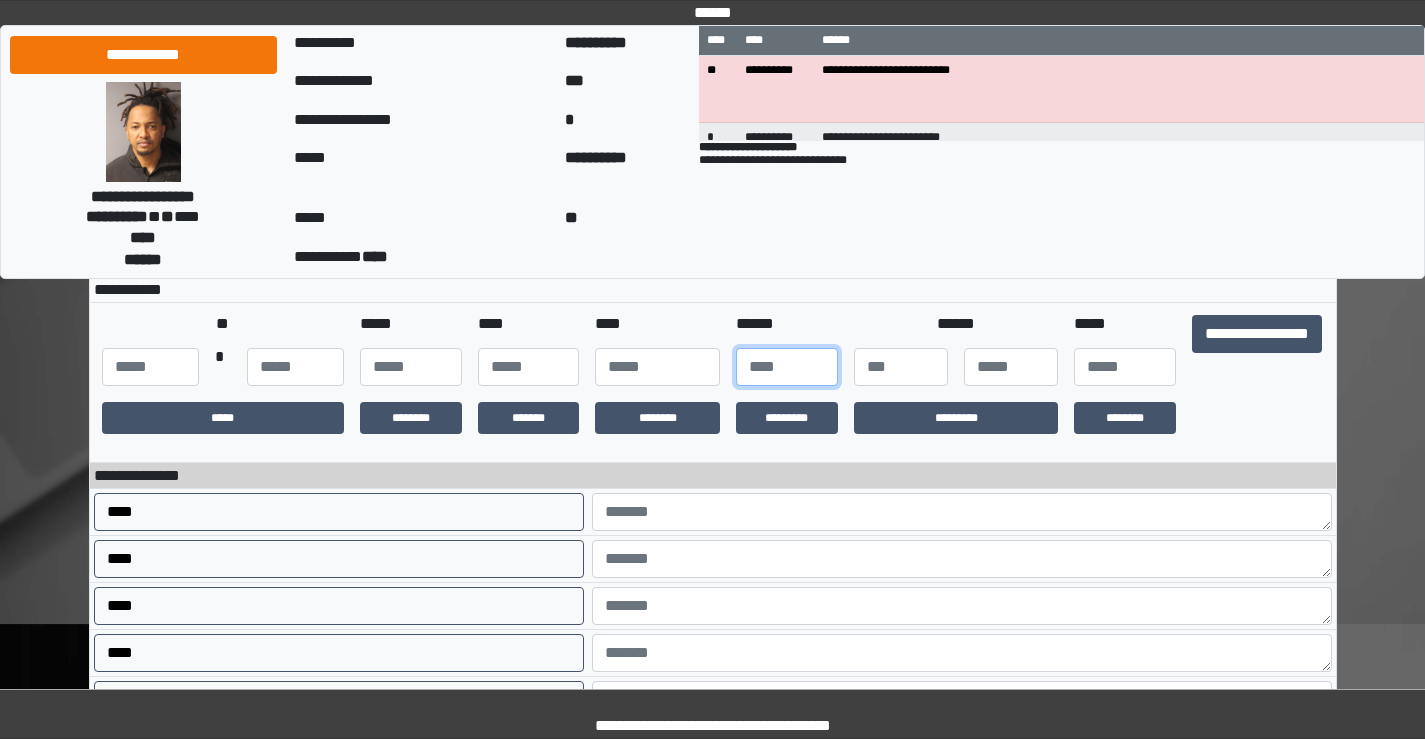 click at bounding box center [787, 367] 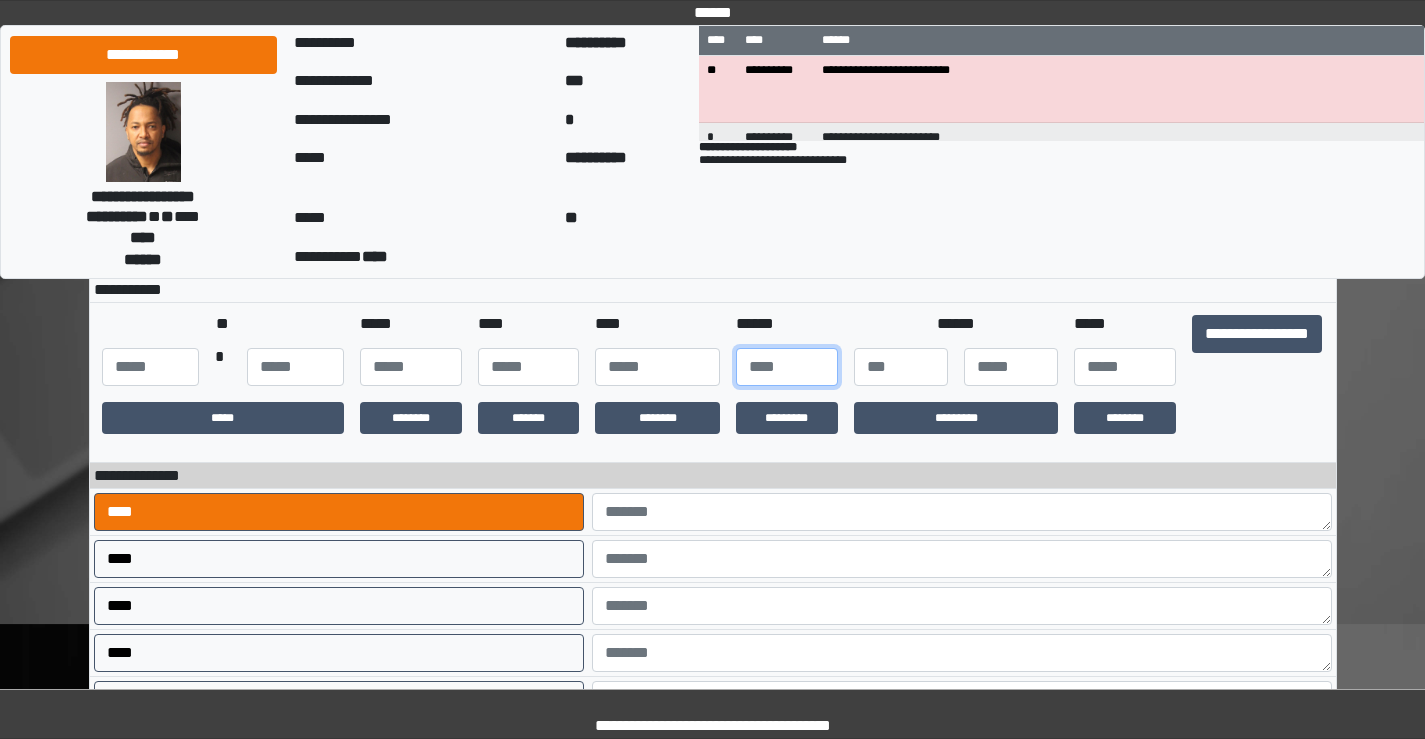 type on "***" 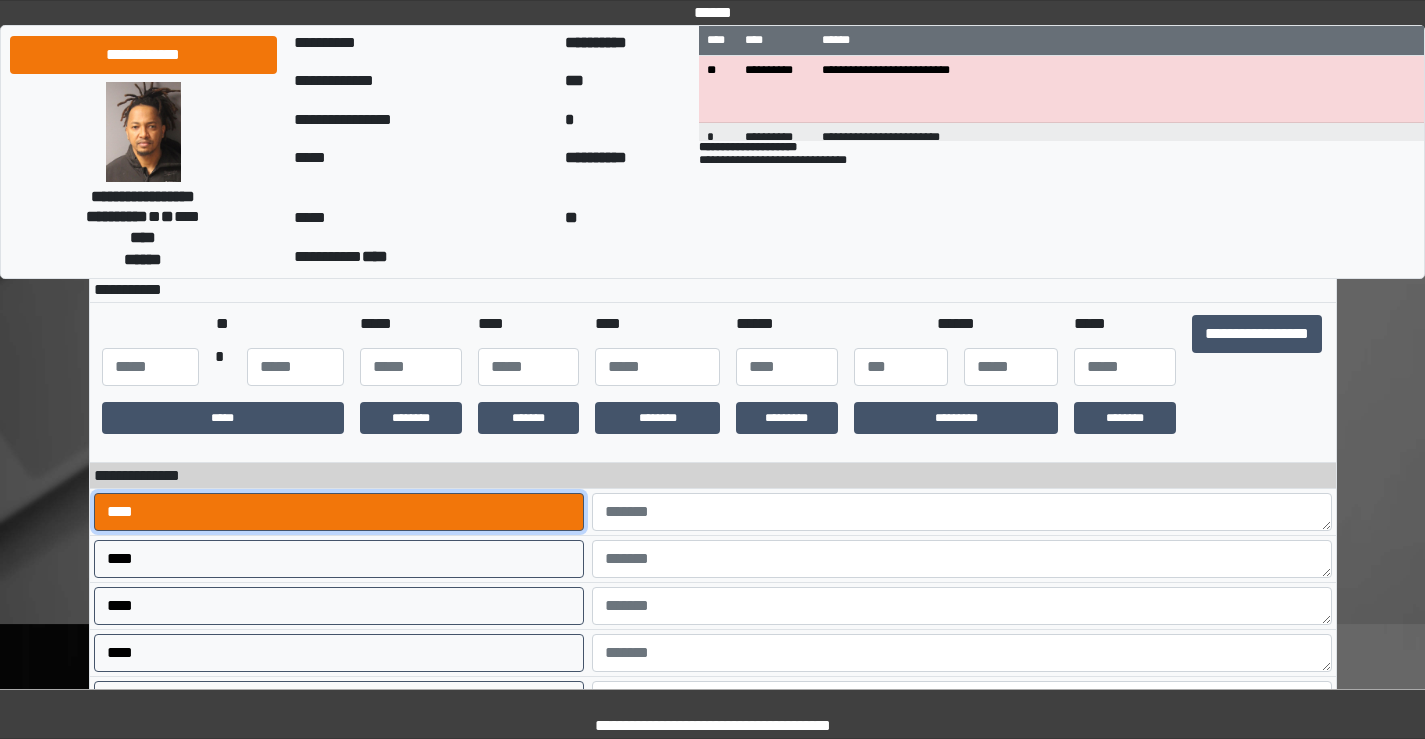 click on "****" at bounding box center (339, 512) 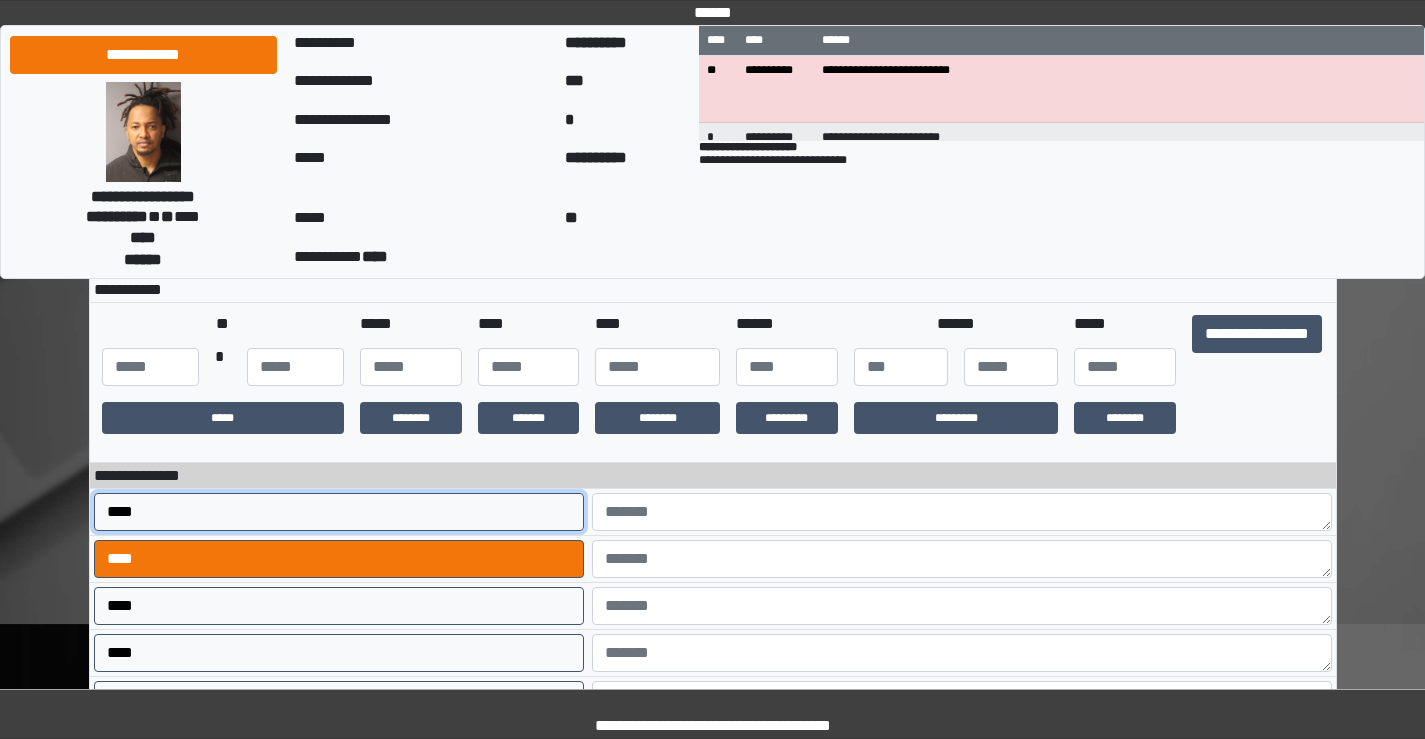 type on "**********" 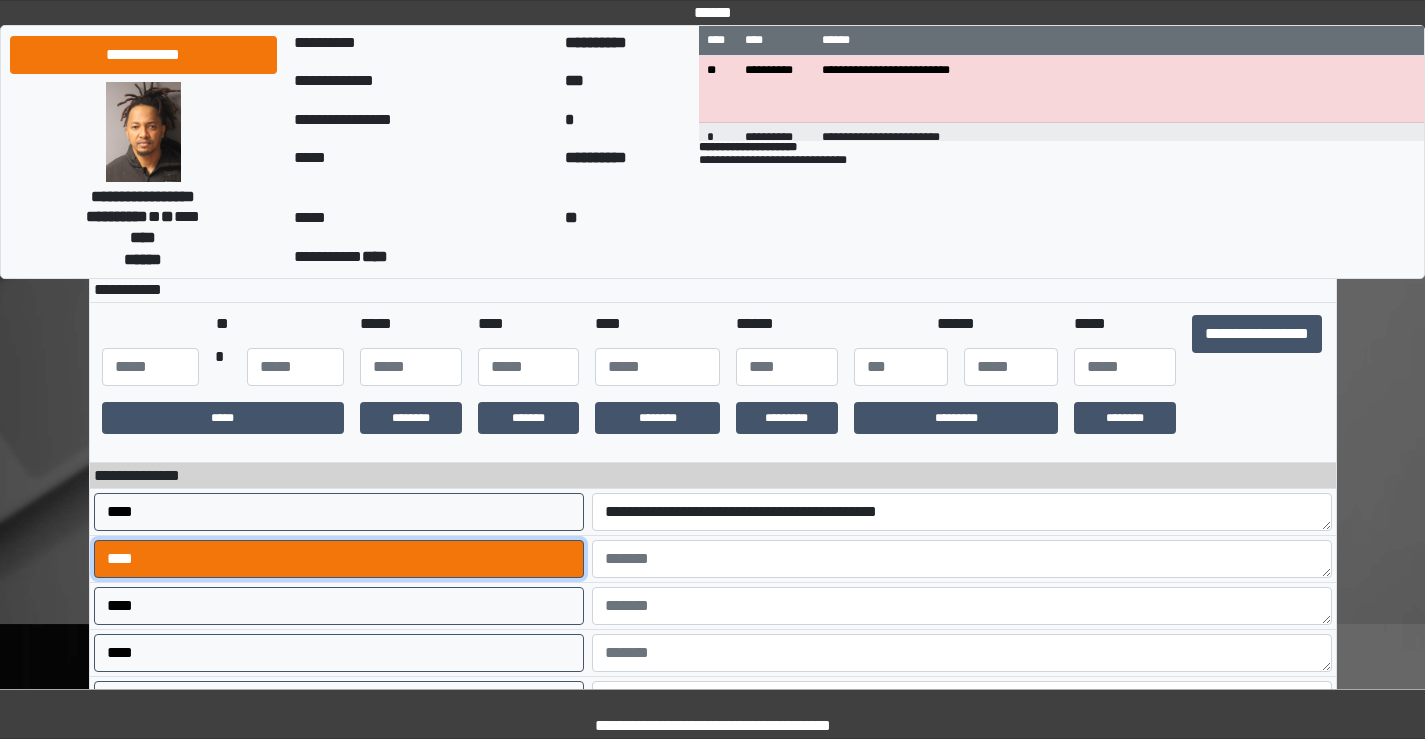 click on "****" at bounding box center [339, 559] 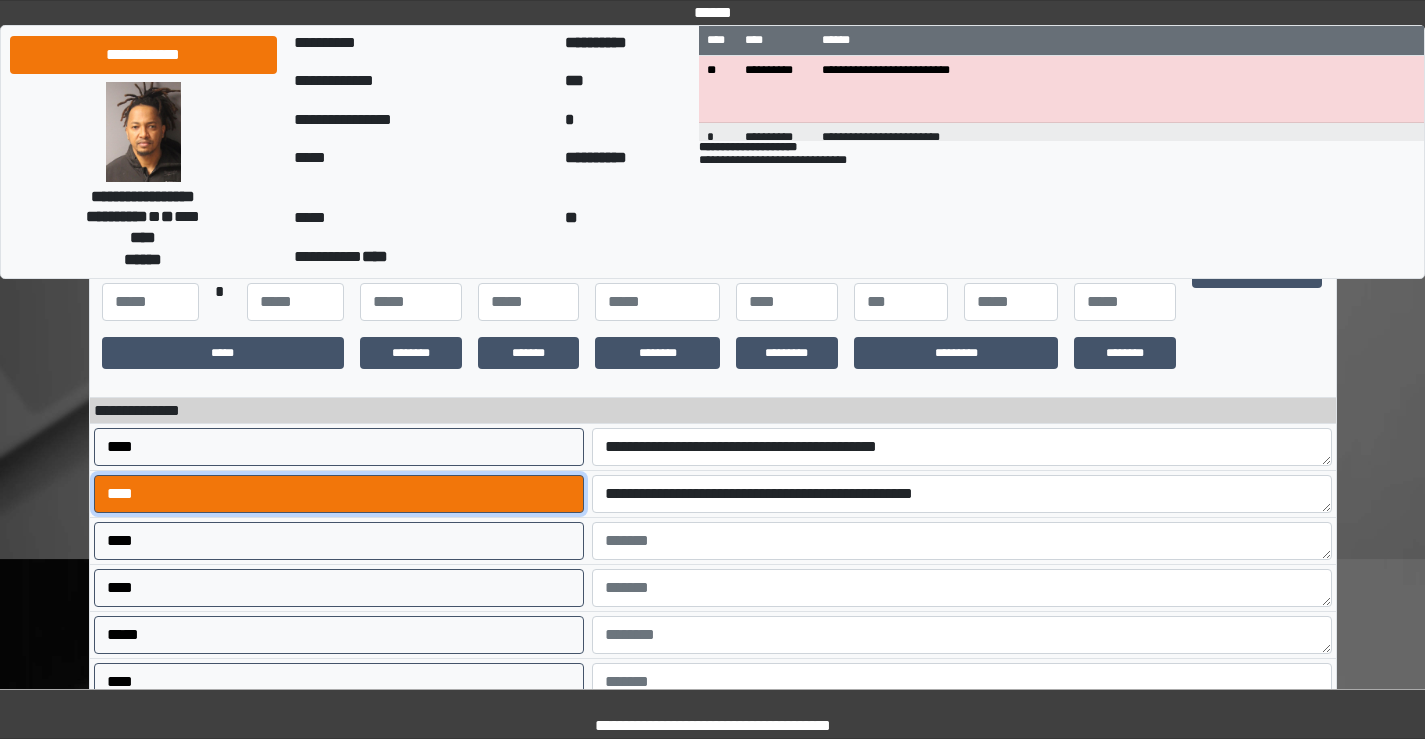 scroll, scrollTop: 300, scrollLeft: 0, axis: vertical 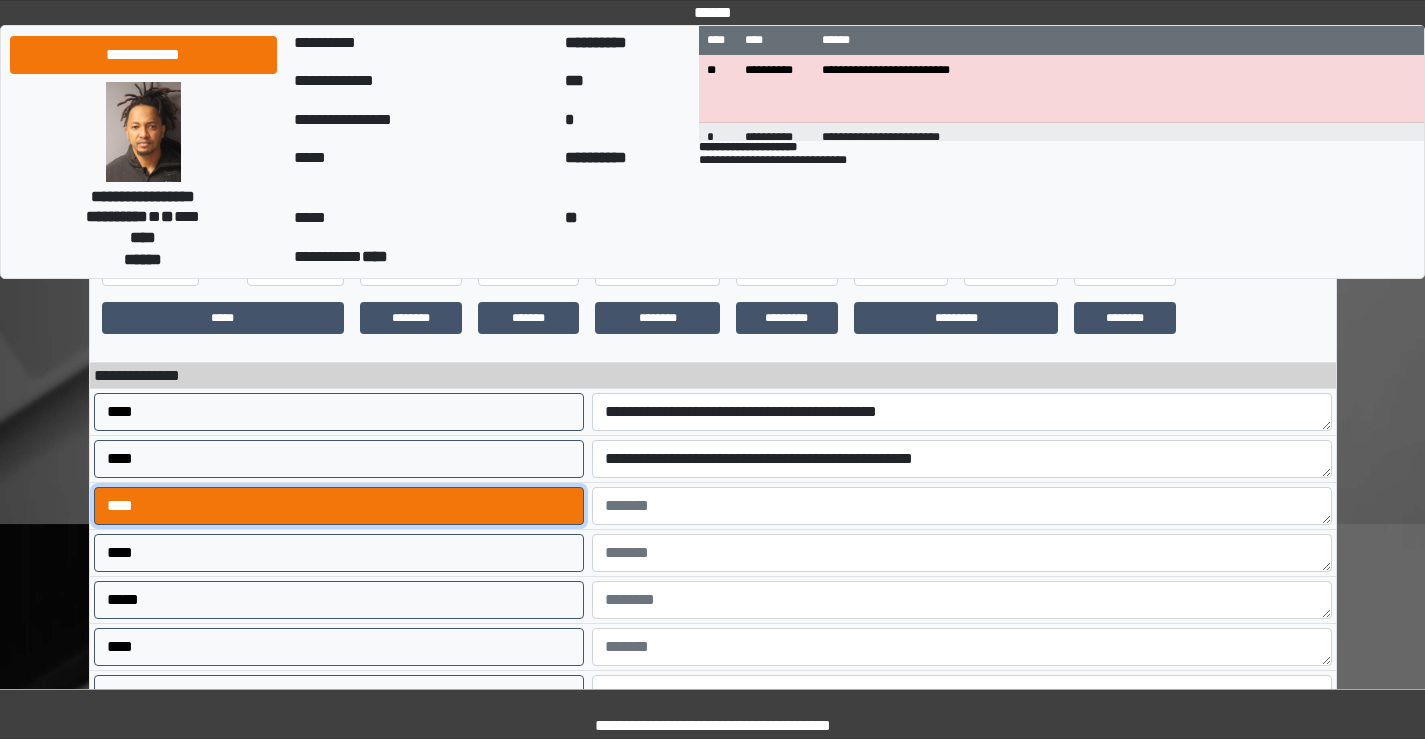 click on "****" at bounding box center (339, 506) 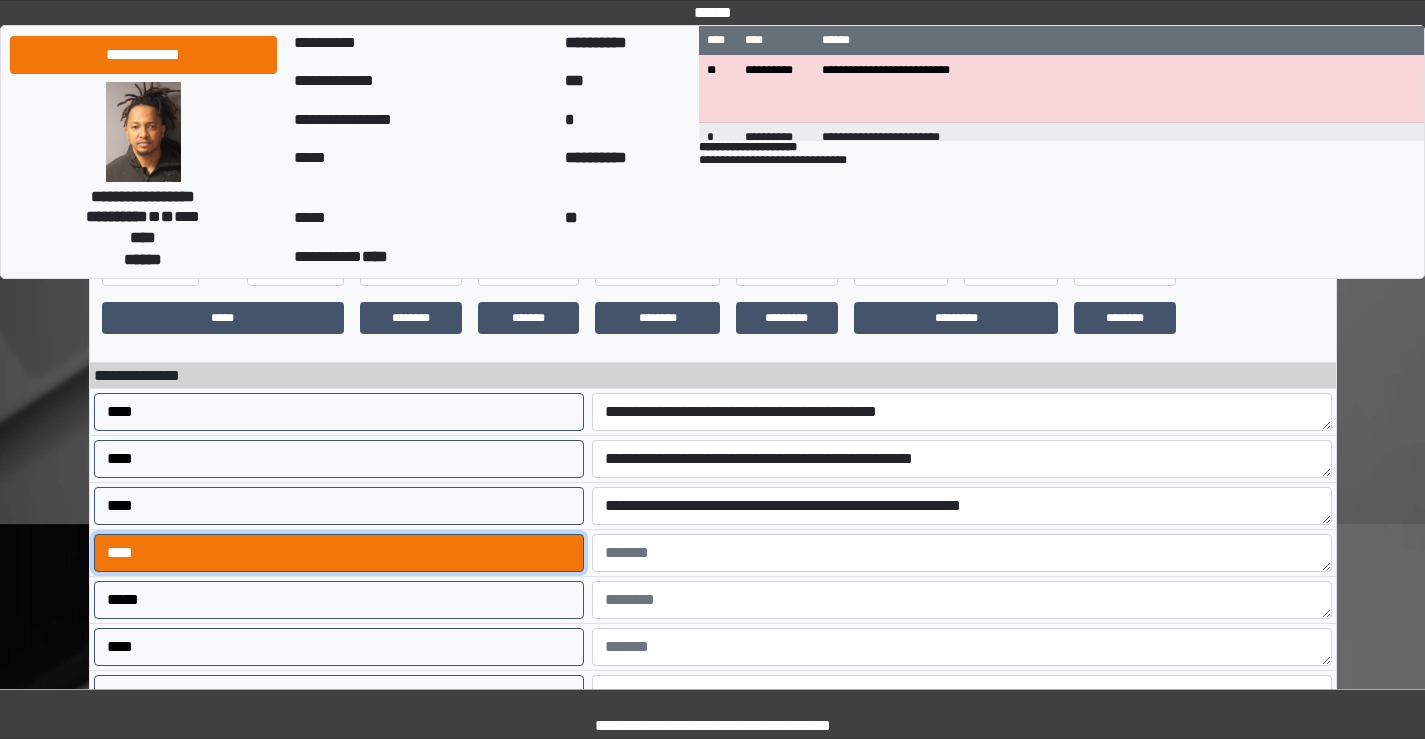 click on "****" at bounding box center (339, 553) 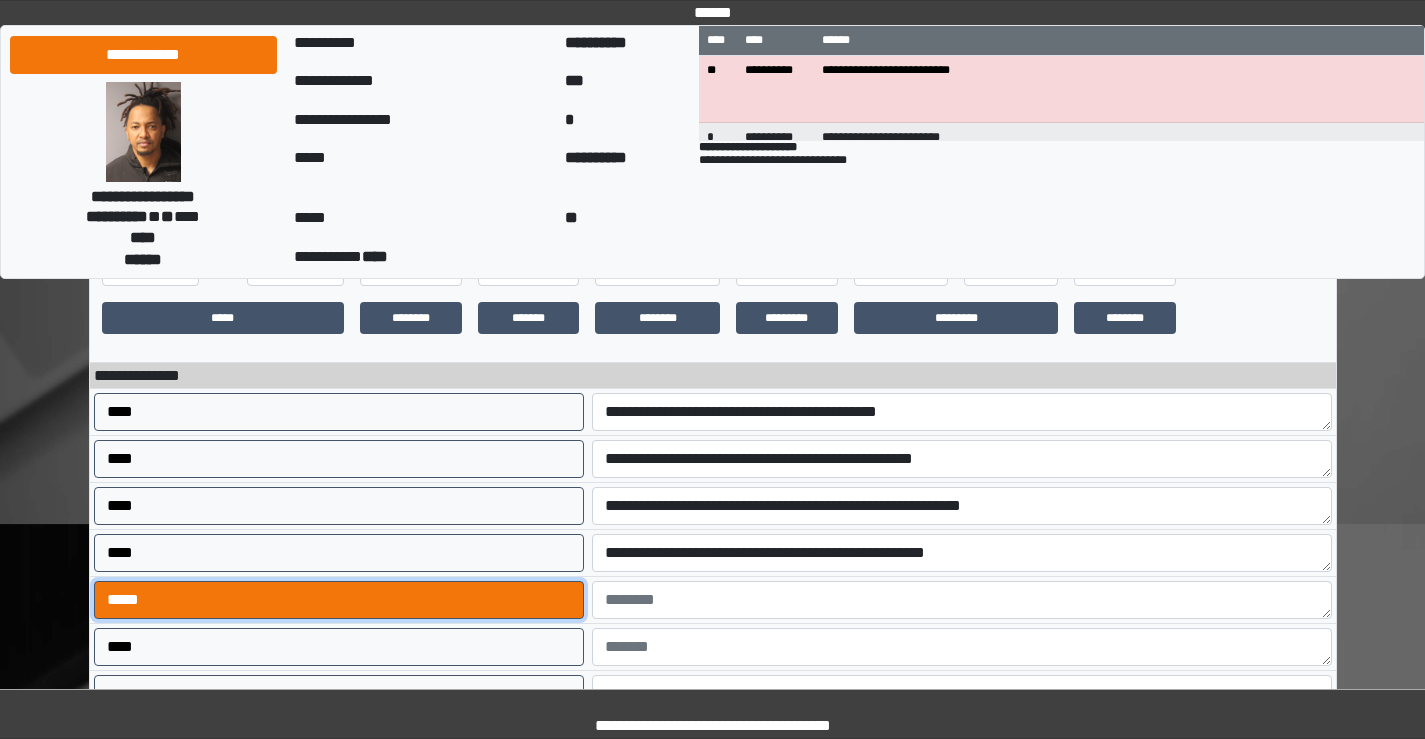 click on "*****" at bounding box center (339, 600) 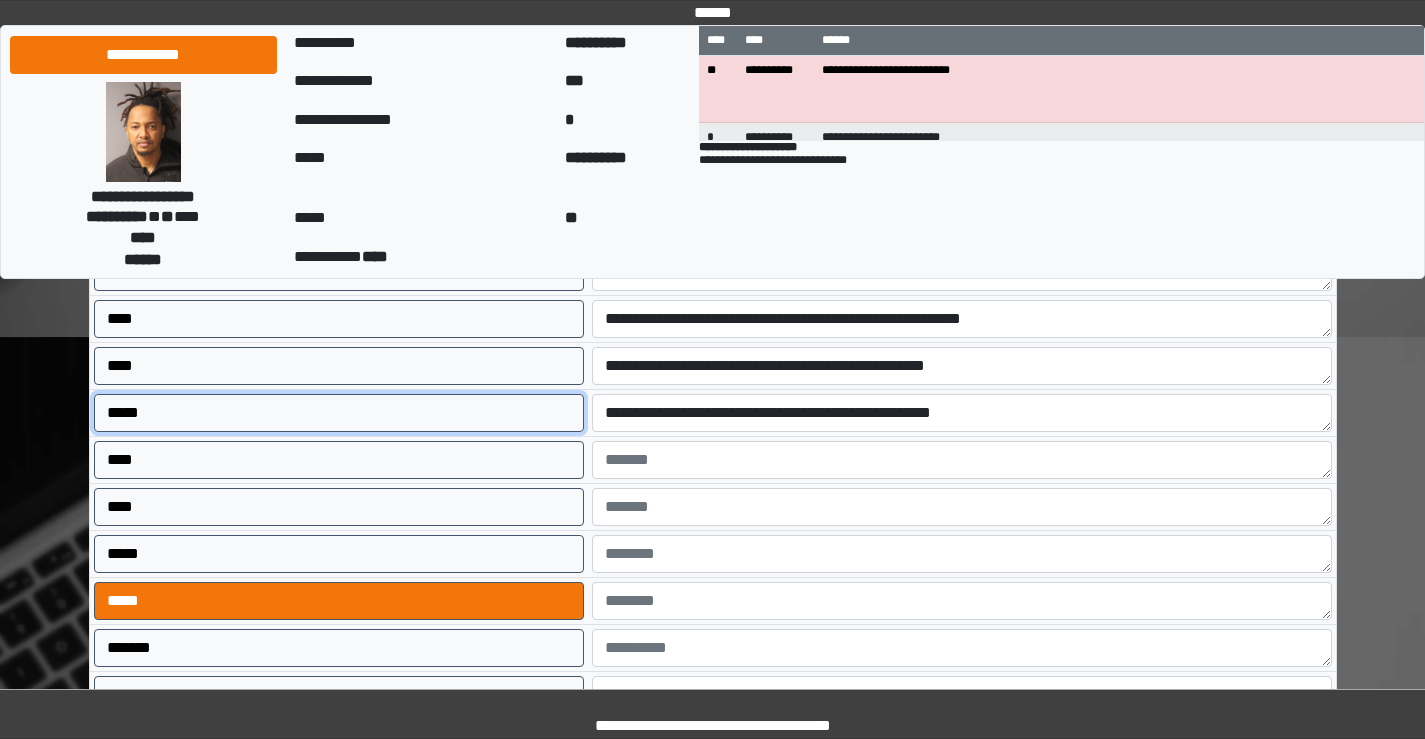 scroll, scrollTop: 500, scrollLeft: 0, axis: vertical 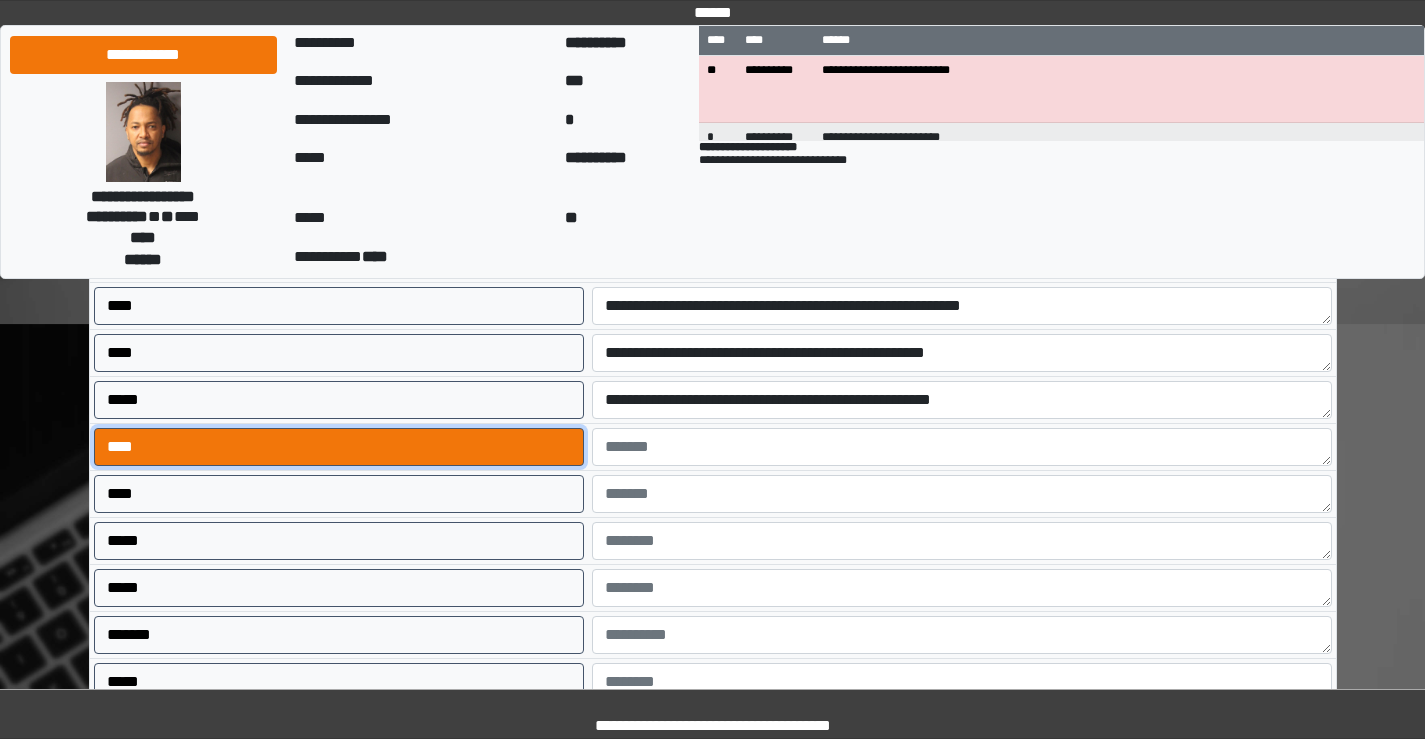 click on "****" at bounding box center (339, 447) 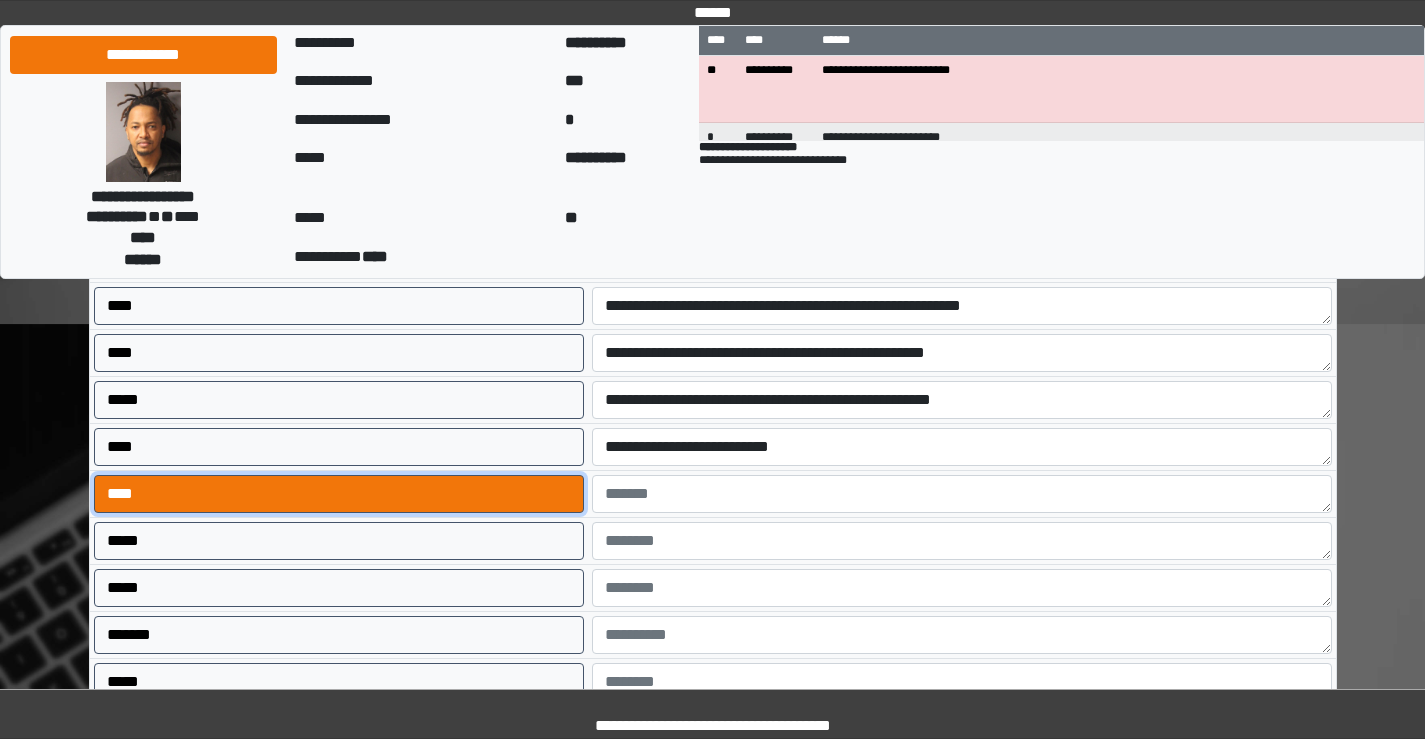 click on "****" at bounding box center [339, 494] 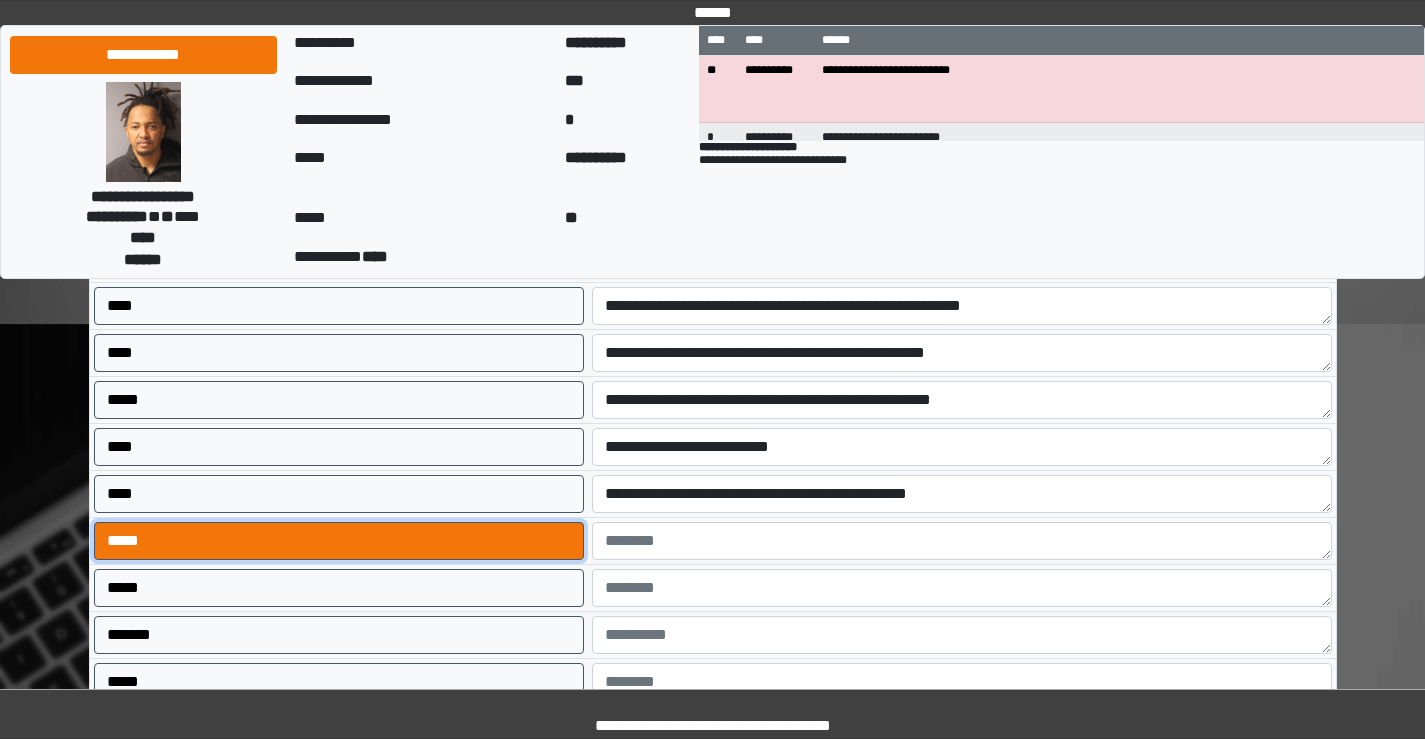 click on "*****" at bounding box center [339, 541] 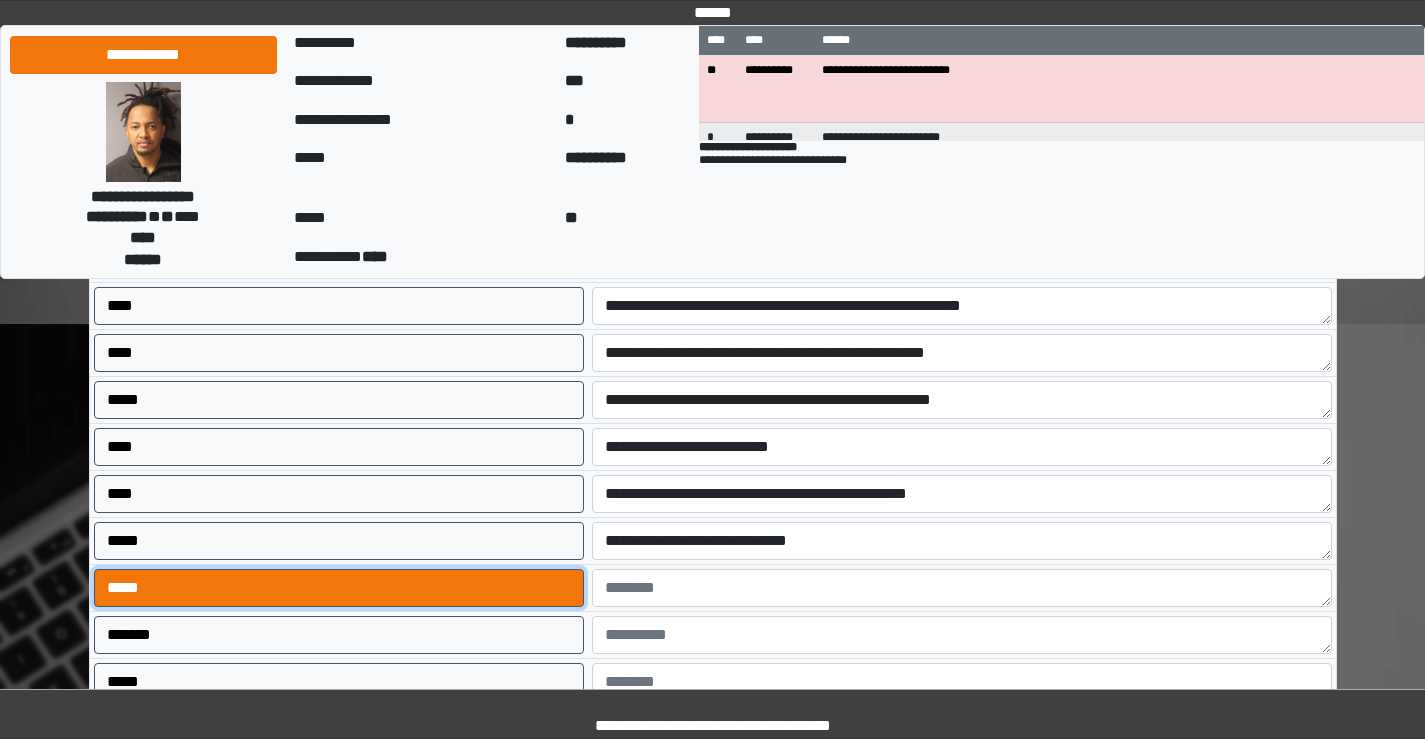 click on "*****" at bounding box center (339, 588) 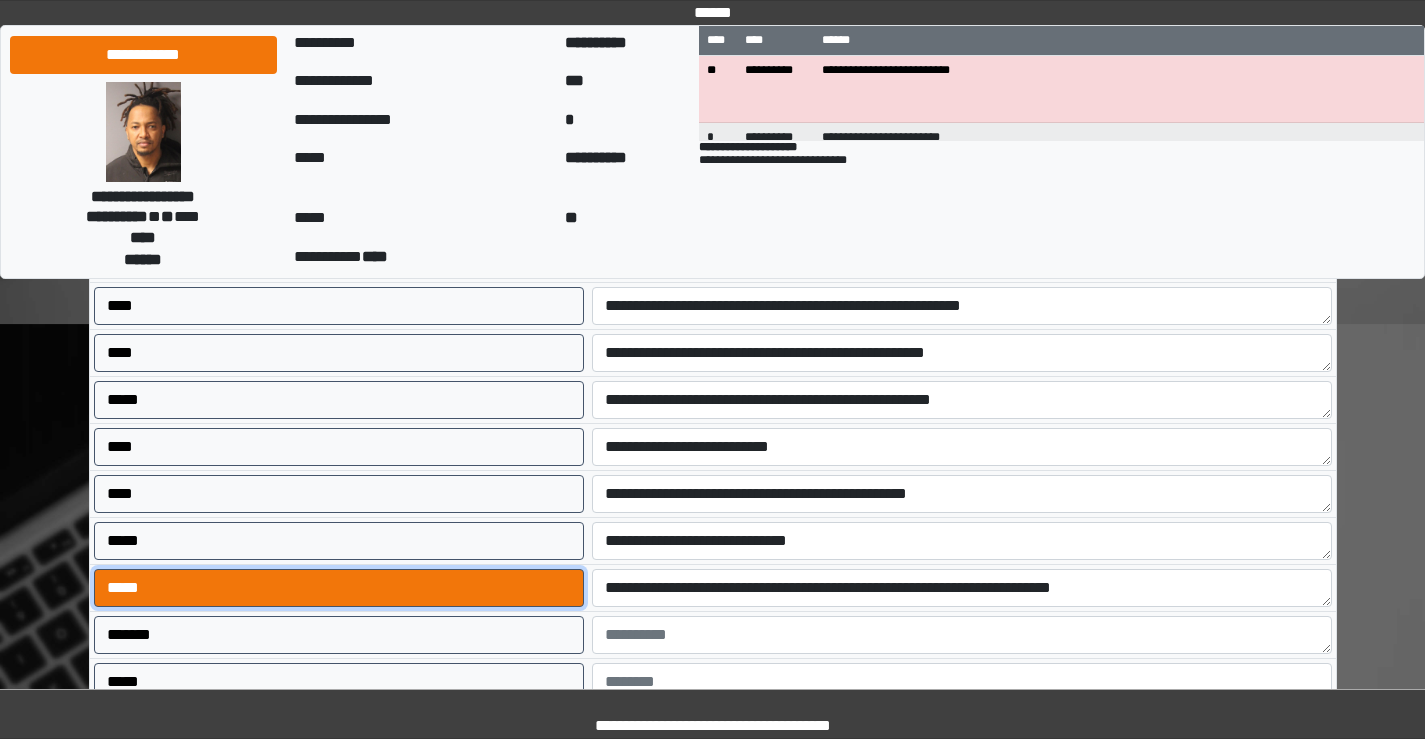 scroll, scrollTop: 600, scrollLeft: 0, axis: vertical 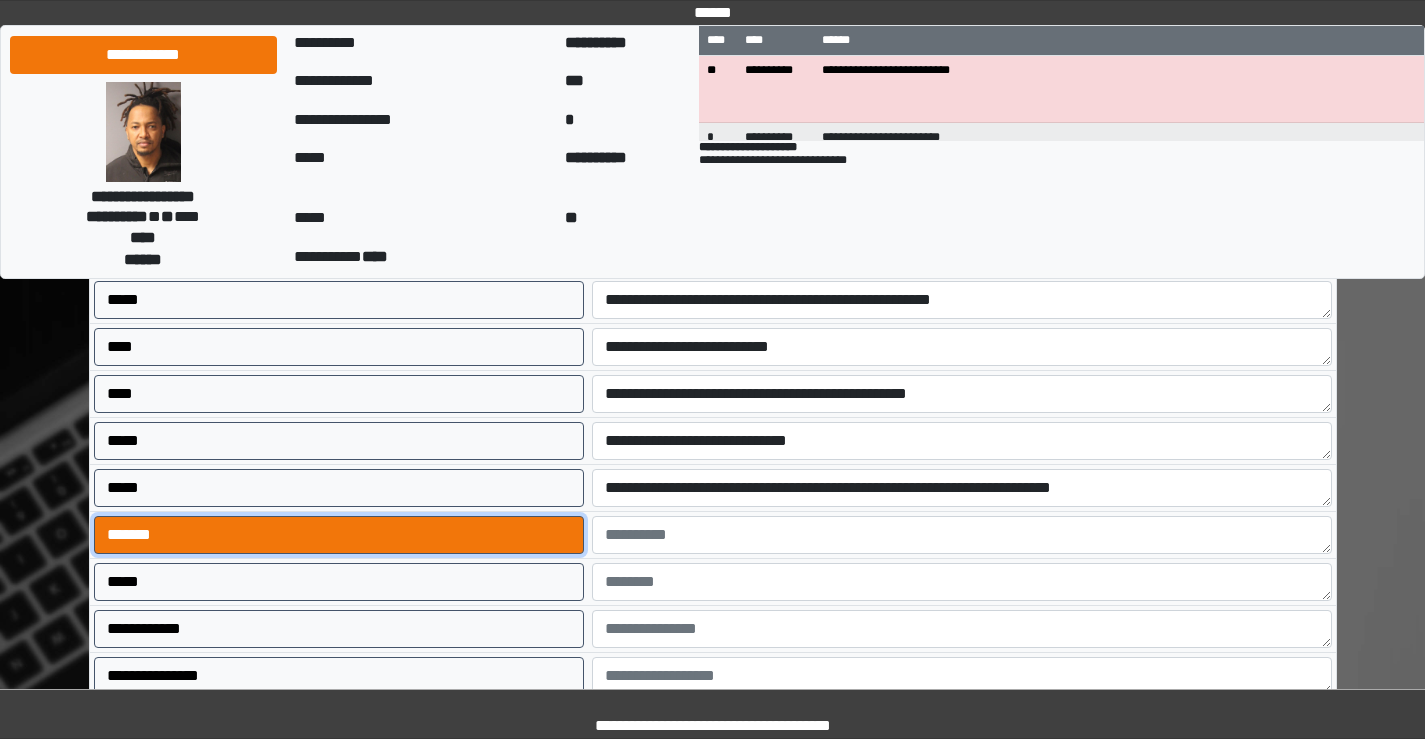 click on "*******" at bounding box center [339, 535] 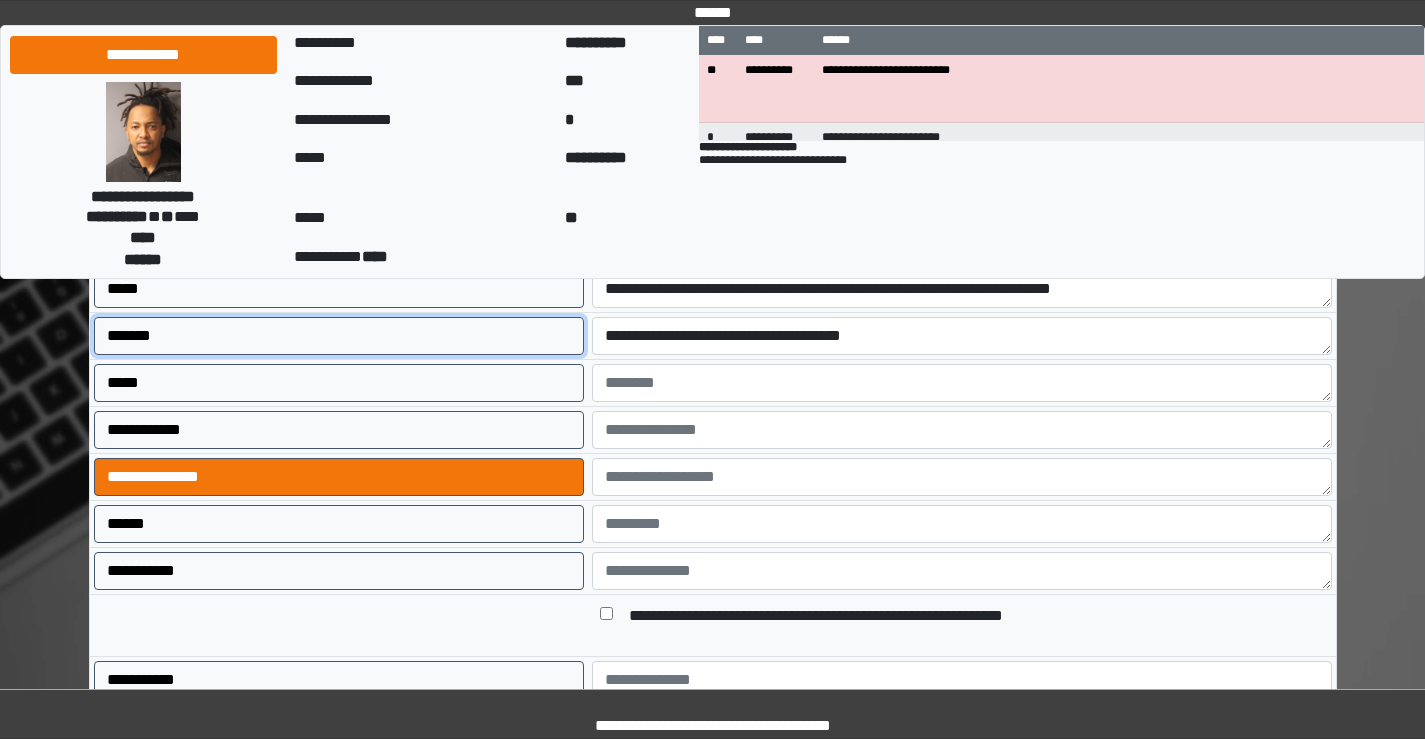 scroll, scrollTop: 800, scrollLeft: 0, axis: vertical 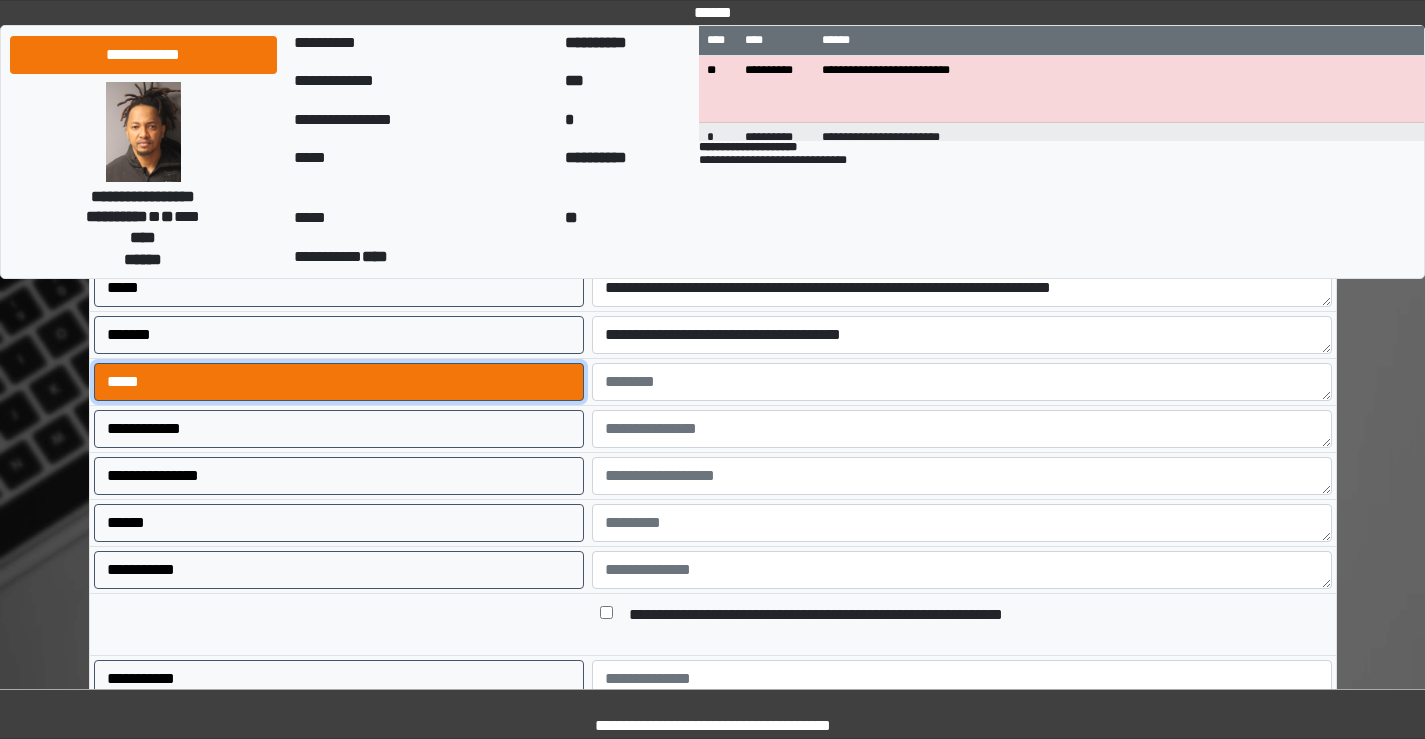 click on "*****" at bounding box center [339, 382] 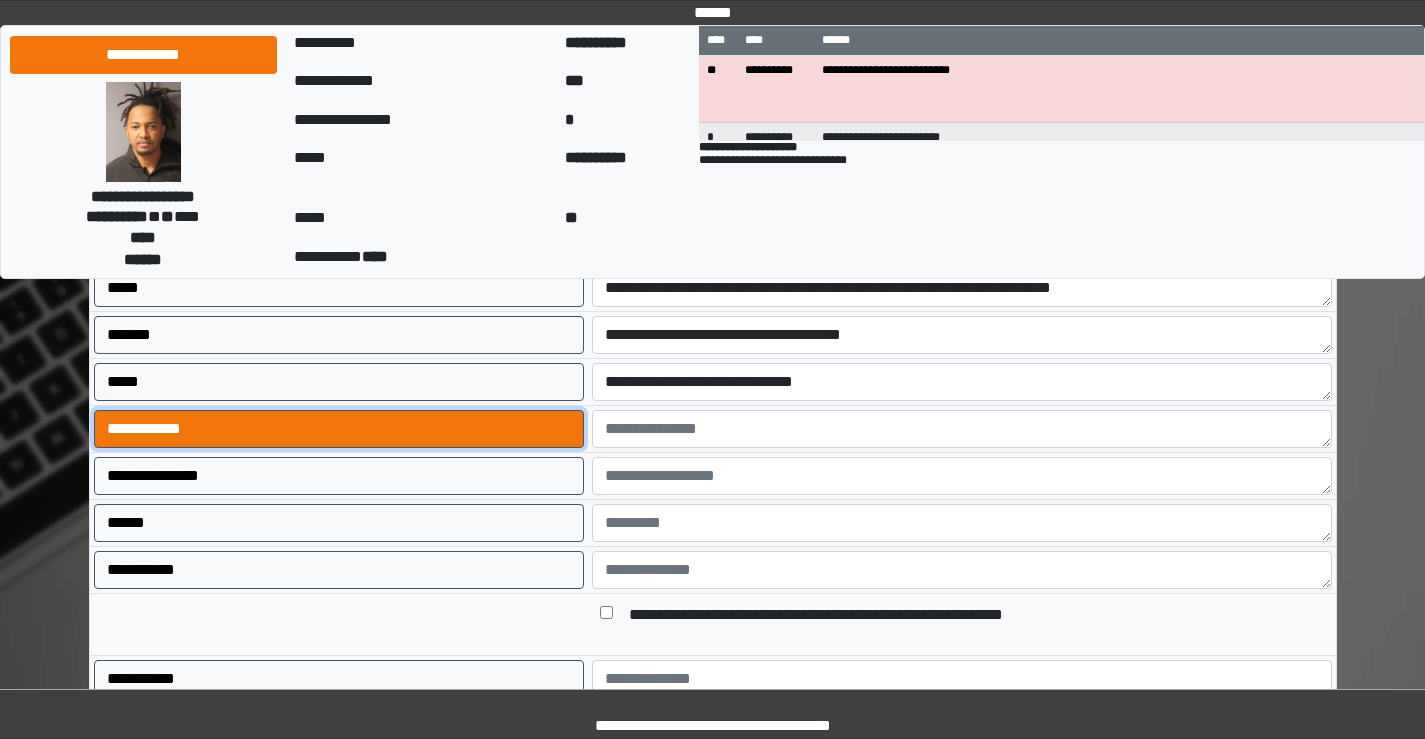 click on "**********" at bounding box center [339, 429] 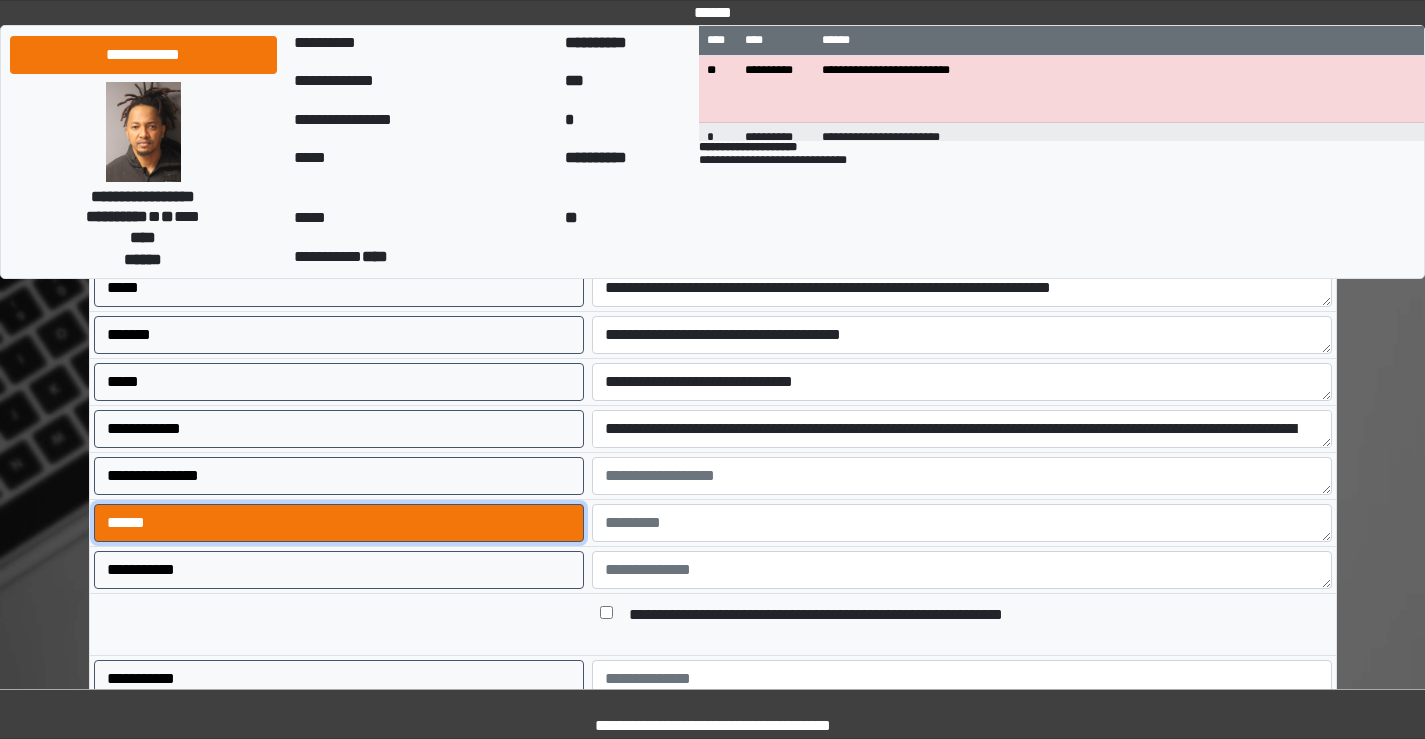click on "******" at bounding box center (339, 523) 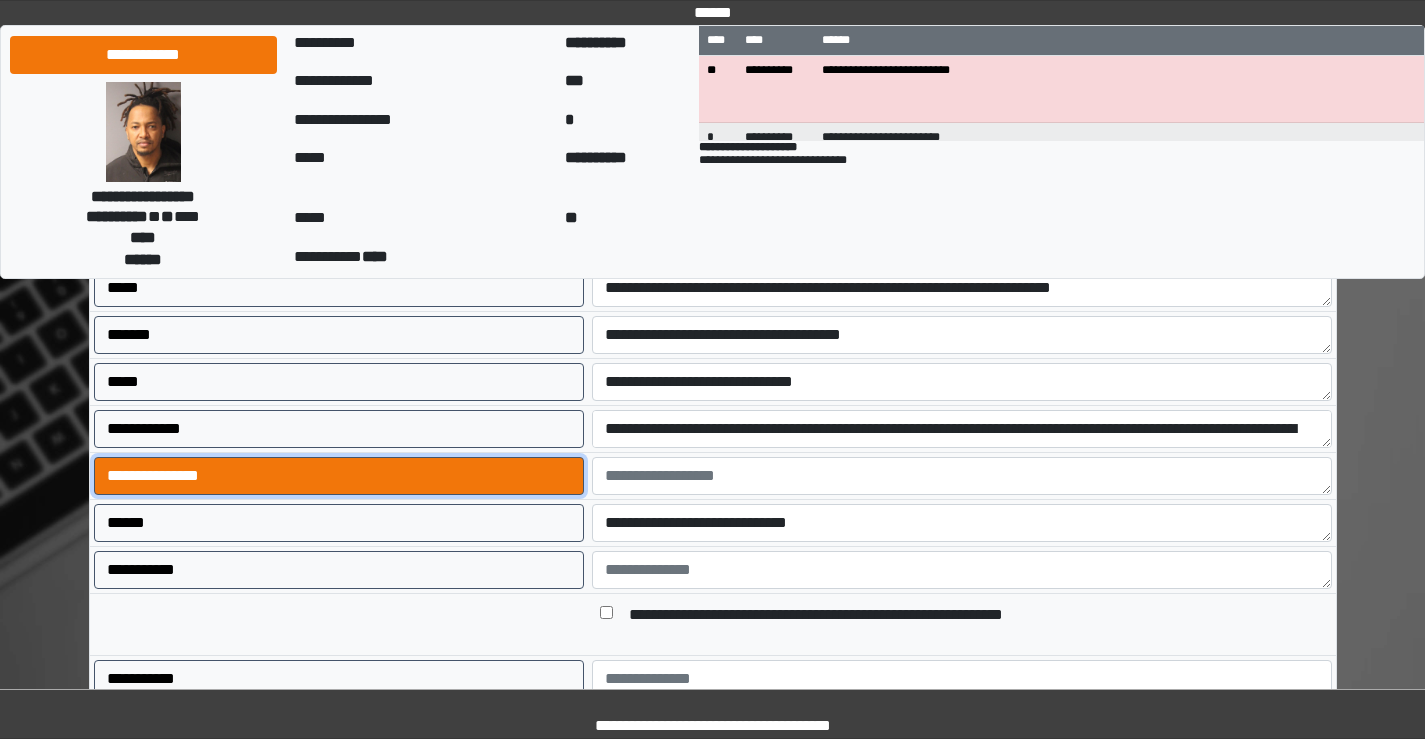 click on "**********" at bounding box center [339, 476] 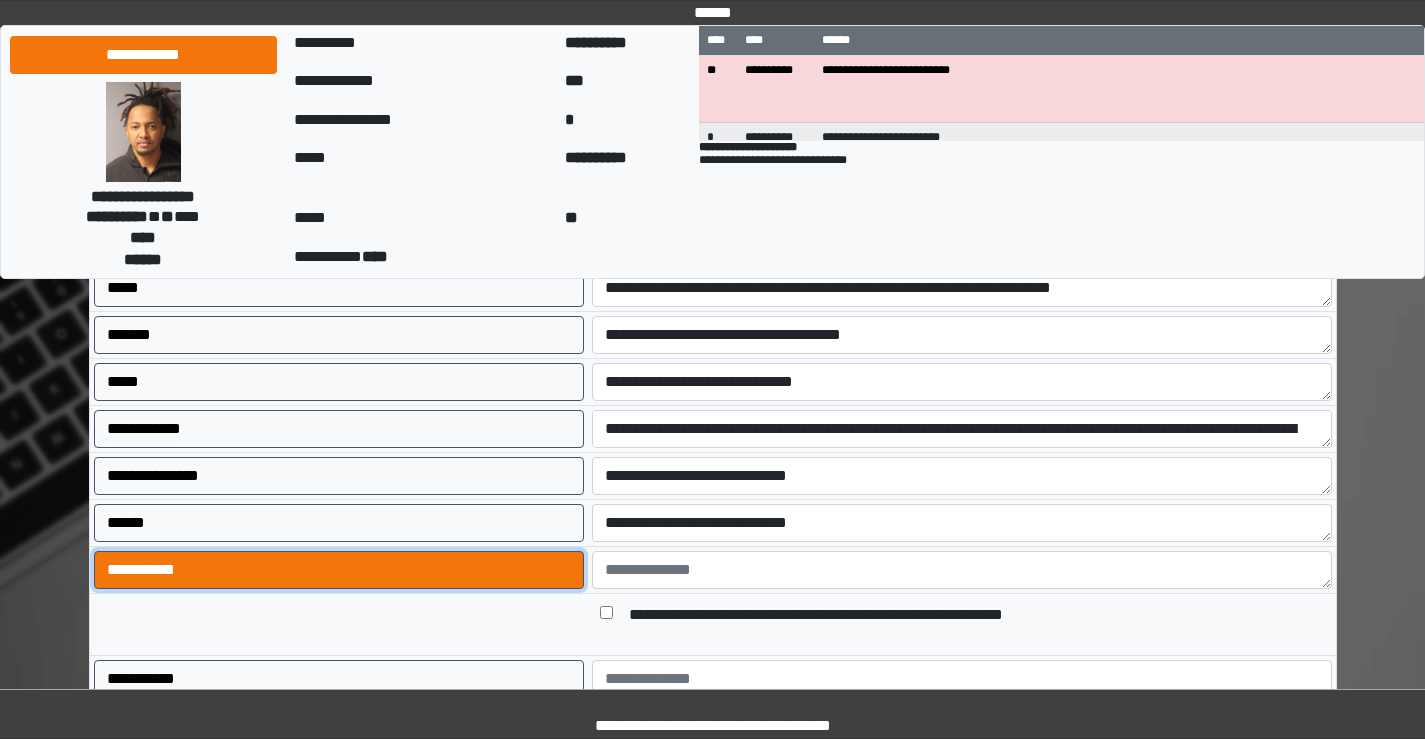 click on "**********" at bounding box center [339, 570] 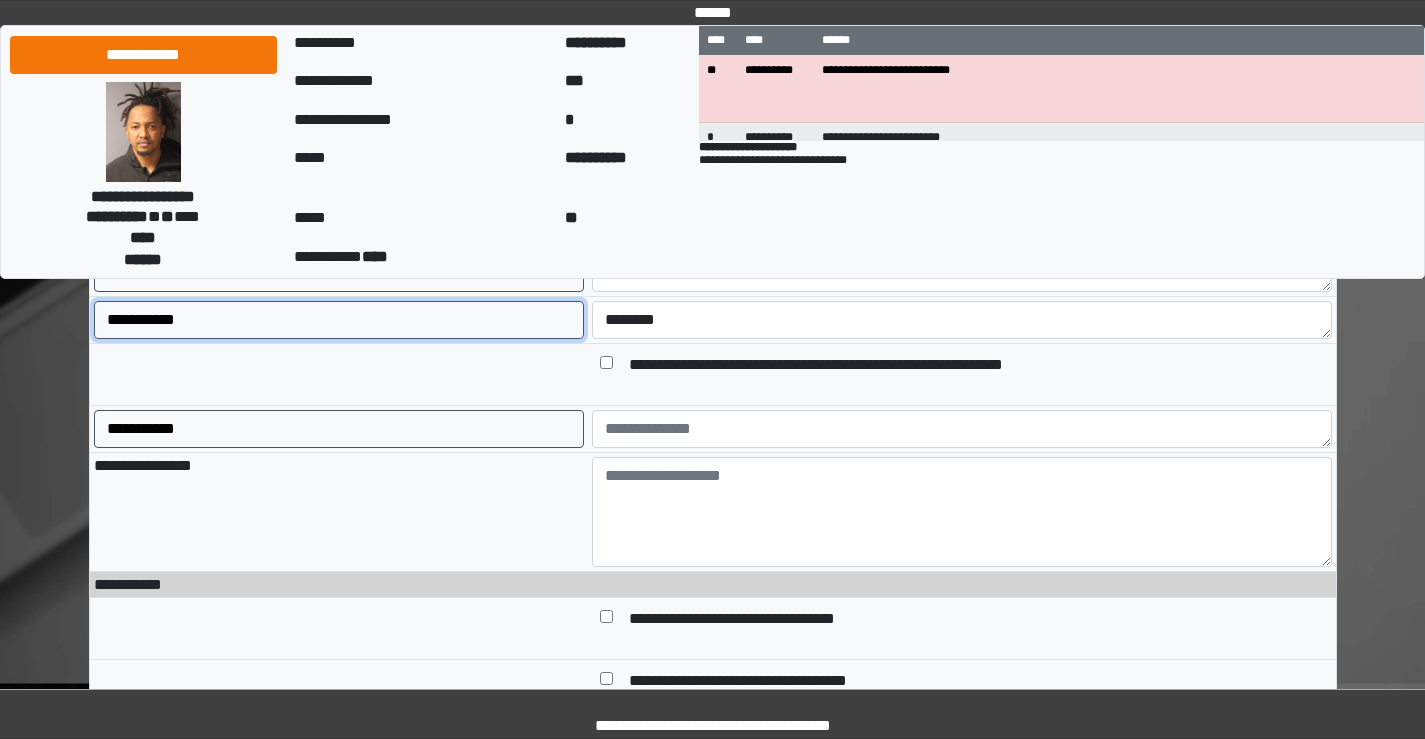 scroll, scrollTop: 1100, scrollLeft: 0, axis: vertical 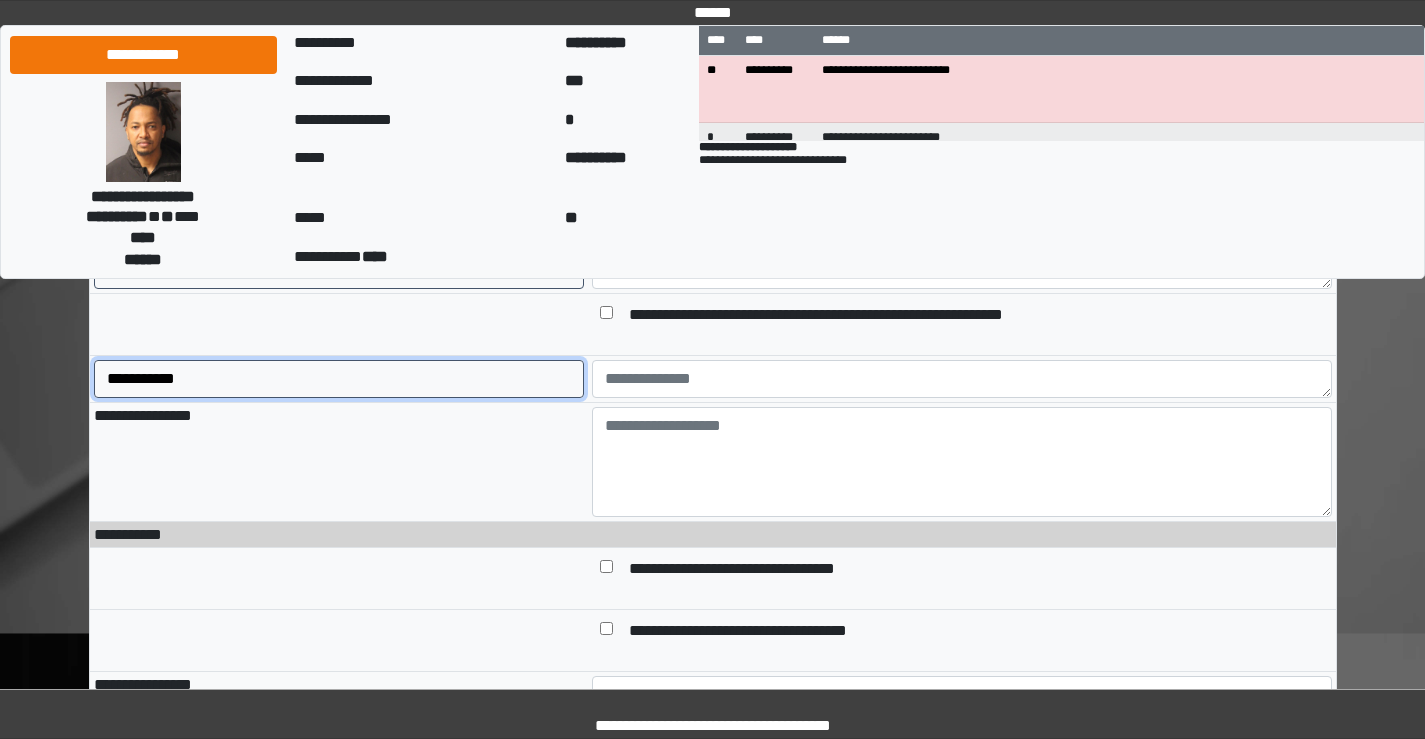 click on "**********" at bounding box center [339, 379] 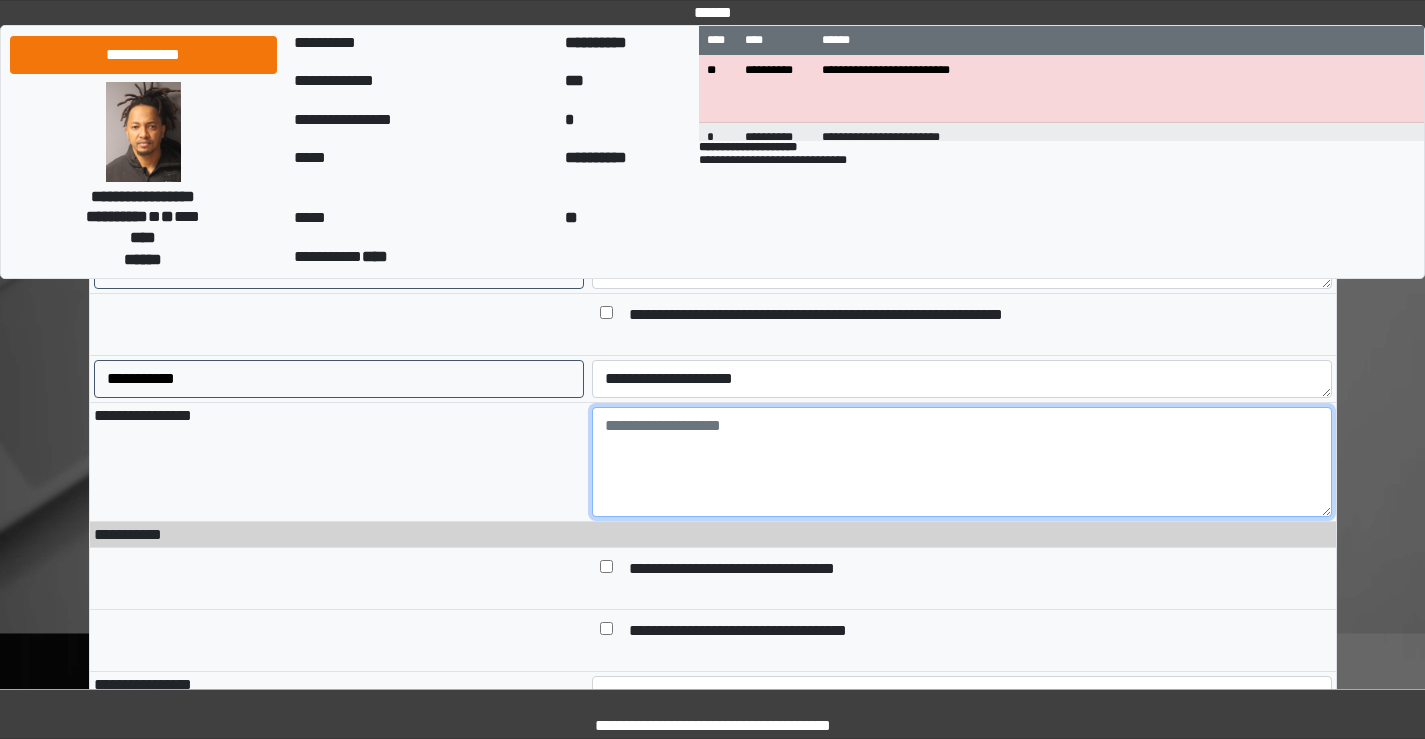 click at bounding box center (962, 462) 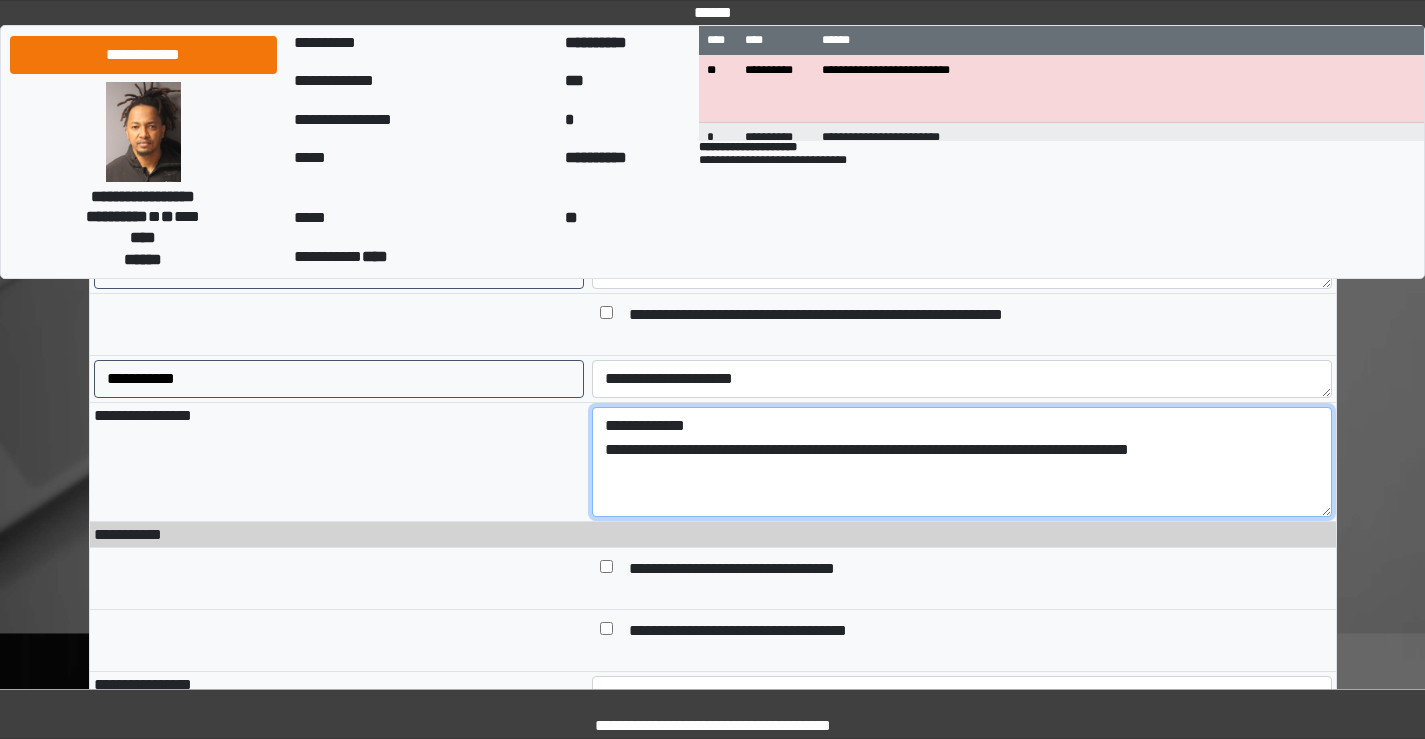click on "**********" at bounding box center [962, 462] 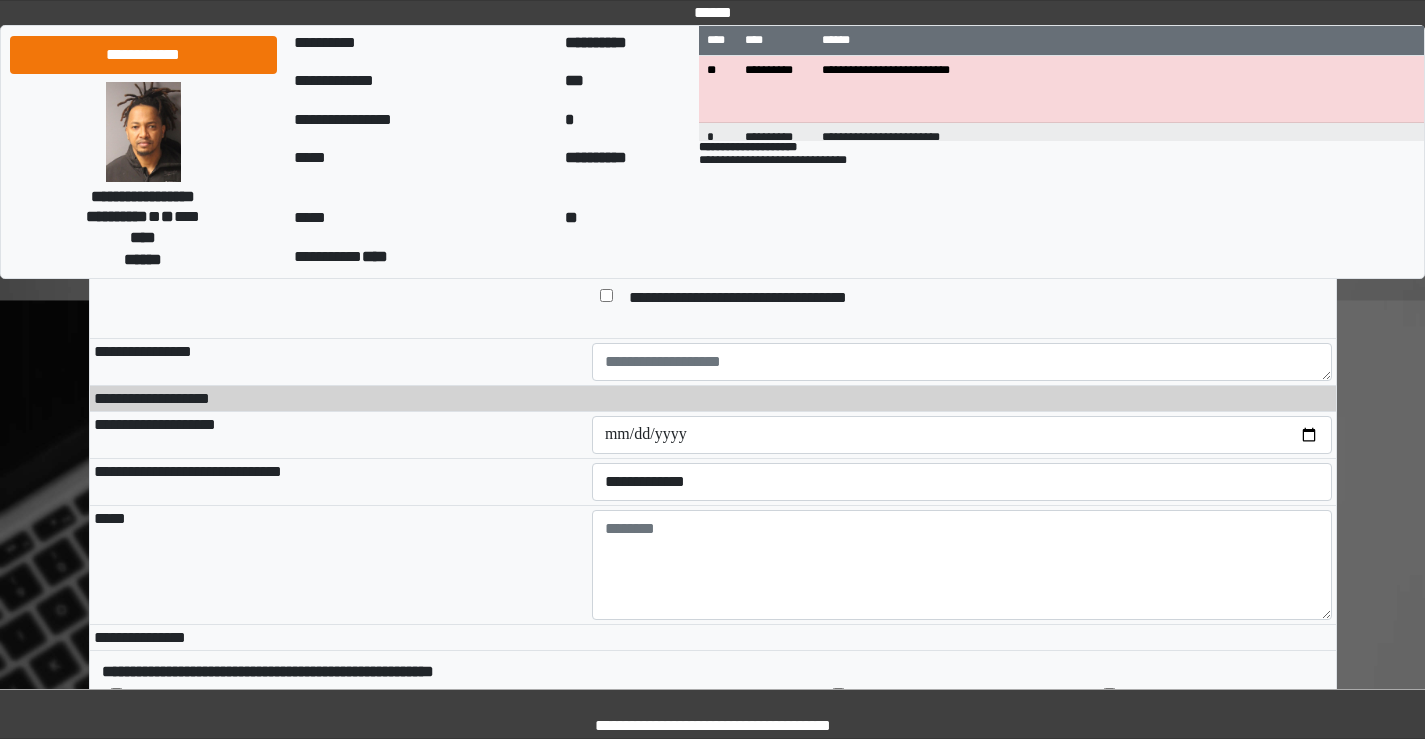 scroll, scrollTop: 1500, scrollLeft: 0, axis: vertical 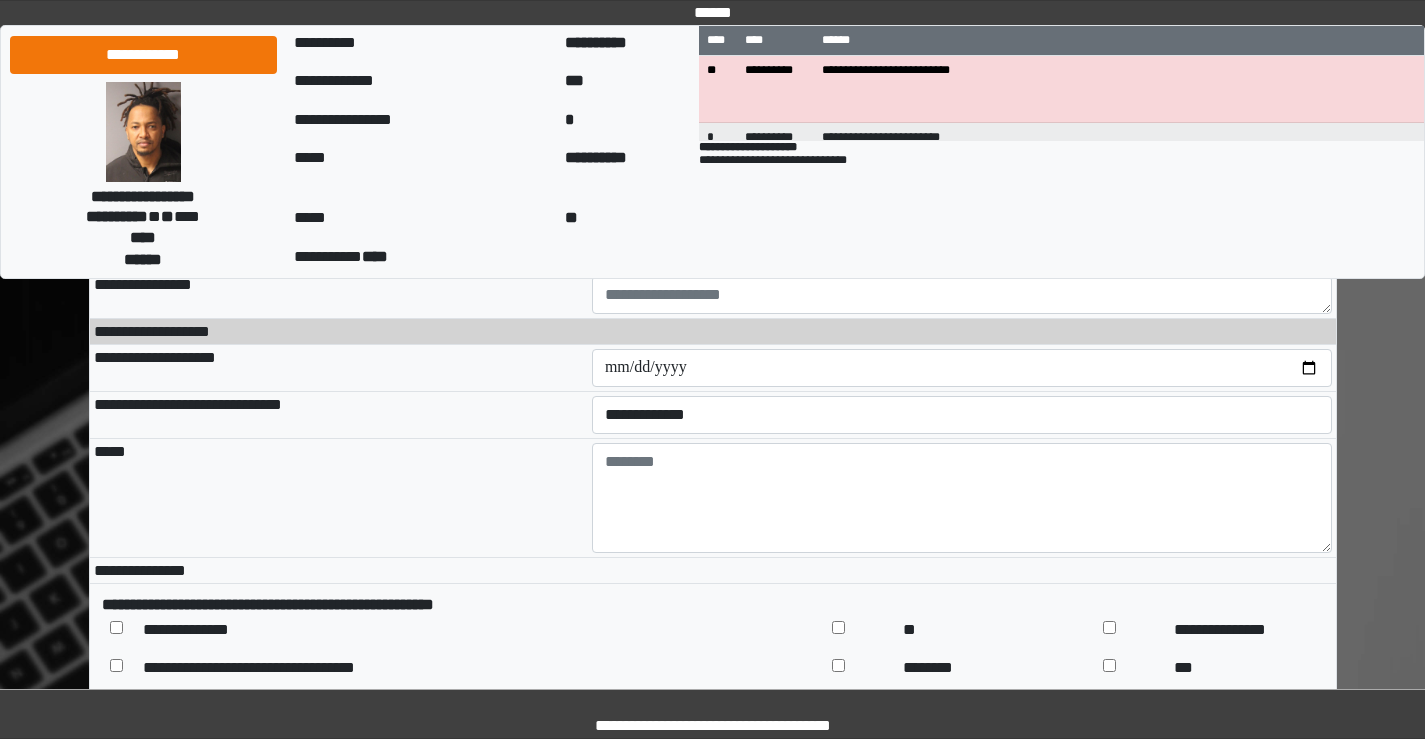 type on "**********" 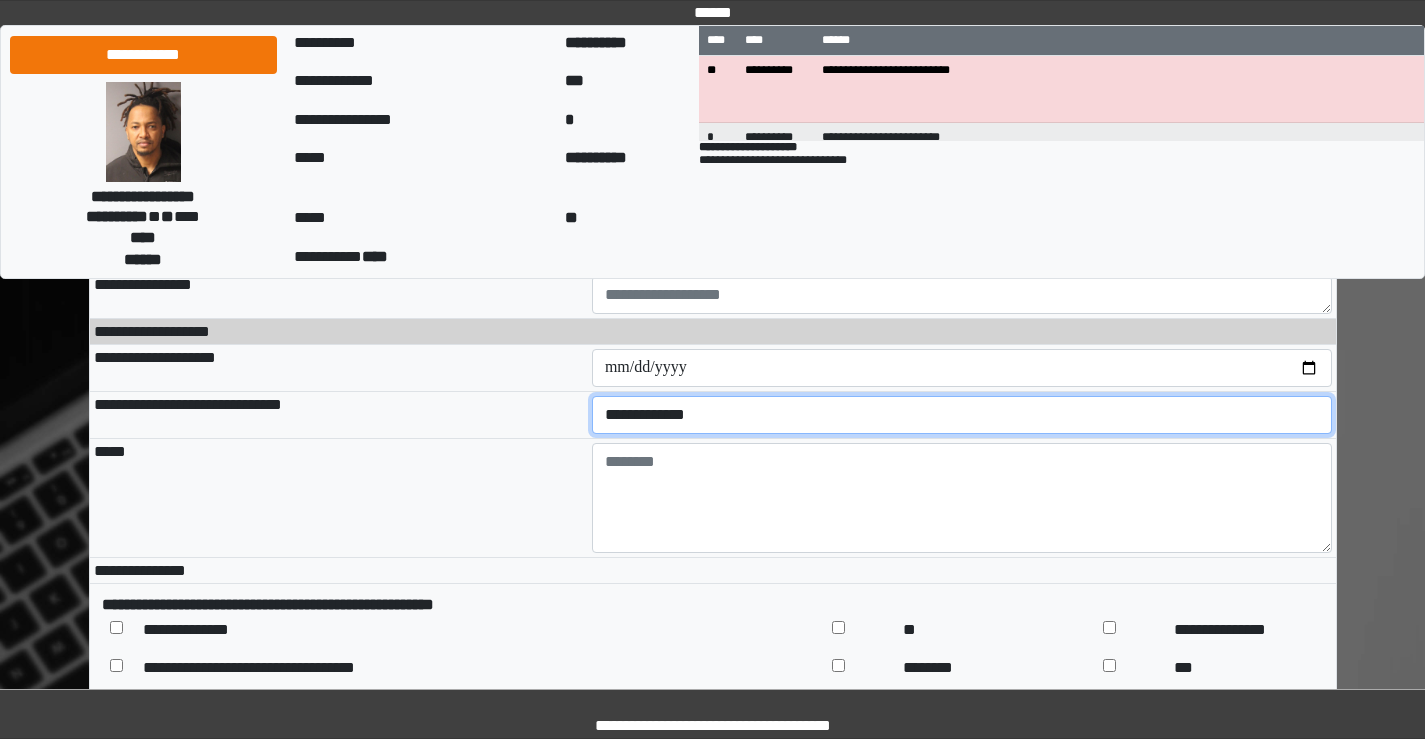 drag, startPoint x: 682, startPoint y: 440, endPoint x: 675, endPoint y: 449, distance: 11.401754 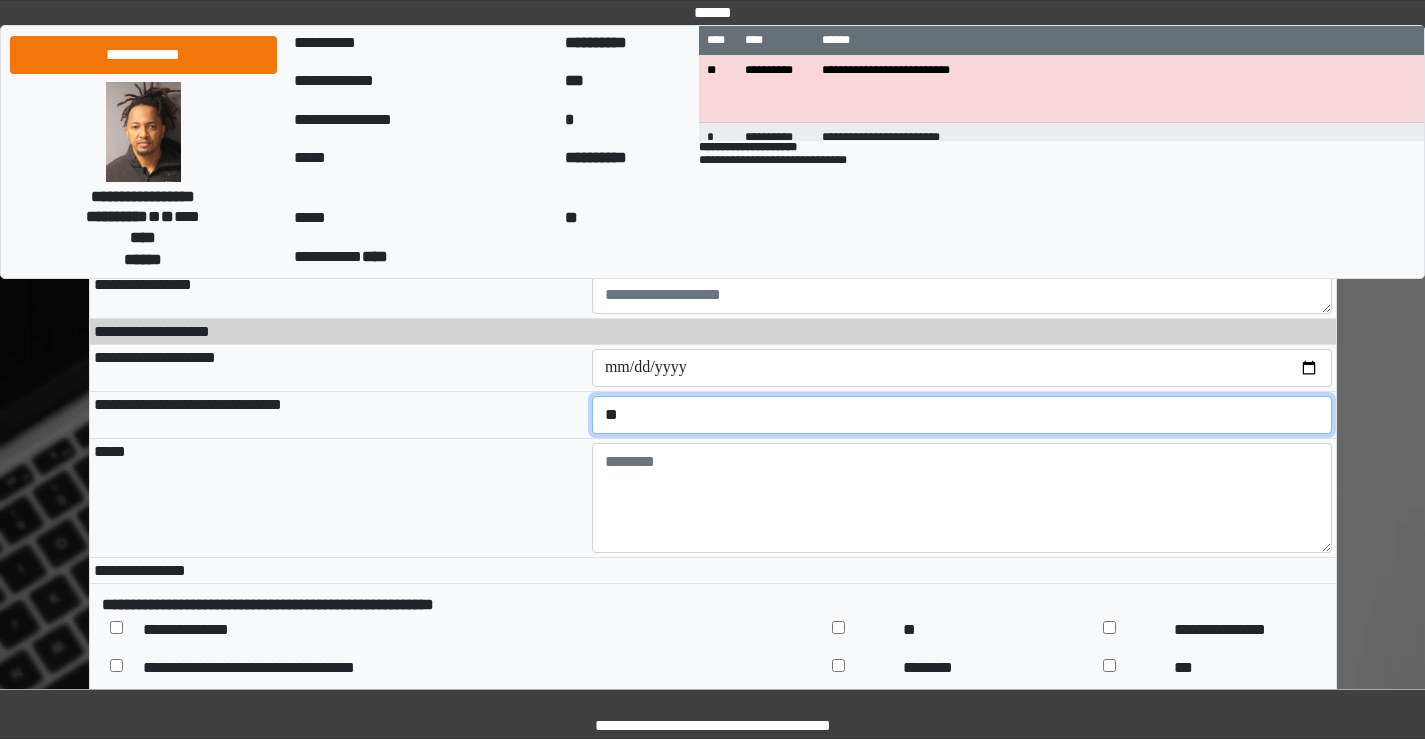 click on "**********" at bounding box center [962, 415] 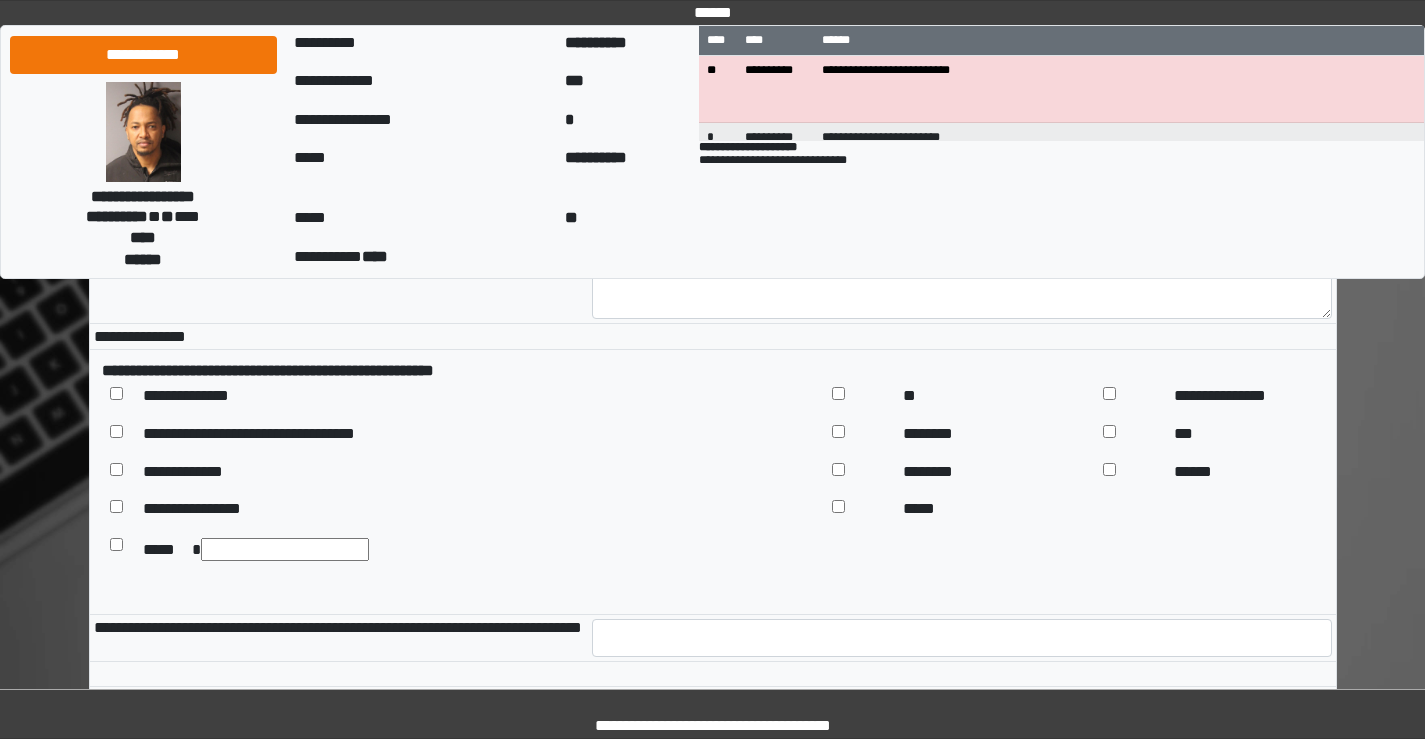 scroll, scrollTop: 1700, scrollLeft: 0, axis: vertical 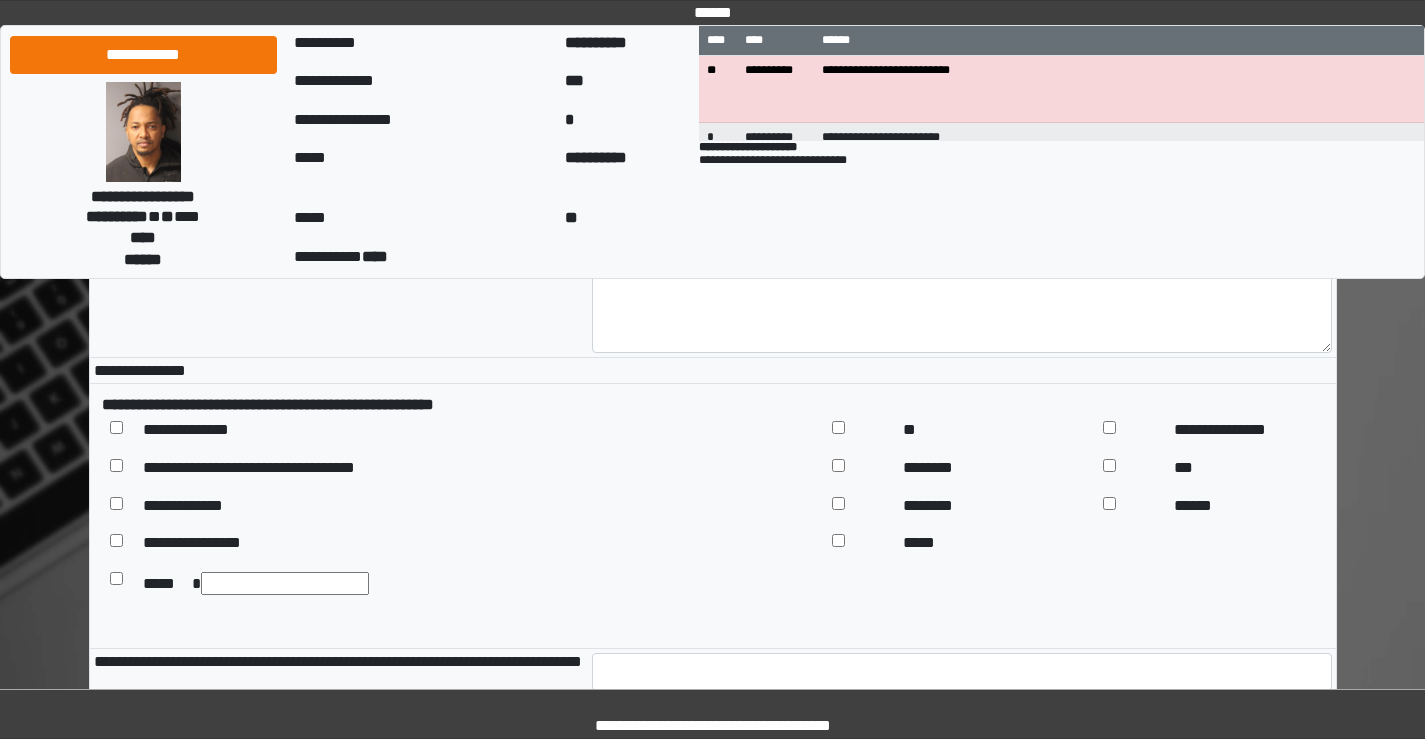 click at bounding box center (962, 371) 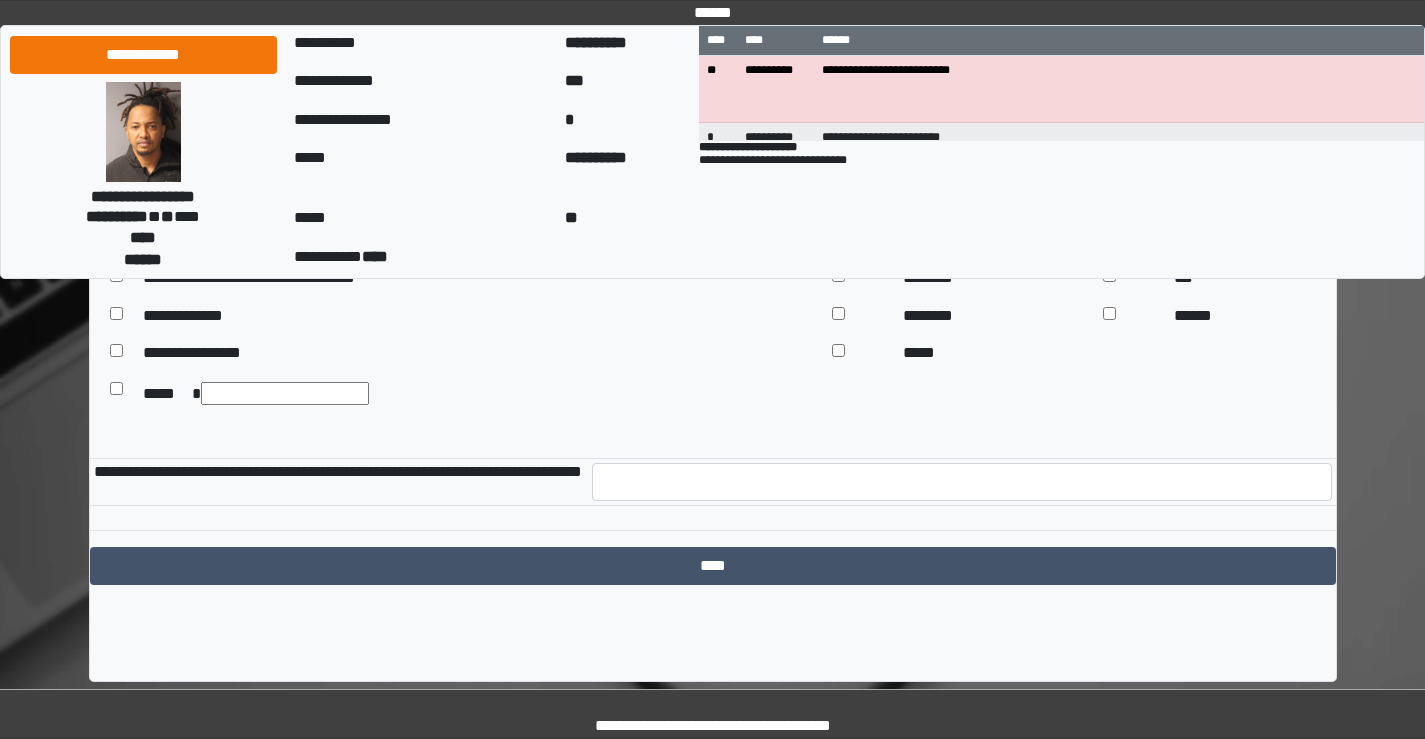 scroll, scrollTop: 1897, scrollLeft: 0, axis: vertical 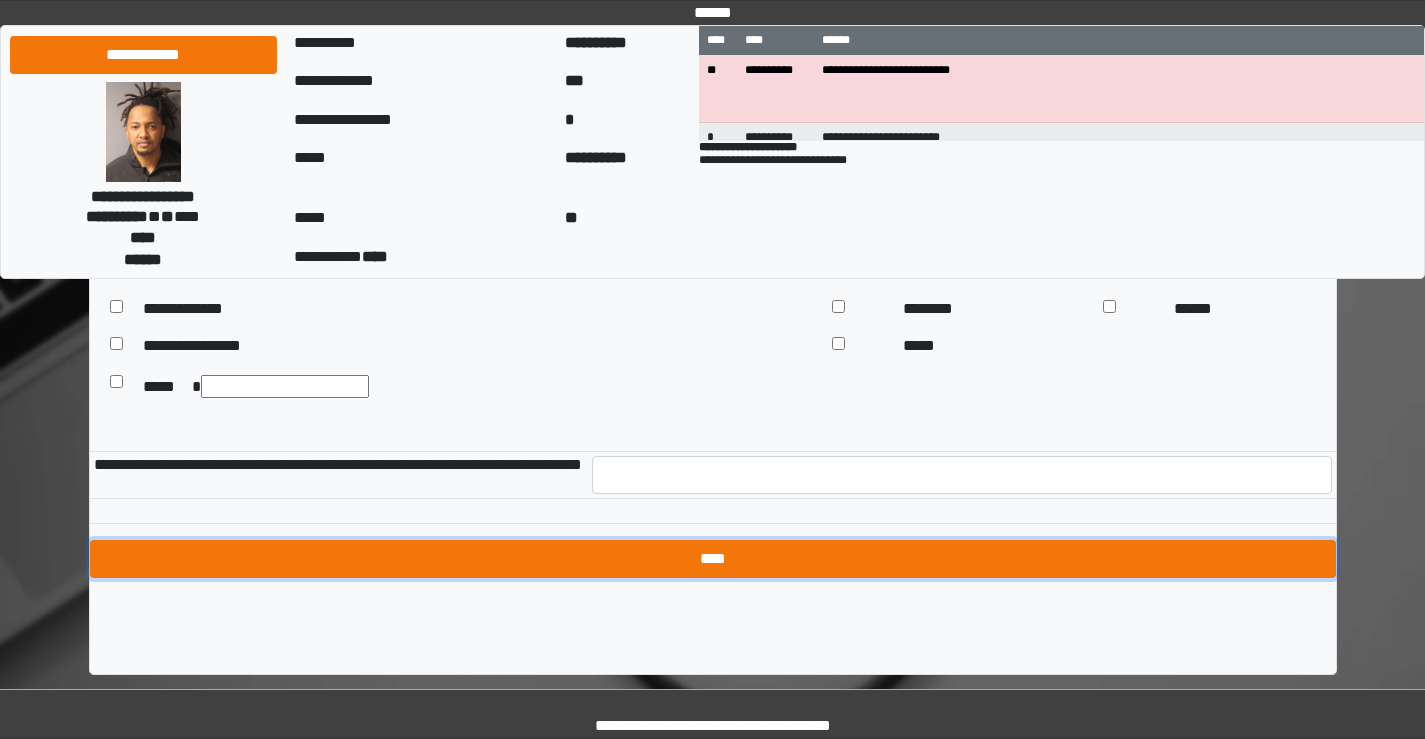 click on "****" at bounding box center [713, 559] 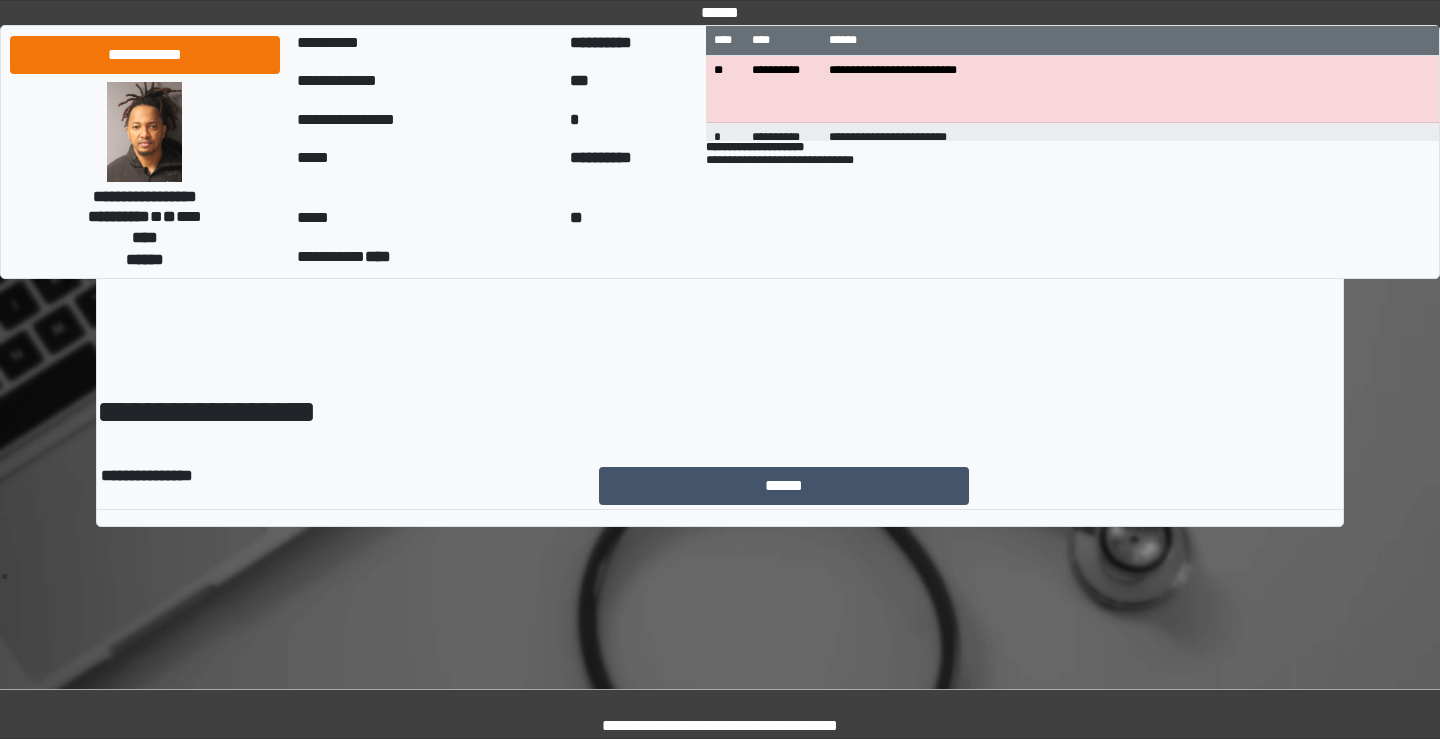 scroll, scrollTop: 0, scrollLeft: 0, axis: both 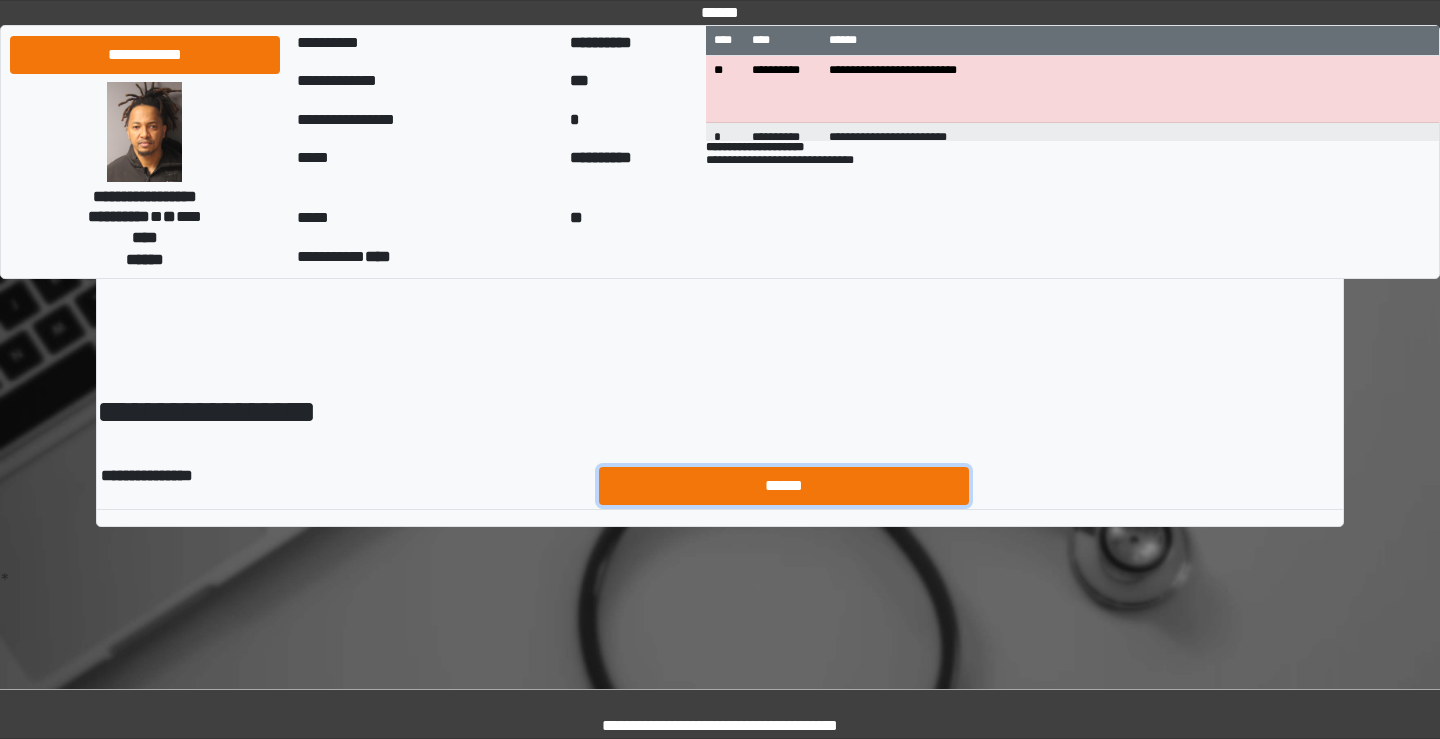 click on "******" at bounding box center (784, 486) 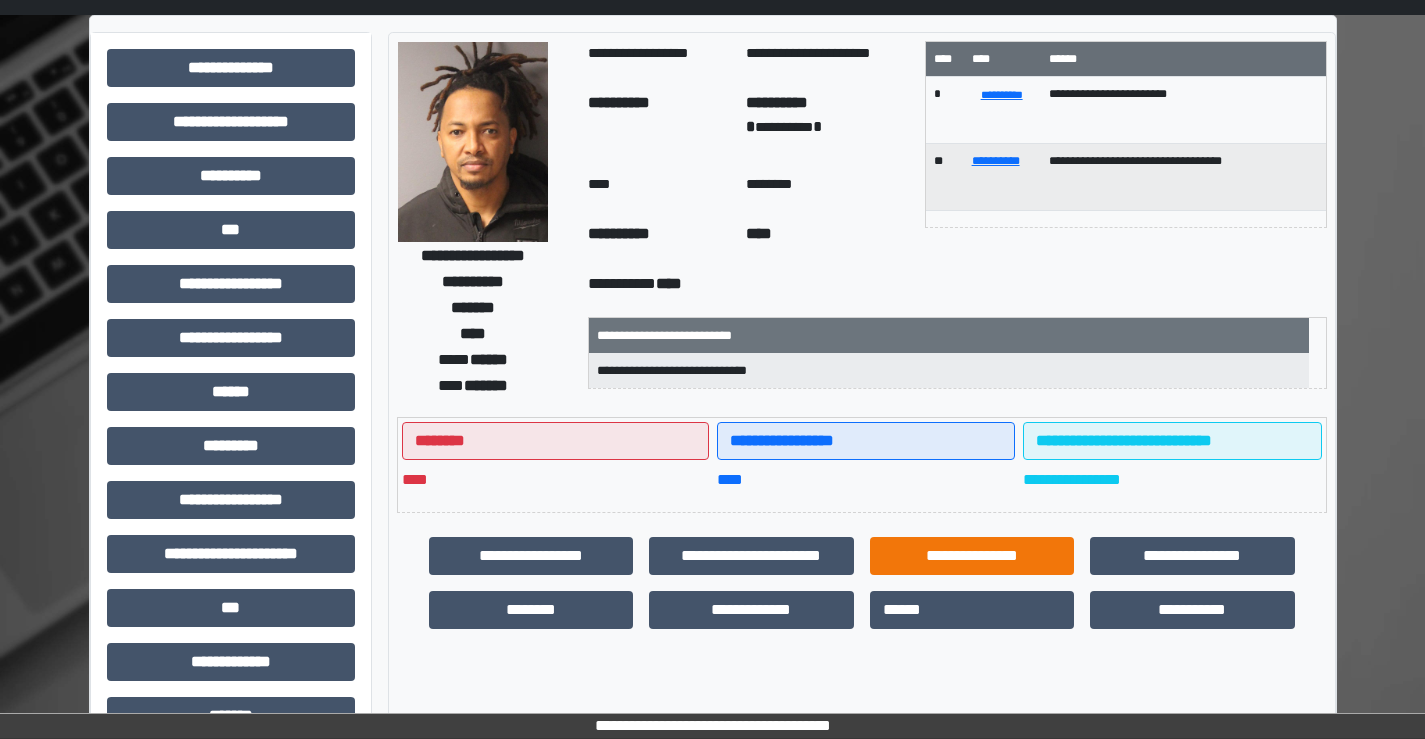 scroll, scrollTop: 100, scrollLeft: 0, axis: vertical 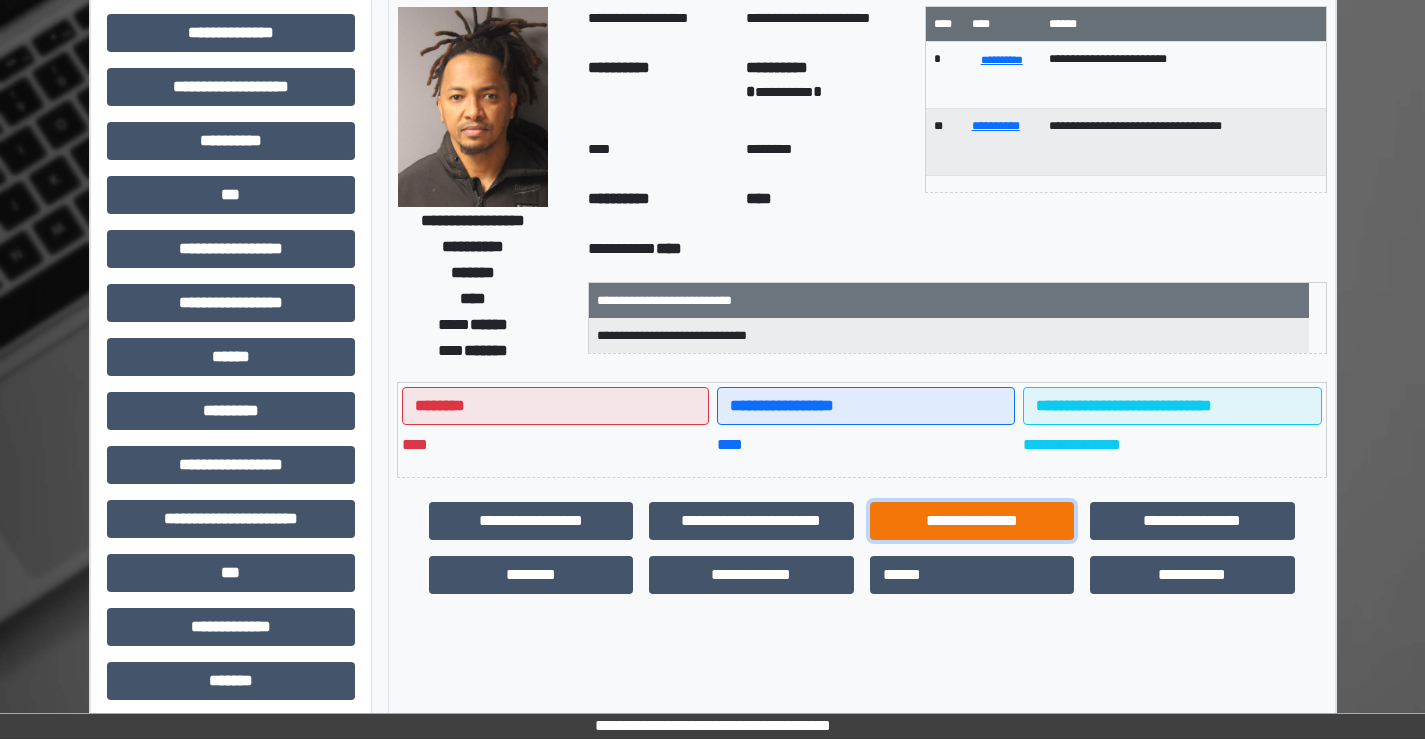 click on "**********" at bounding box center (972, 521) 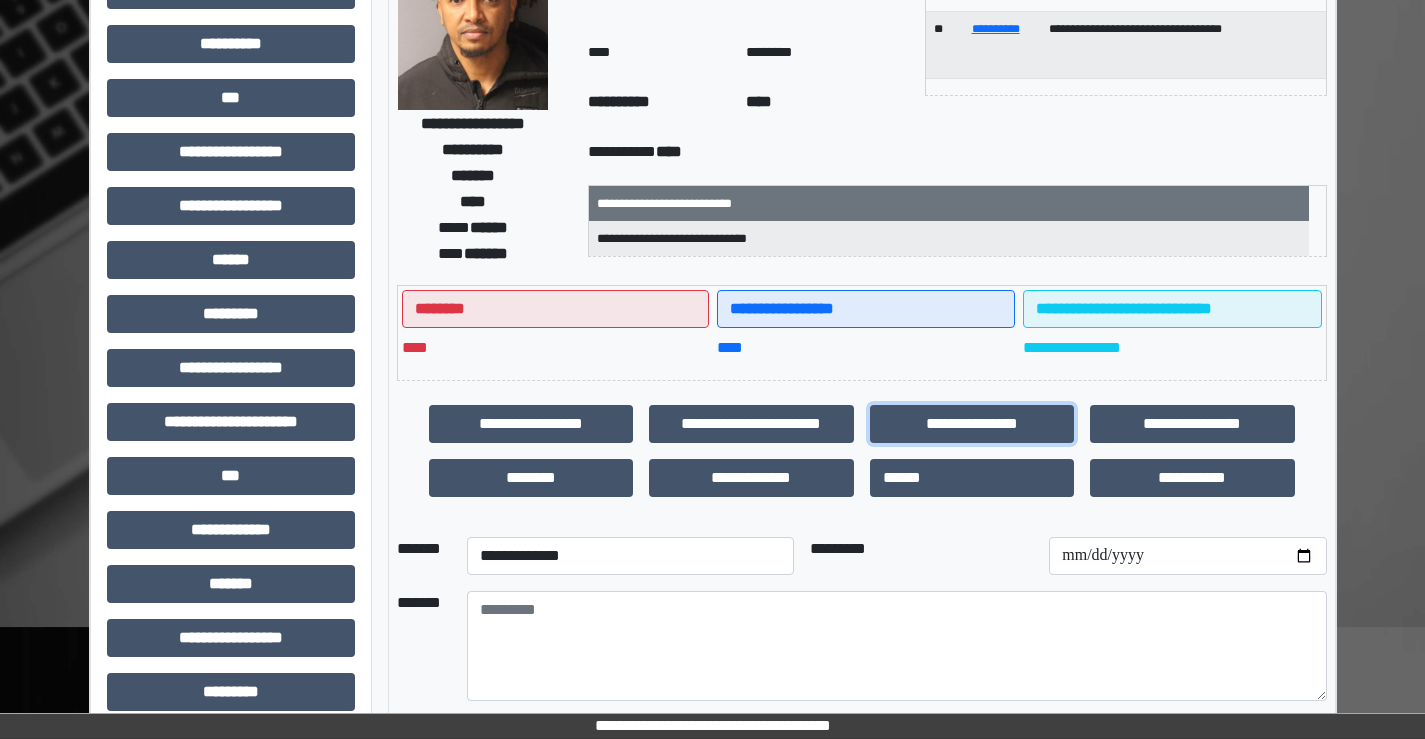 scroll, scrollTop: 200, scrollLeft: 0, axis: vertical 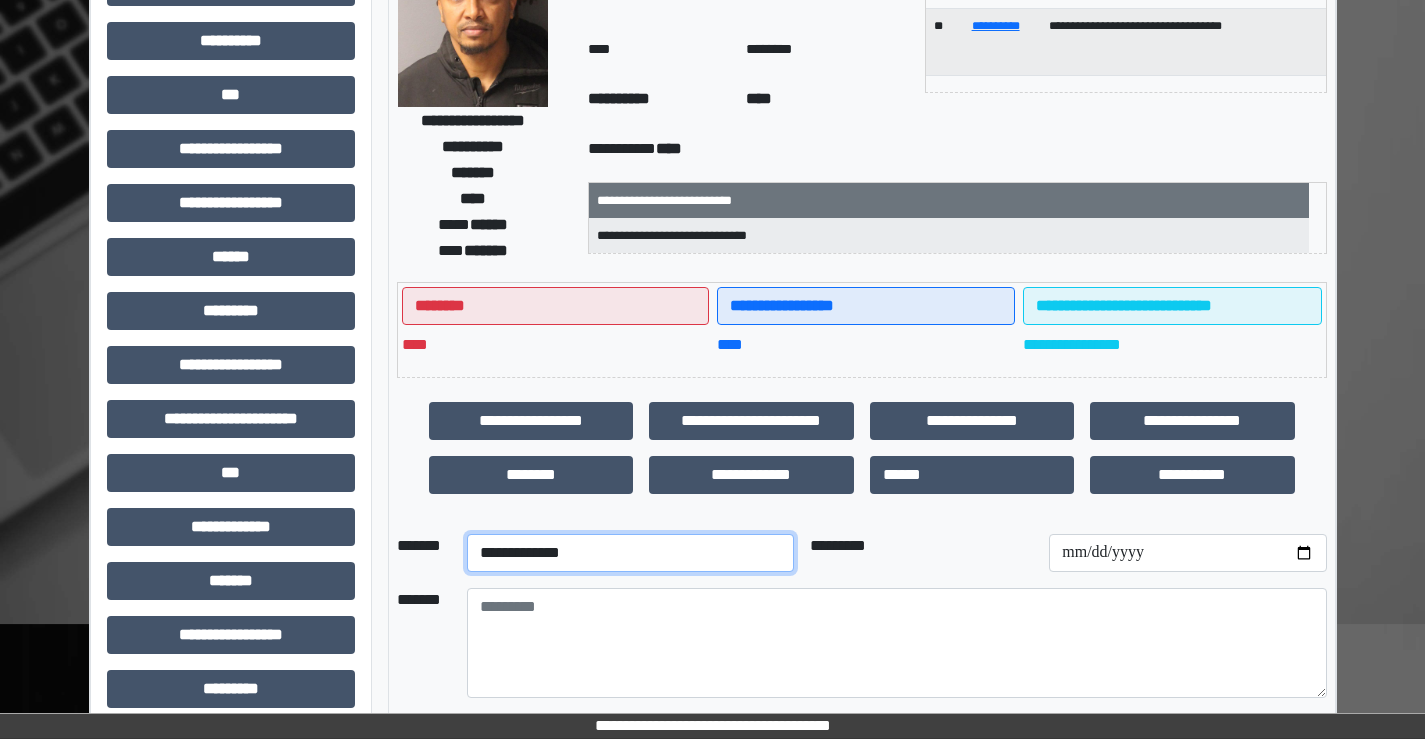 click on "**********" at bounding box center [630, 553] 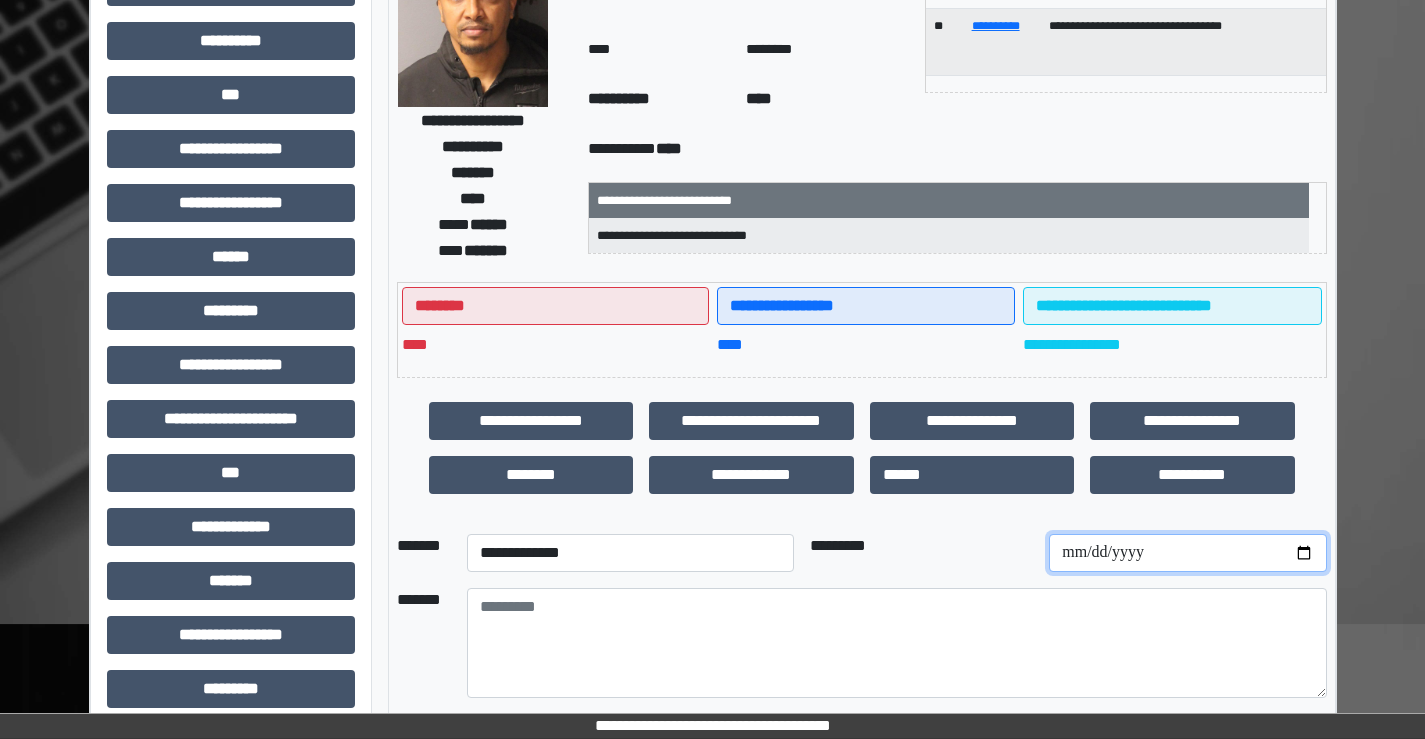 click at bounding box center [1187, 553] 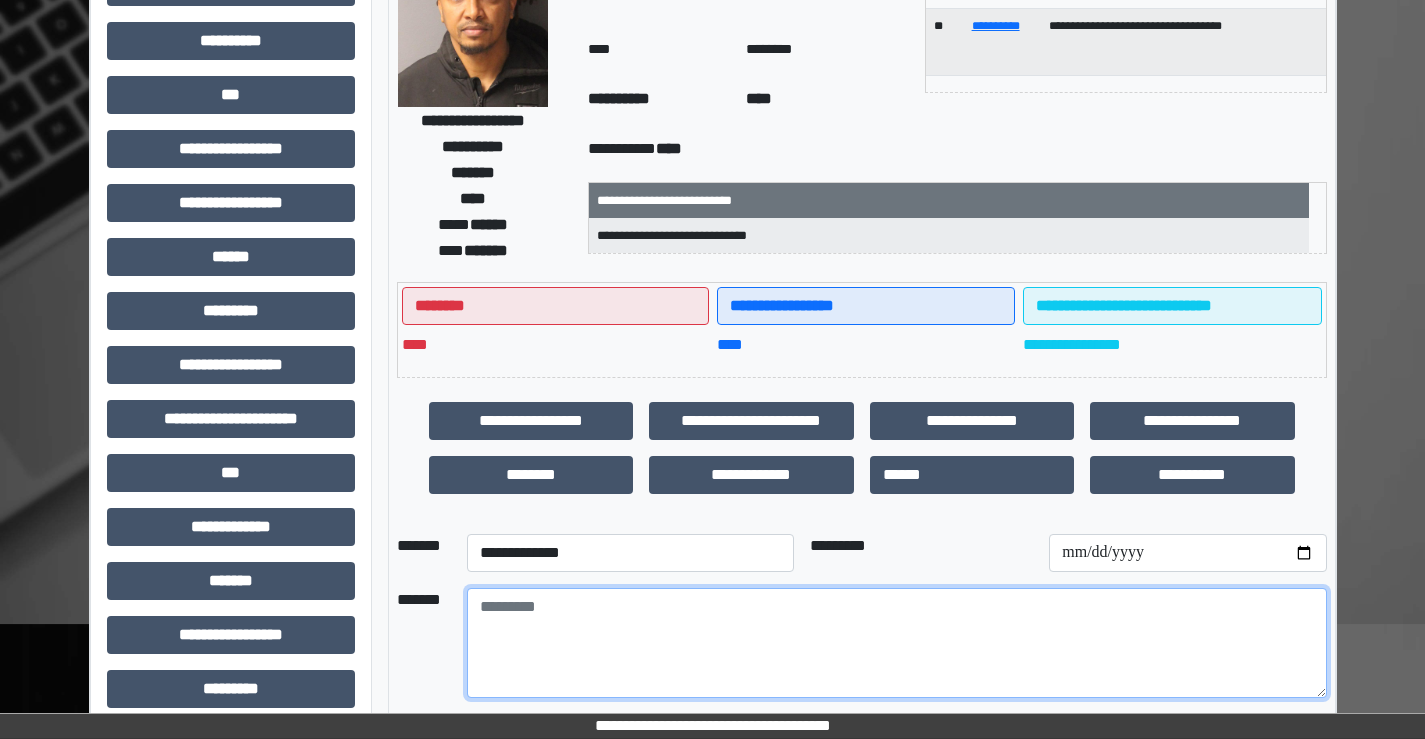 click at bounding box center [897, 643] 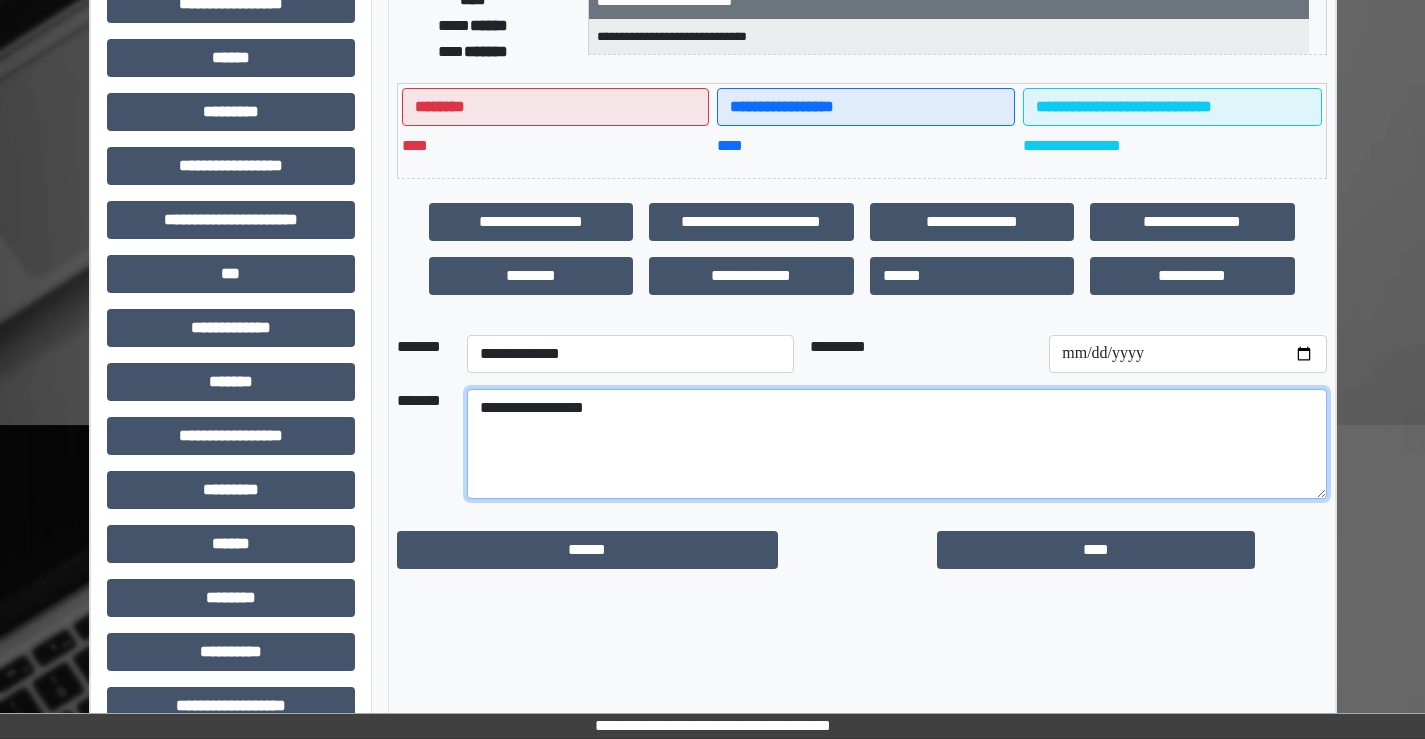 scroll, scrollTop: 400, scrollLeft: 0, axis: vertical 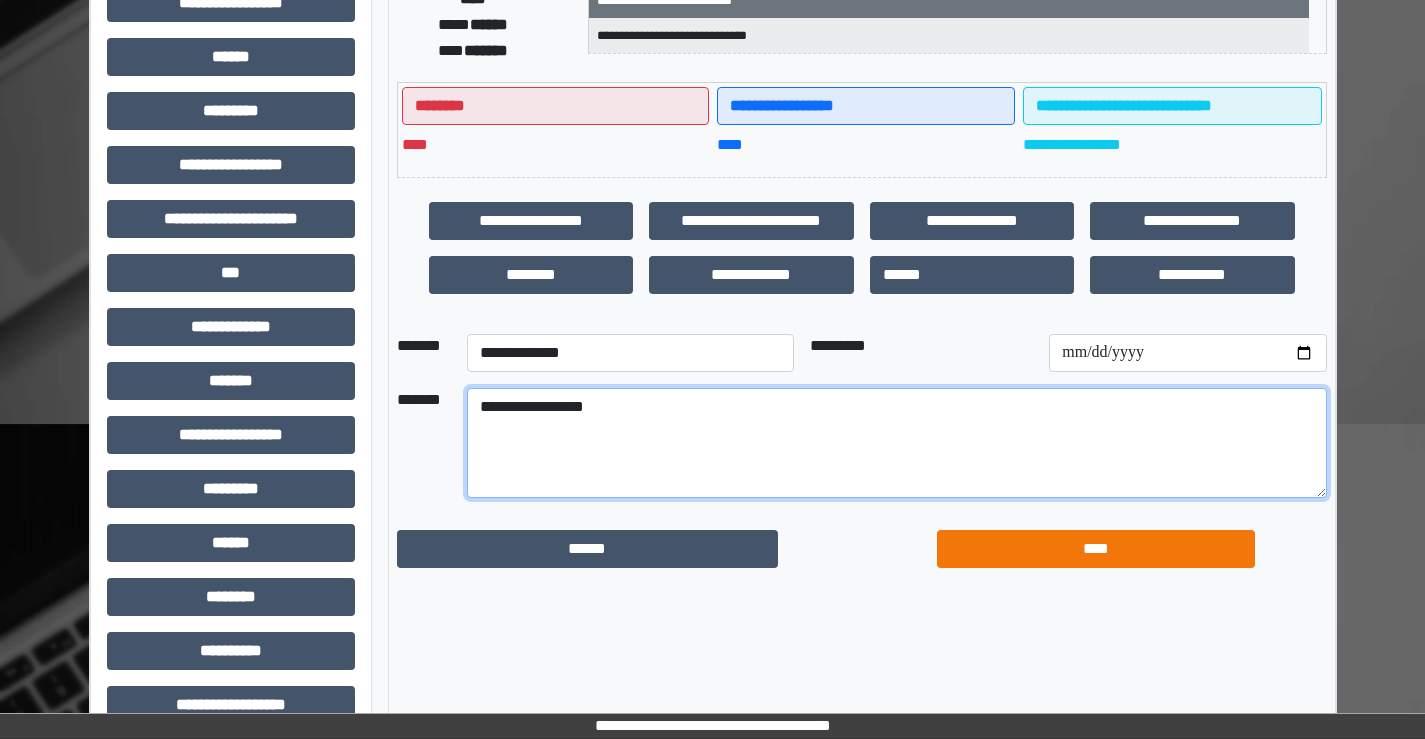 type on "**********" 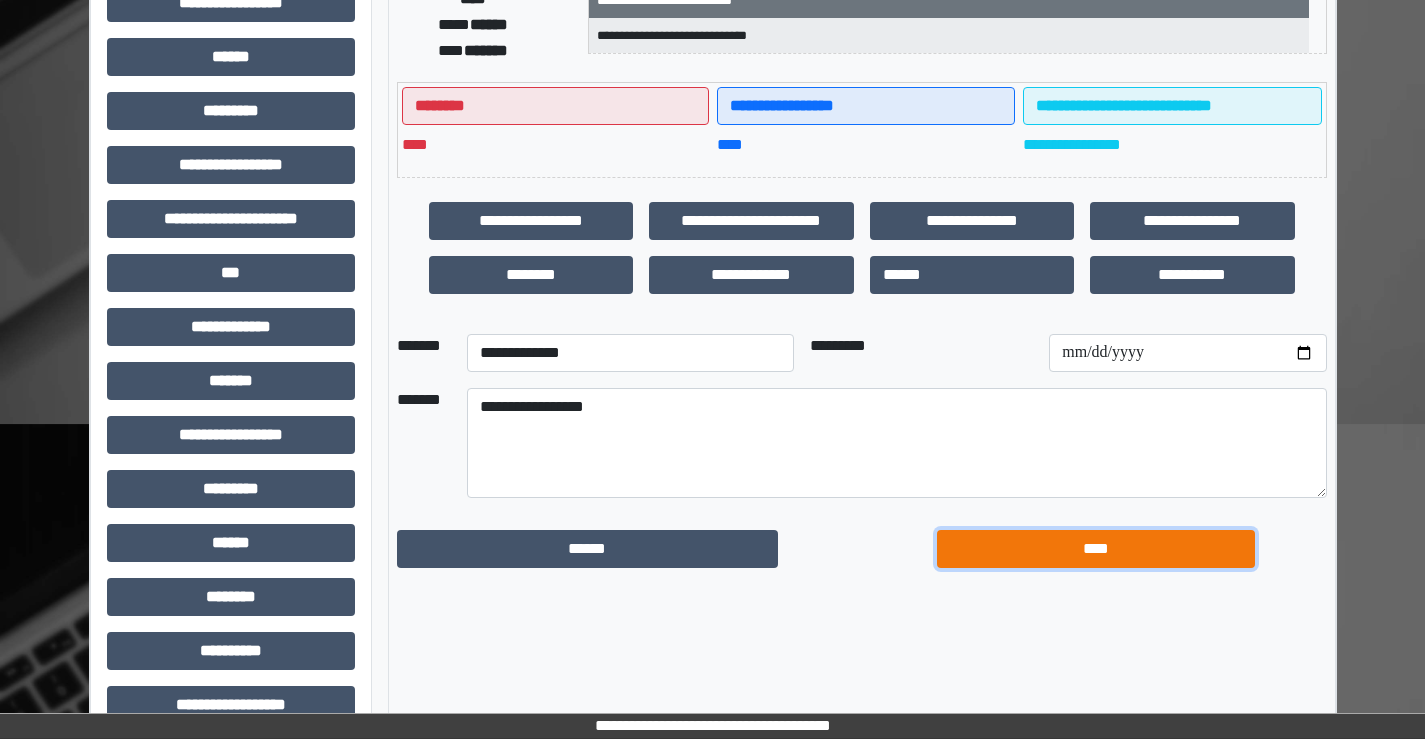click on "****" at bounding box center (1096, 549) 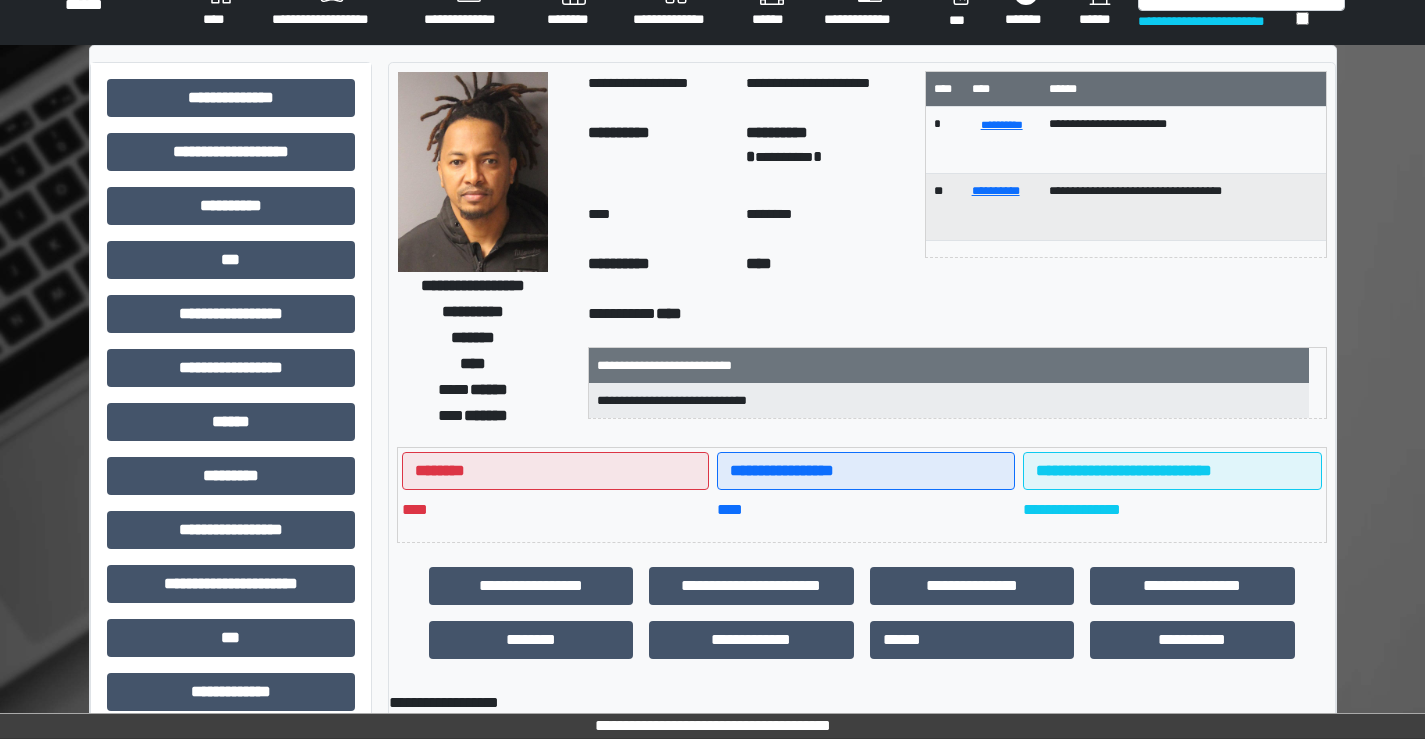 scroll, scrollTop: 0, scrollLeft: 0, axis: both 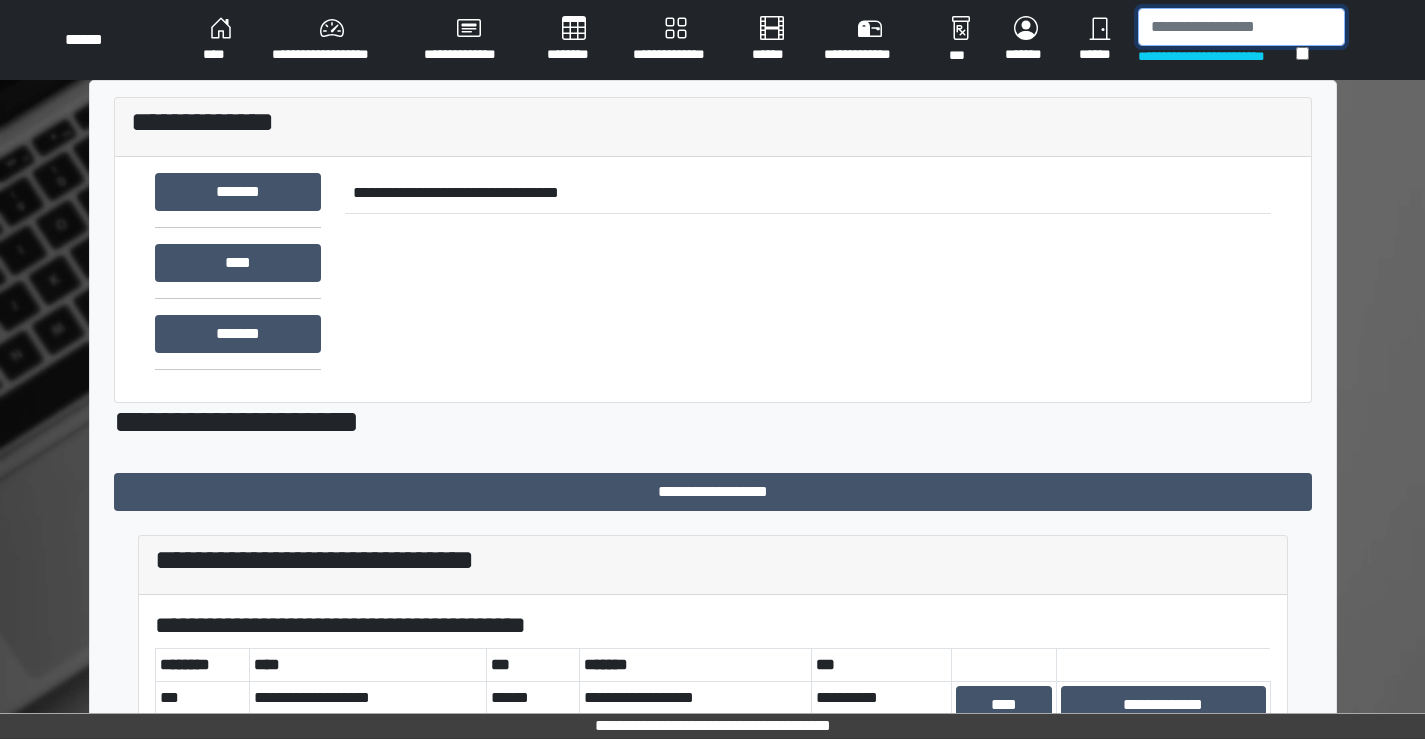click at bounding box center (1241, 27) 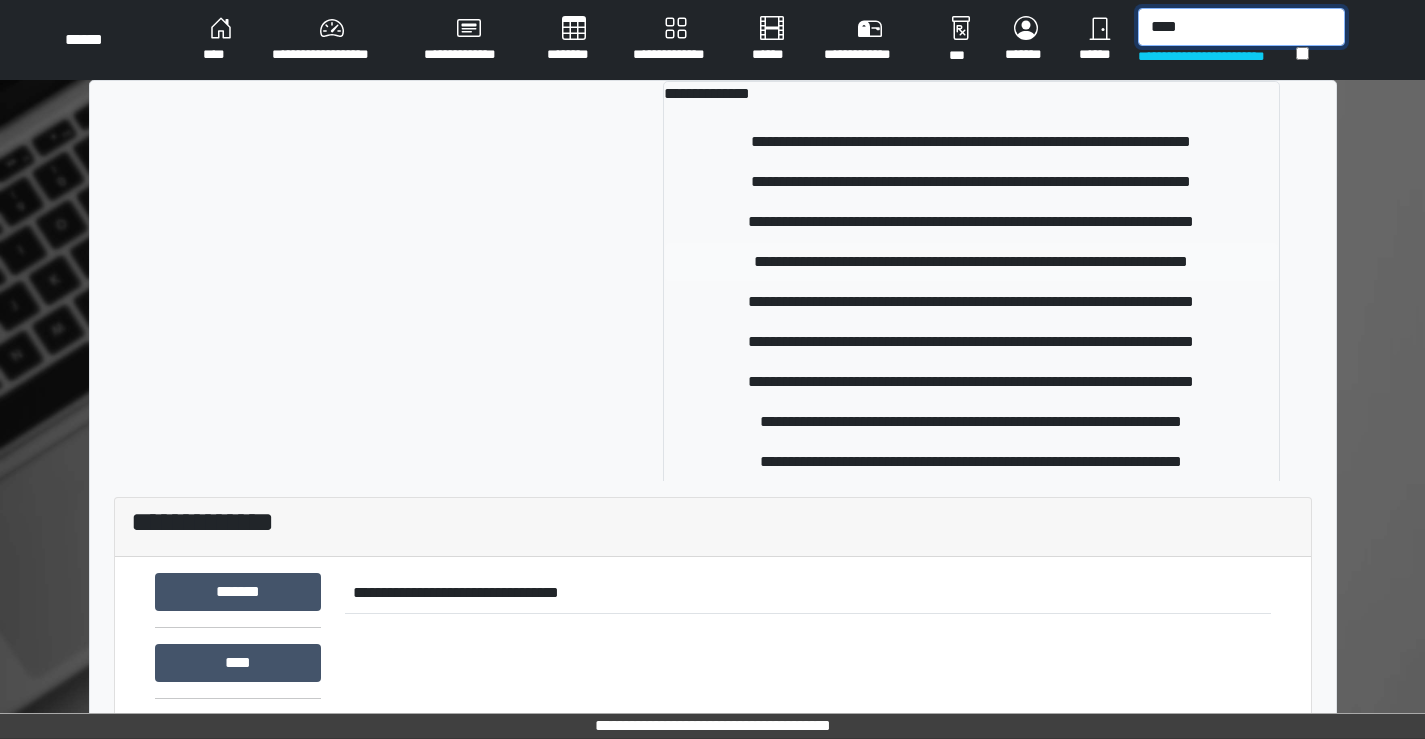 type on "****" 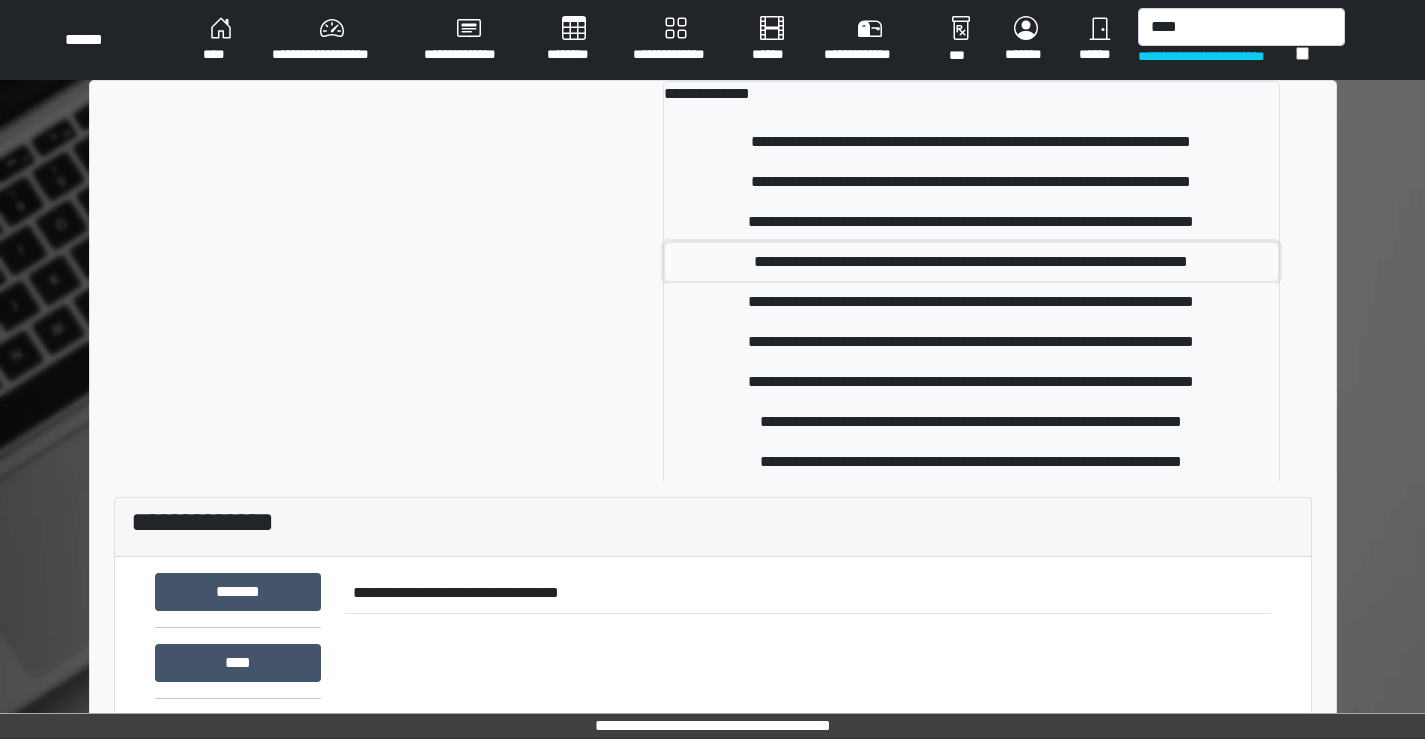 click on "**********" at bounding box center [971, 262] 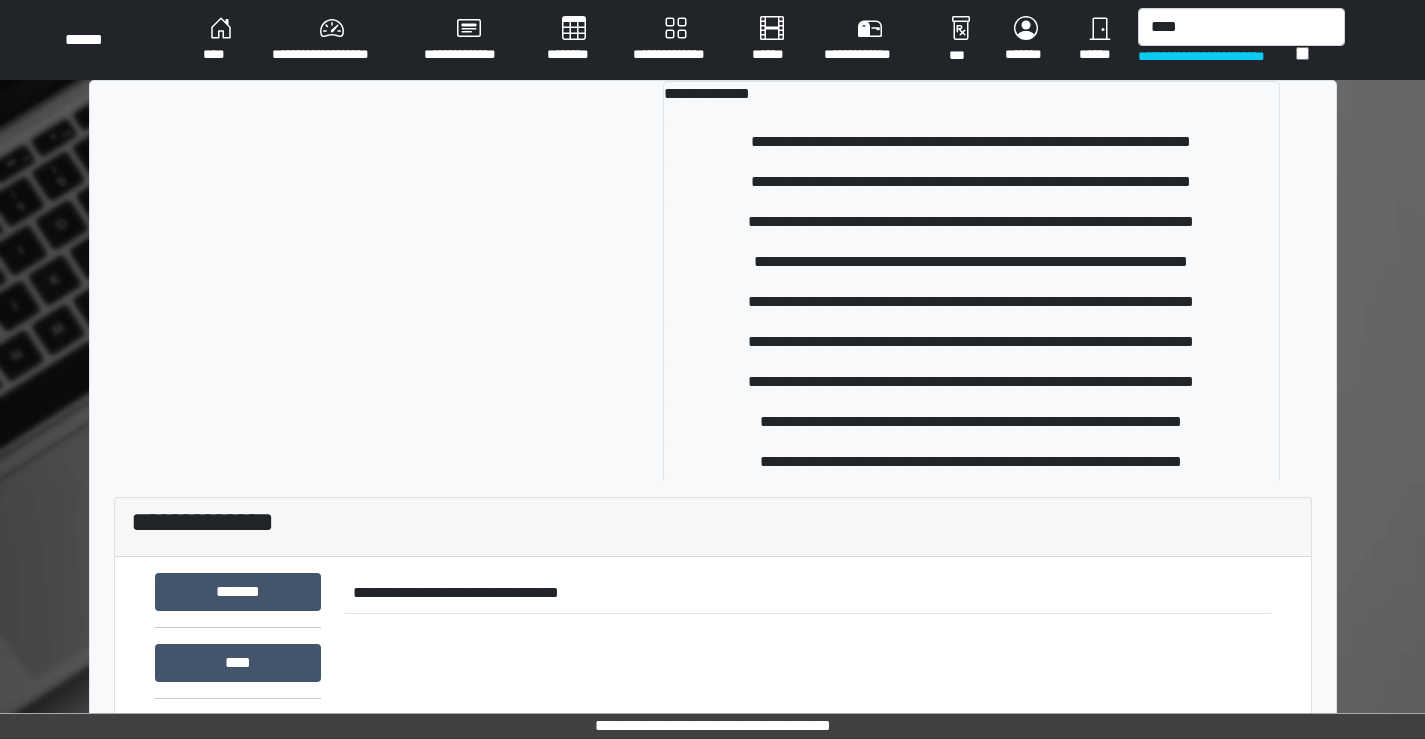 type 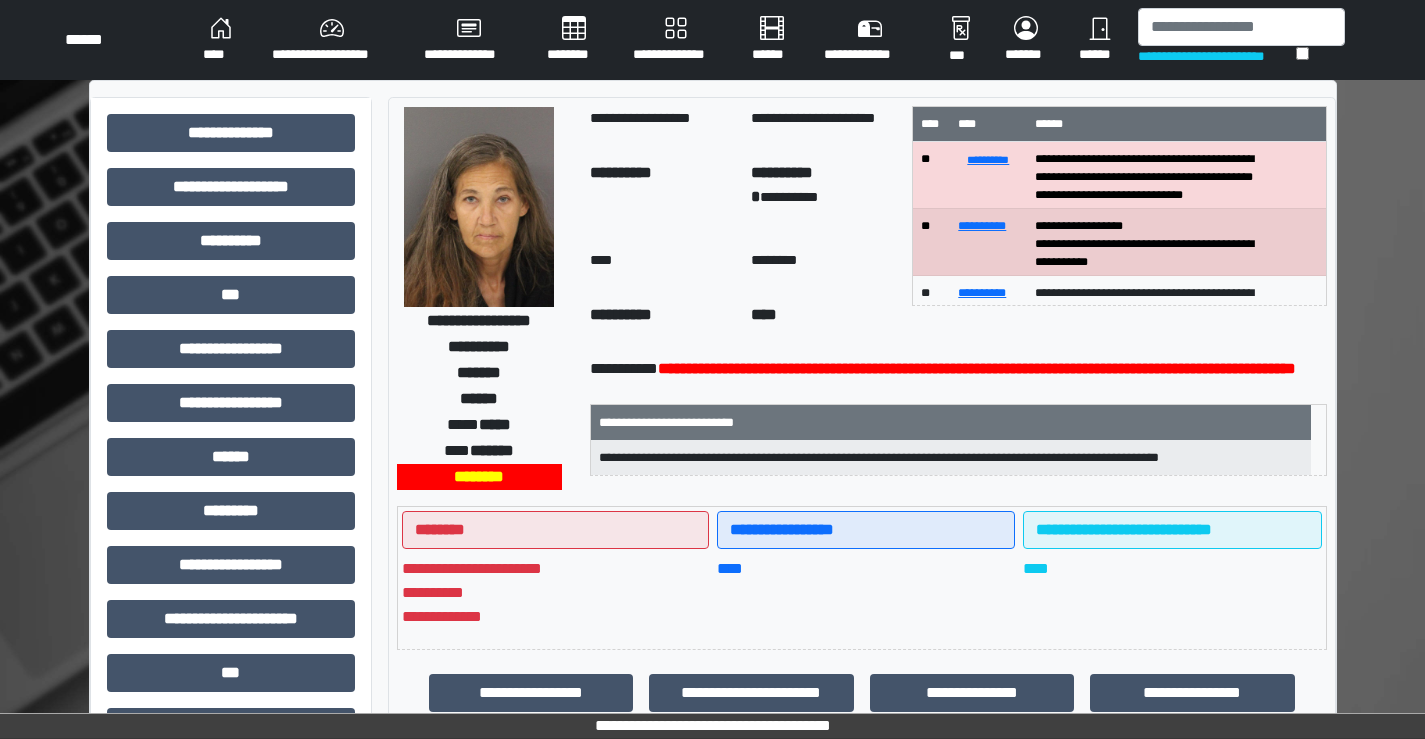scroll, scrollTop: 0, scrollLeft: 0, axis: both 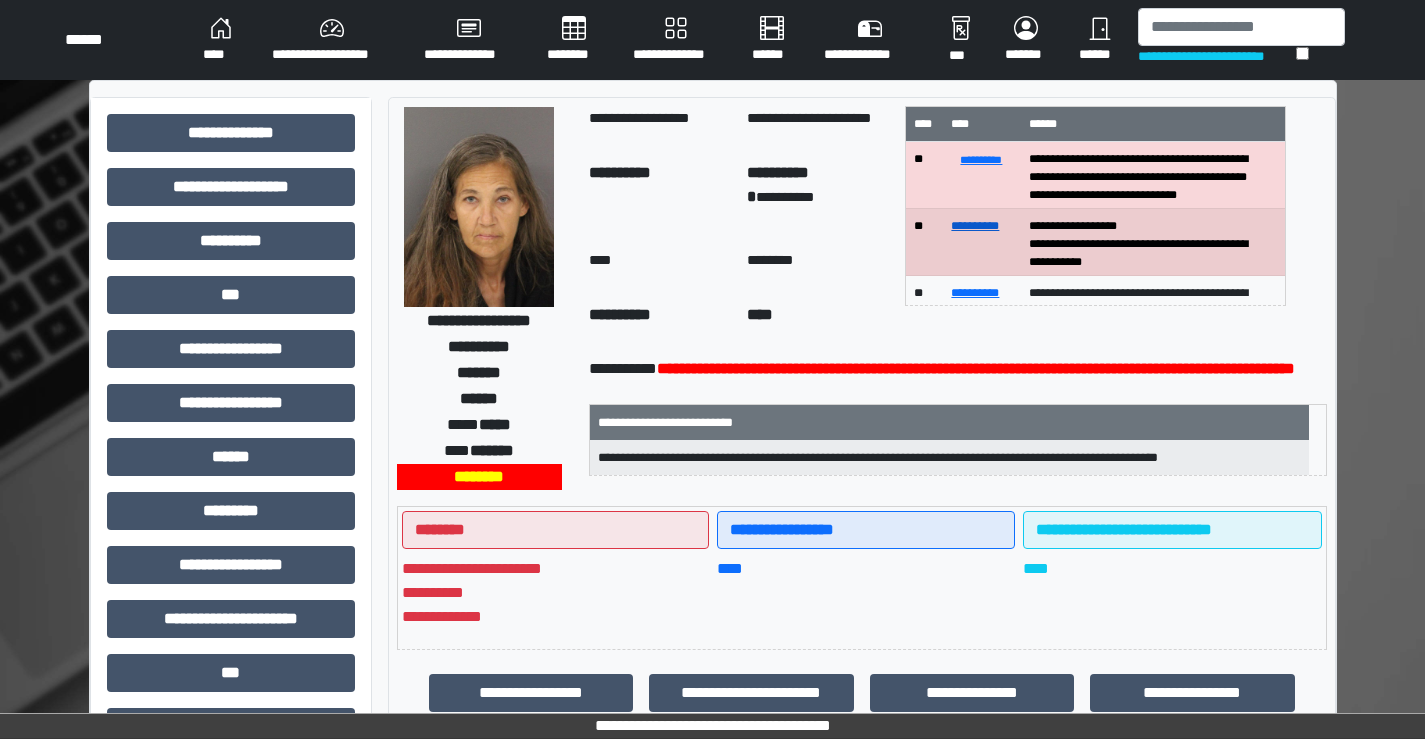 click on "**********" at bounding box center [975, 226] 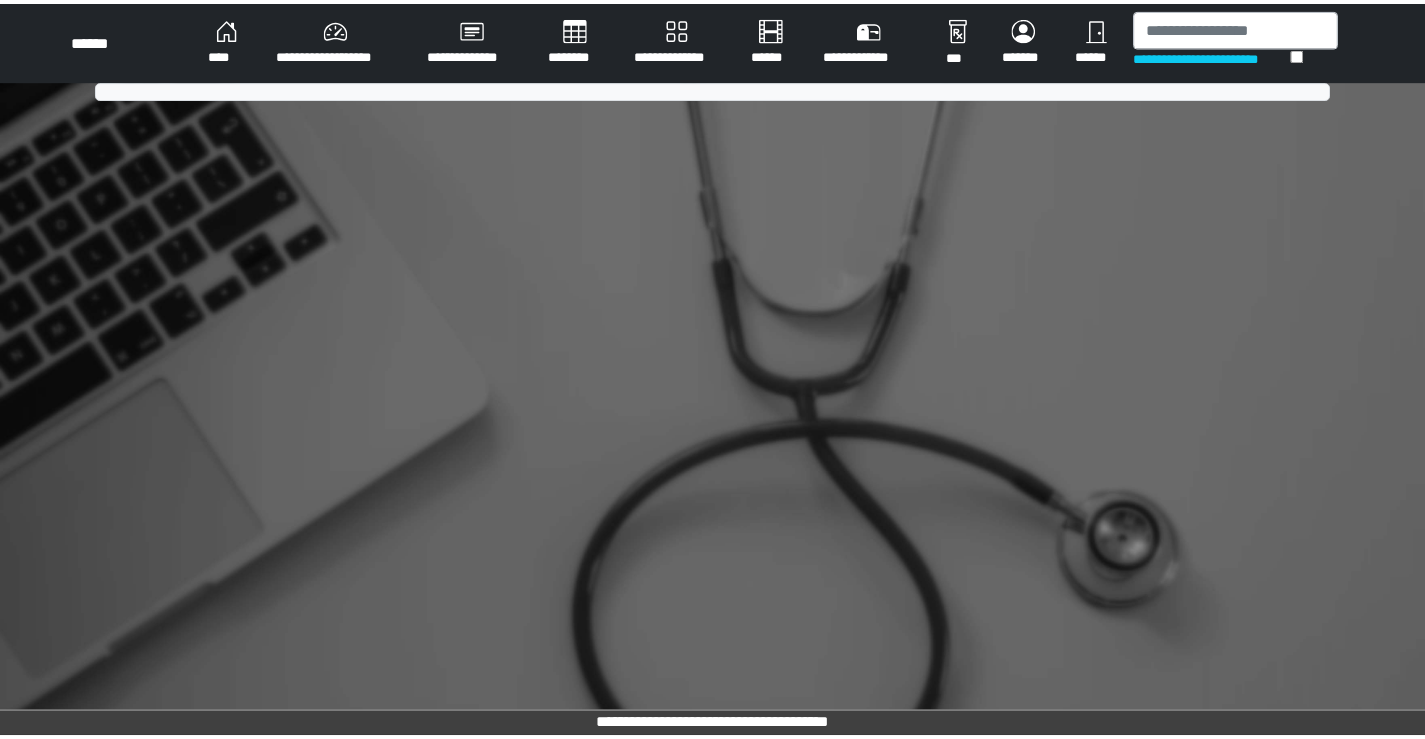 scroll, scrollTop: 0, scrollLeft: 0, axis: both 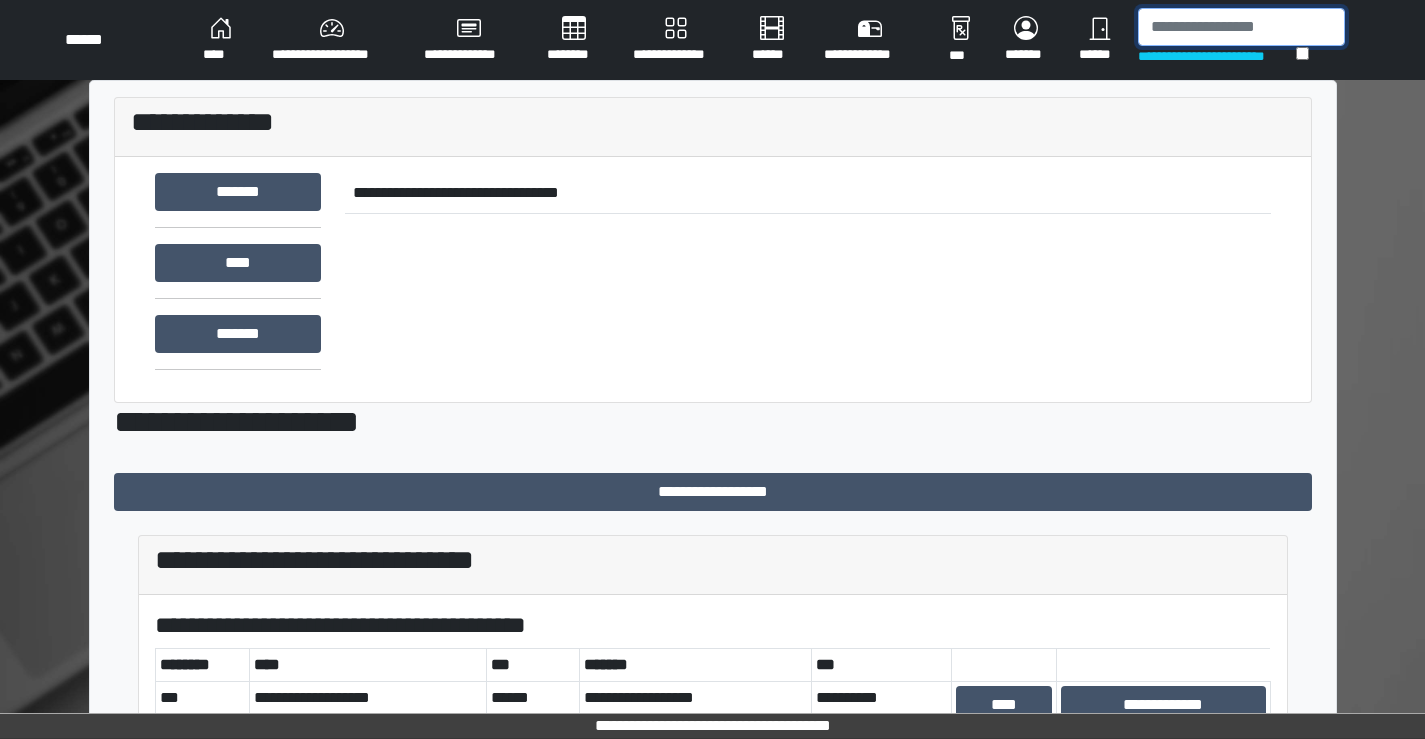 click at bounding box center (1241, 27) 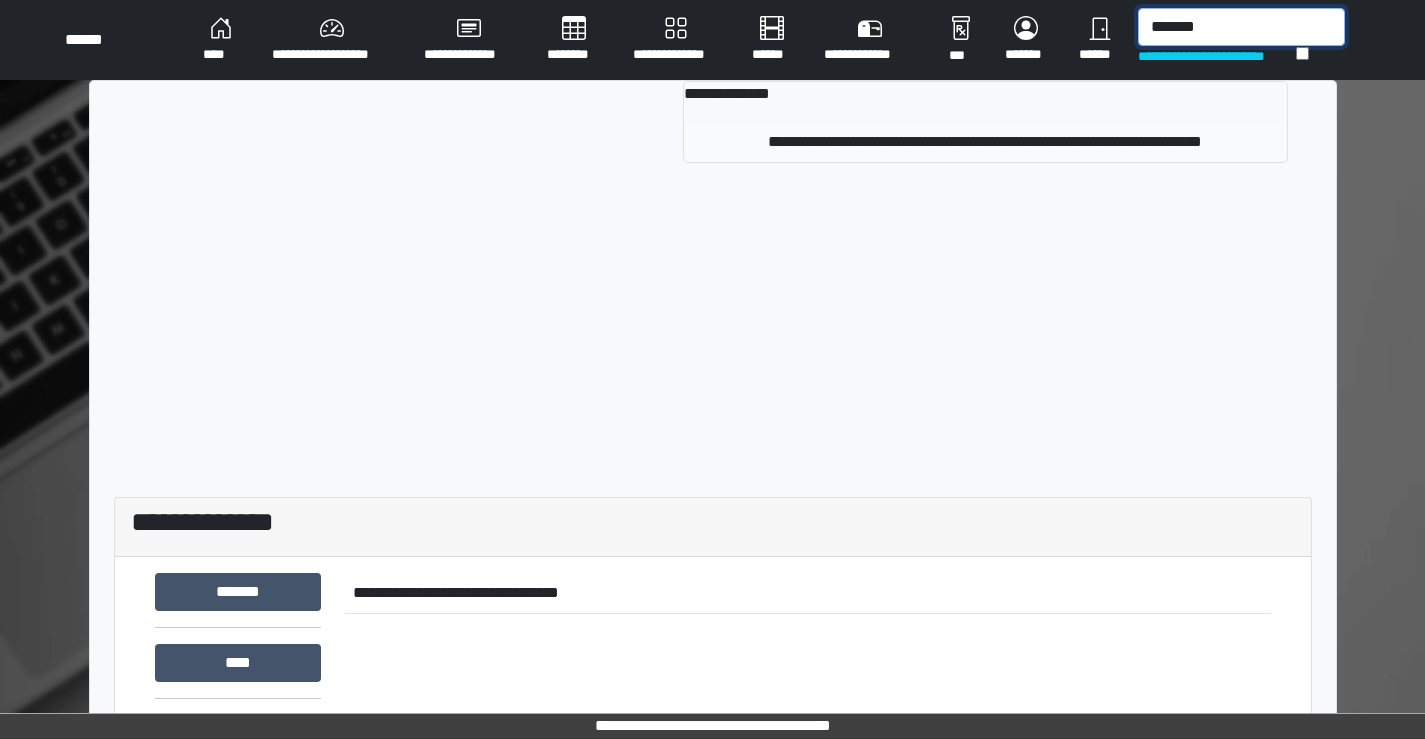 type on "*******" 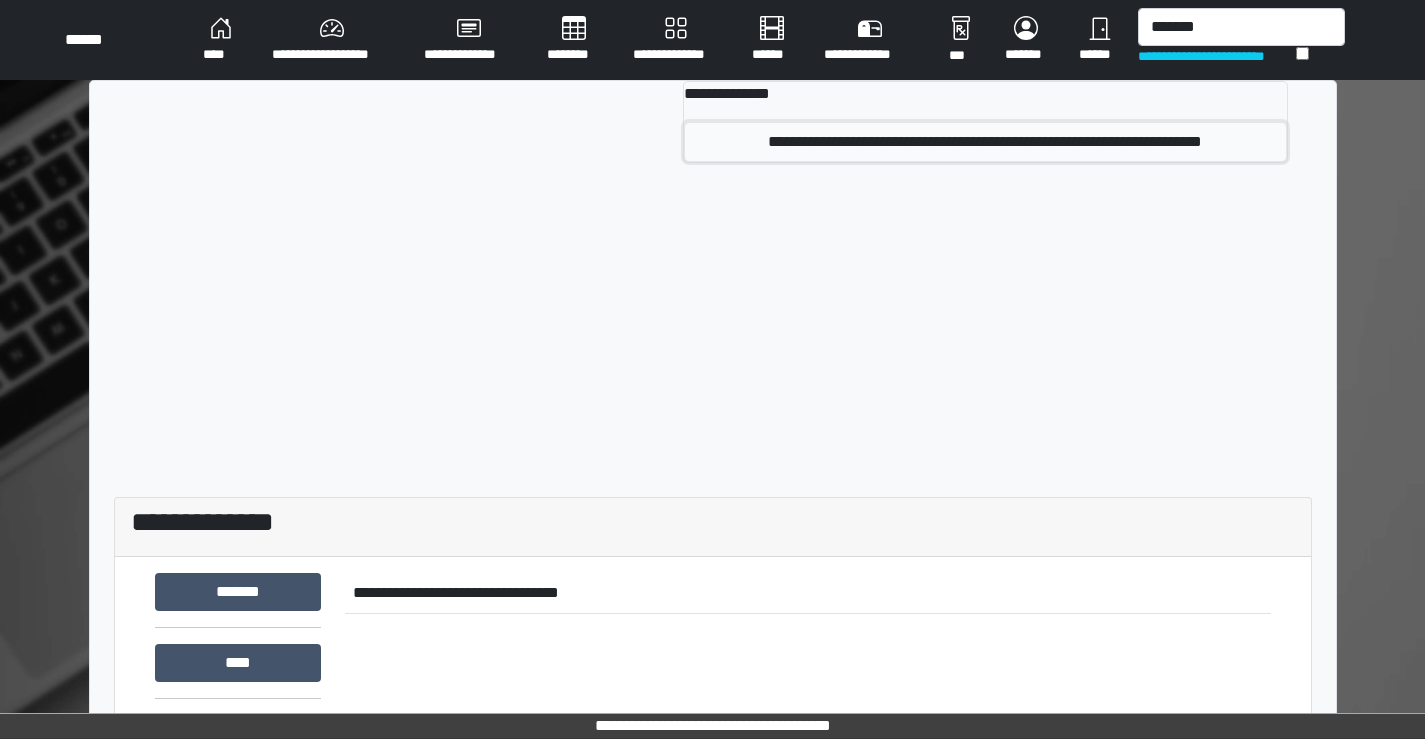 click on "**********" at bounding box center [985, 142] 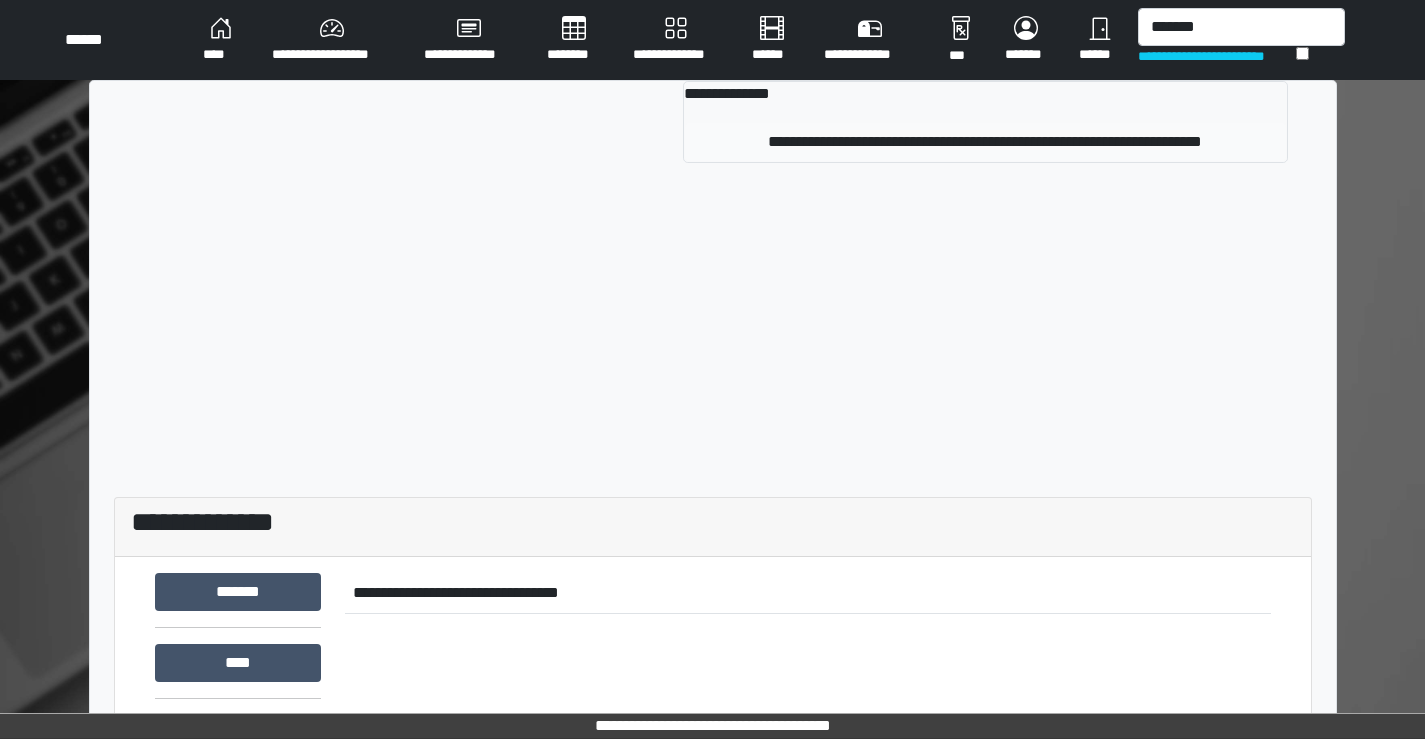 type 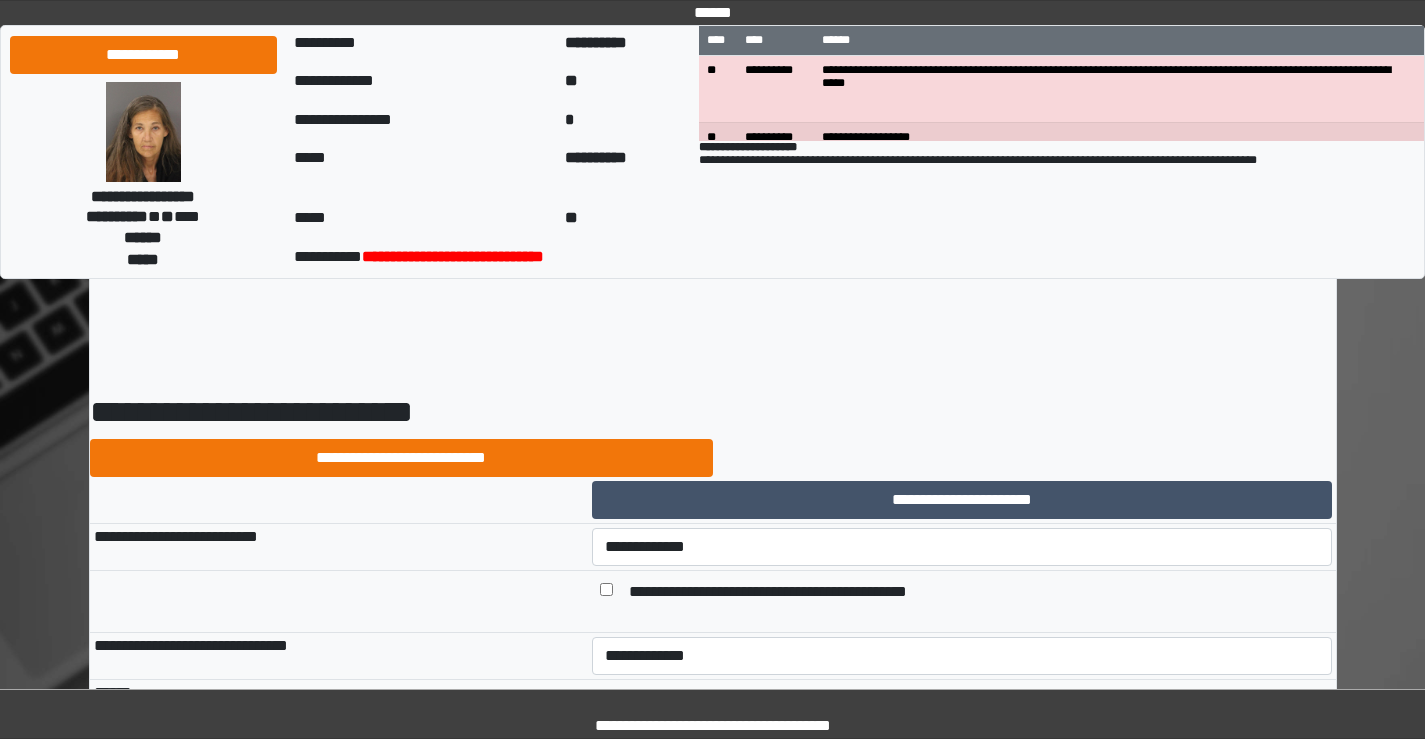 scroll, scrollTop: 0, scrollLeft: 0, axis: both 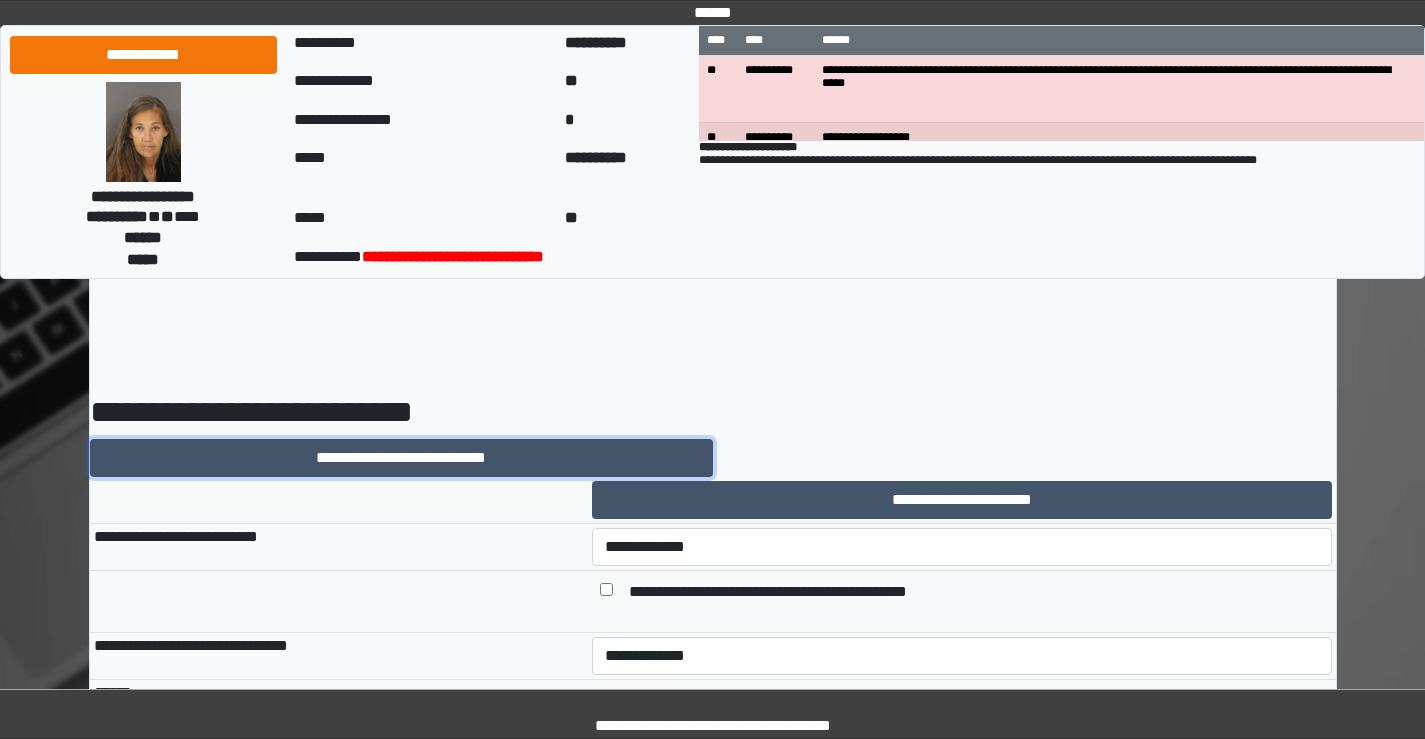 click on "**********" at bounding box center [401, 458] 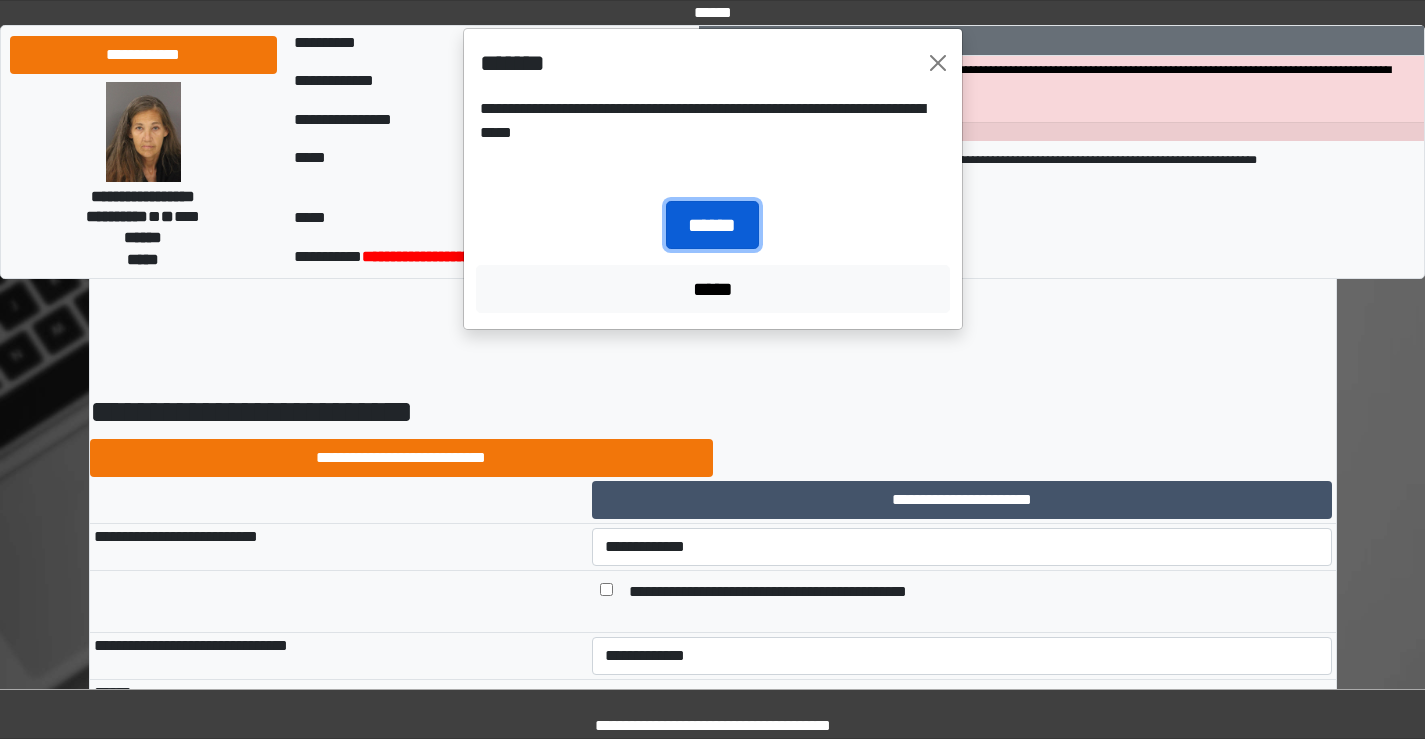 click on "******" at bounding box center [712, 225] 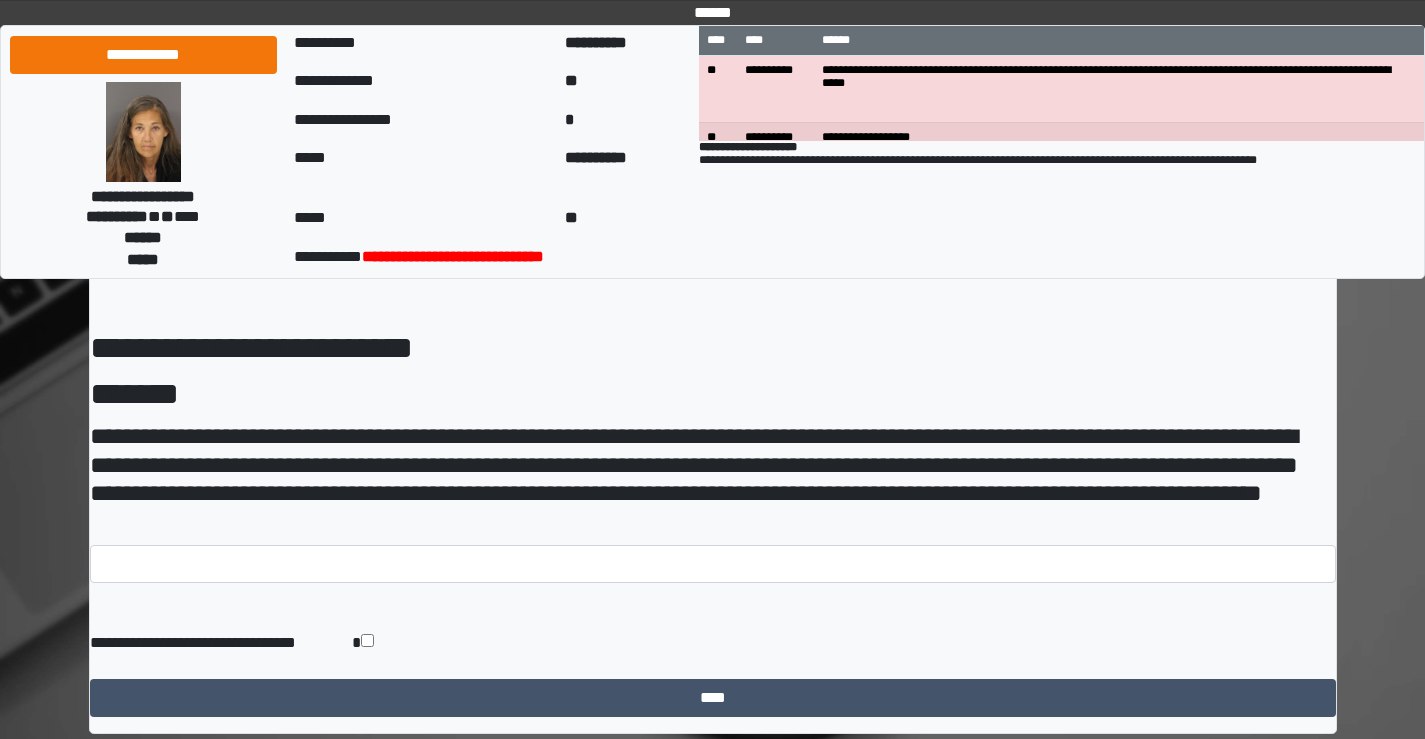scroll, scrollTop: 100, scrollLeft: 0, axis: vertical 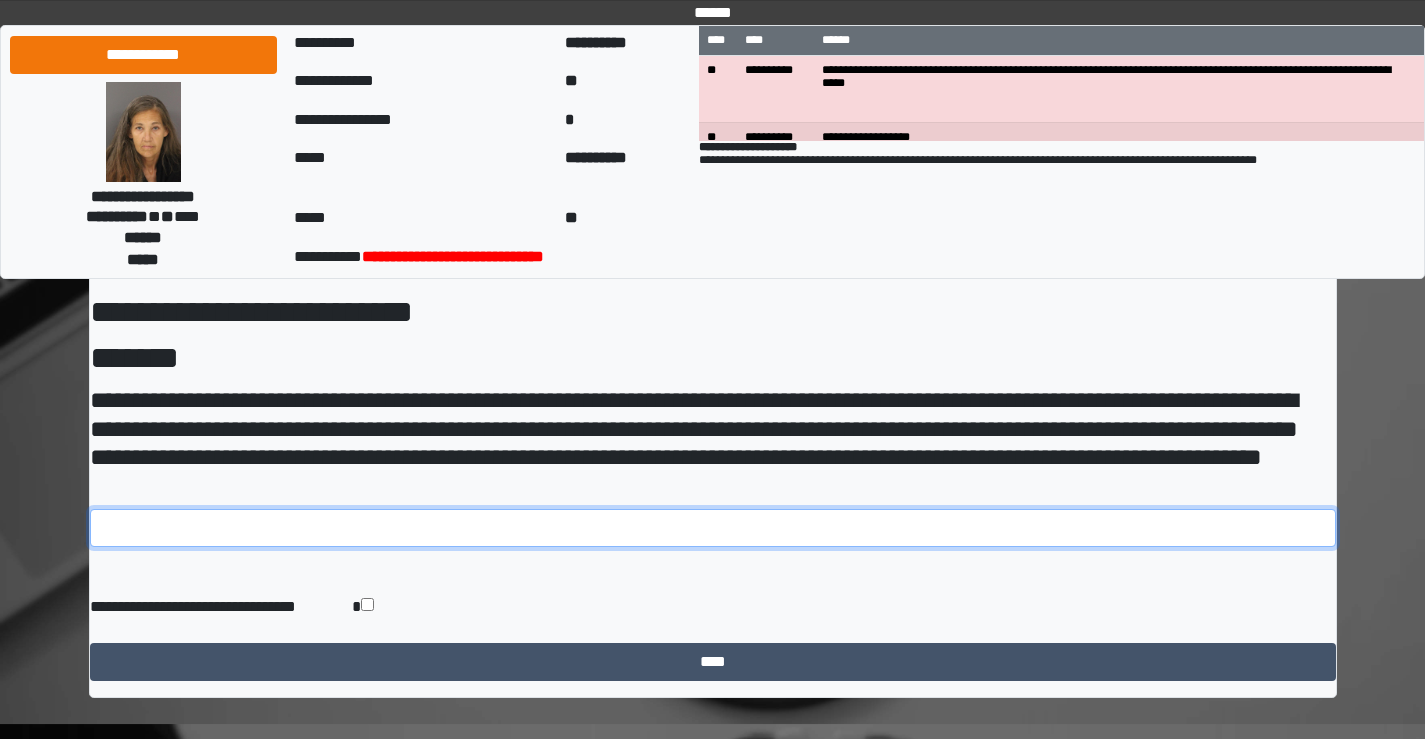 click at bounding box center (713, 528) 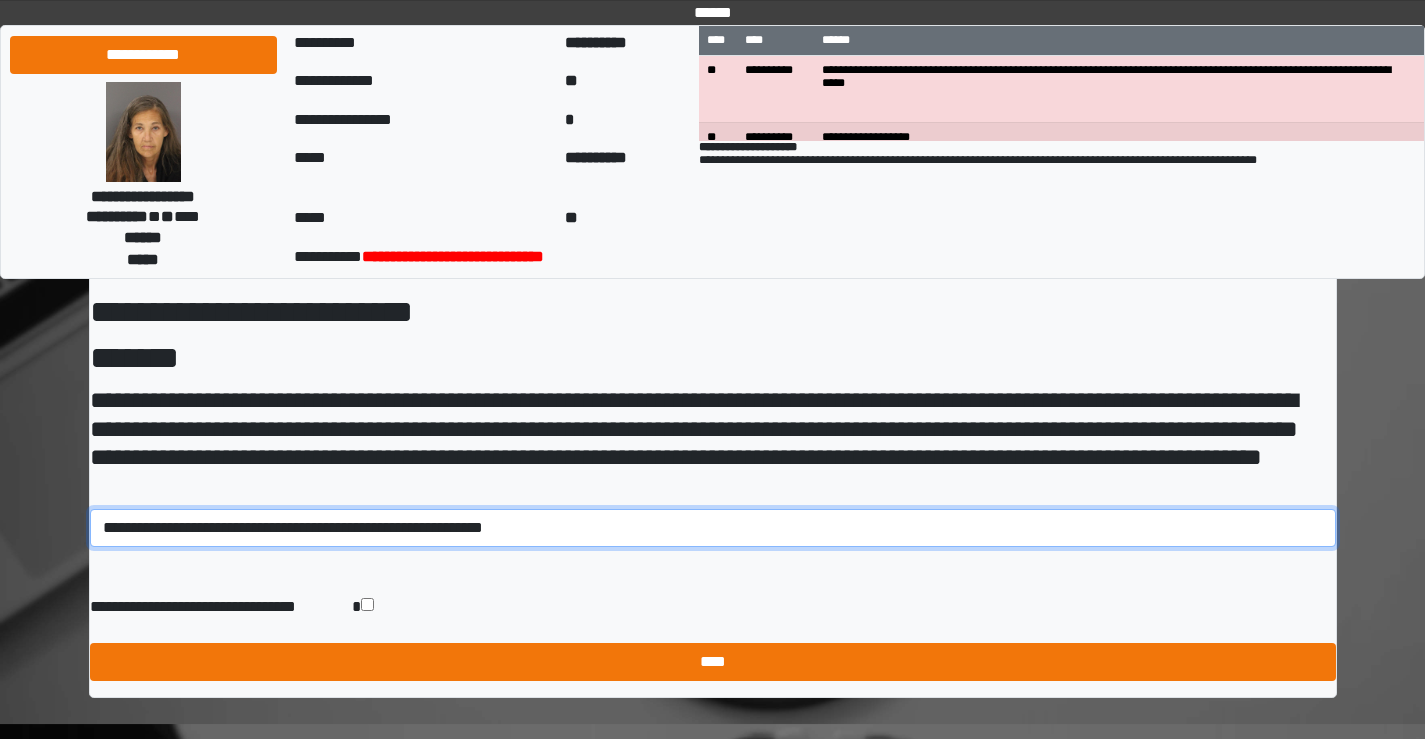 type on "**********" 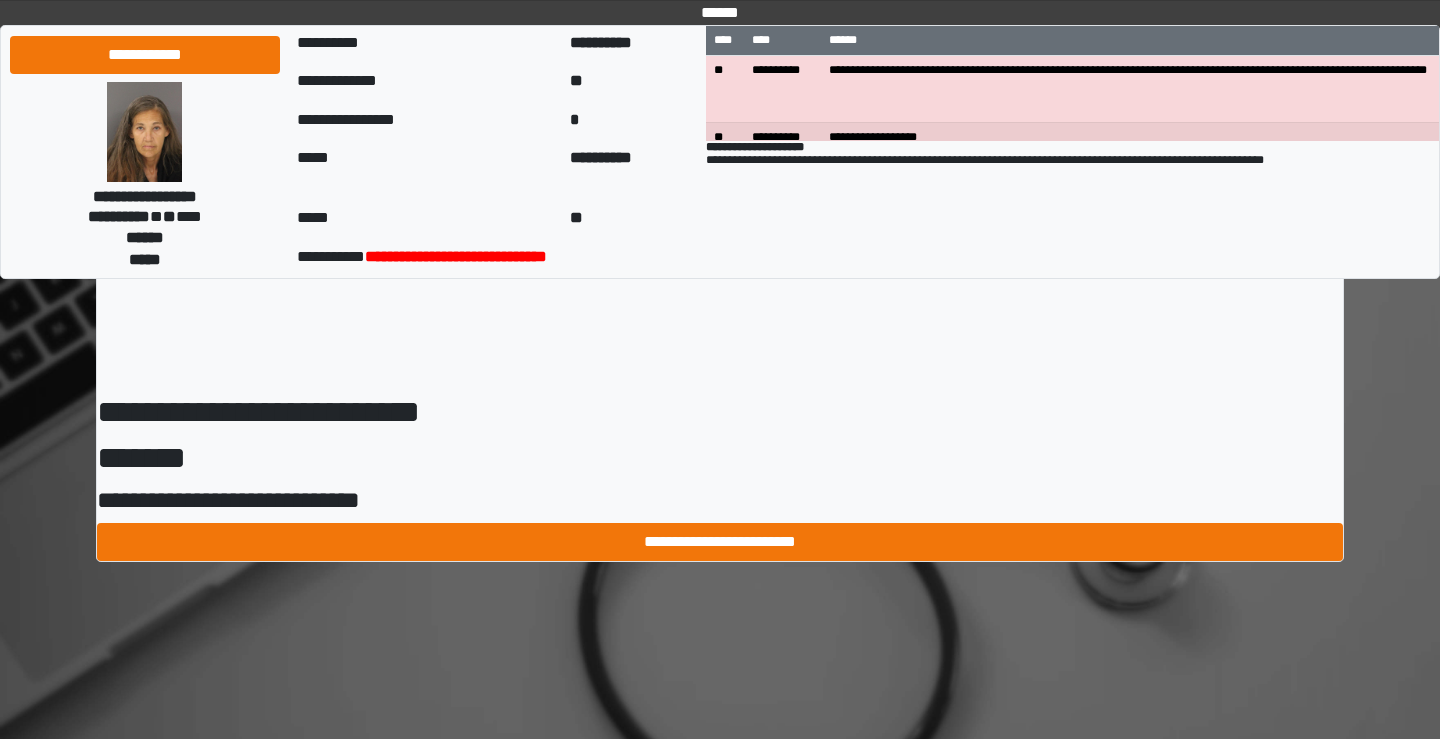 scroll, scrollTop: 0, scrollLeft: 0, axis: both 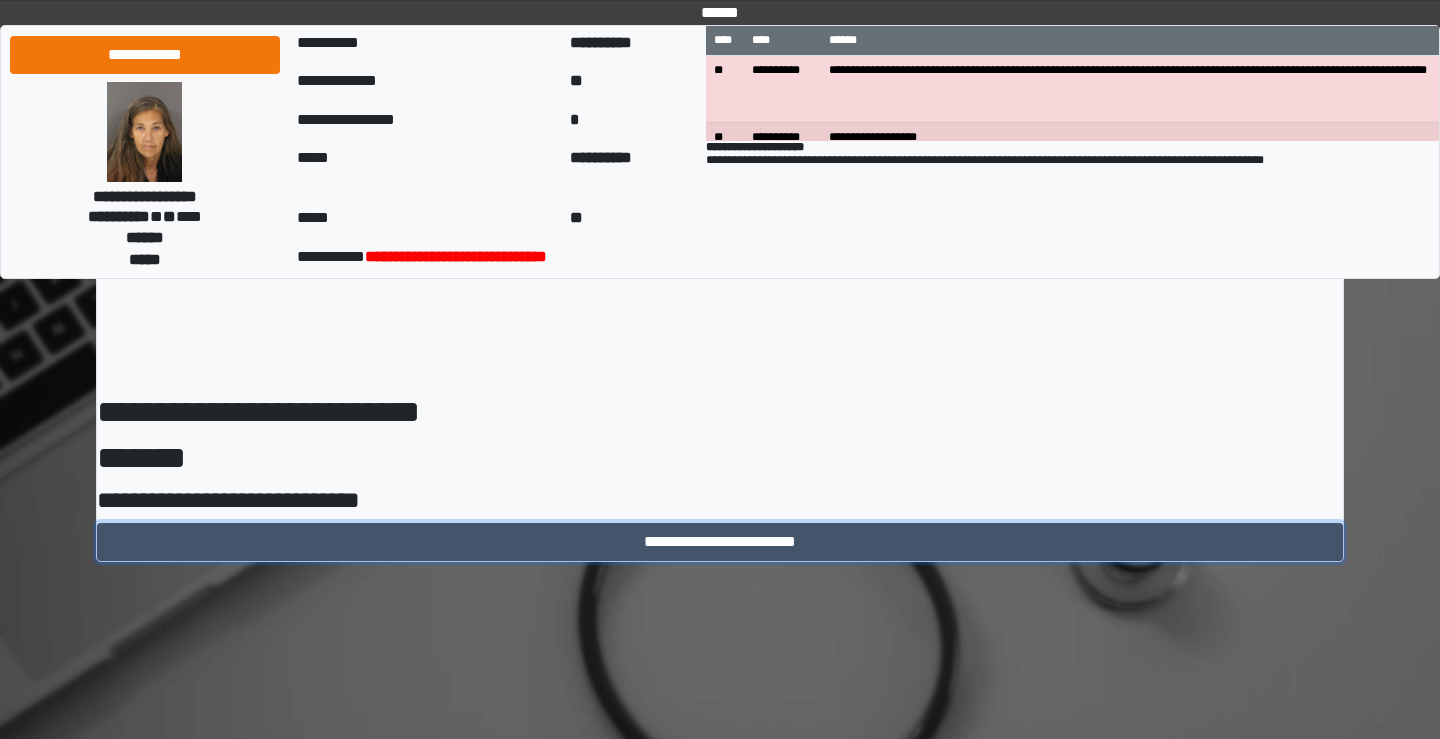 click on "**********" at bounding box center (720, 542) 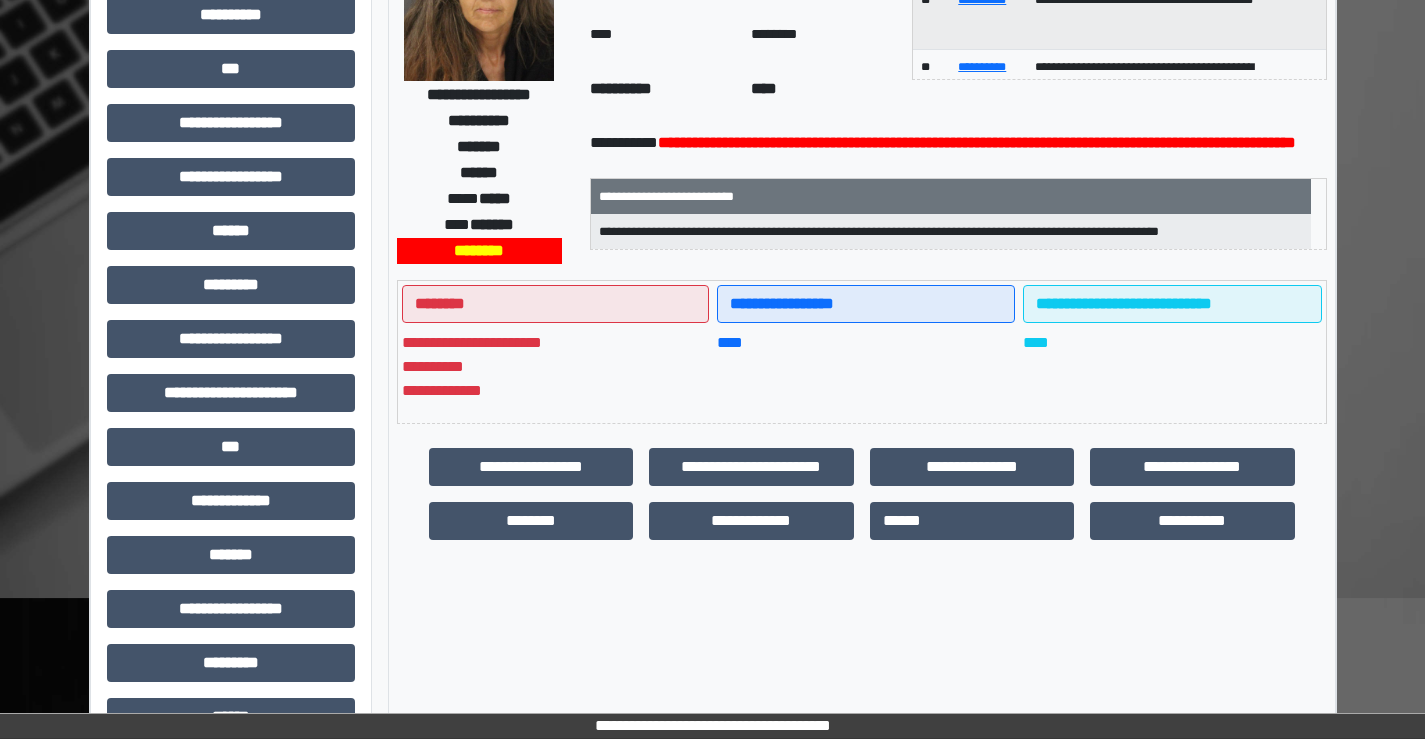 scroll, scrollTop: 100, scrollLeft: 0, axis: vertical 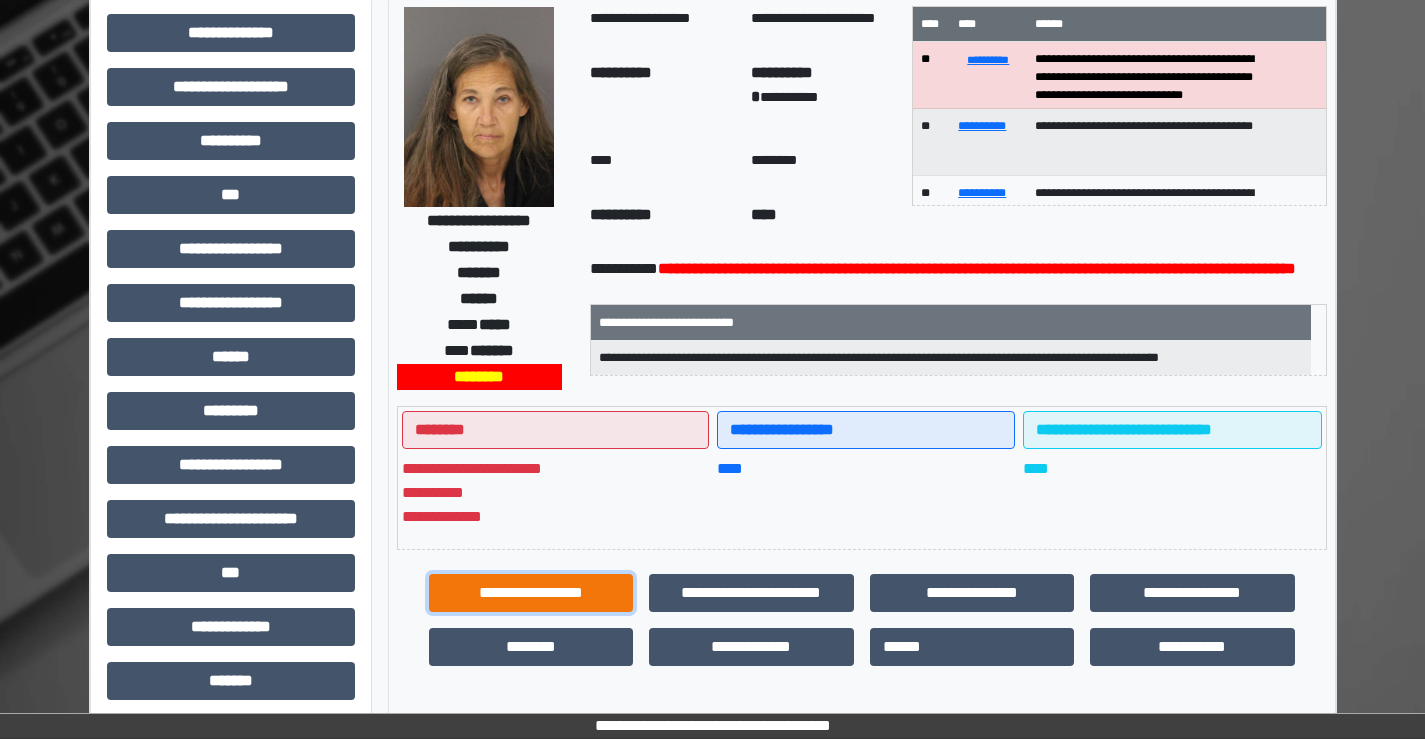 click on "**********" at bounding box center [531, 593] 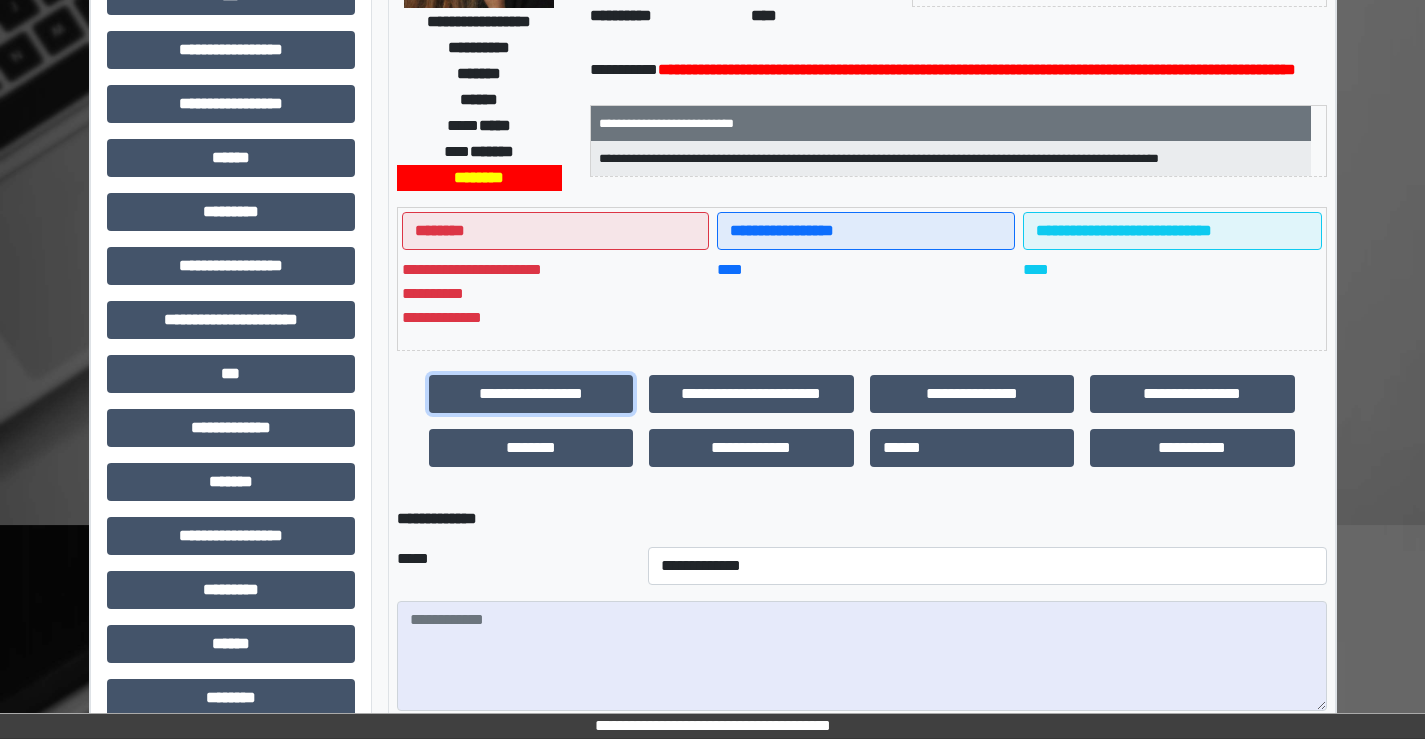 scroll, scrollTop: 300, scrollLeft: 0, axis: vertical 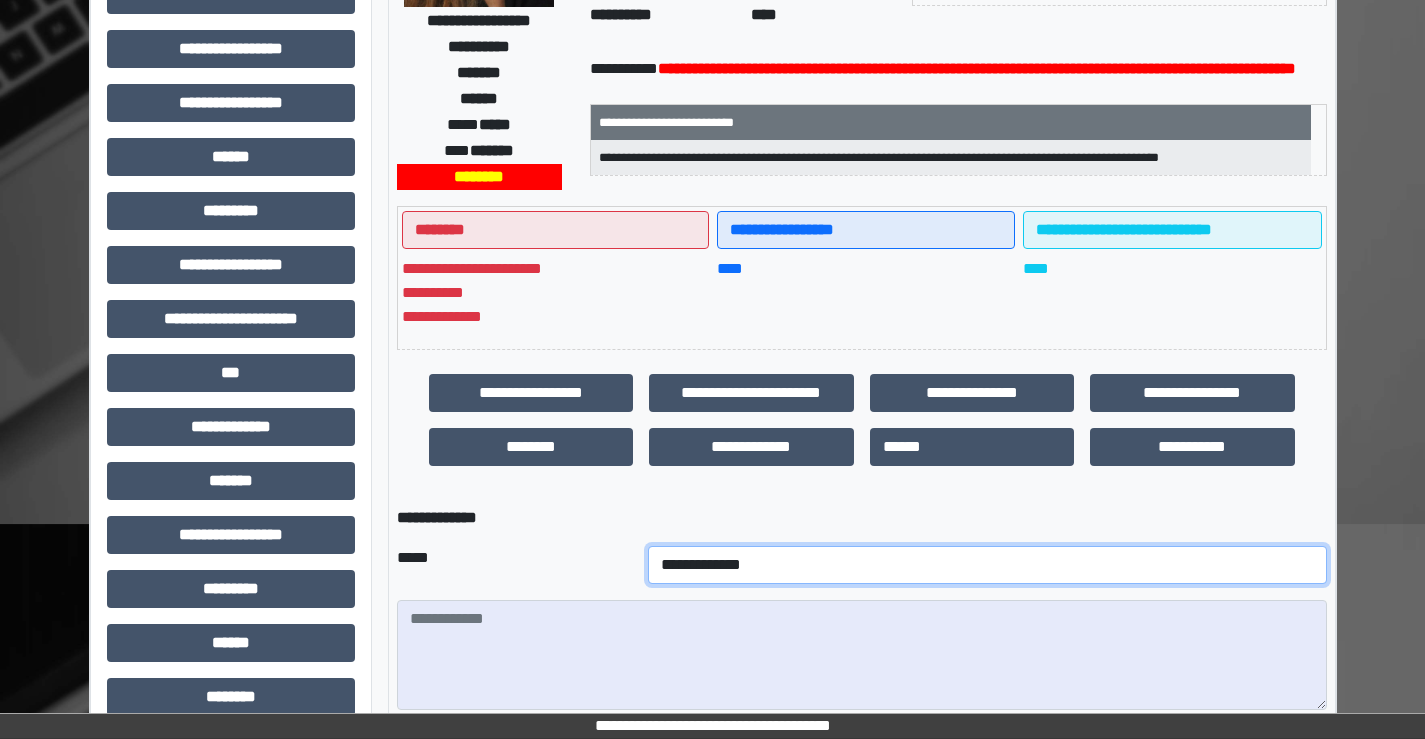click on "**********" at bounding box center (987, 565) 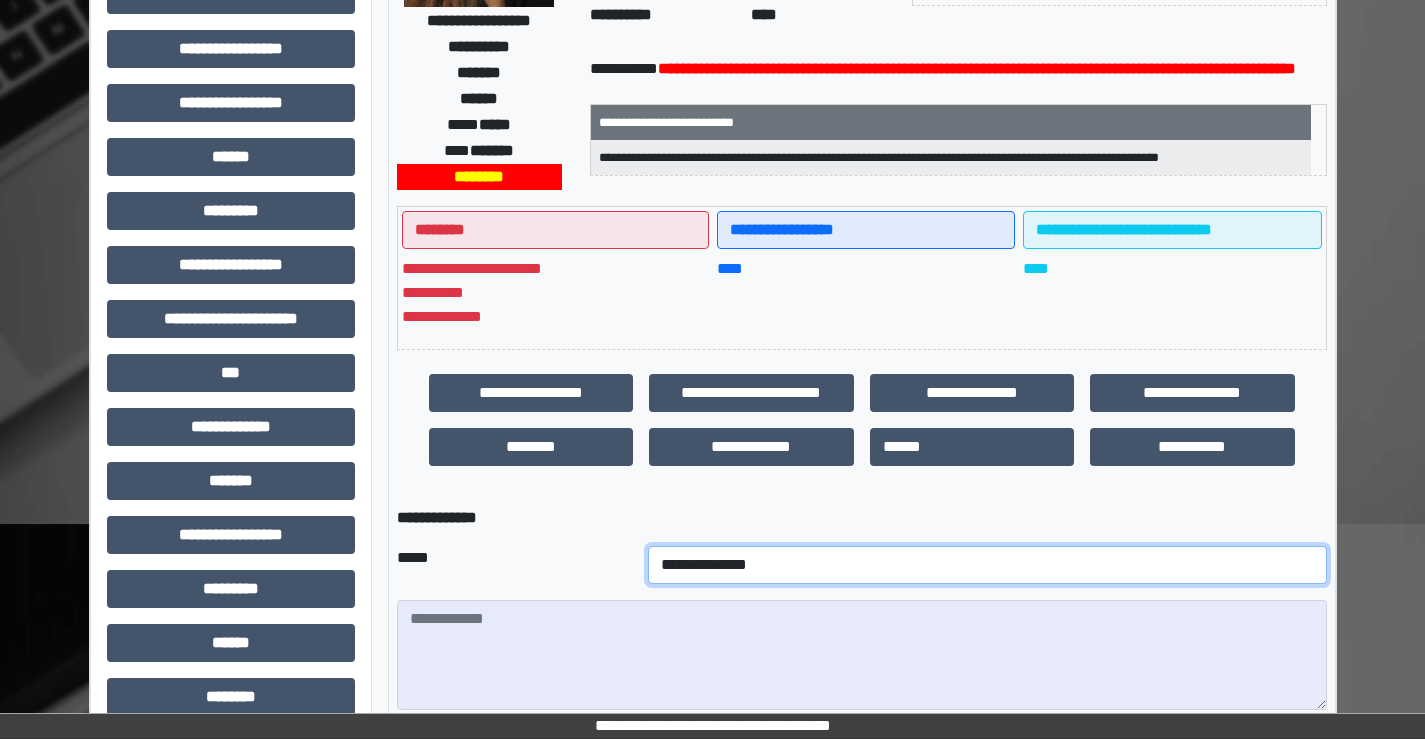 click on "**********" at bounding box center [987, 565] 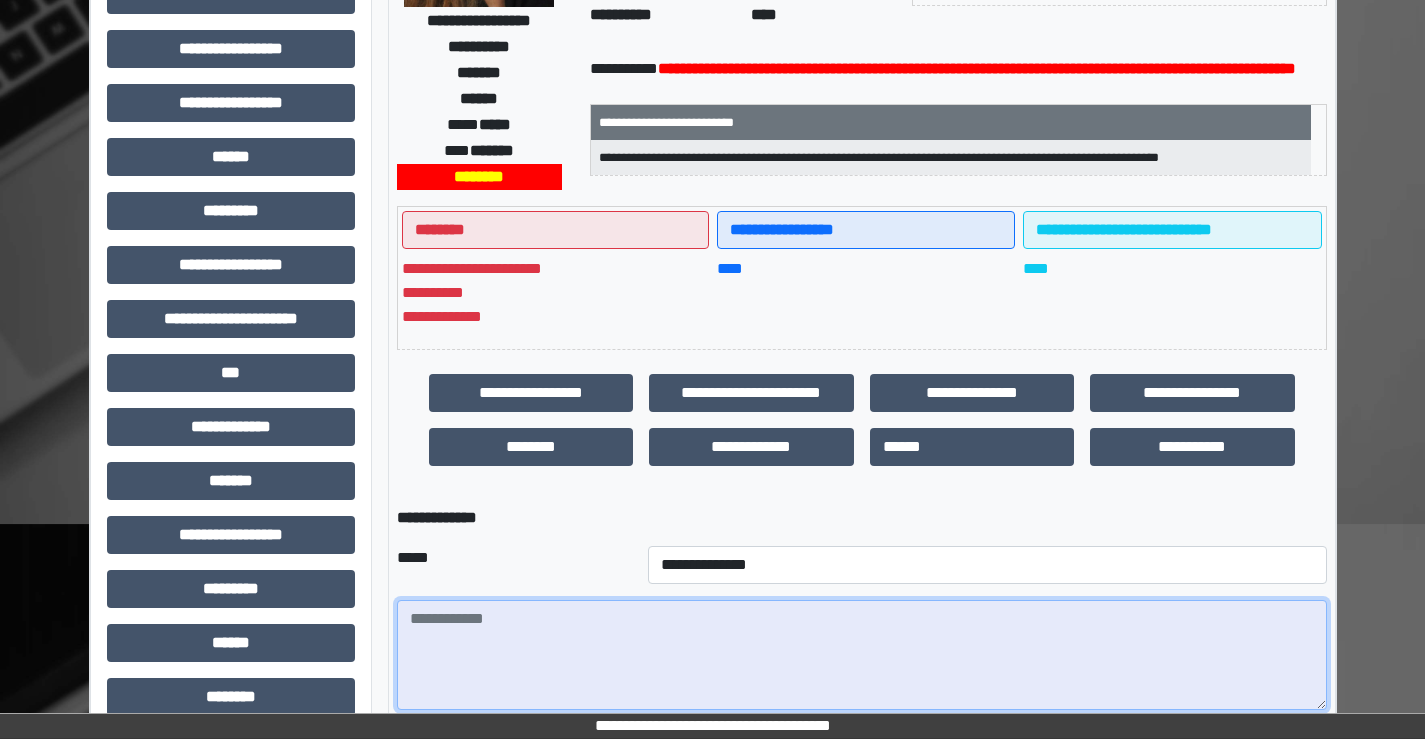 click at bounding box center (862, 655) 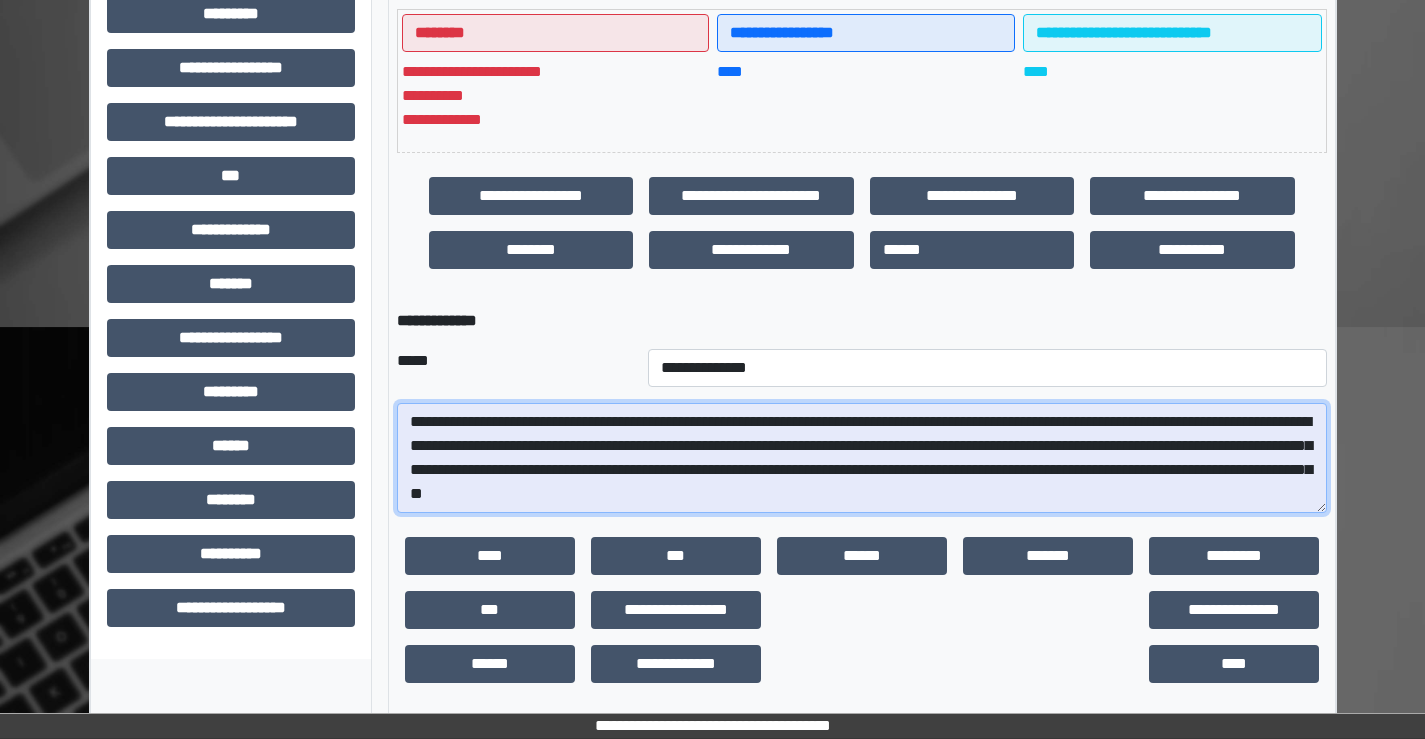 scroll, scrollTop: 507, scrollLeft: 0, axis: vertical 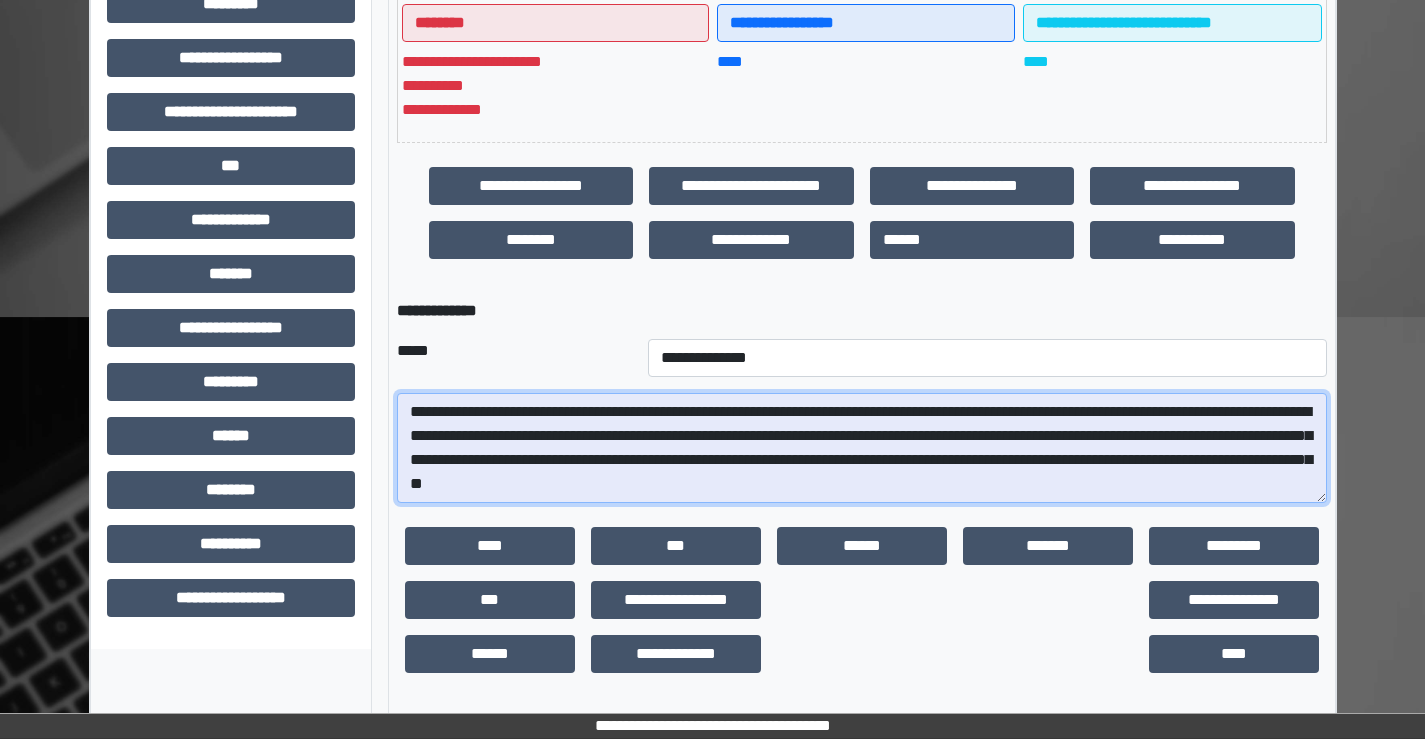 drag, startPoint x: 419, startPoint y: 409, endPoint x: 365, endPoint y: 406, distance: 54.08327 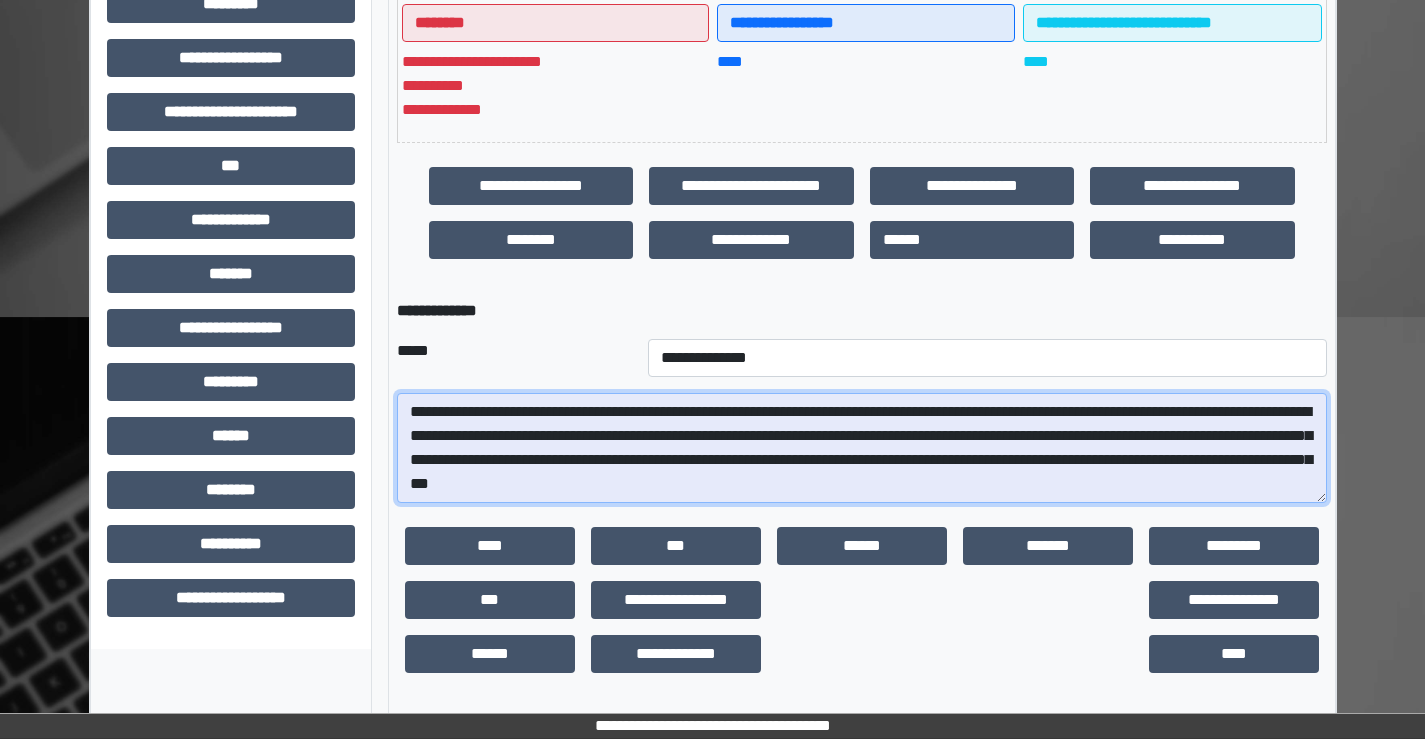 drag, startPoint x: 621, startPoint y: 460, endPoint x: 904, endPoint y: 460, distance: 283 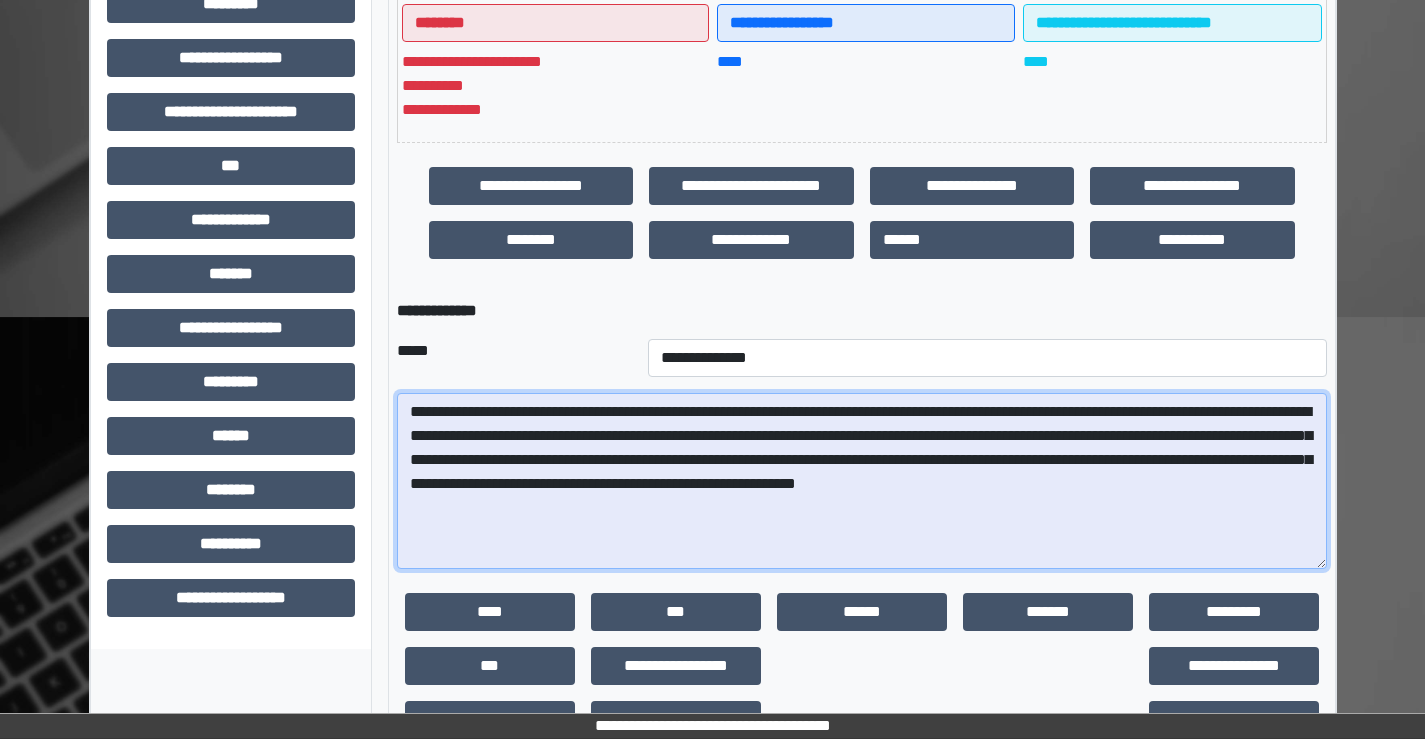 drag, startPoint x: 1323, startPoint y: 499, endPoint x: 1322, endPoint y: 573, distance: 74.00676 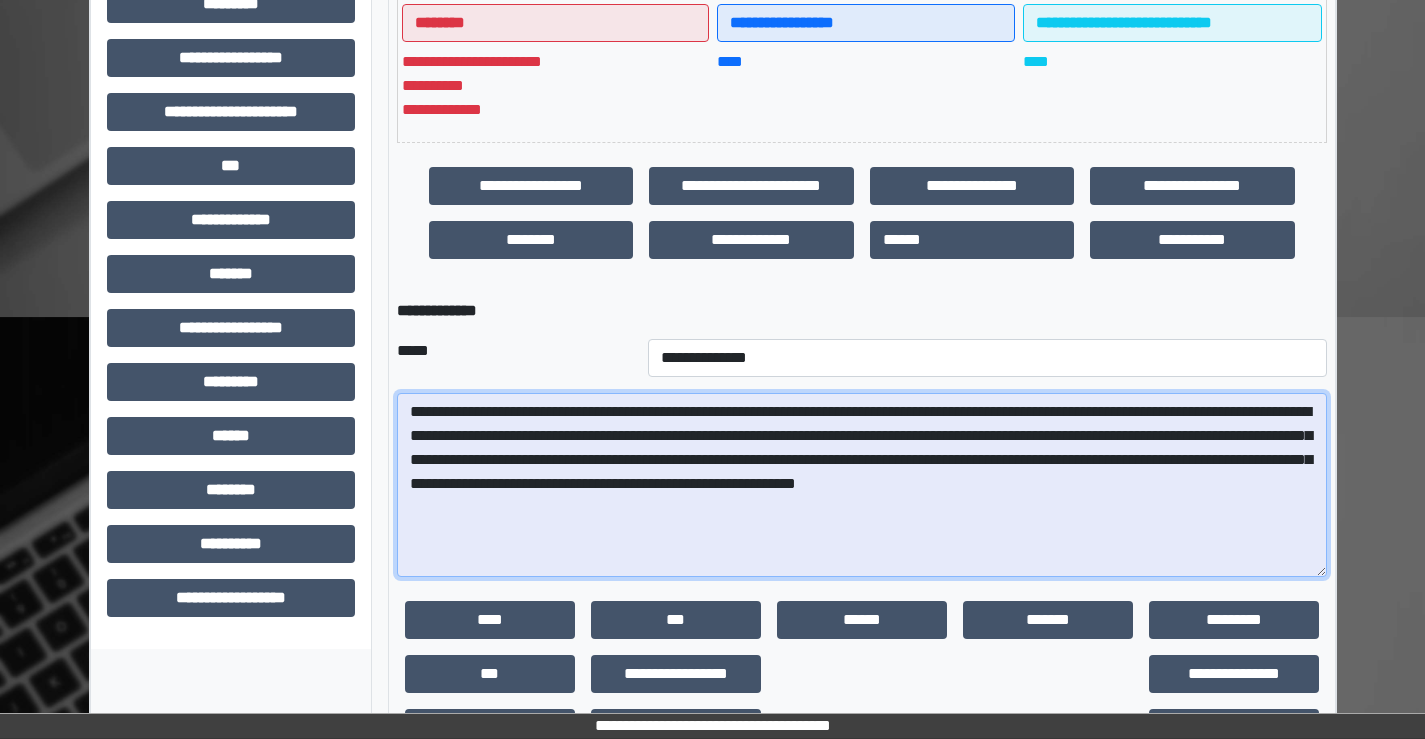 click on "**********" at bounding box center (862, 485) 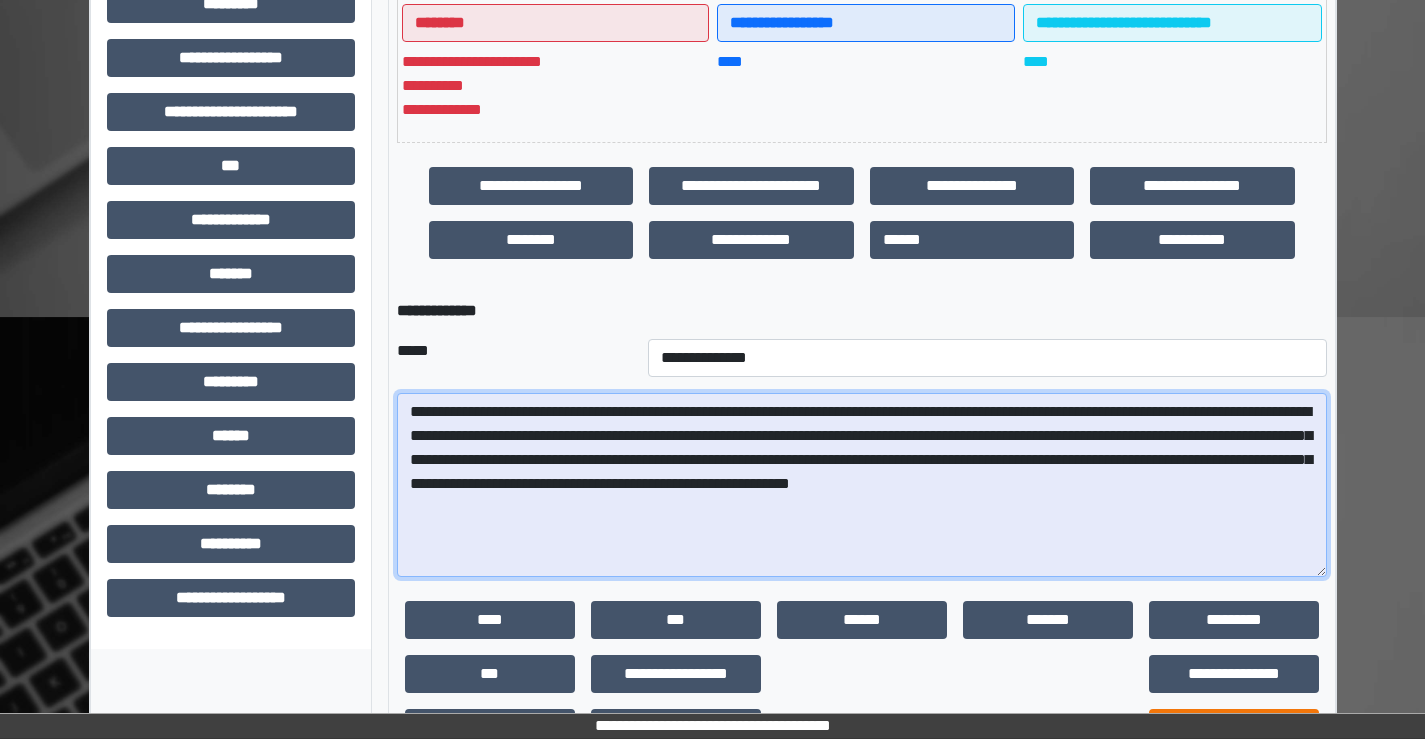 scroll, scrollTop: 581, scrollLeft: 0, axis: vertical 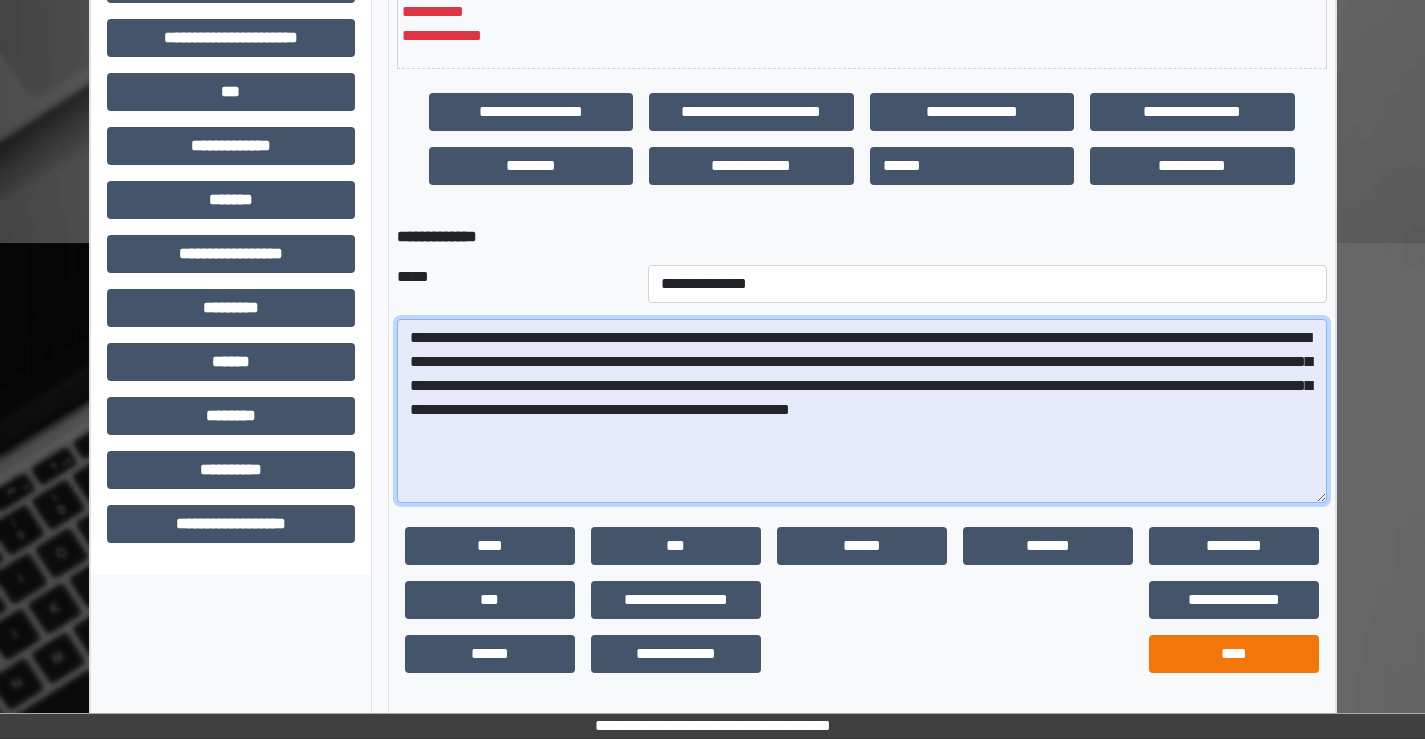 type on "**********" 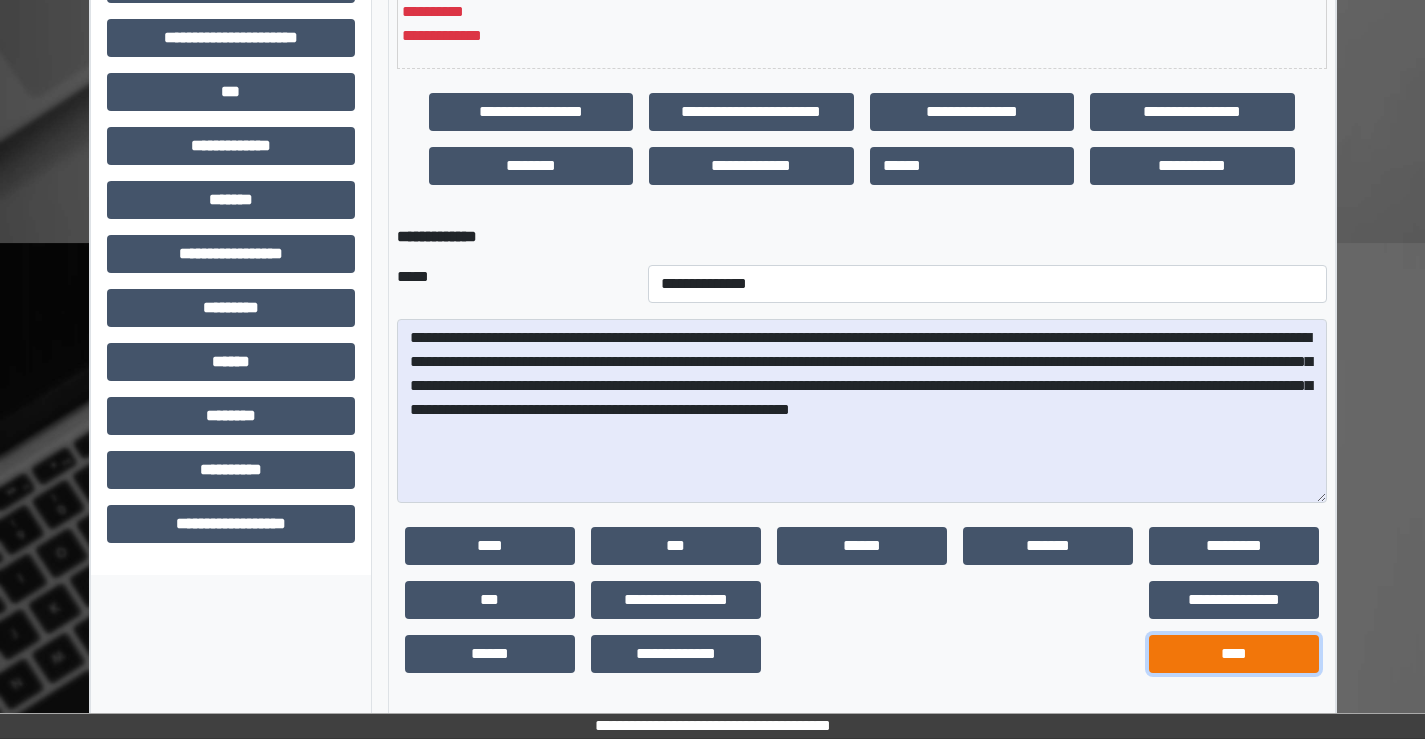 click on "****" at bounding box center (1234, 654) 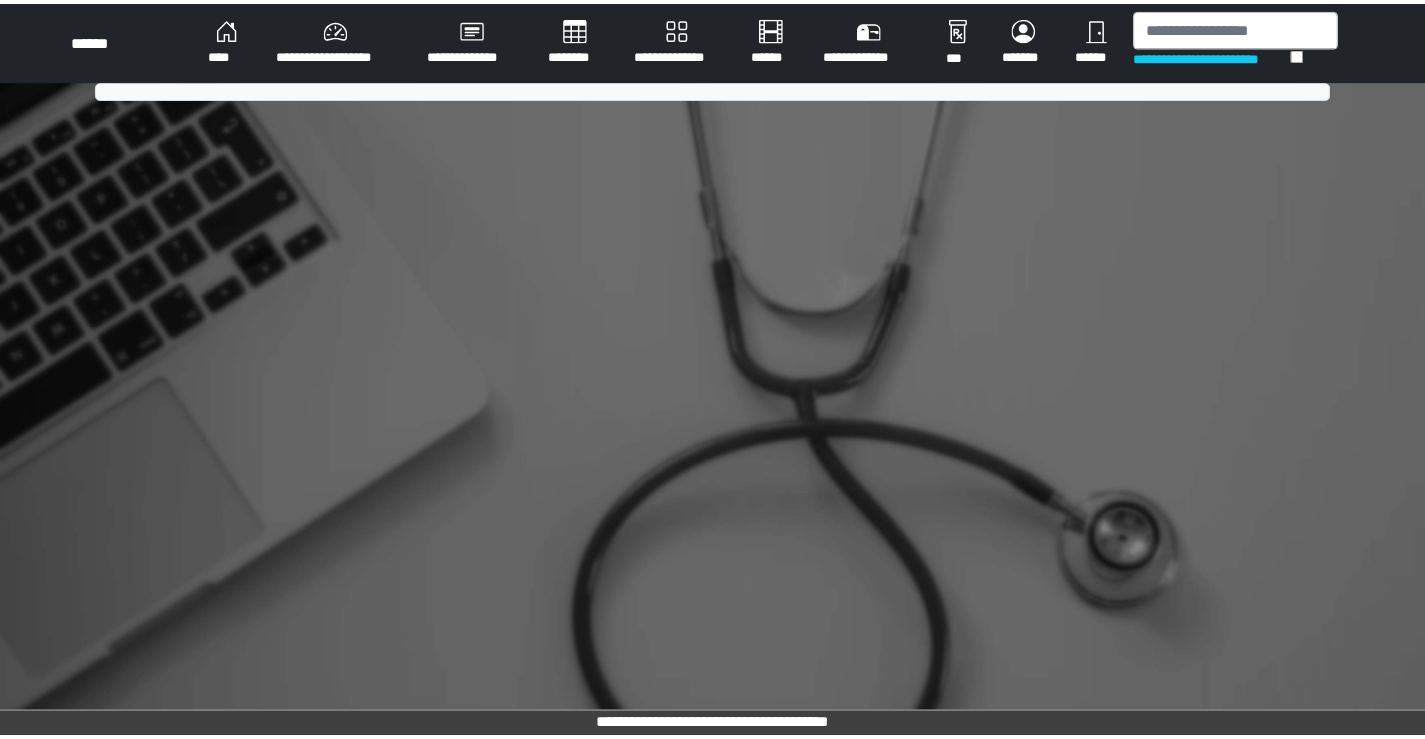 scroll, scrollTop: 0, scrollLeft: 0, axis: both 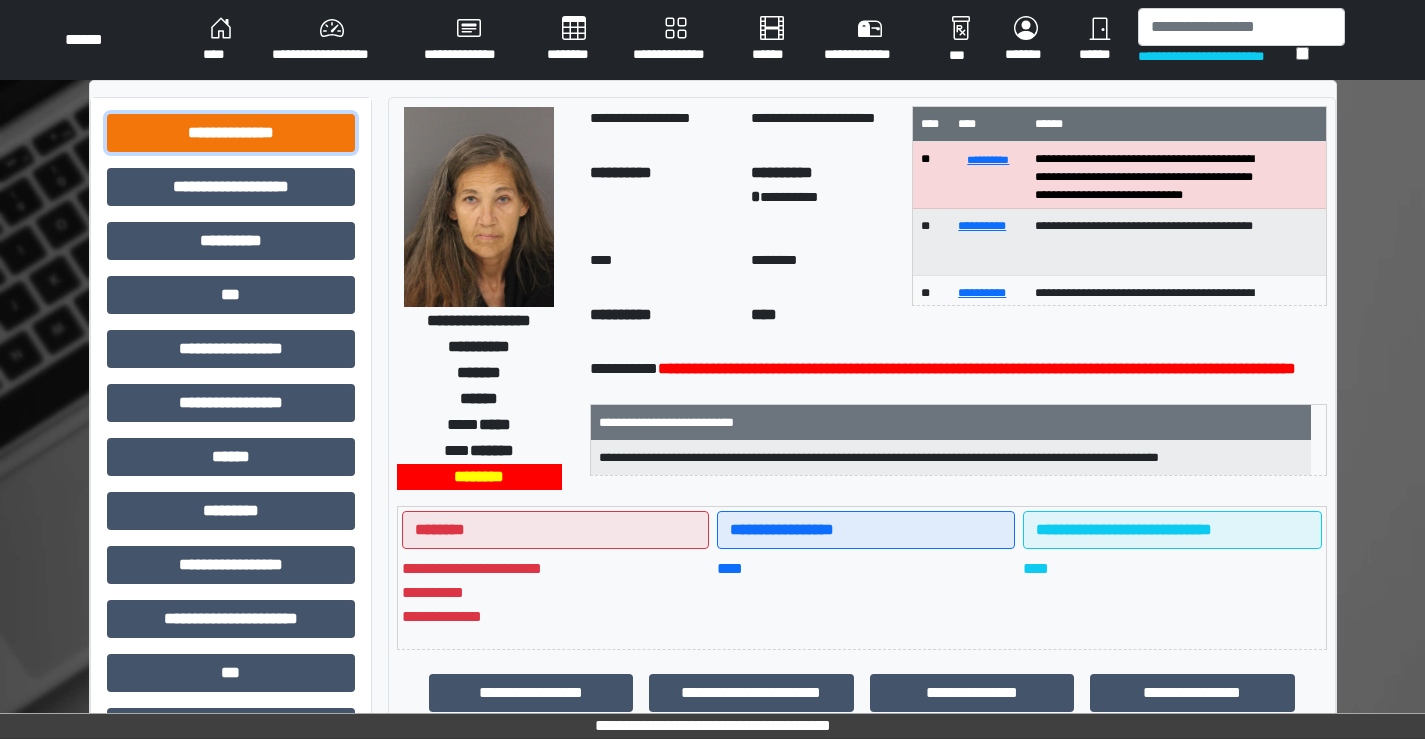 click on "**********" at bounding box center [231, 133] 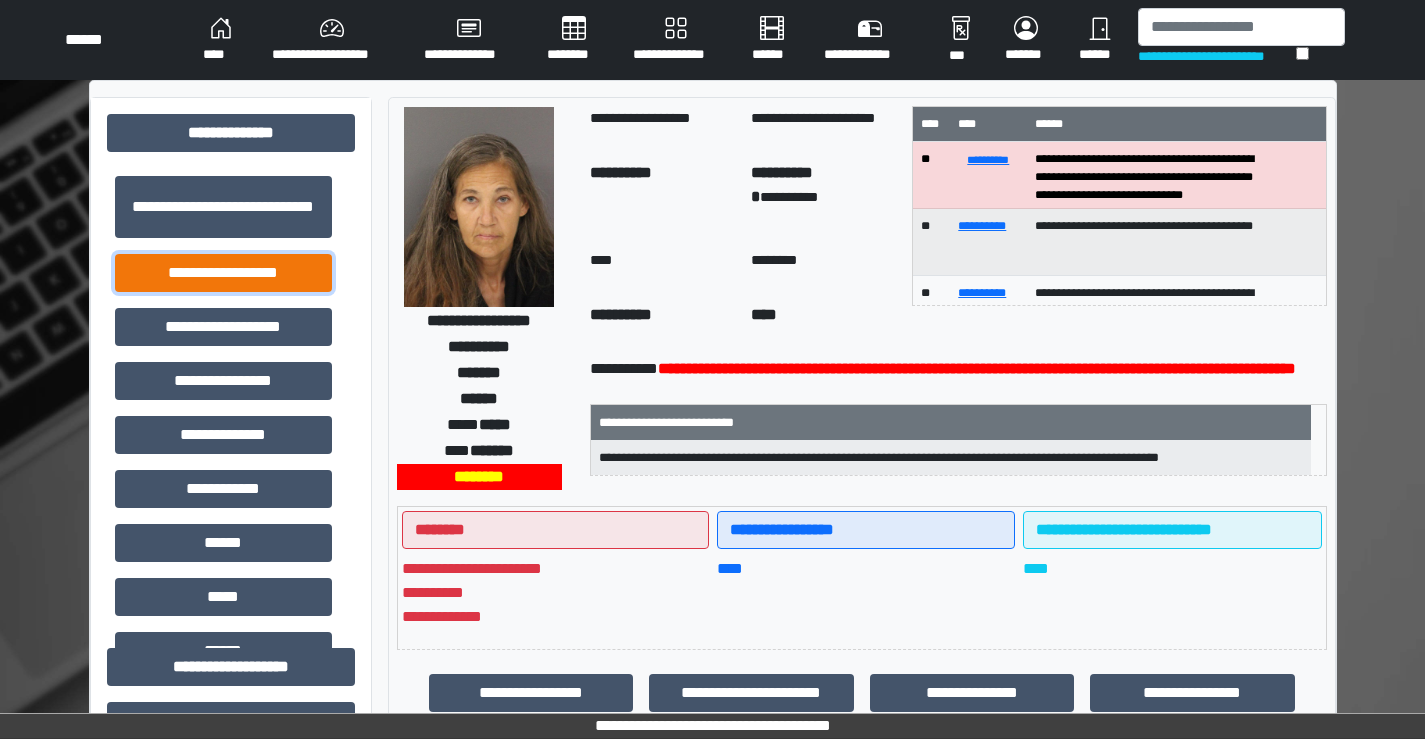 click on "**********" at bounding box center (223, 273) 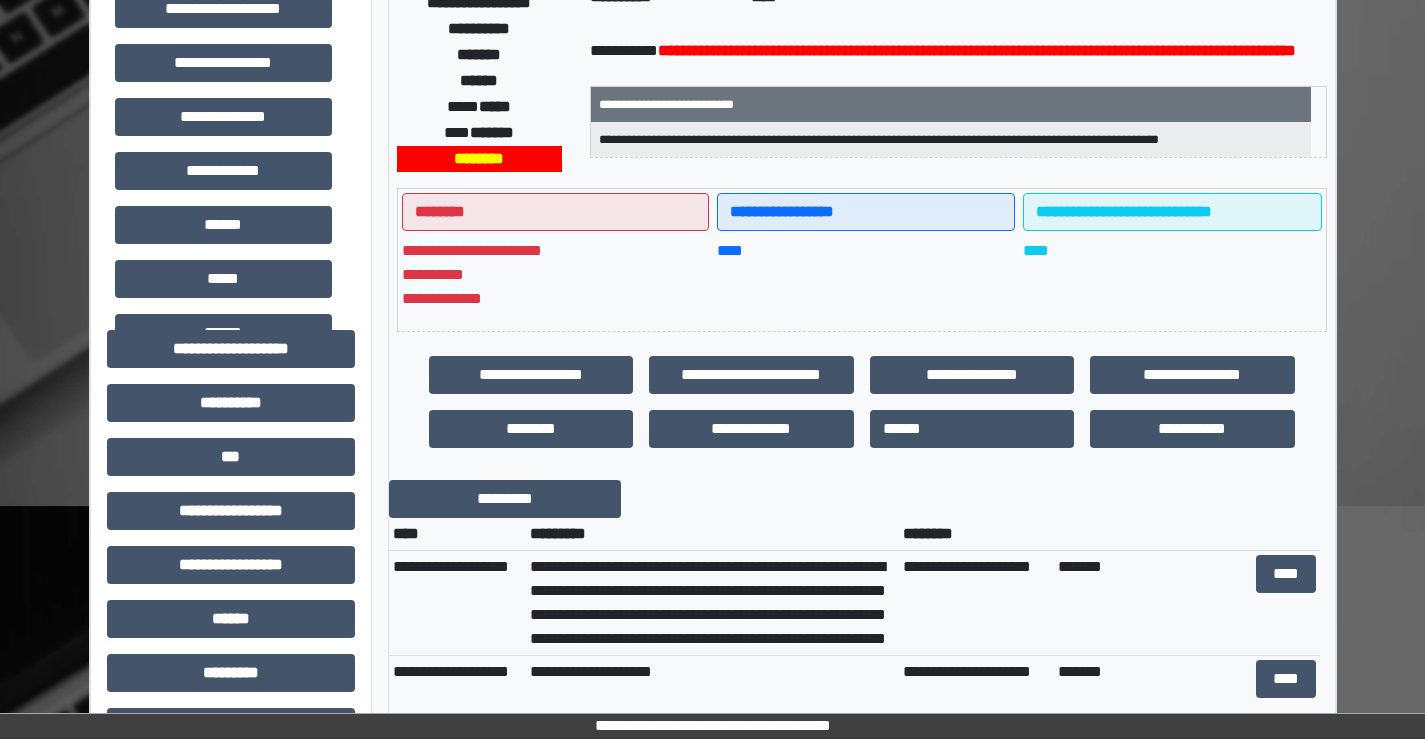 scroll, scrollTop: 0, scrollLeft: 0, axis: both 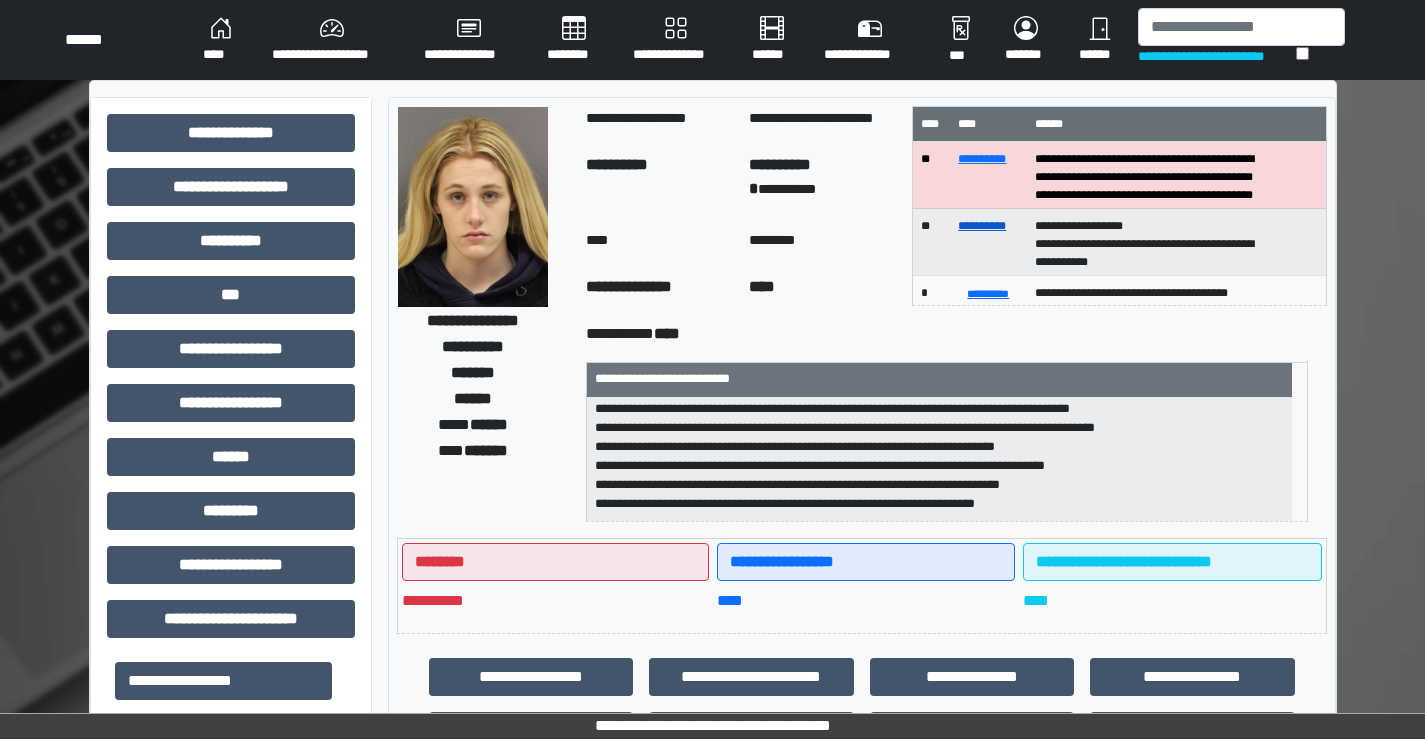 click on "**********" at bounding box center [982, 226] 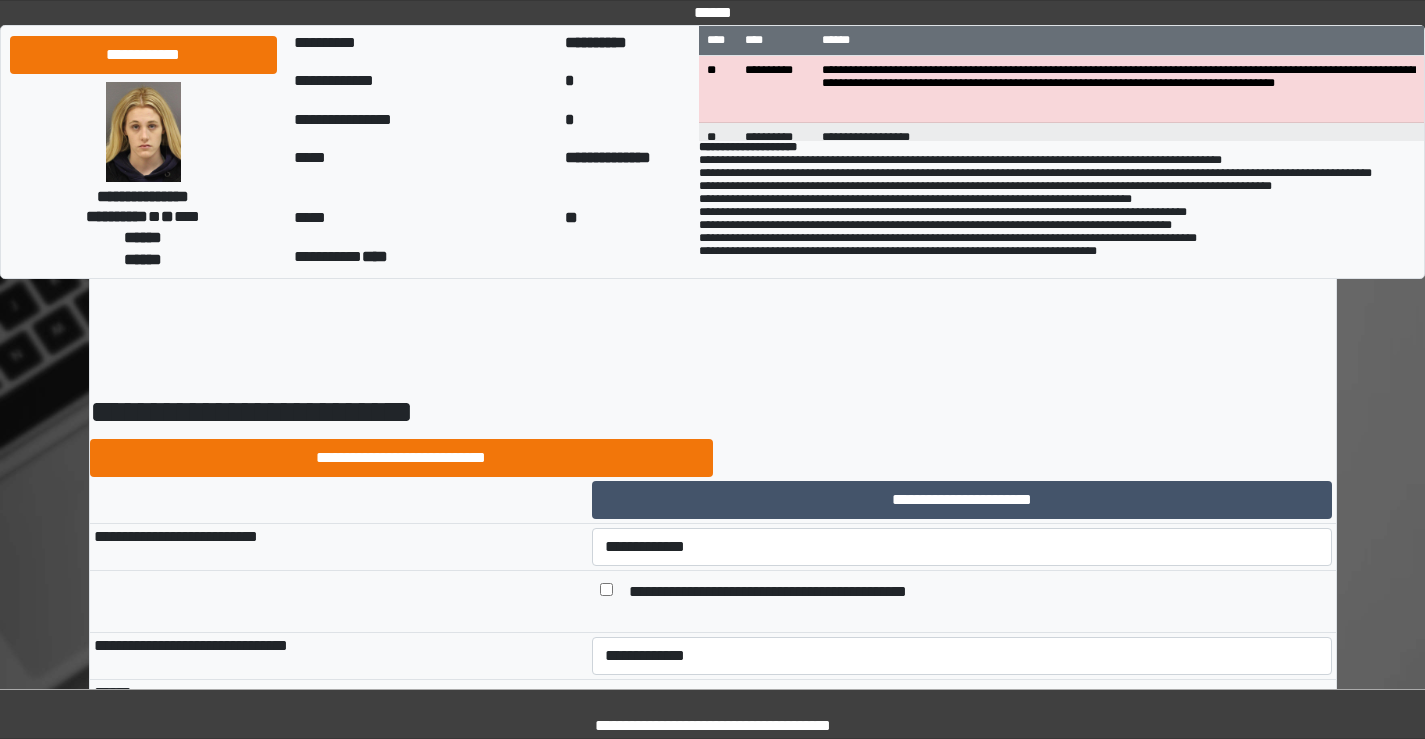 scroll, scrollTop: 0, scrollLeft: 0, axis: both 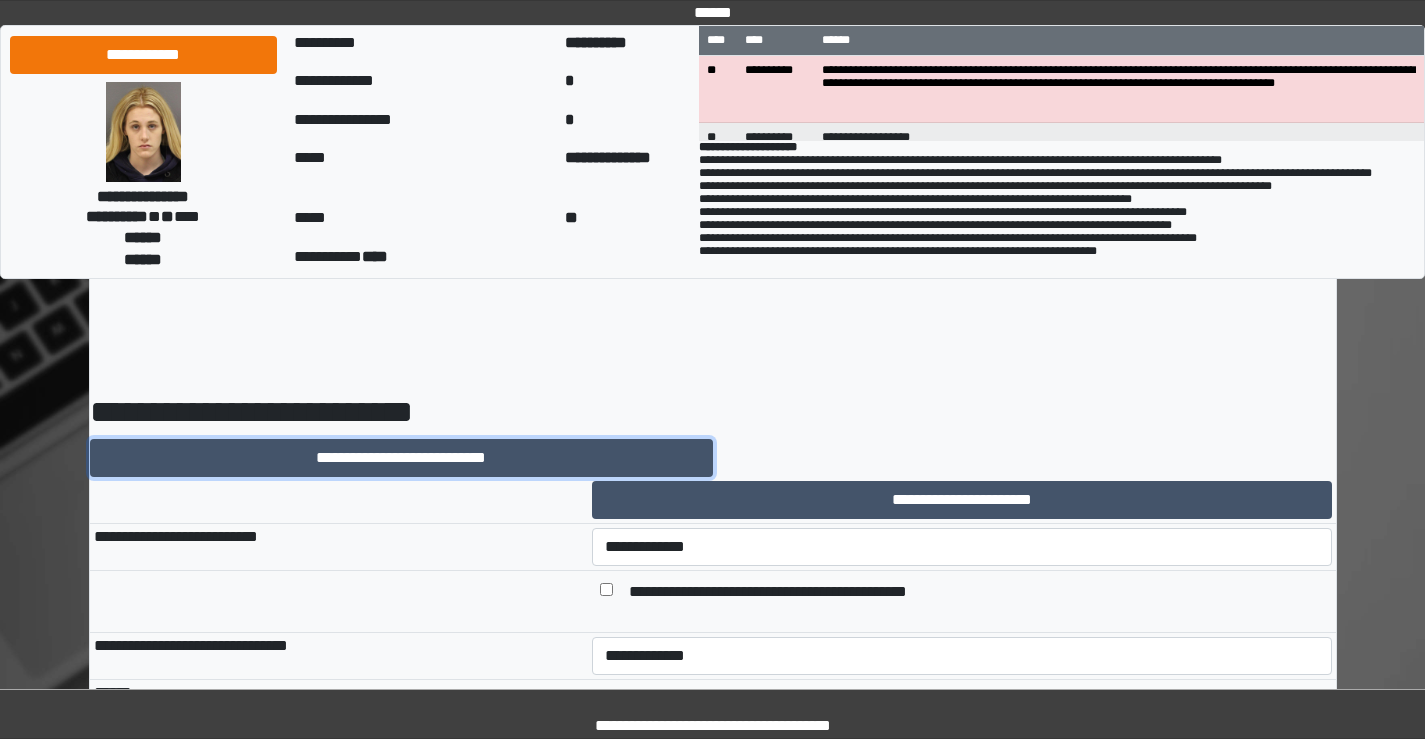 click on "**********" at bounding box center (401, 458) 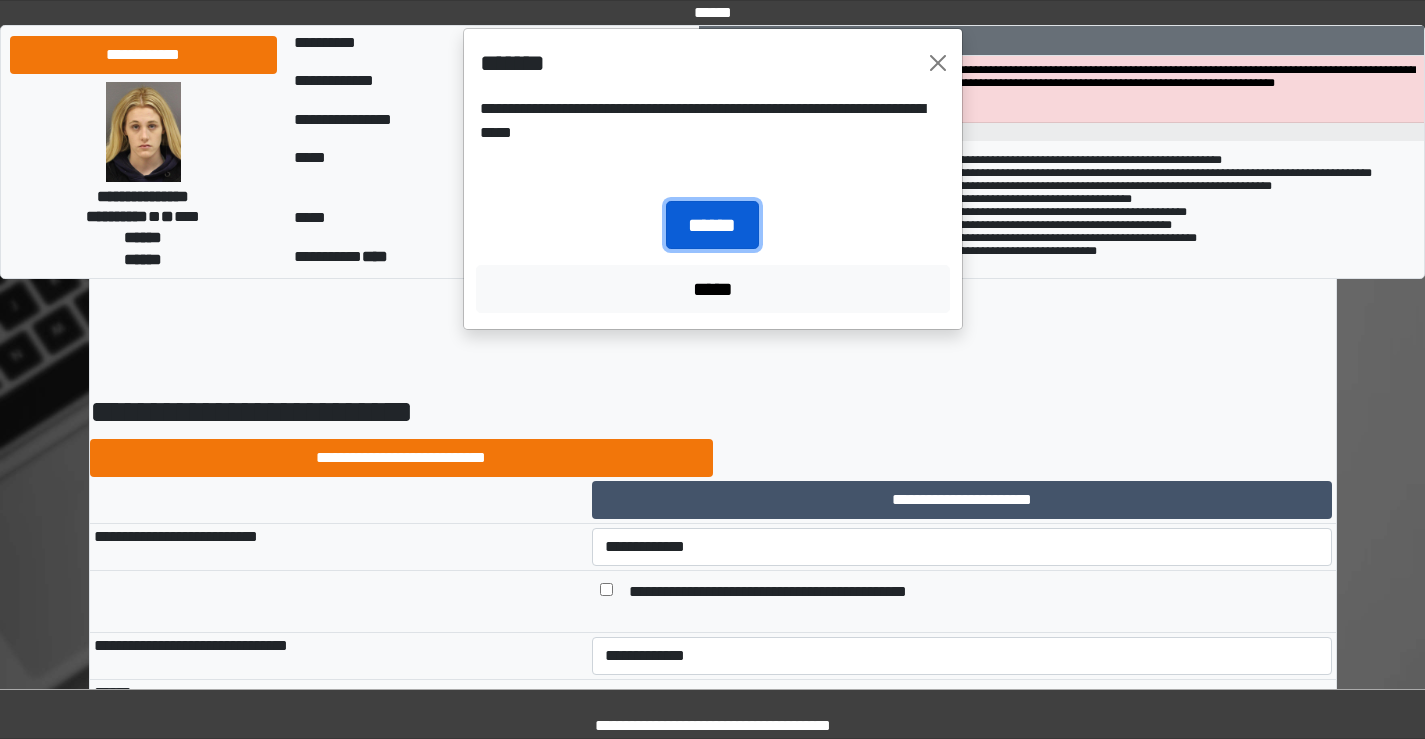 click on "******" at bounding box center (712, 225) 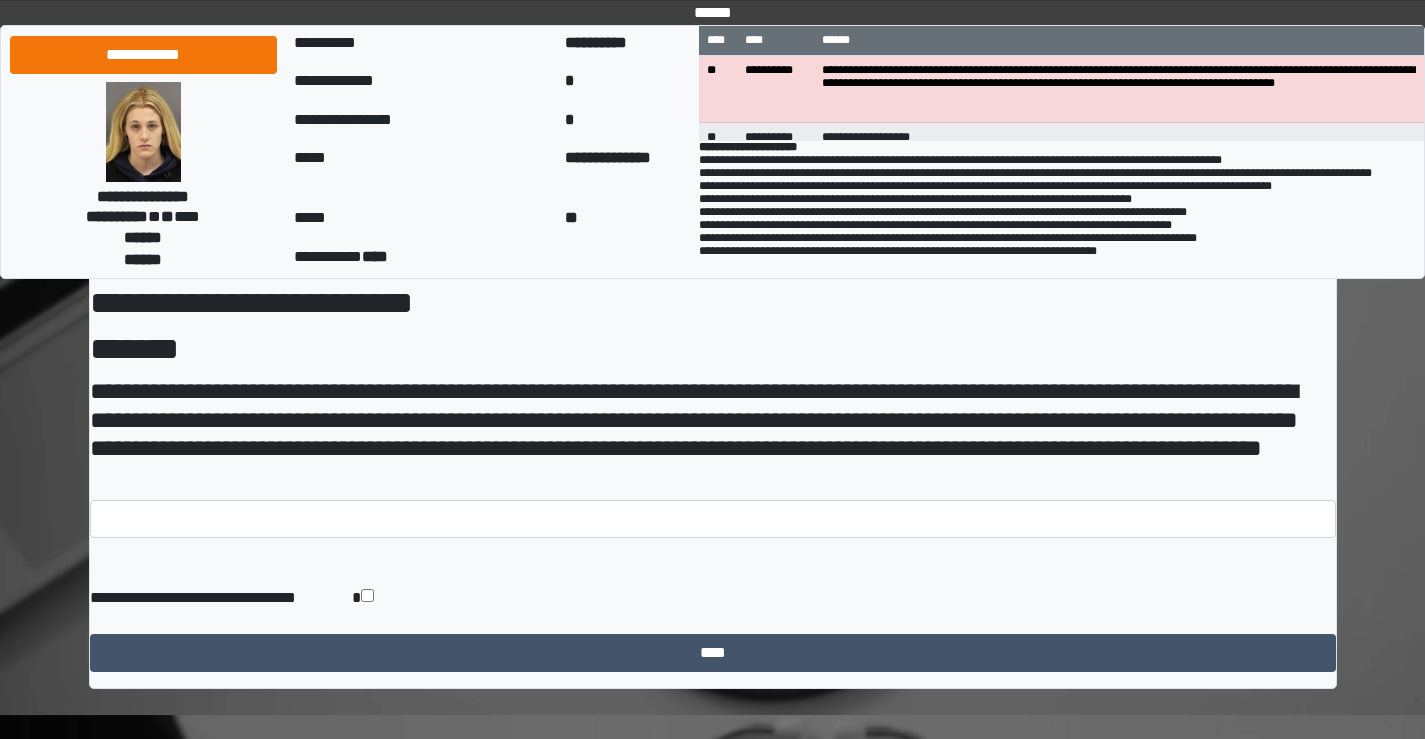 scroll, scrollTop: 113, scrollLeft: 0, axis: vertical 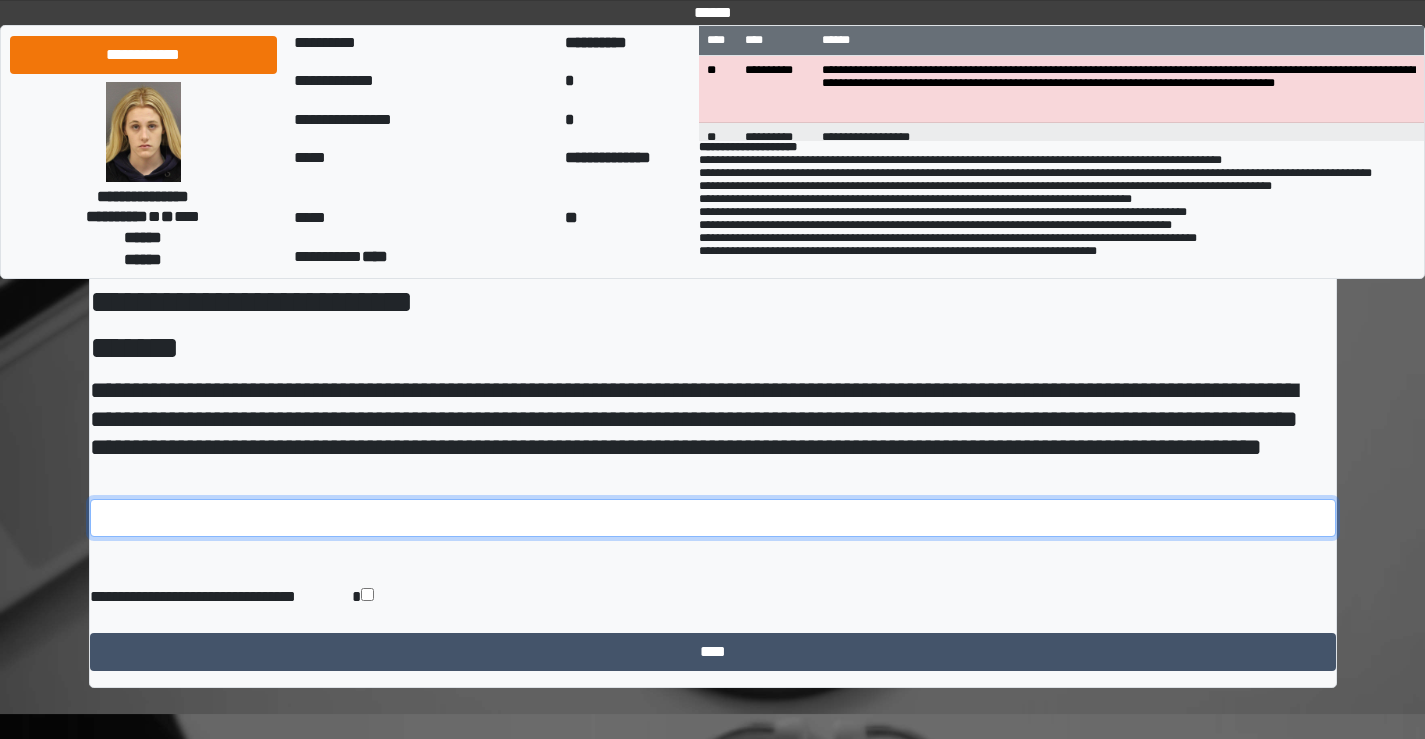 click at bounding box center [713, 518] 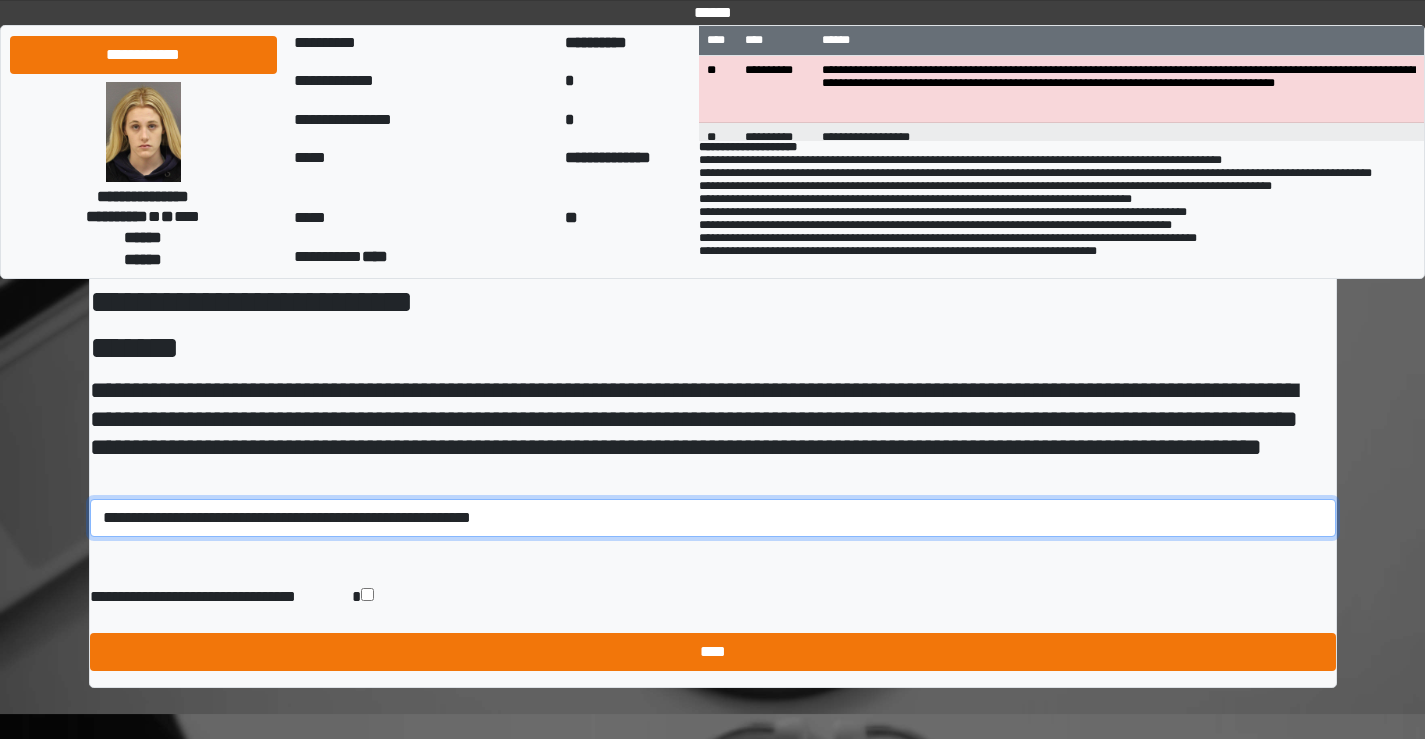 type on "**********" 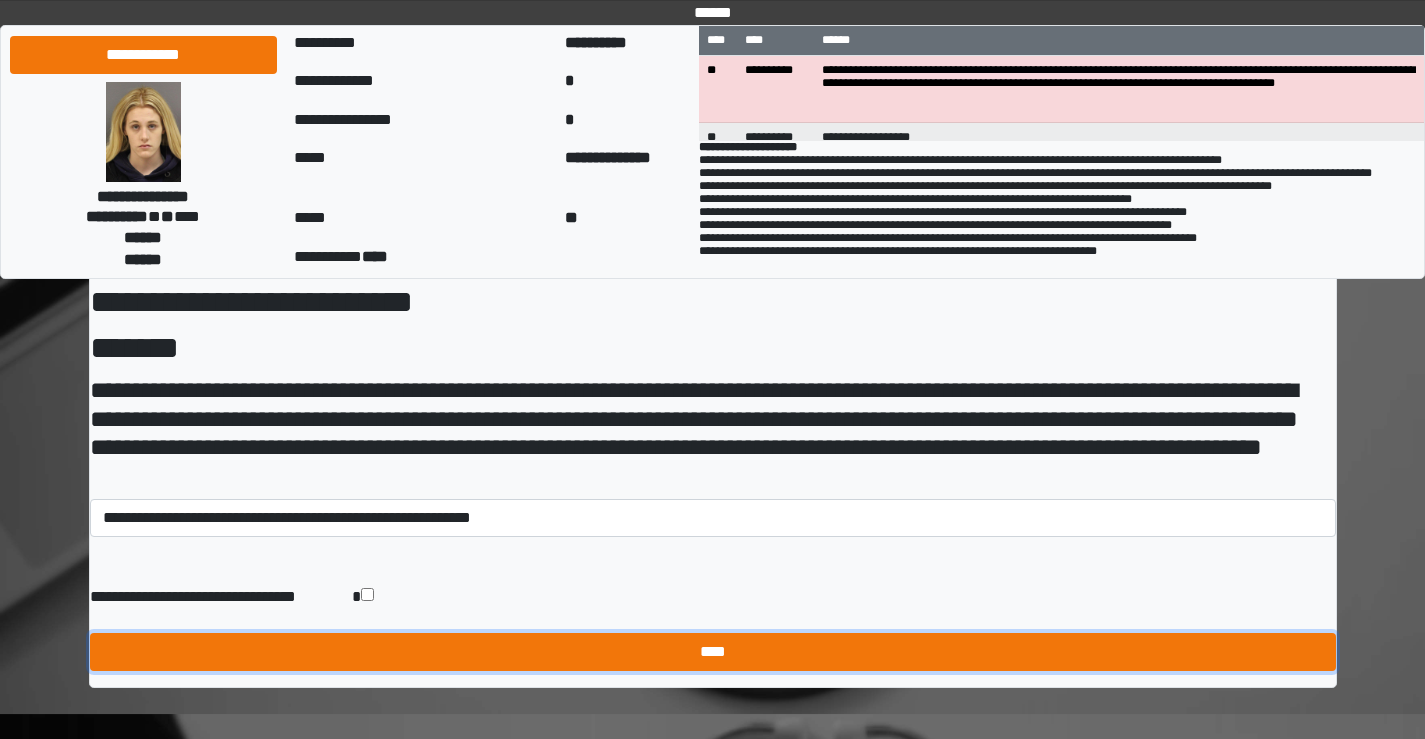 click on "****" at bounding box center (713, 652) 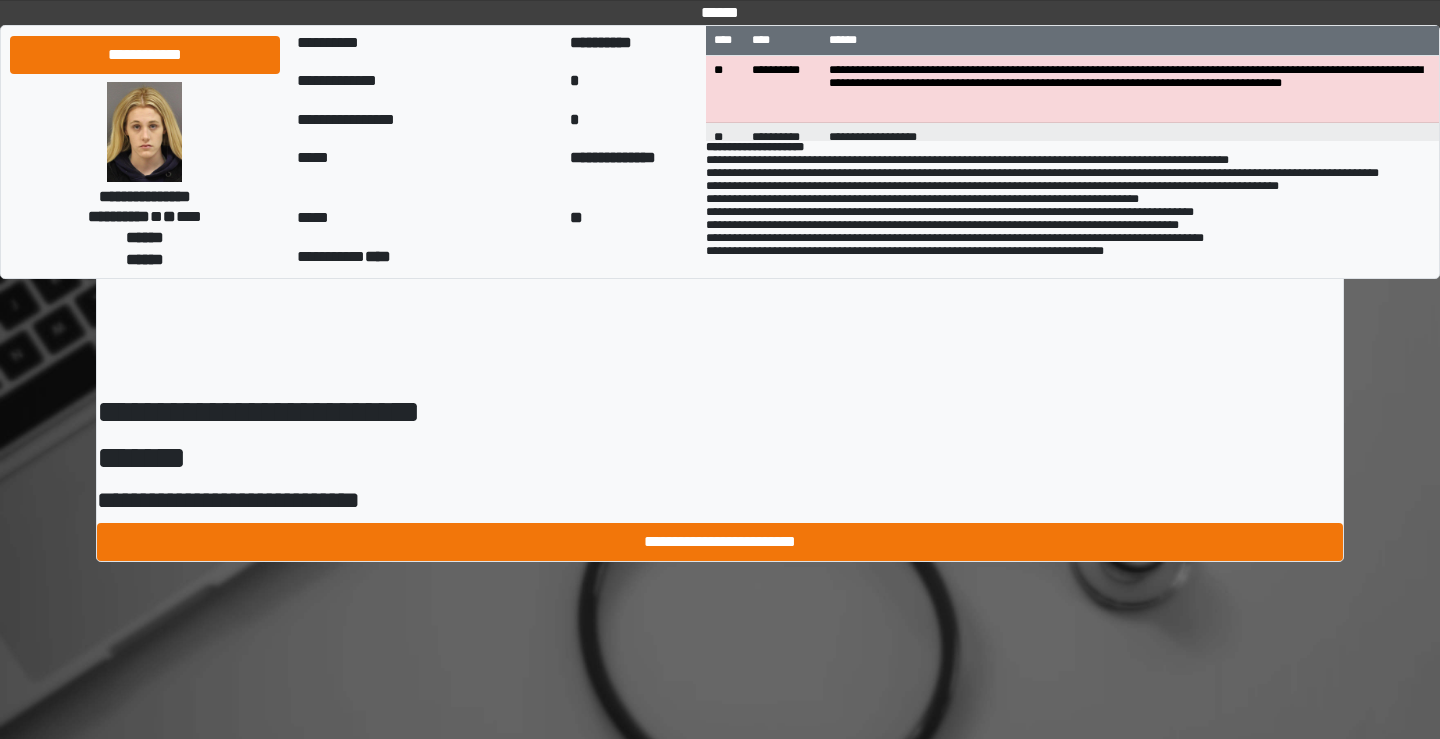 scroll, scrollTop: 0, scrollLeft: 0, axis: both 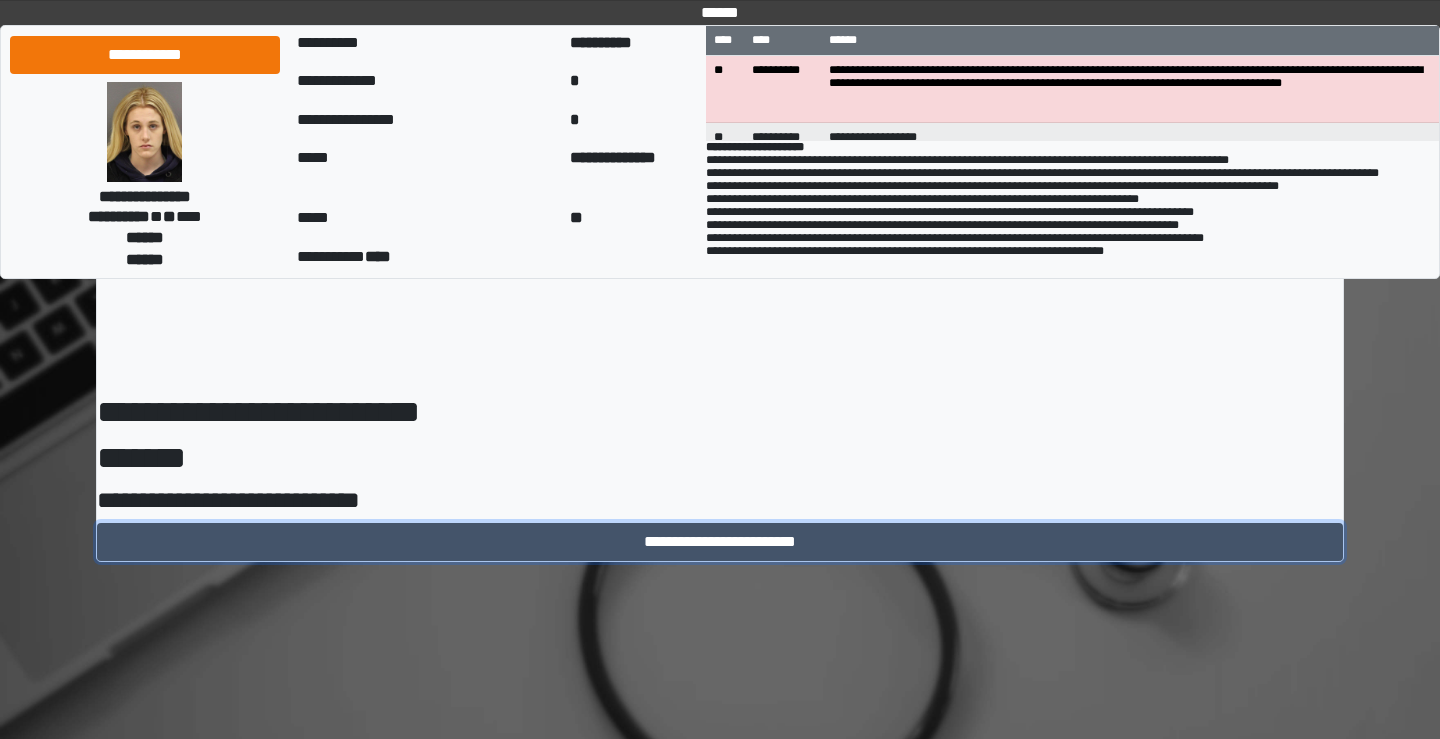 click on "**********" at bounding box center (720, 542) 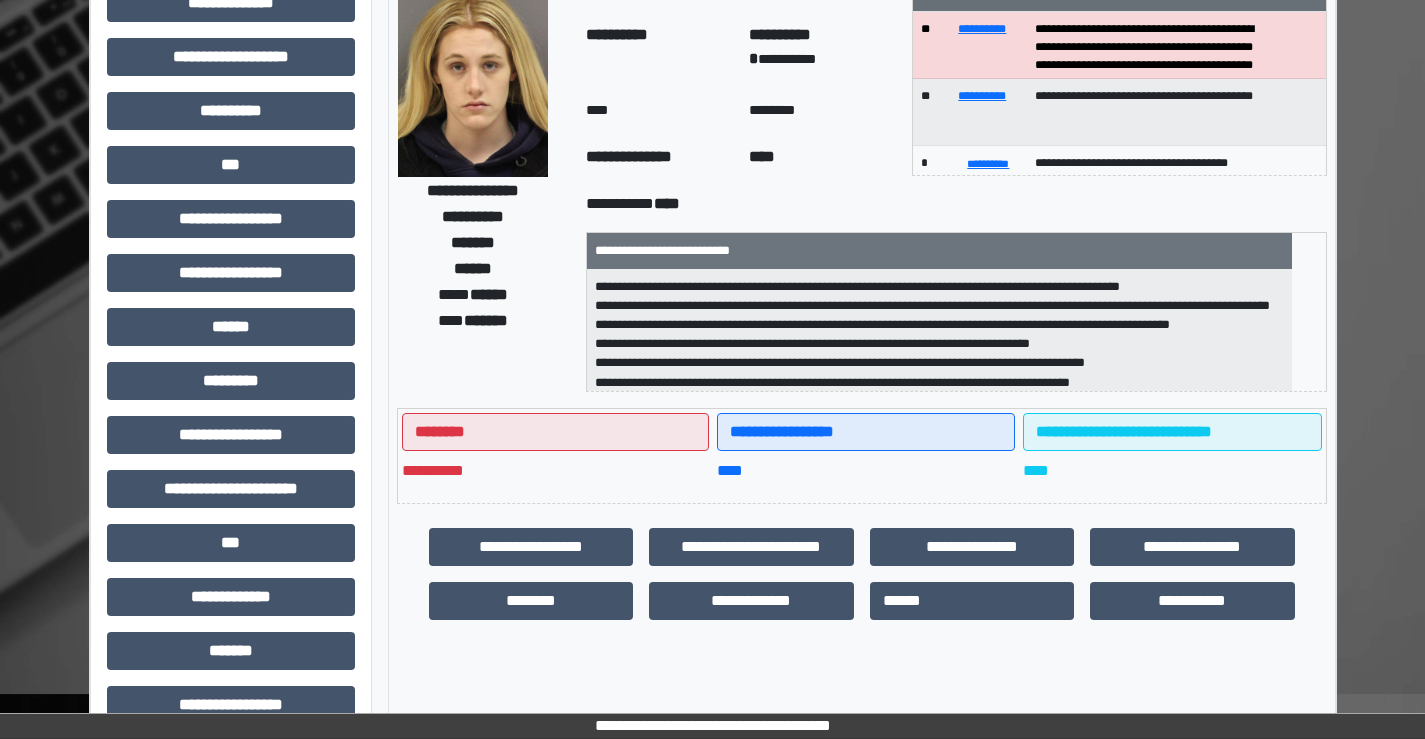 scroll, scrollTop: 200, scrollLeft: 0, axis: vertical 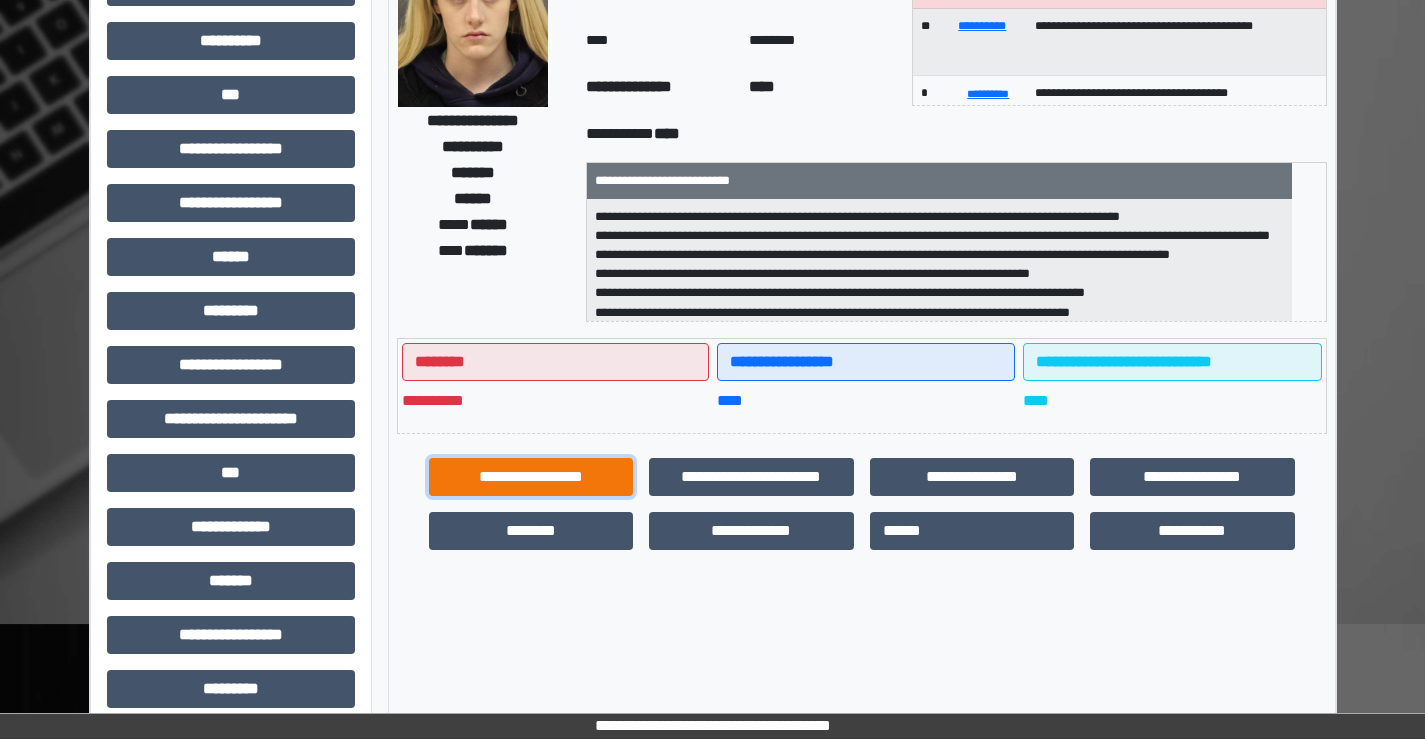 click on "**********" at bounding box center [531, 477] 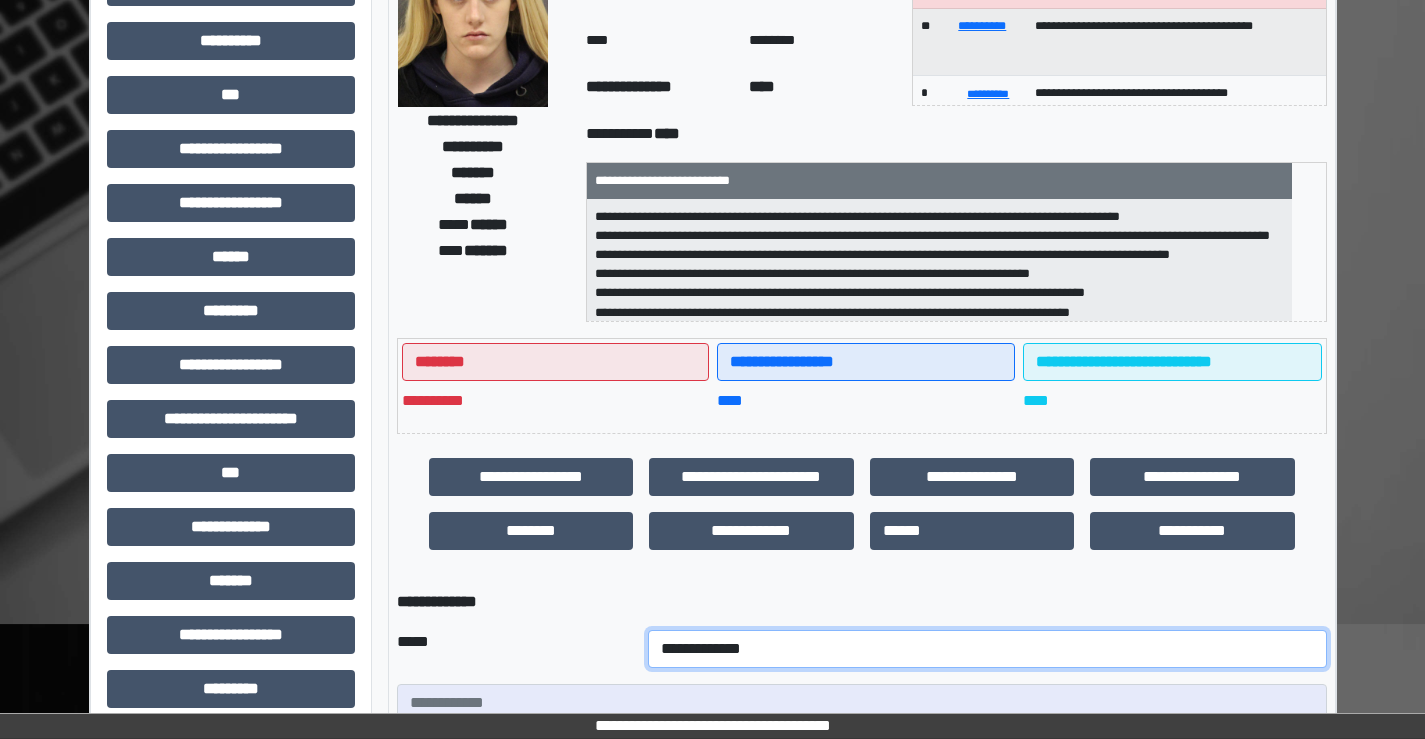click on "**********" at bounding box center [987, 649] 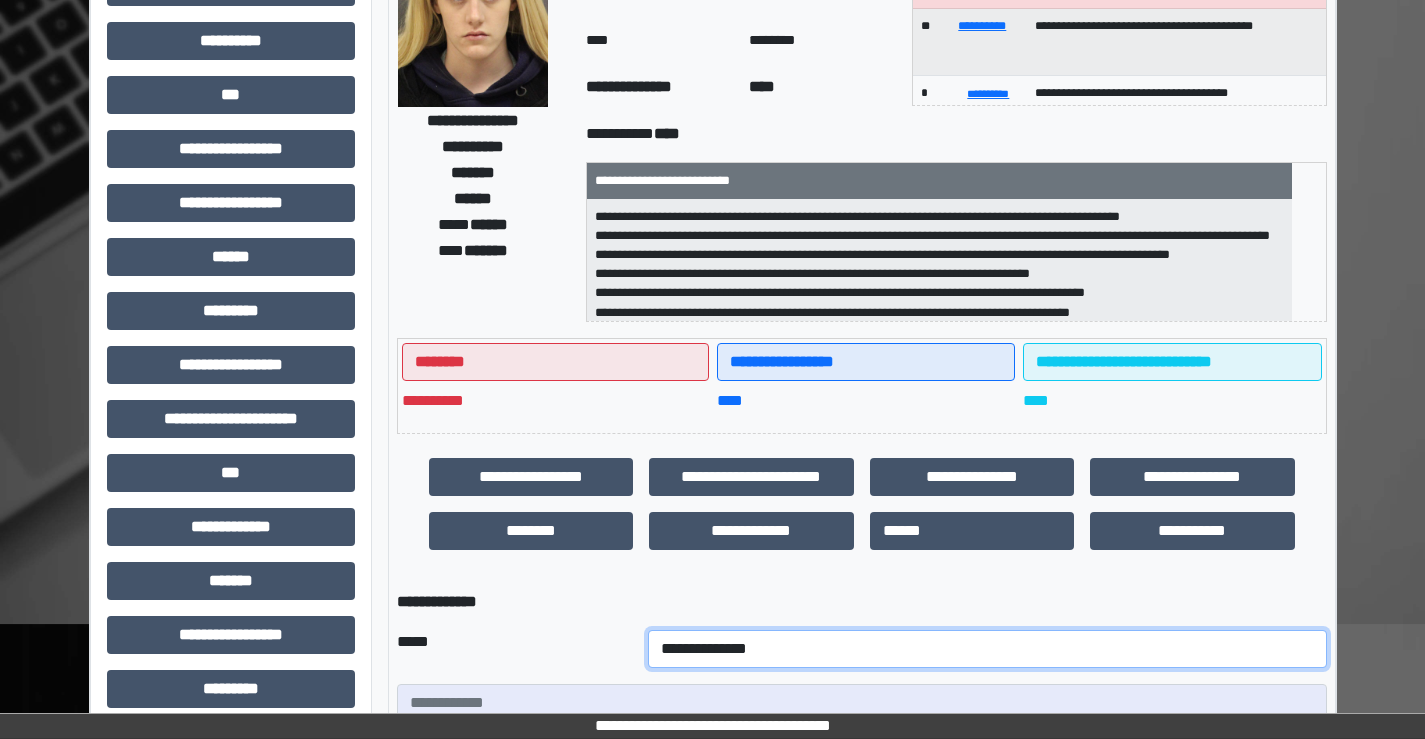 click on "**********" at bounding box center [987, 649] 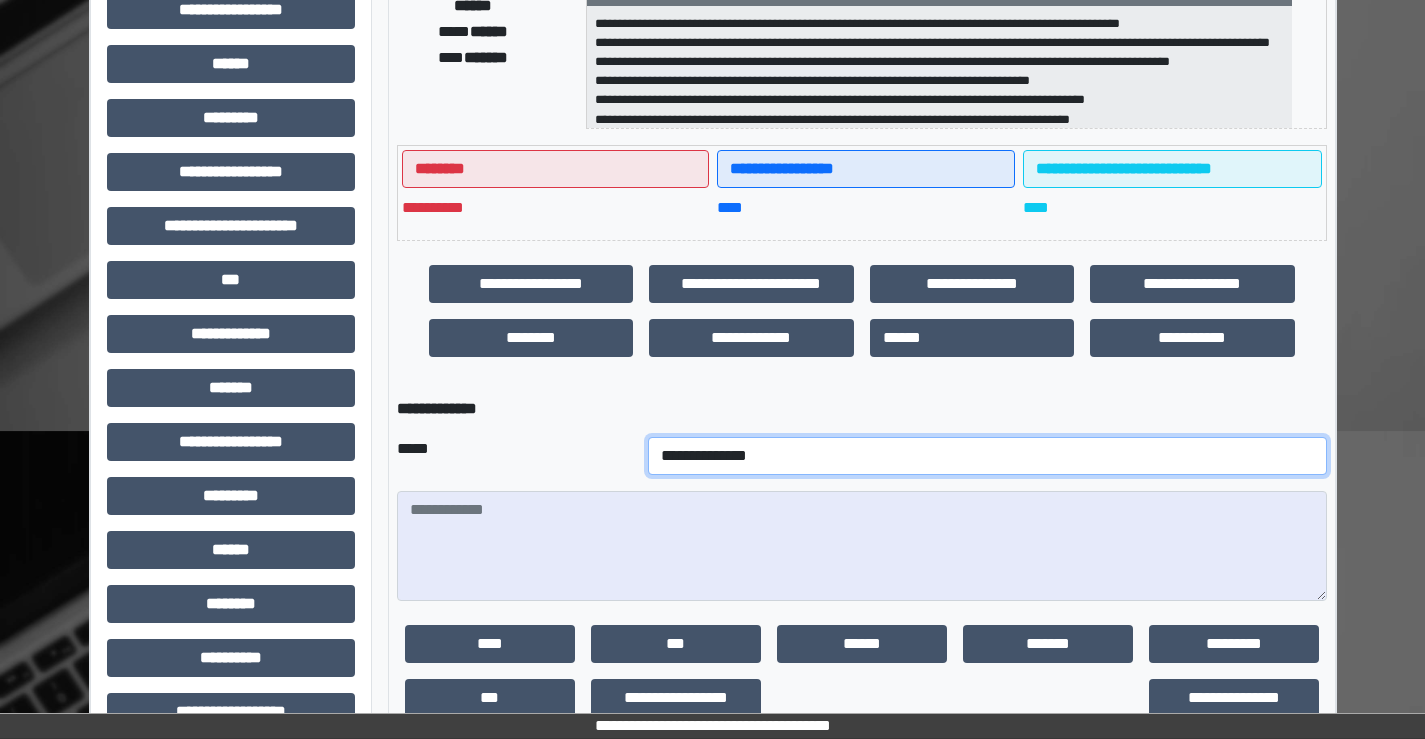 scroll, scrollTop: 400, scrollLeft: 0, axis: vertical 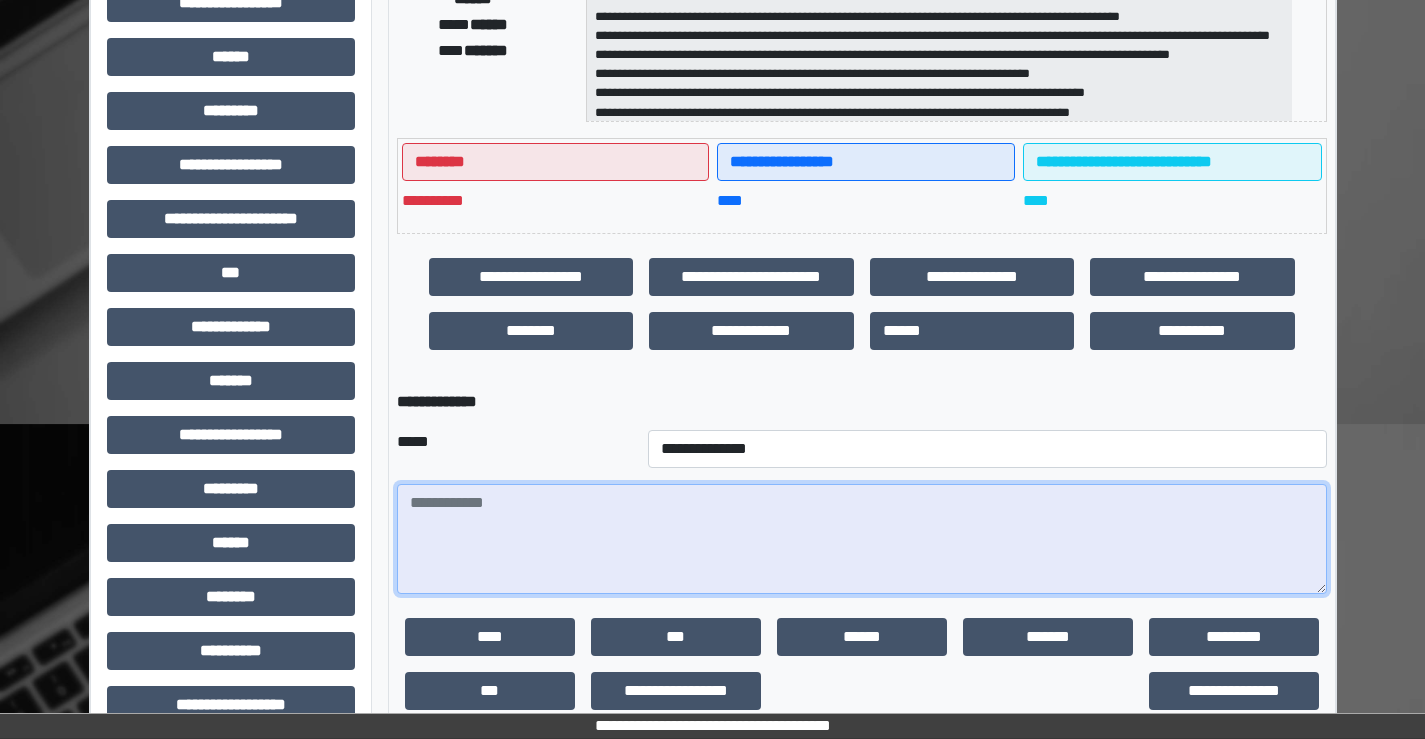 click at bounding box center [862, 539] 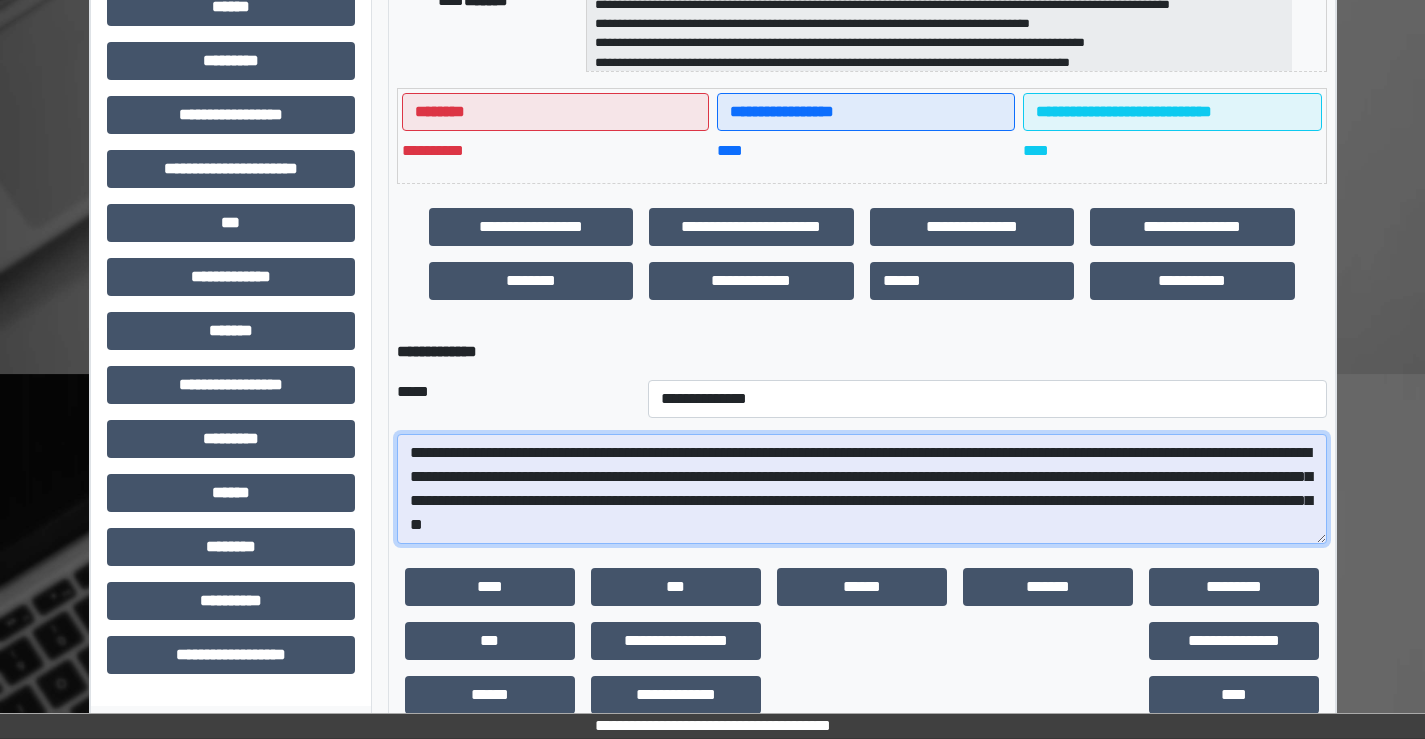 scroll, scrollTop: 491, scrollLeft: 0, axis: vertical 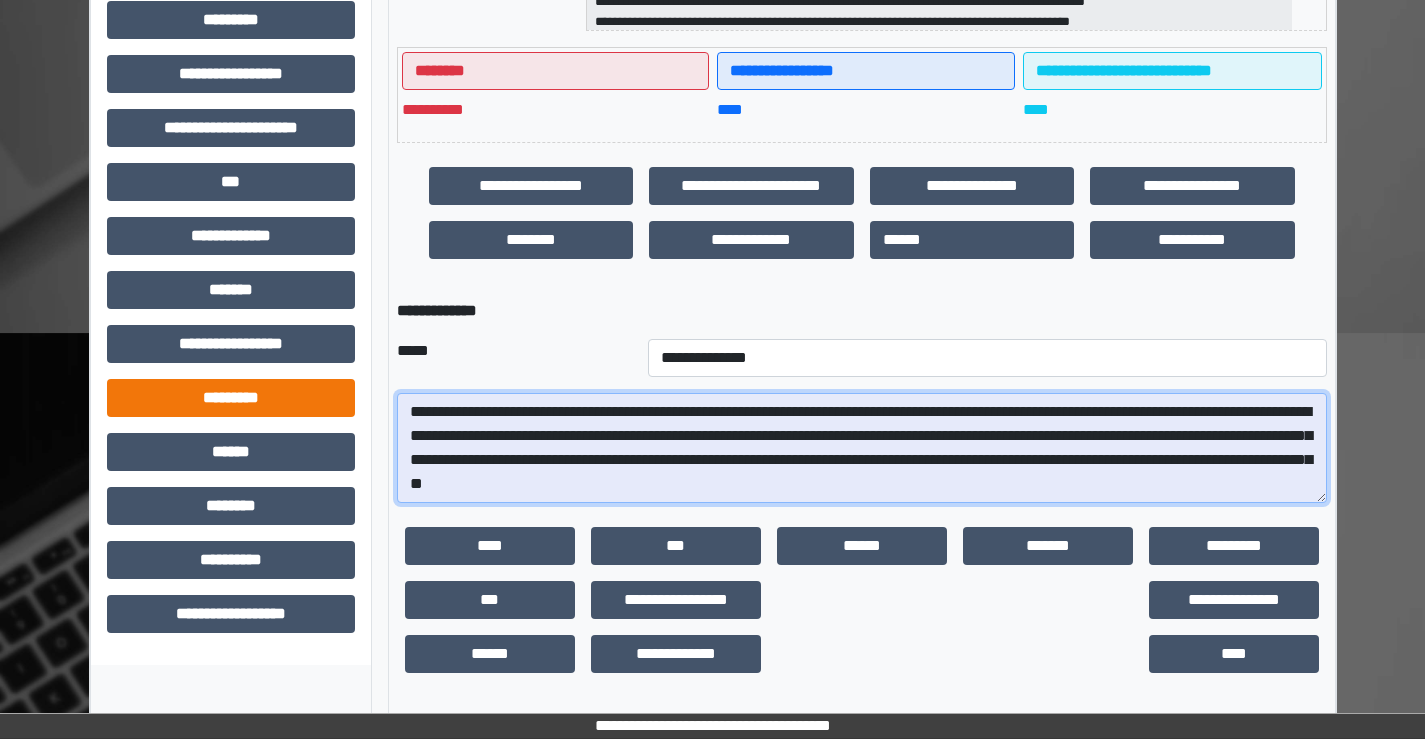 drag, startPoint x: 413, startPoint y: 415, endPoint x: 334, endPoint y: 413, distance: 79.025314 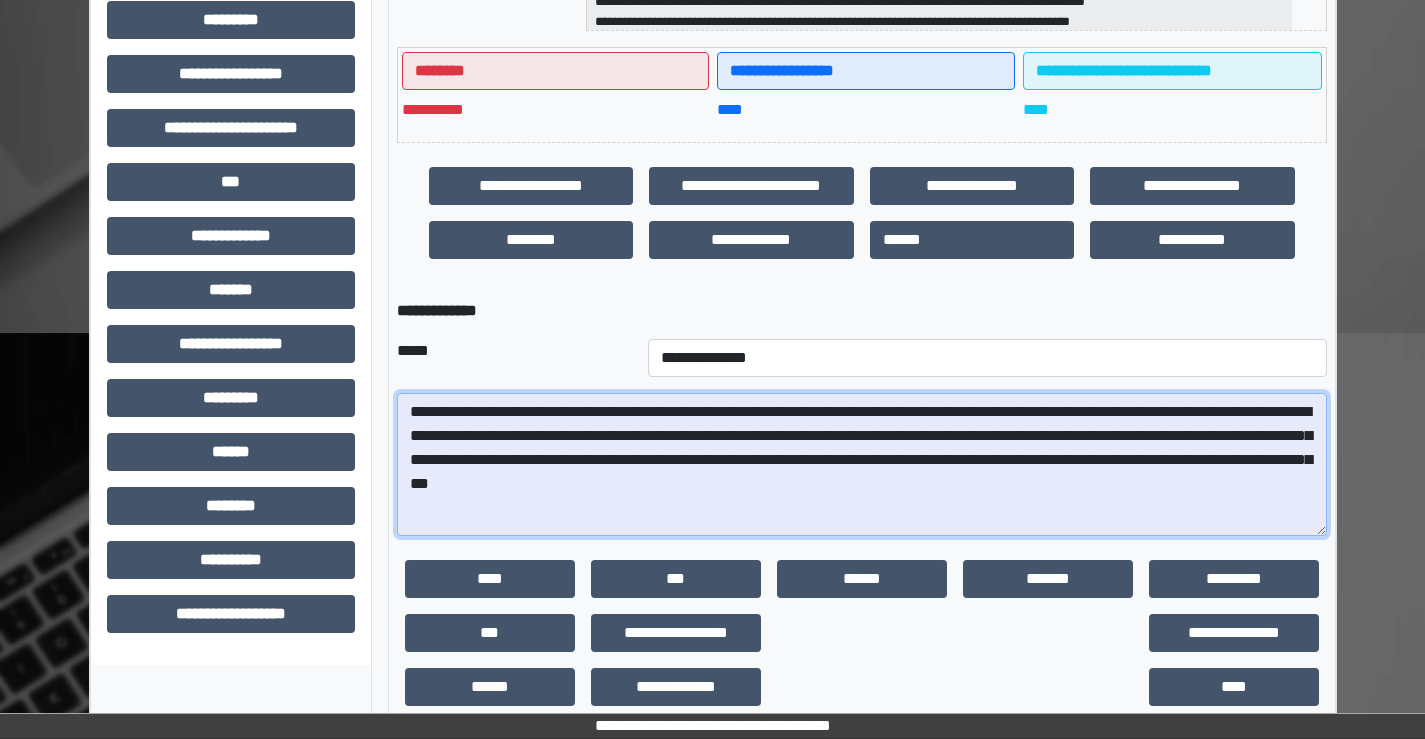 drag, startPoint x: 1327, startPoint y: 517, endPoint x: 1329, endPoint y: 530, distance: 13.152946 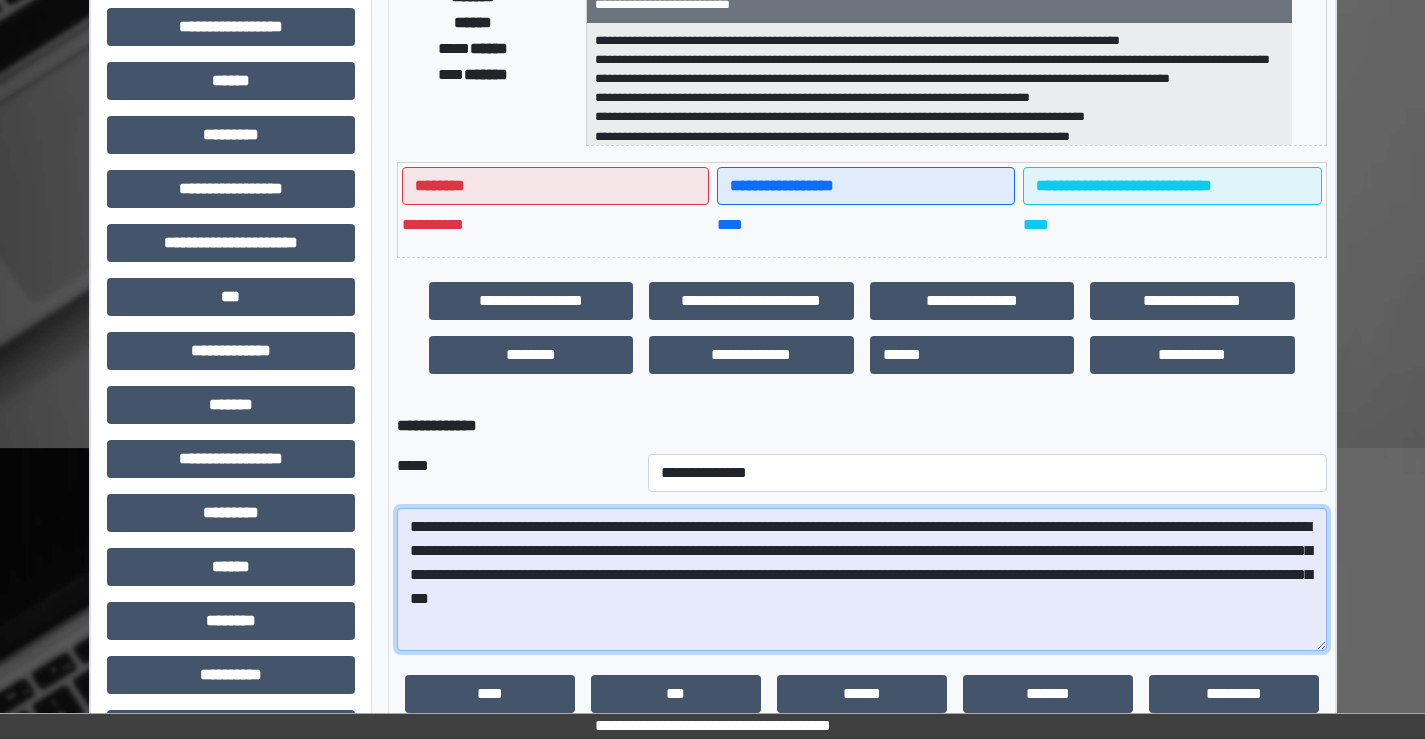 scroll, scrollTop: 491, scrollLeft: 0, axis: vertical 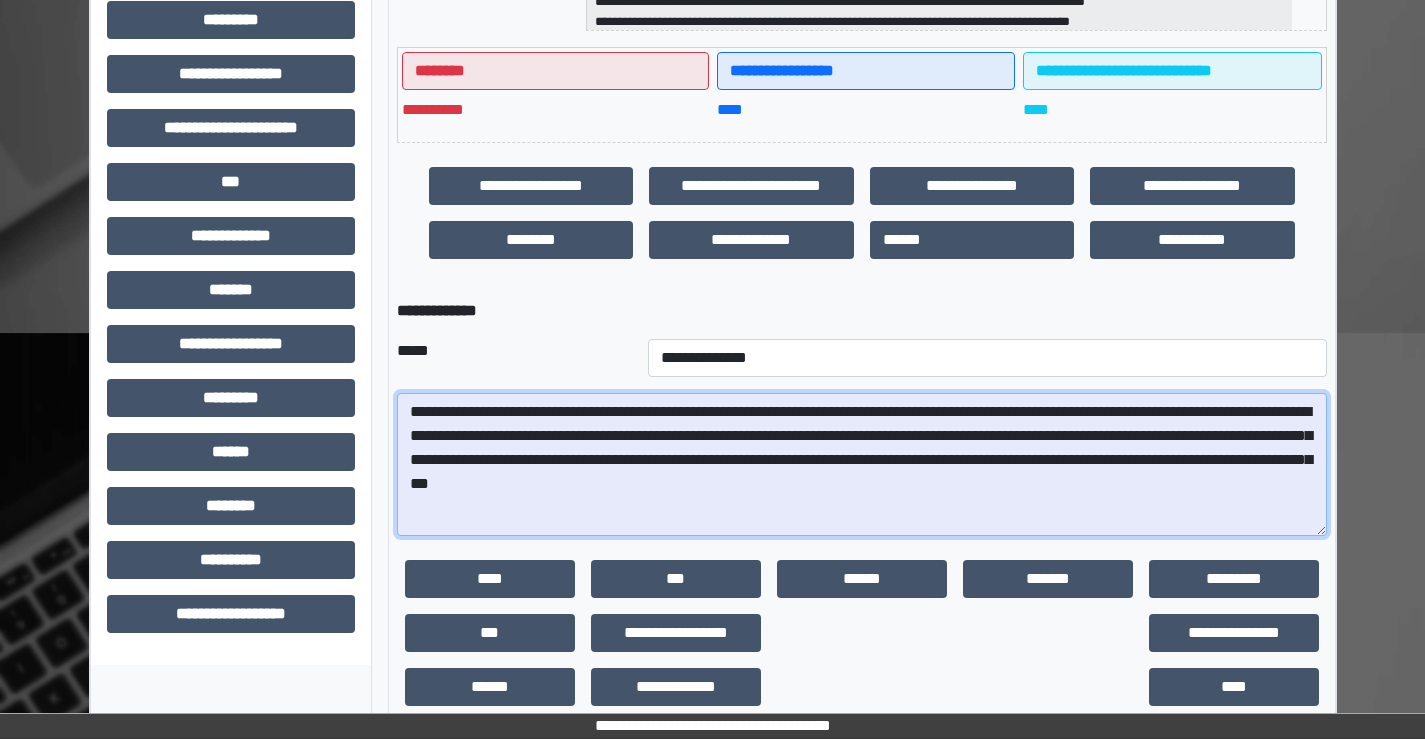 click on "**********" at bounding box center (862, 464) 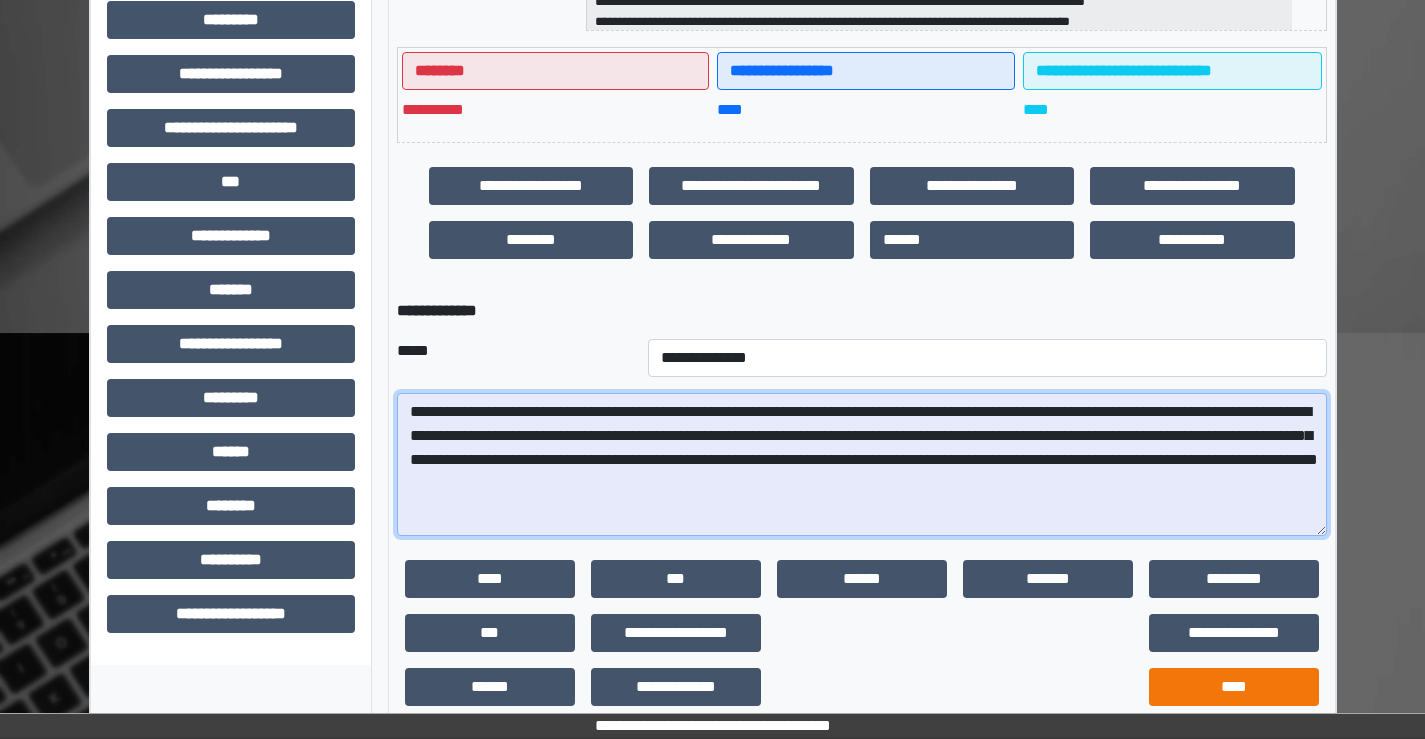 type on "**********" 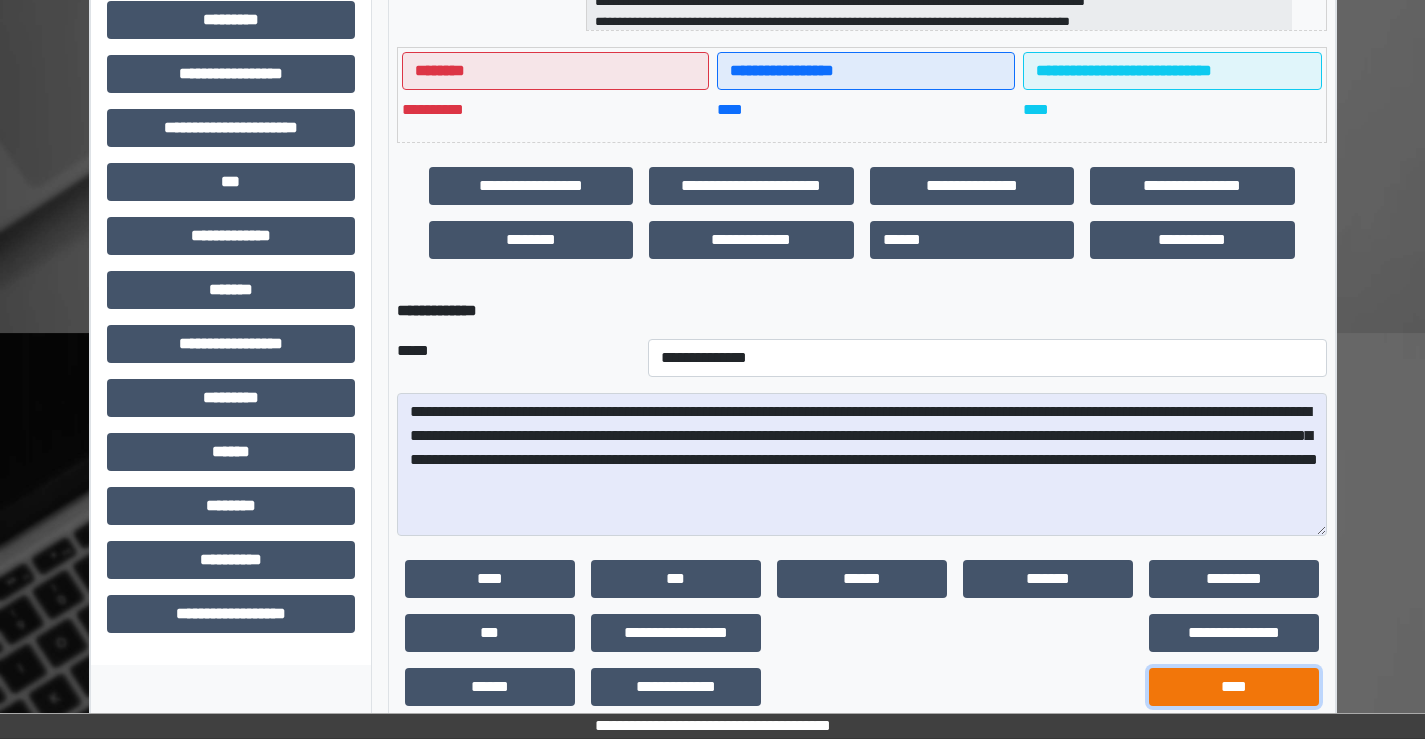 click on "****" at bounding box center [1234, 687] 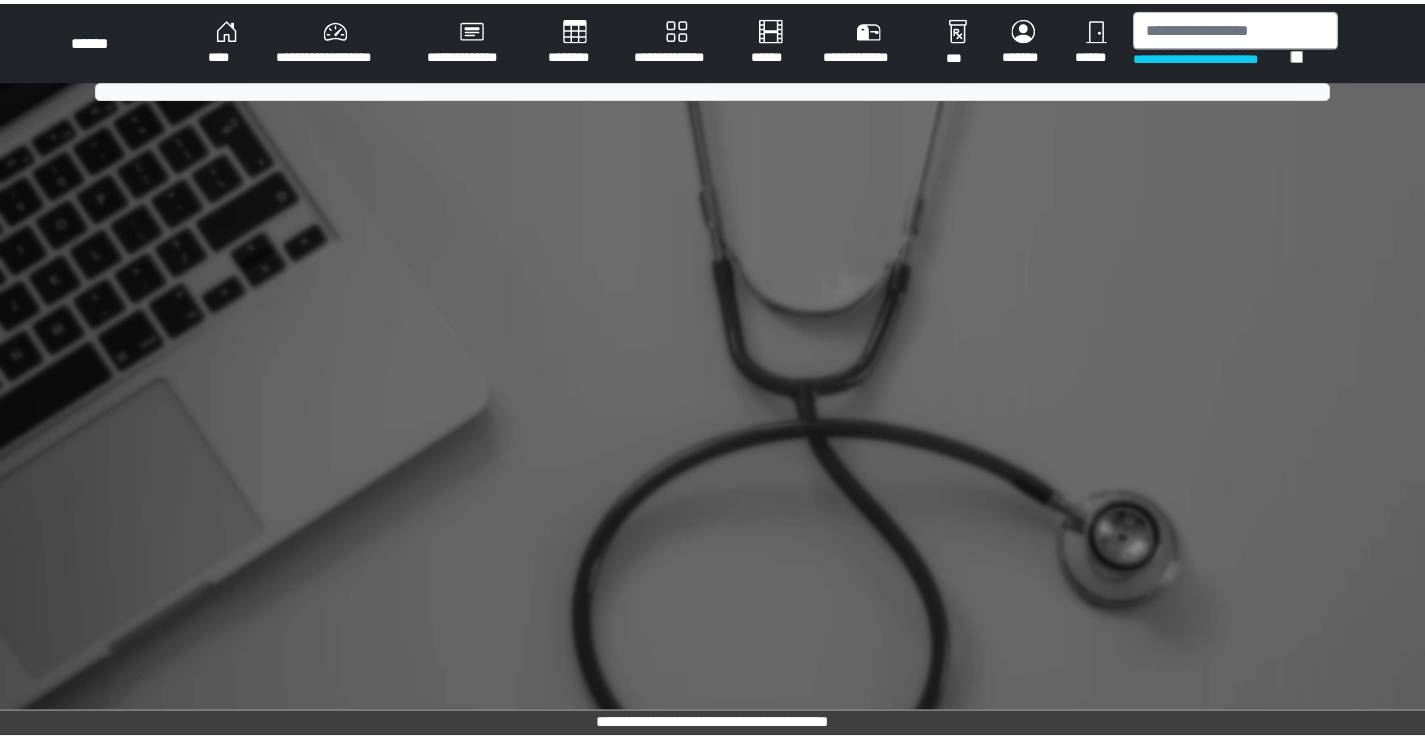 scroll, scrollTop: 0, scrollLeft: 0, axis: both 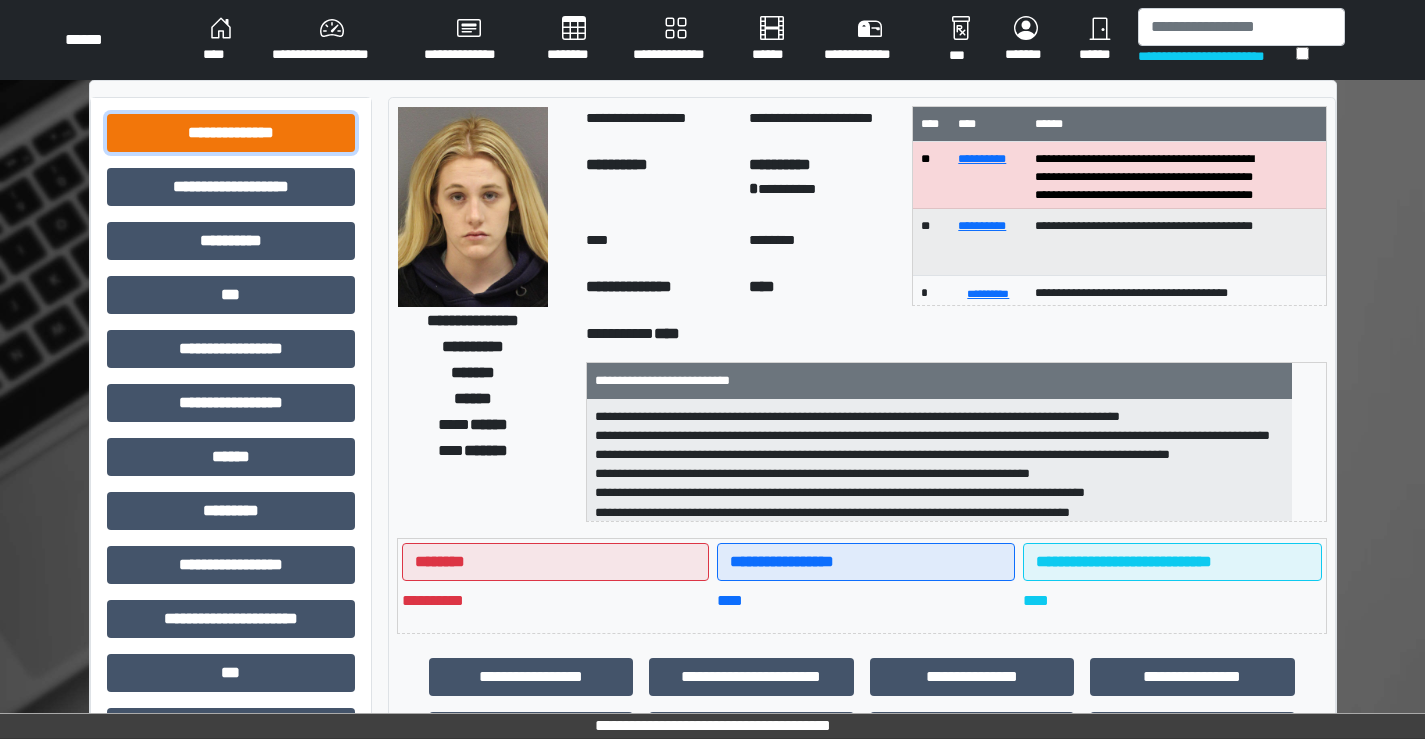 click on "**********" at bounding box center (231, 133) 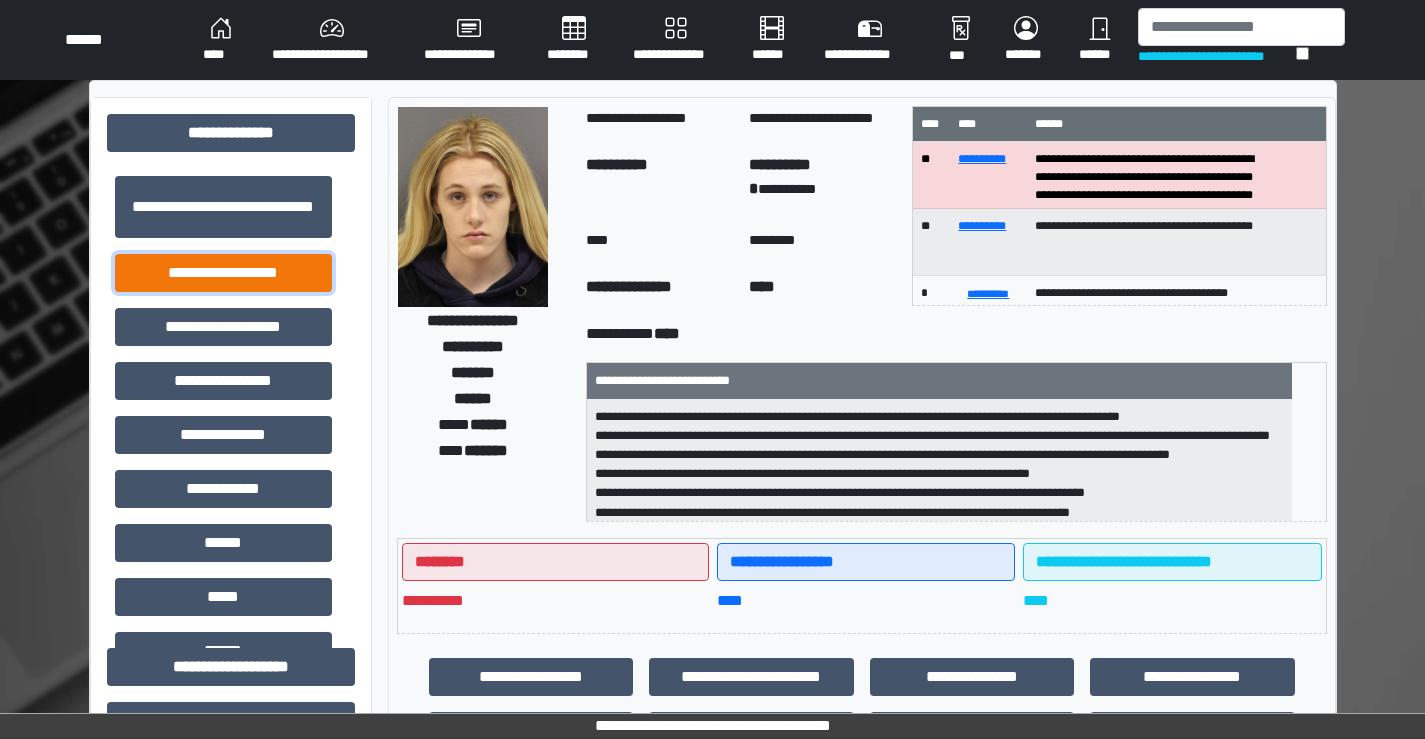 click on "**********" at bounding box center (223, 273) 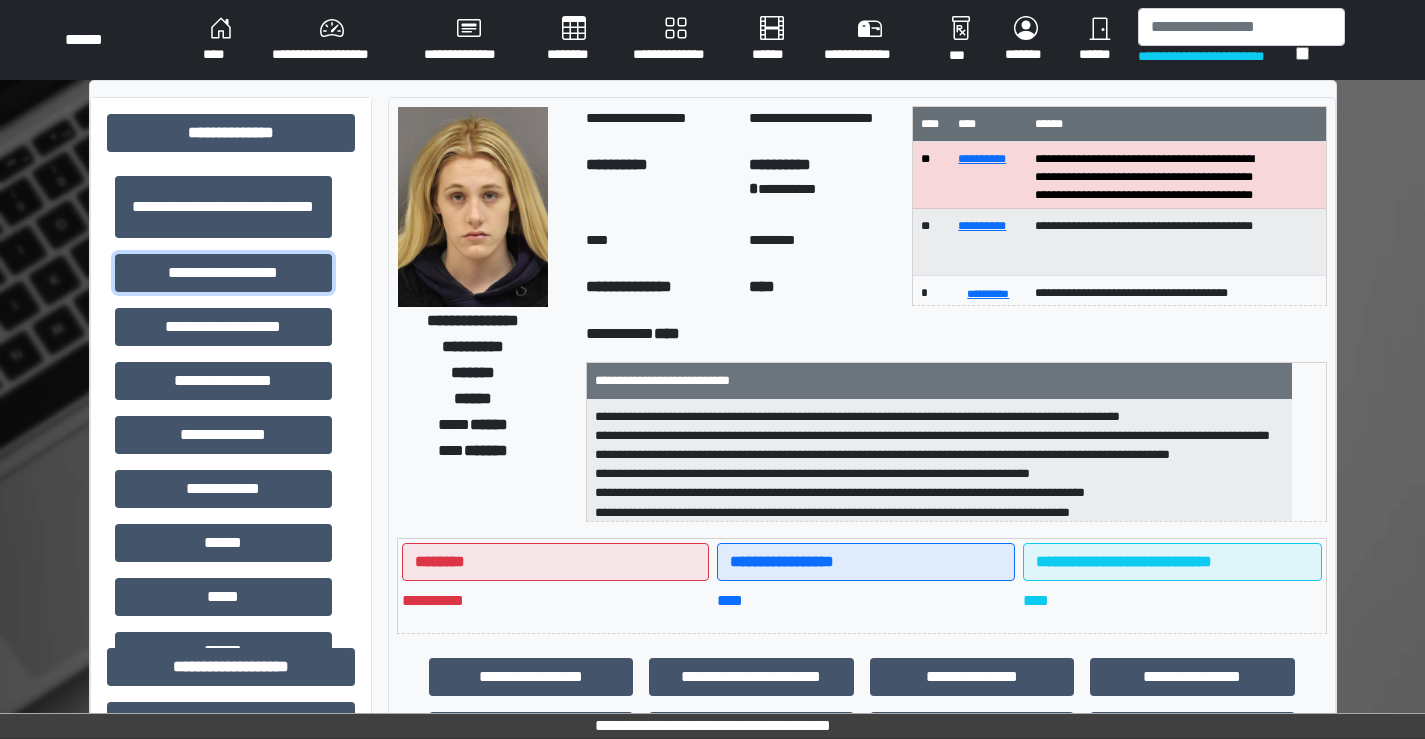 scroll, scrollTop: 2, scrollLeft: 0, axis: vertical 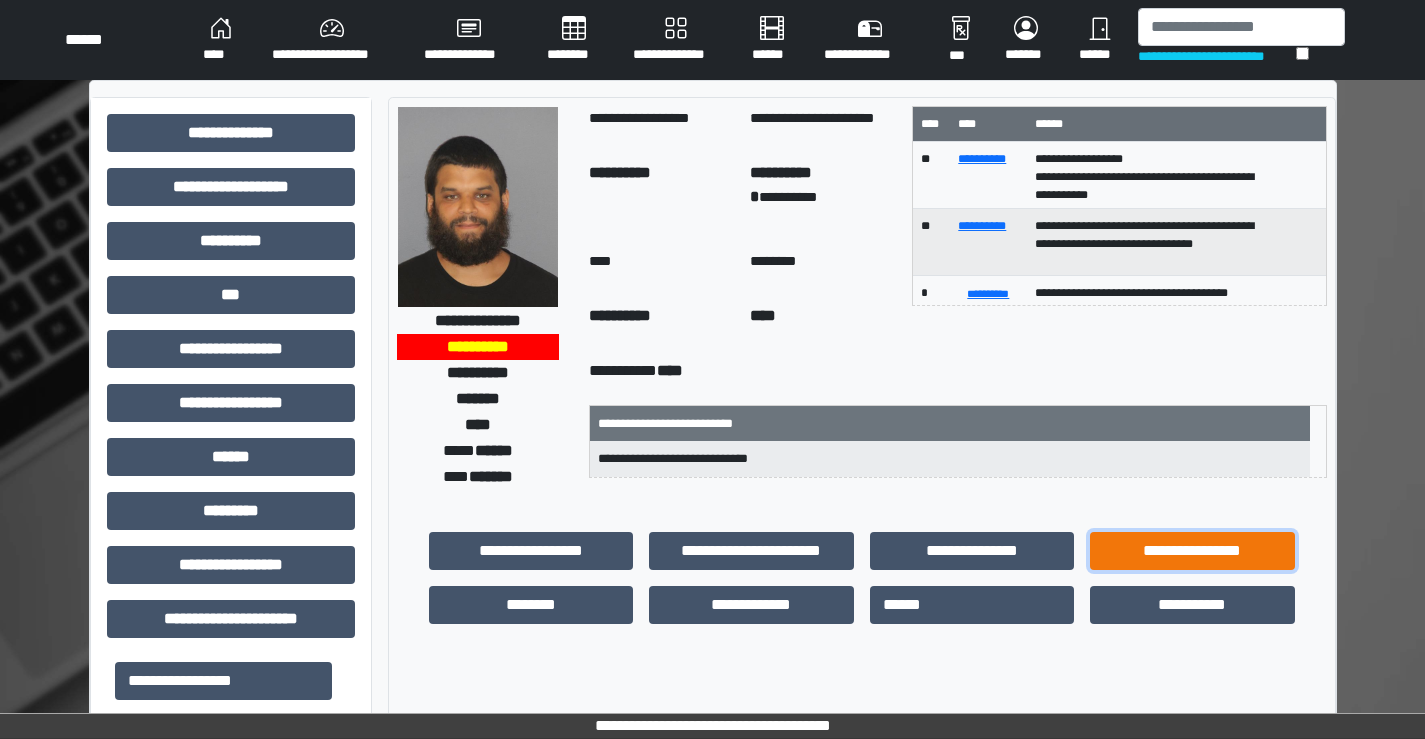 click on "**********" at bounding box center (1192, 551) 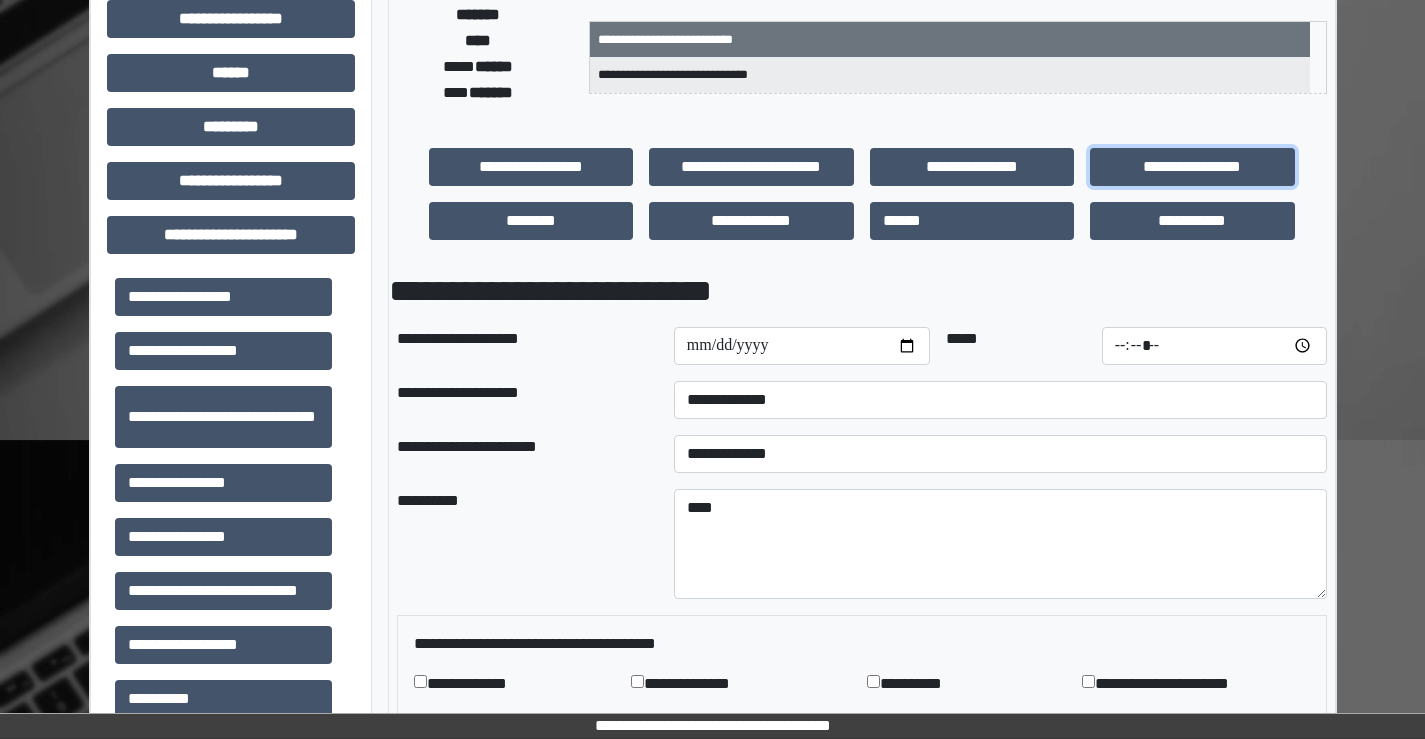 scroll, scrollTop: 400, scrollLeft: 0, axis: vertical 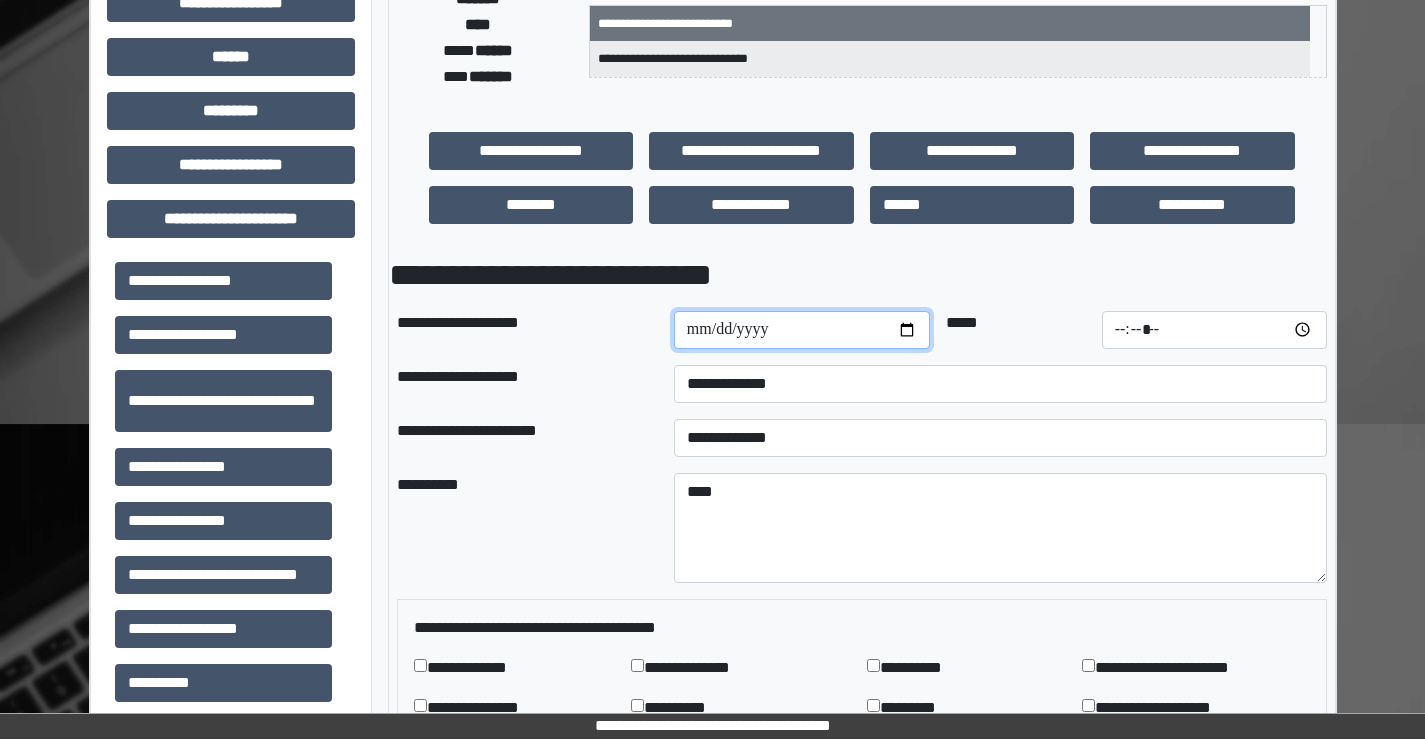 click at bounding box center (802, 330) 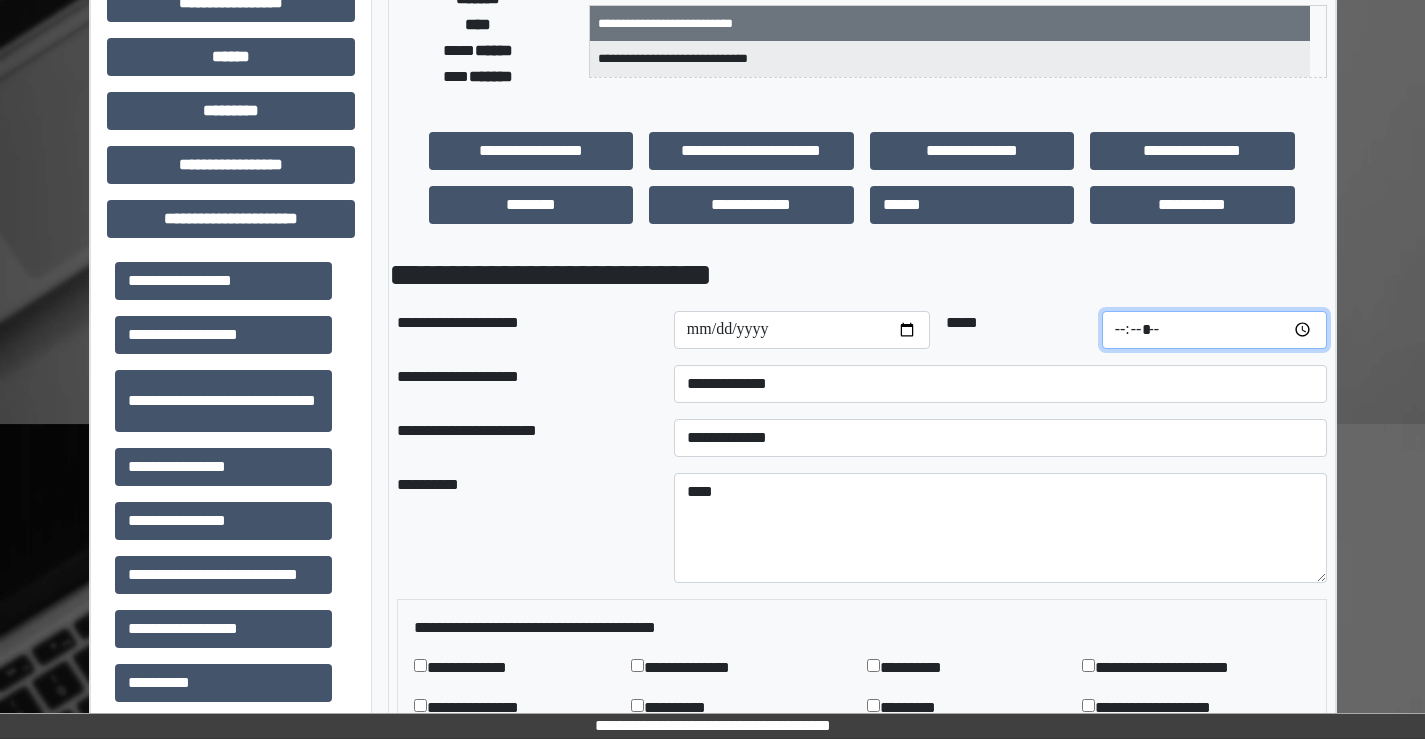 click at bounding box center (1214, 330) 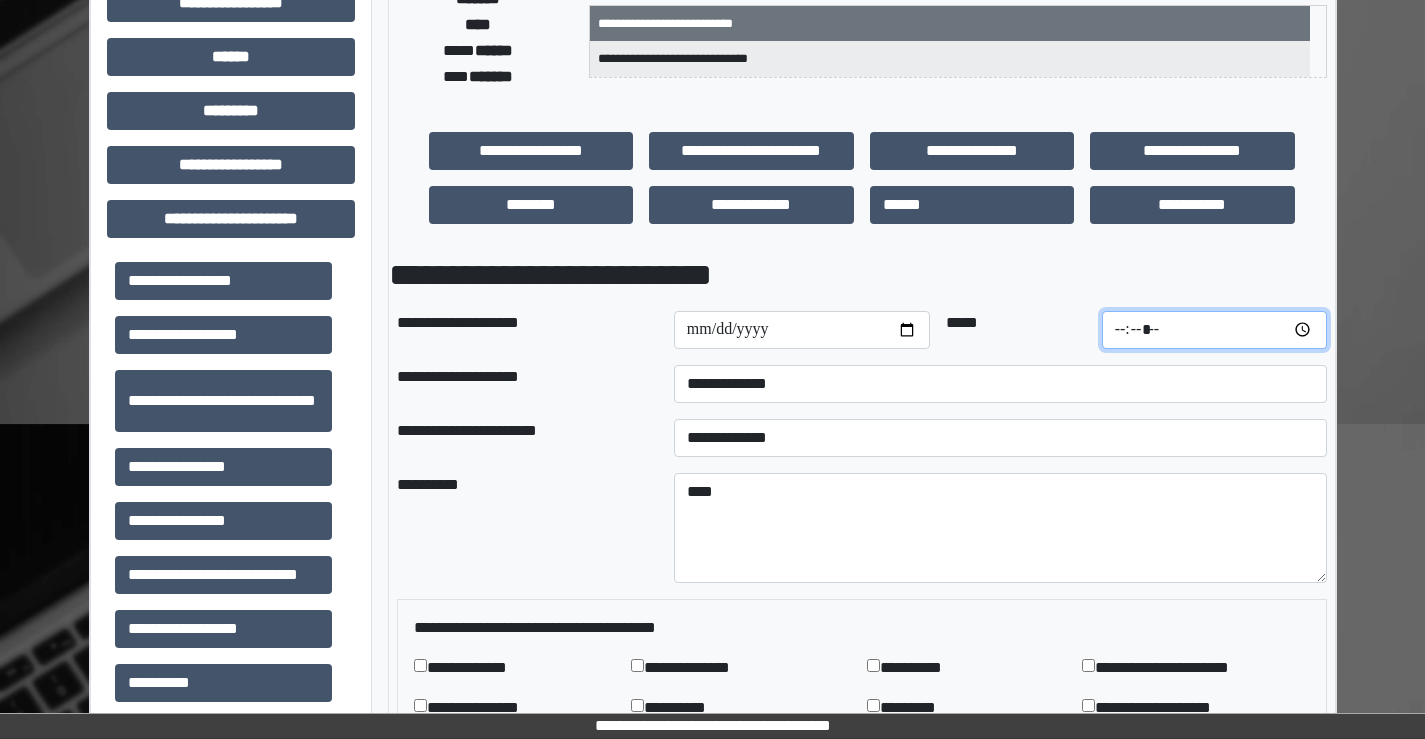 click at bounding box center (1214, 330) 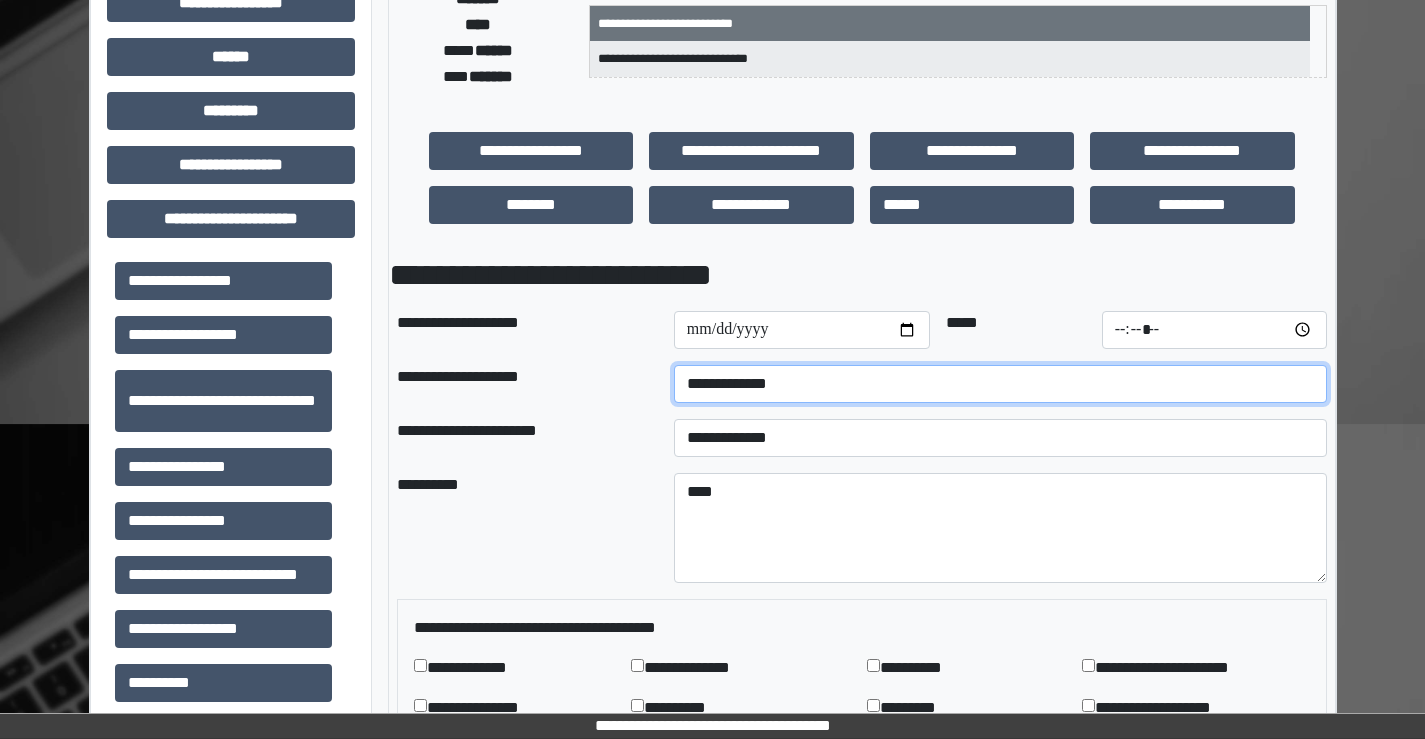 click on "**********" at bounding box center [1000, 384] 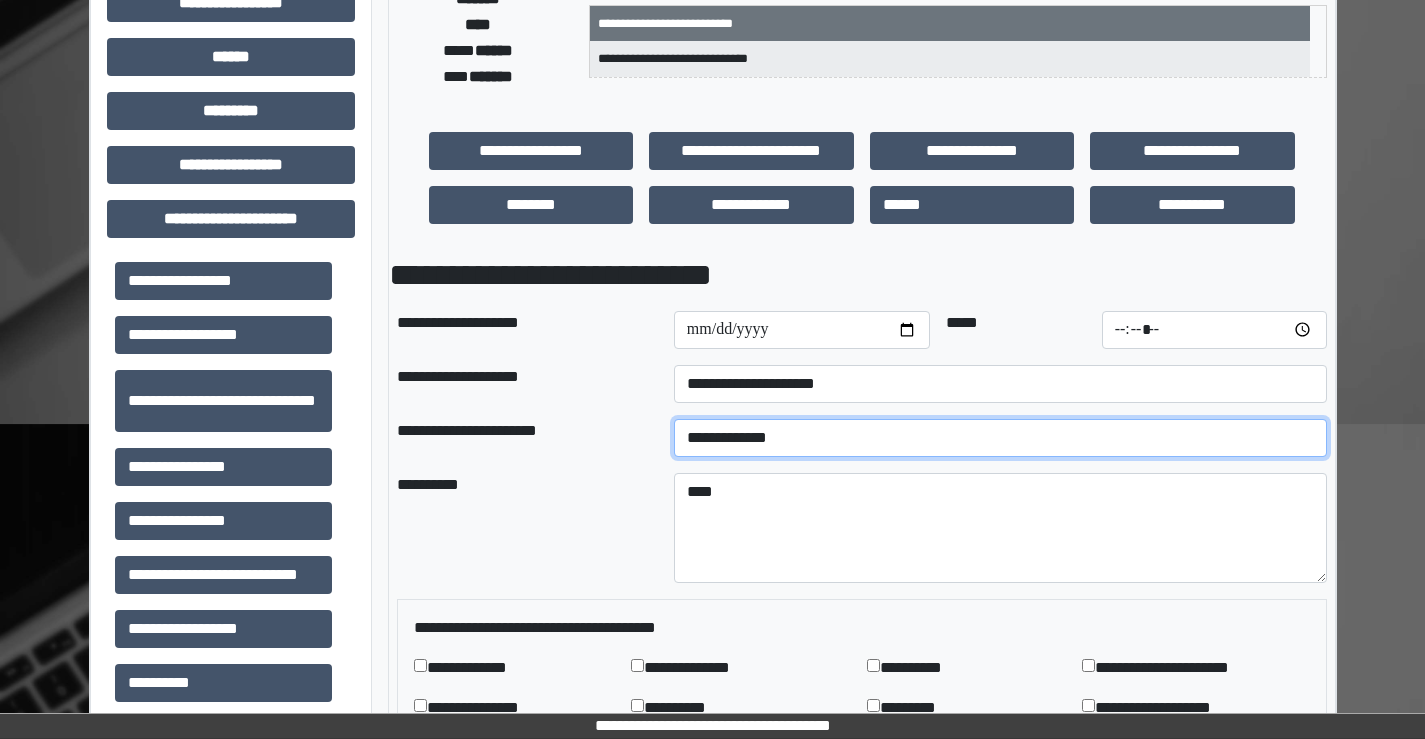 click on "**********" at bounding box center [1000, 438] 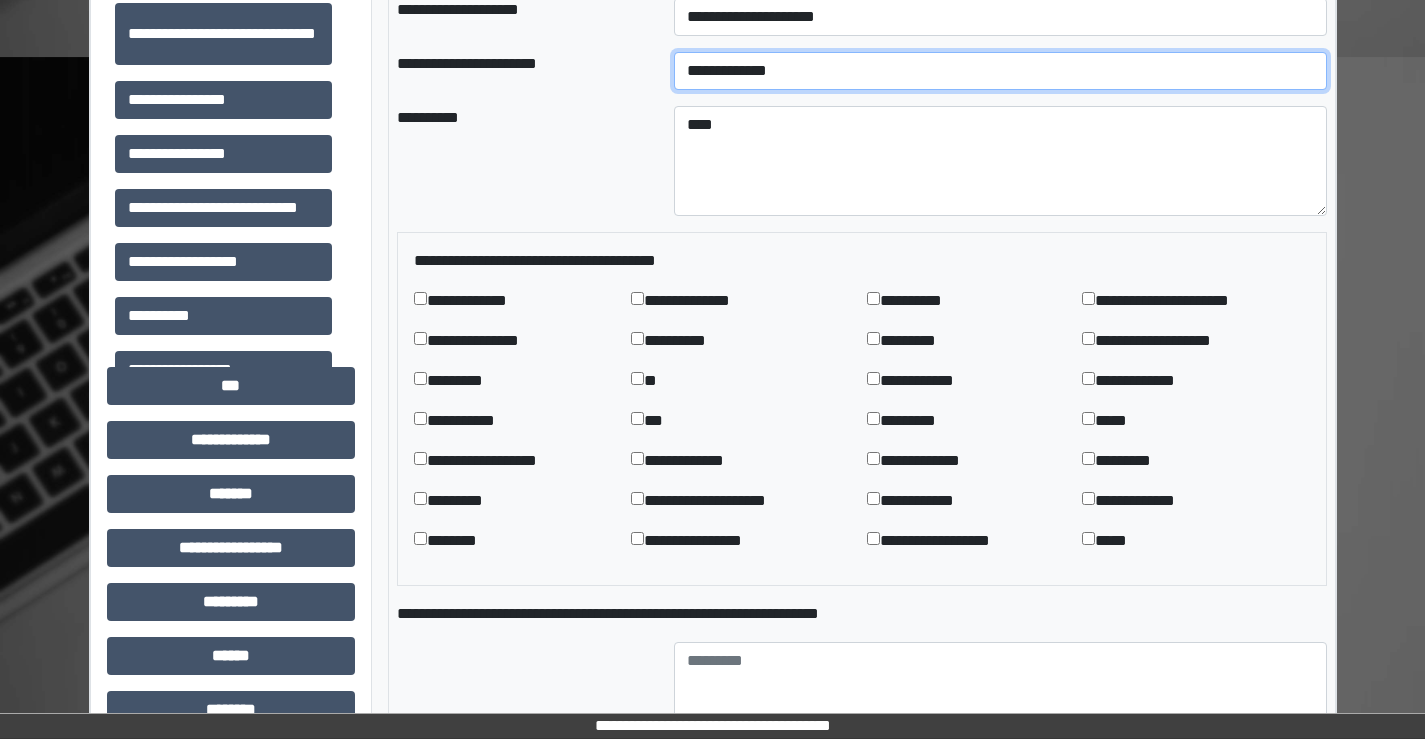 scroll, scrollTop: 800, scrollLeft: 0, axis: vertical 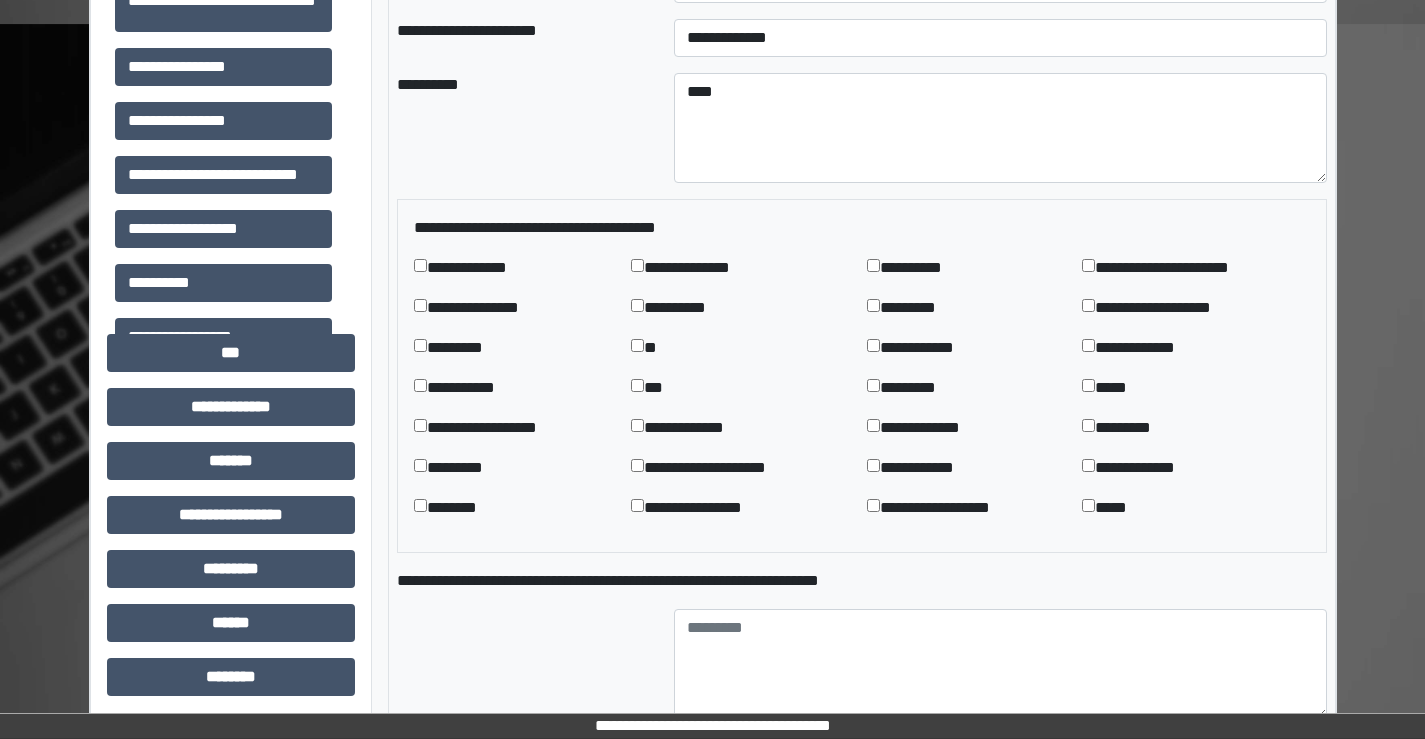 click on "**********" at bounding box center (475, 388) 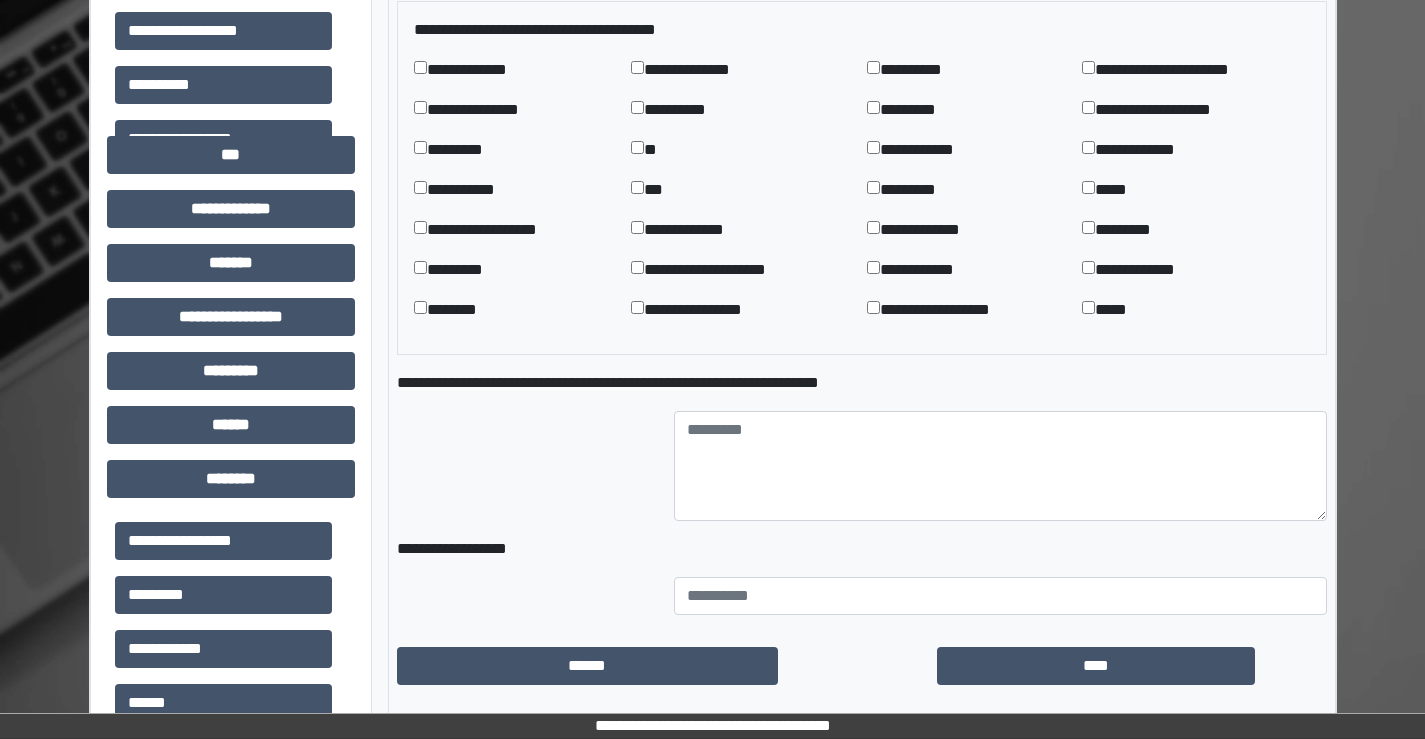 scroll, scrollTop: 1000, scrollLeft: 0, axis: vertical 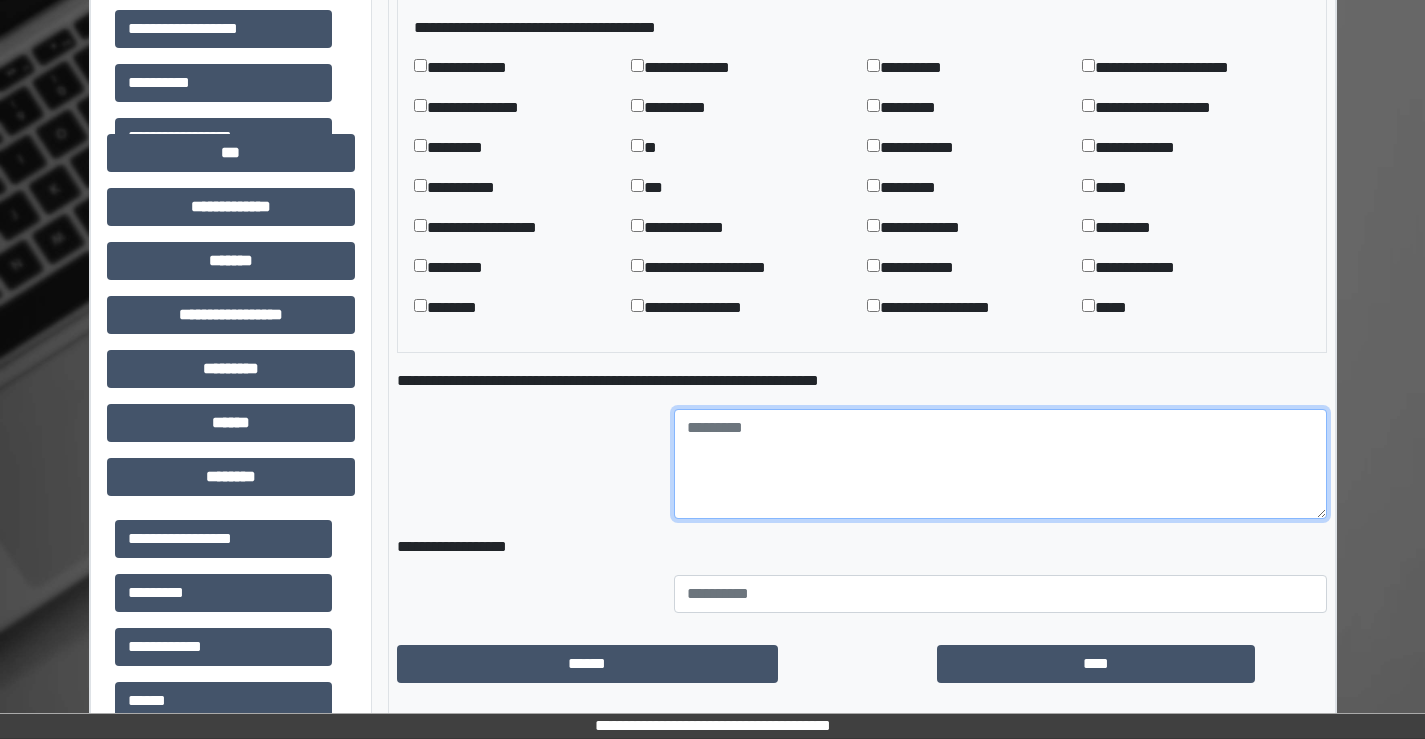 click at bounding box center [1000, 464] 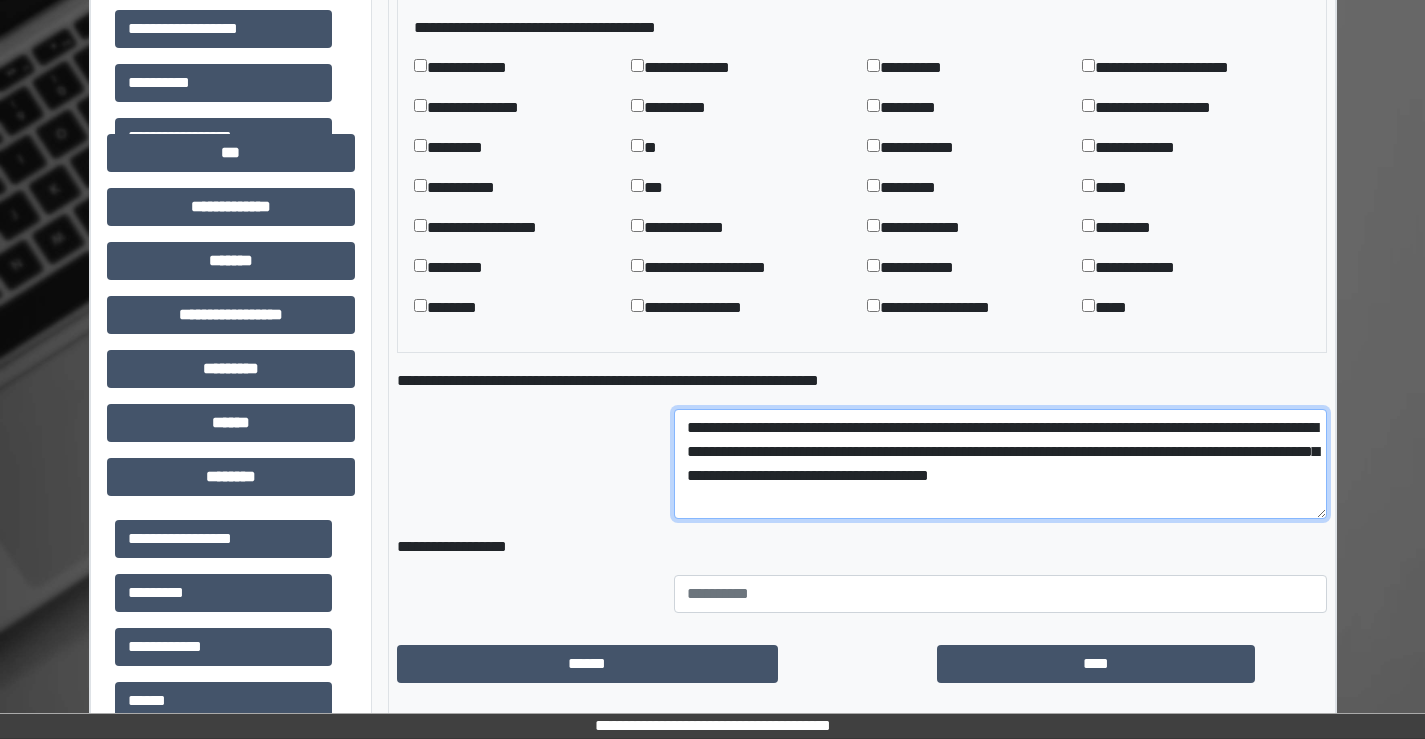 click on "**********" at bounding box center (1000, 464) 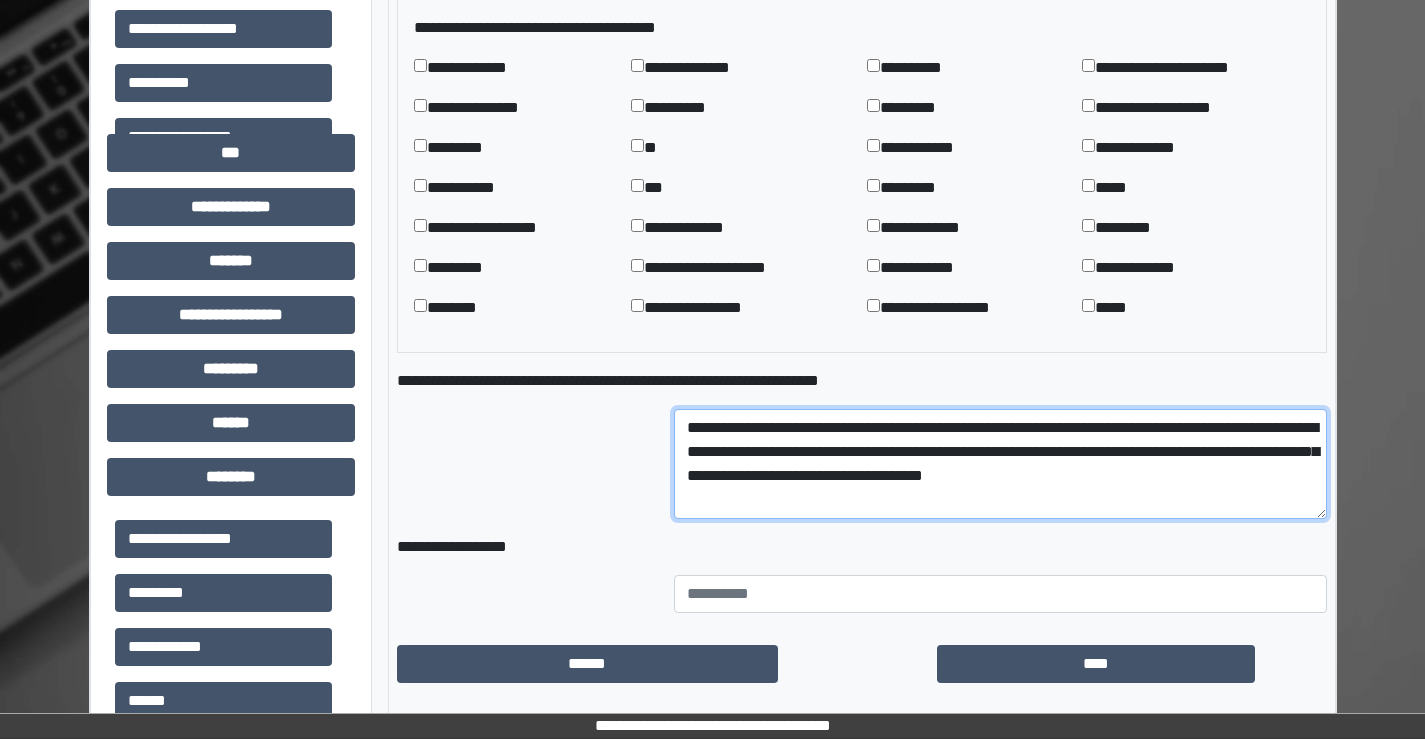 click on "**********" at bounding box center [1000, 464] 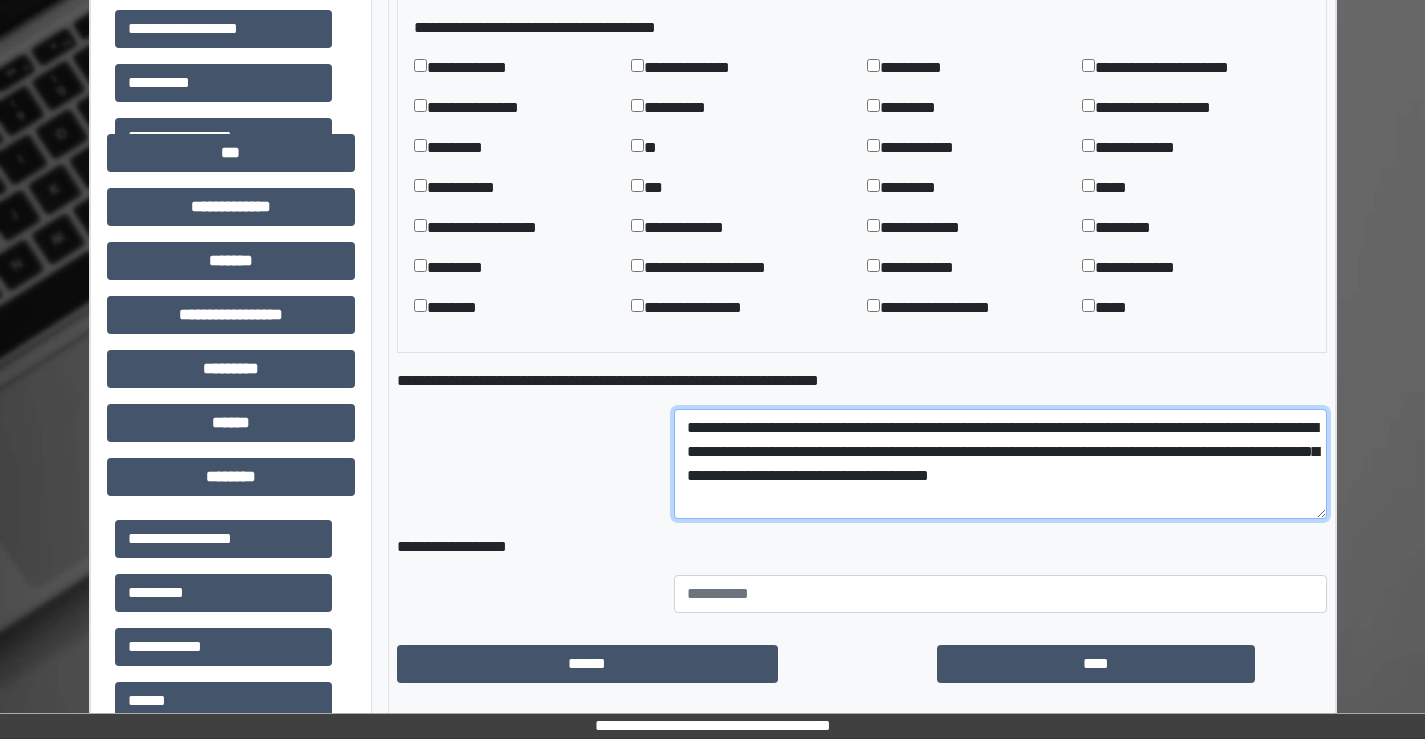 click on "**********" at bounding box center (1000, 464) 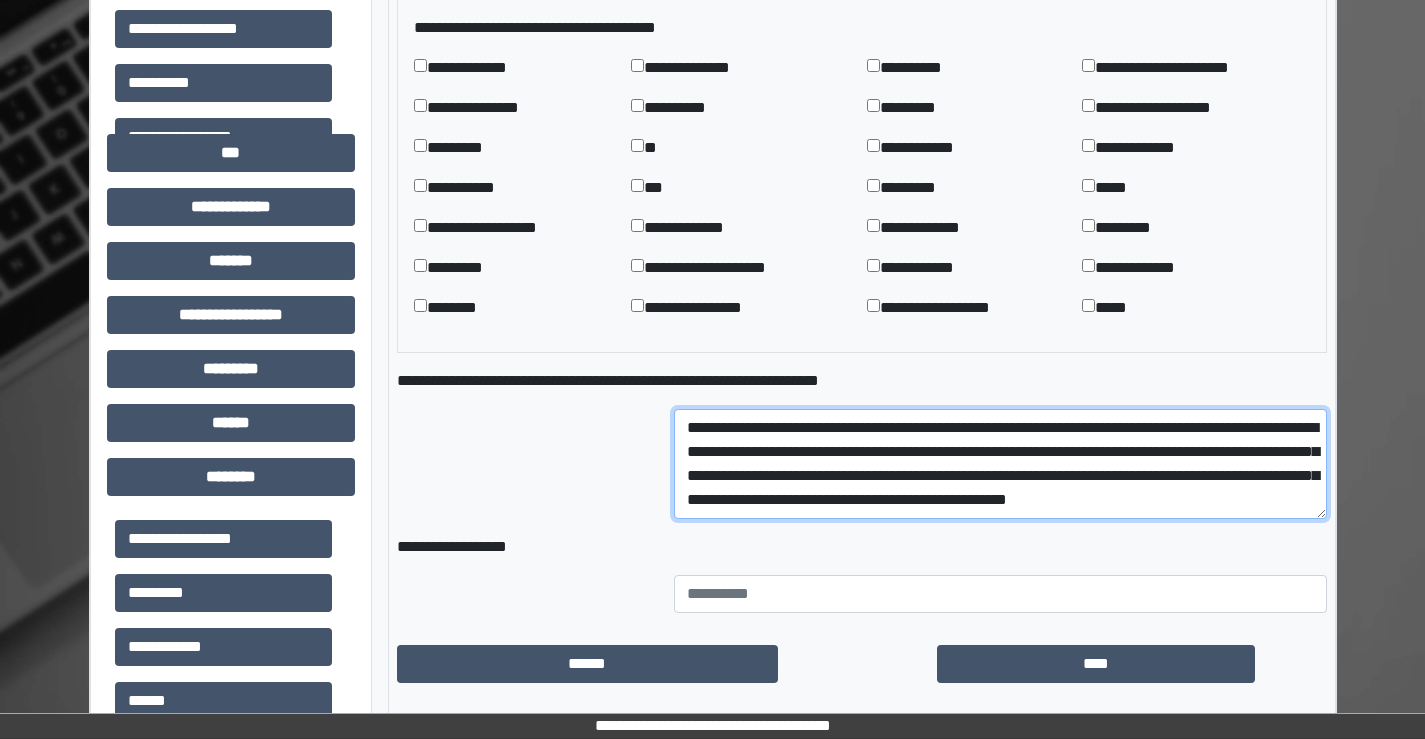 scroll, scrollTop: 16, scrollLeft: 0, axis: vertical 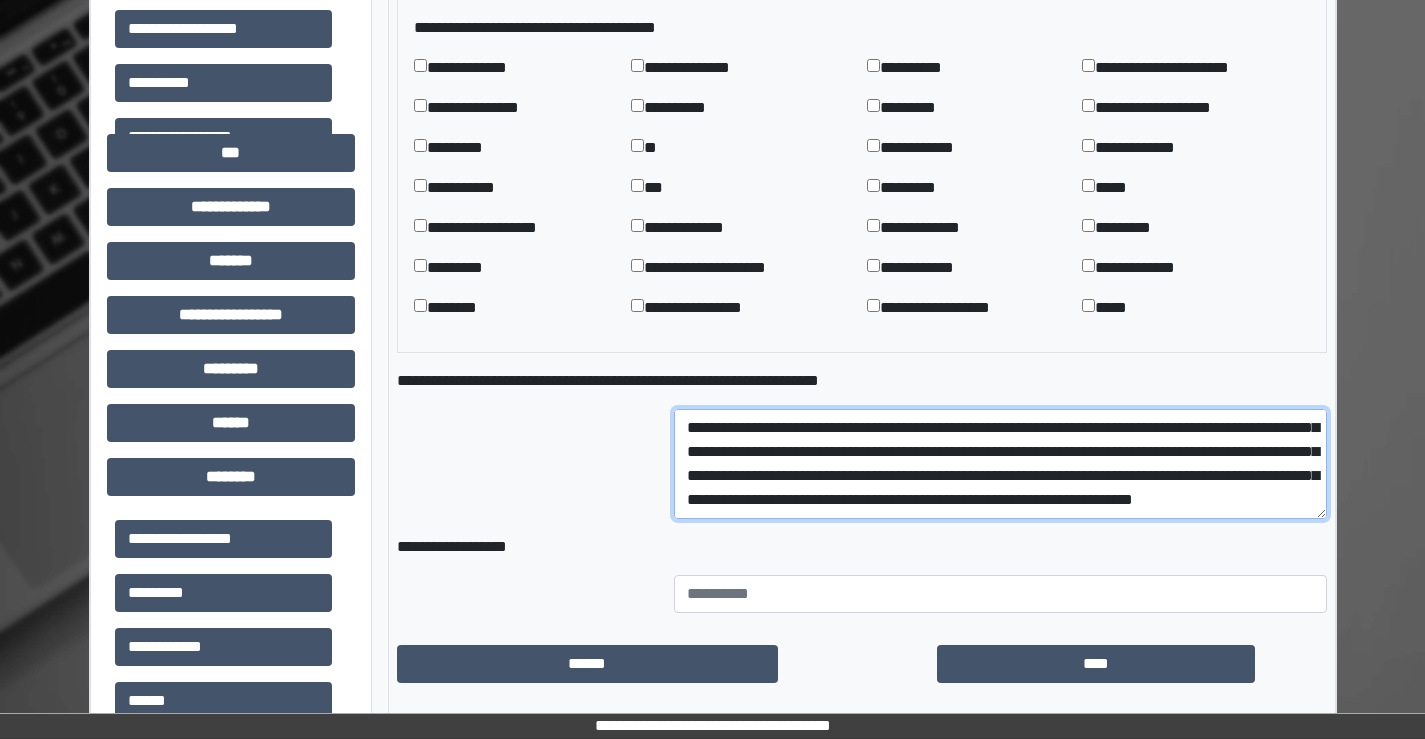 type on "**********" 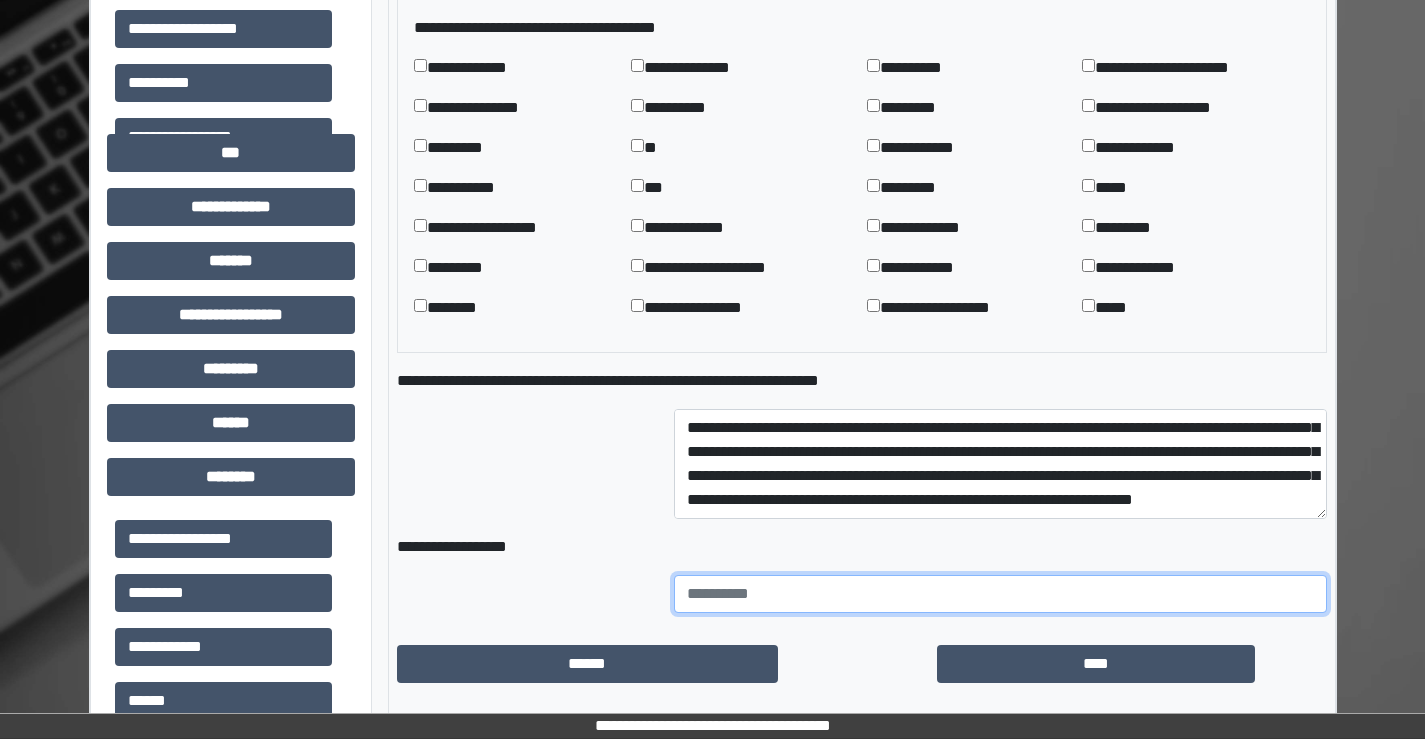click at bounding box center (1000, 594) 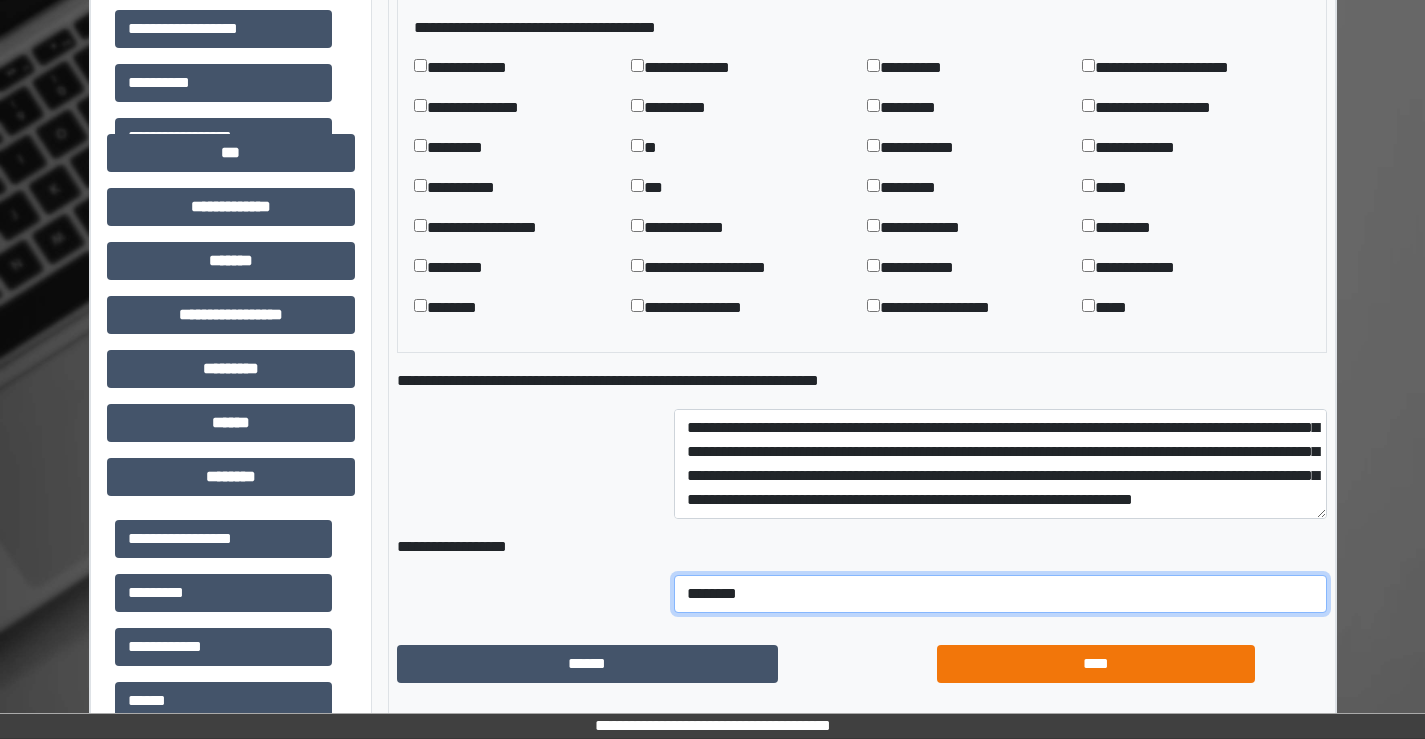 type on "********" 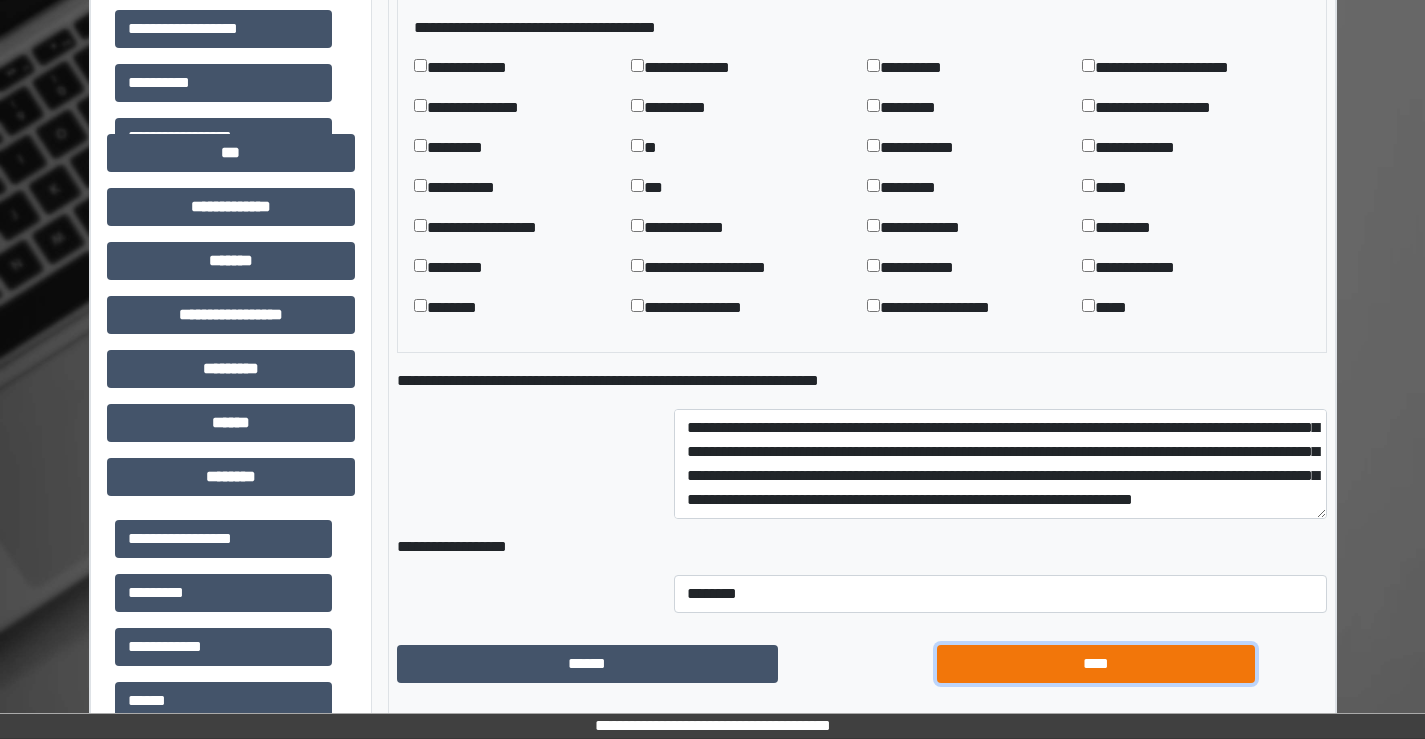 click on "****" at bounding box center [1096, 664] 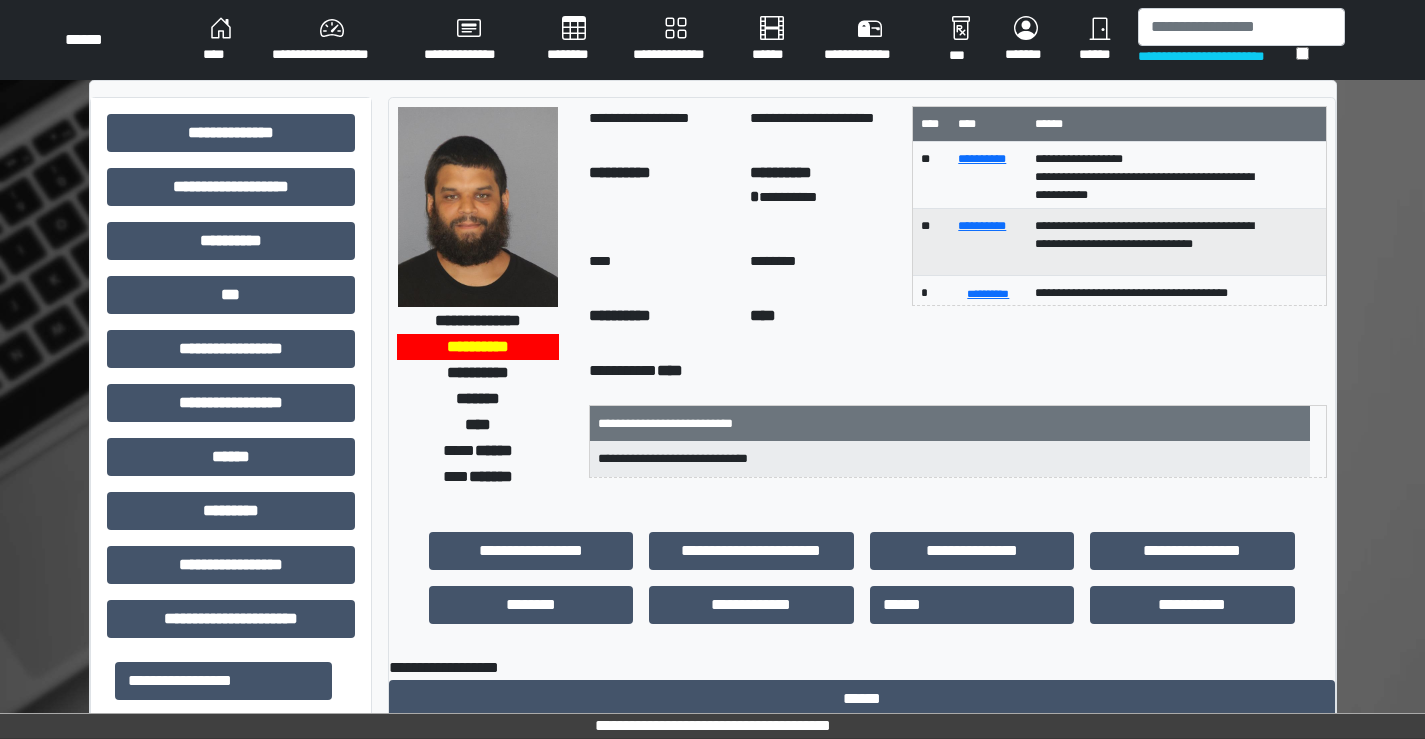 scroll, scrollTop: 100, scrollLeft: 0, axis: vertical 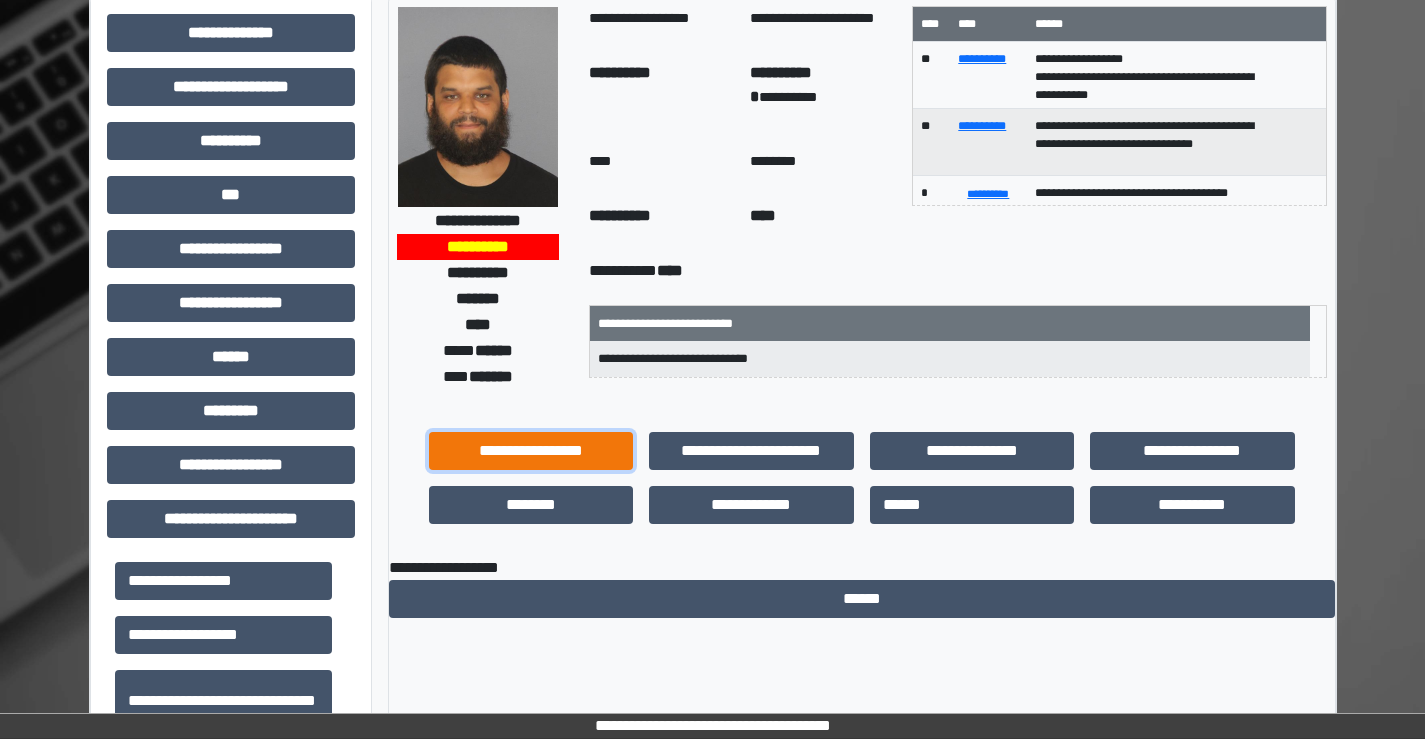 click on "**********" at bounding box center (531, 451) 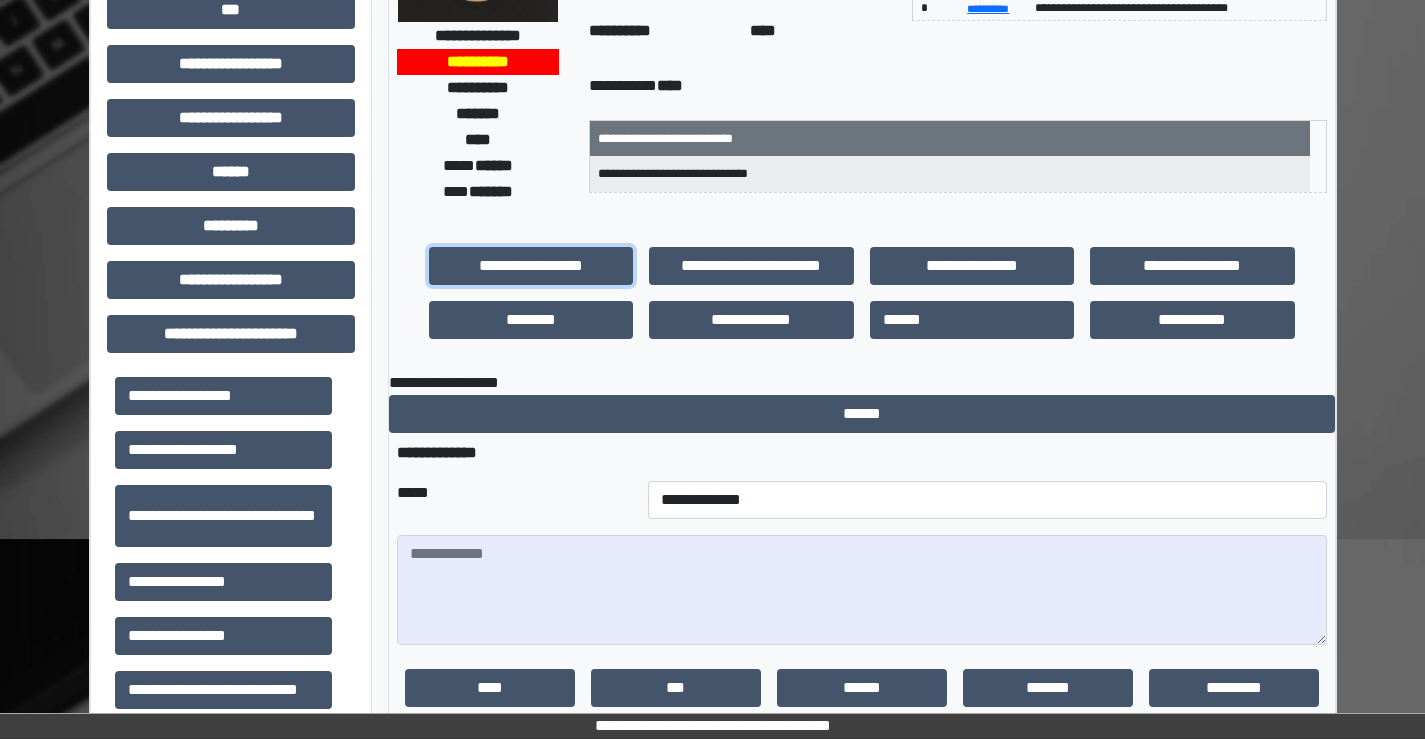 scroll, scrollTop: 300, scrollLeft: 0, axis: vertical 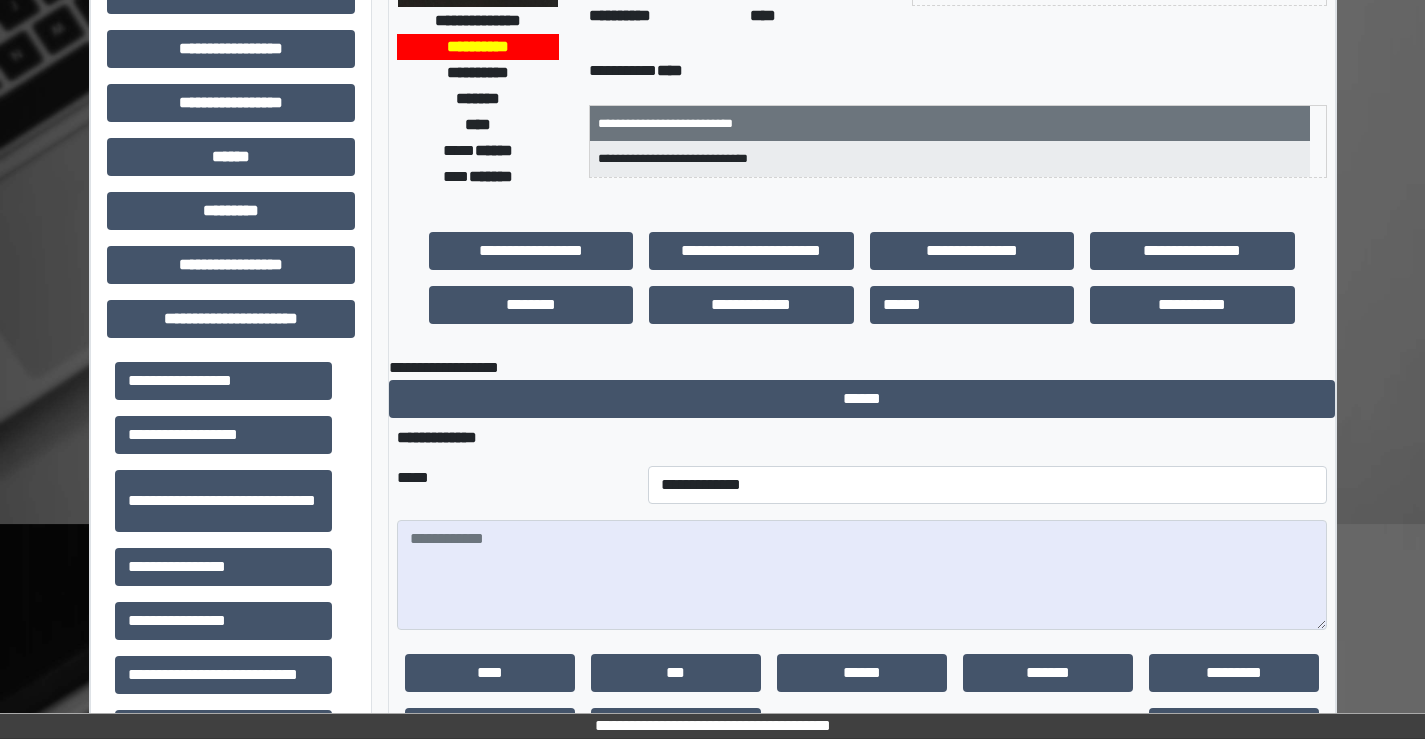 click on "**********" at bounding box center (987, 485) 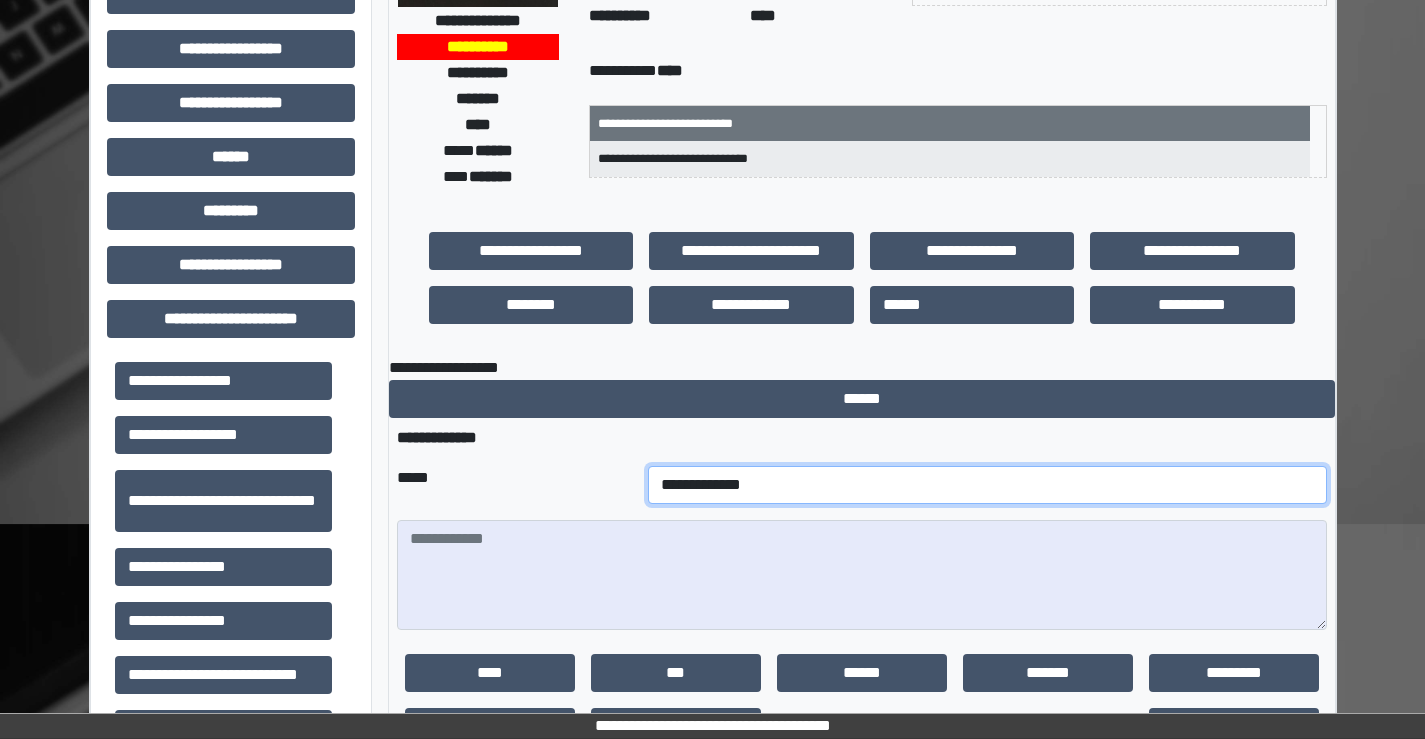click on "**********" at bounding box center [987, 485] 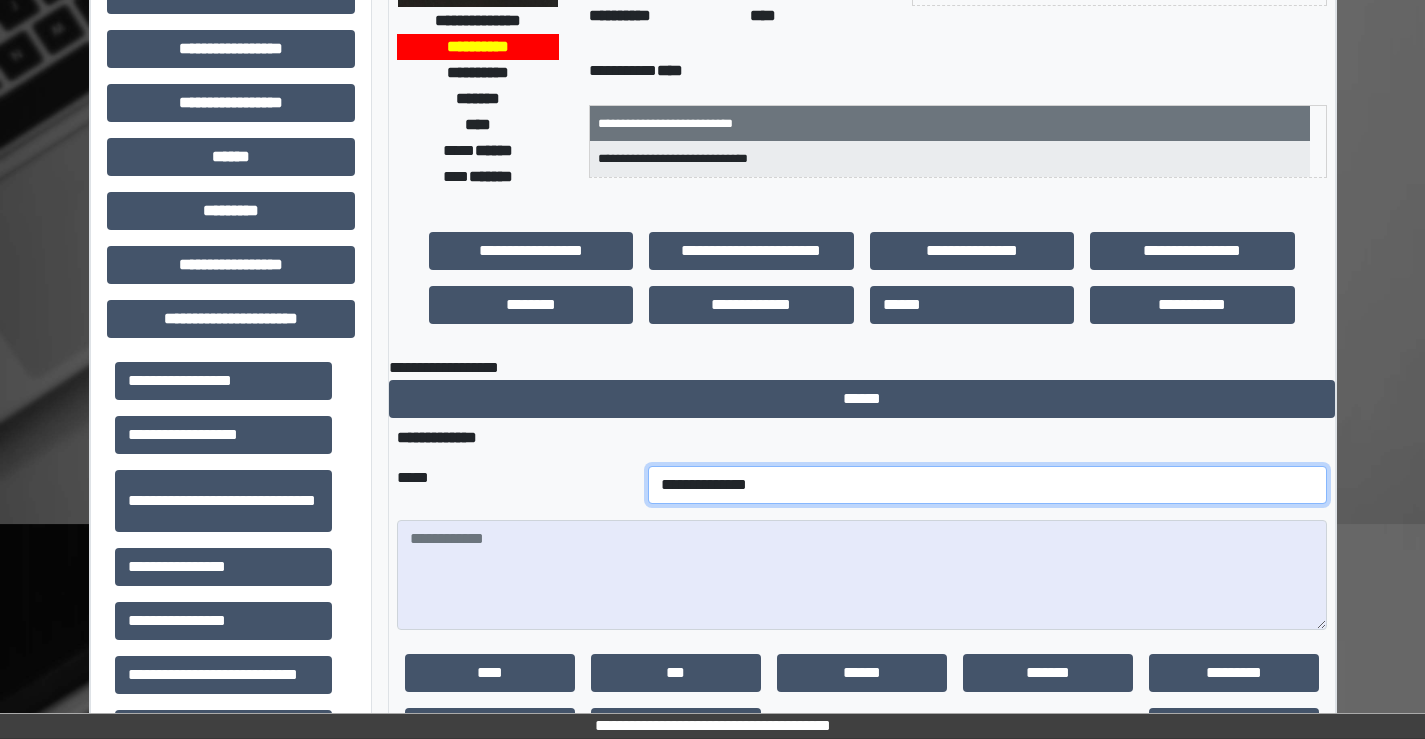 click on "**********" at bounding box center (987, 485) 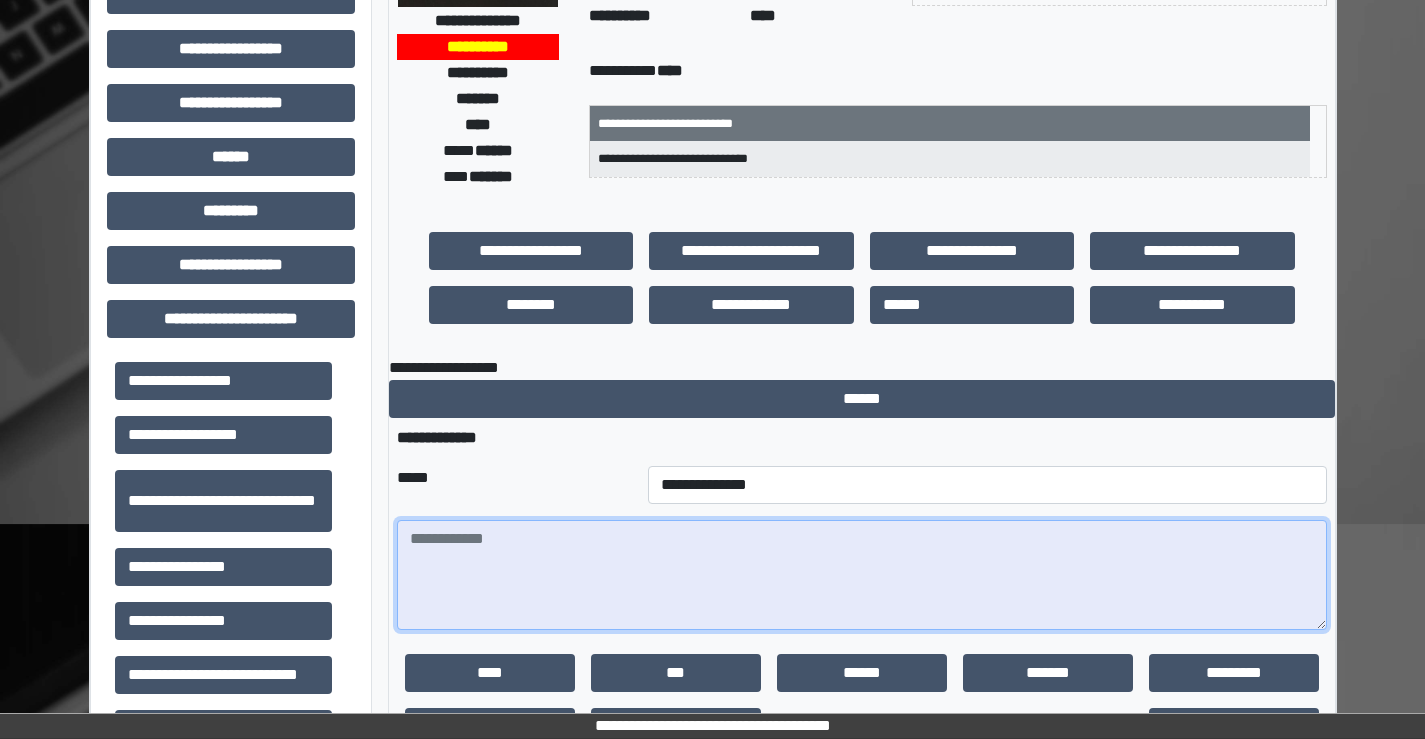click at bounding box center [862, 575] 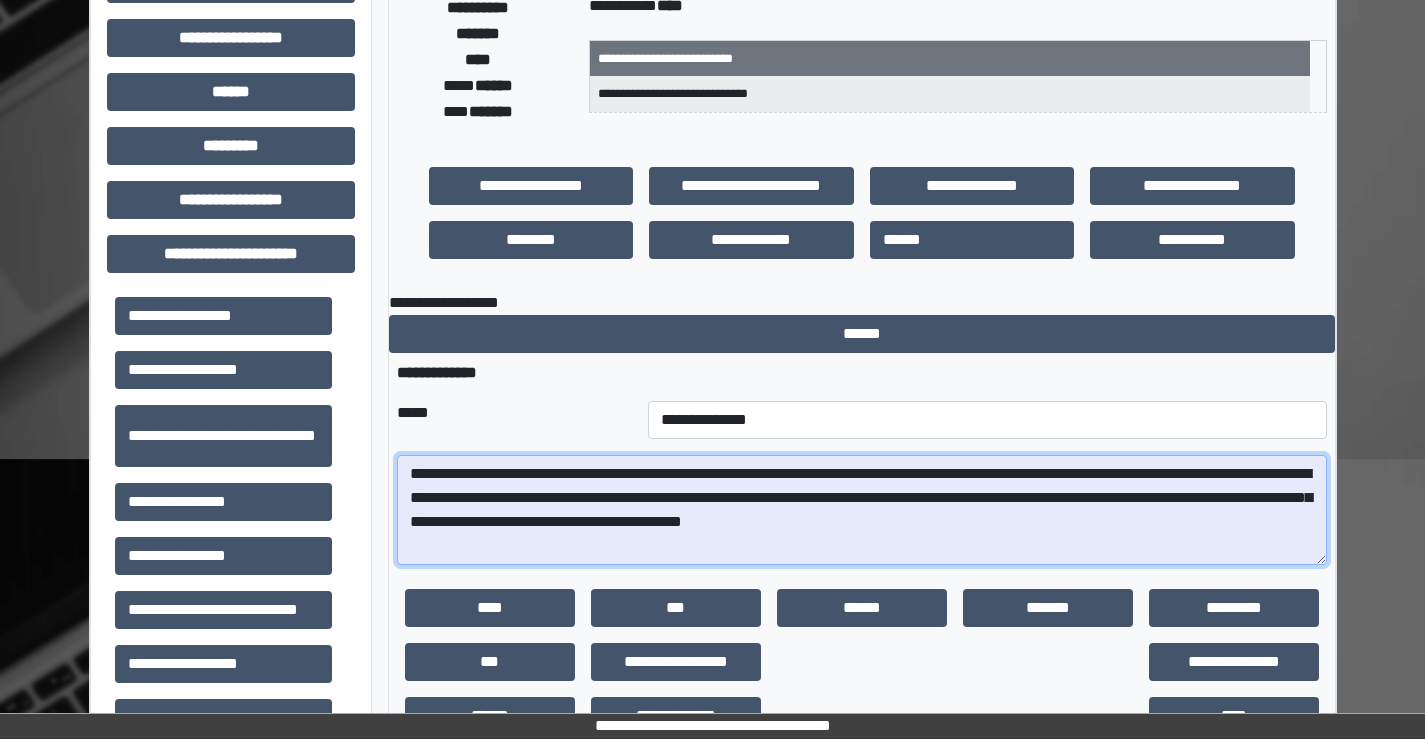 scroll, scrollTop: 400, scrollLeft: 0, axis: vertical 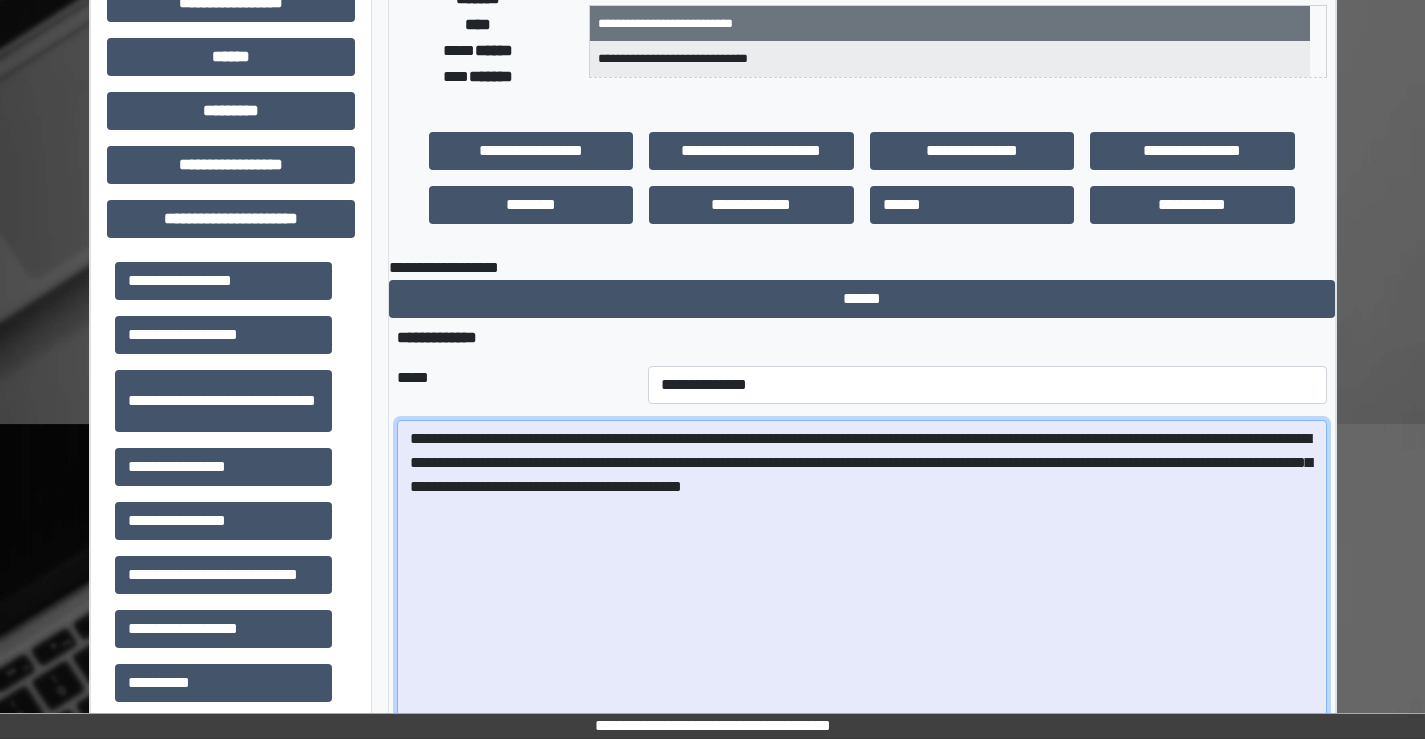 drag, startPoint x: 1324, startPoint y: 528, endPoint x: 663, endPoint y: 556, distance: 661.5928 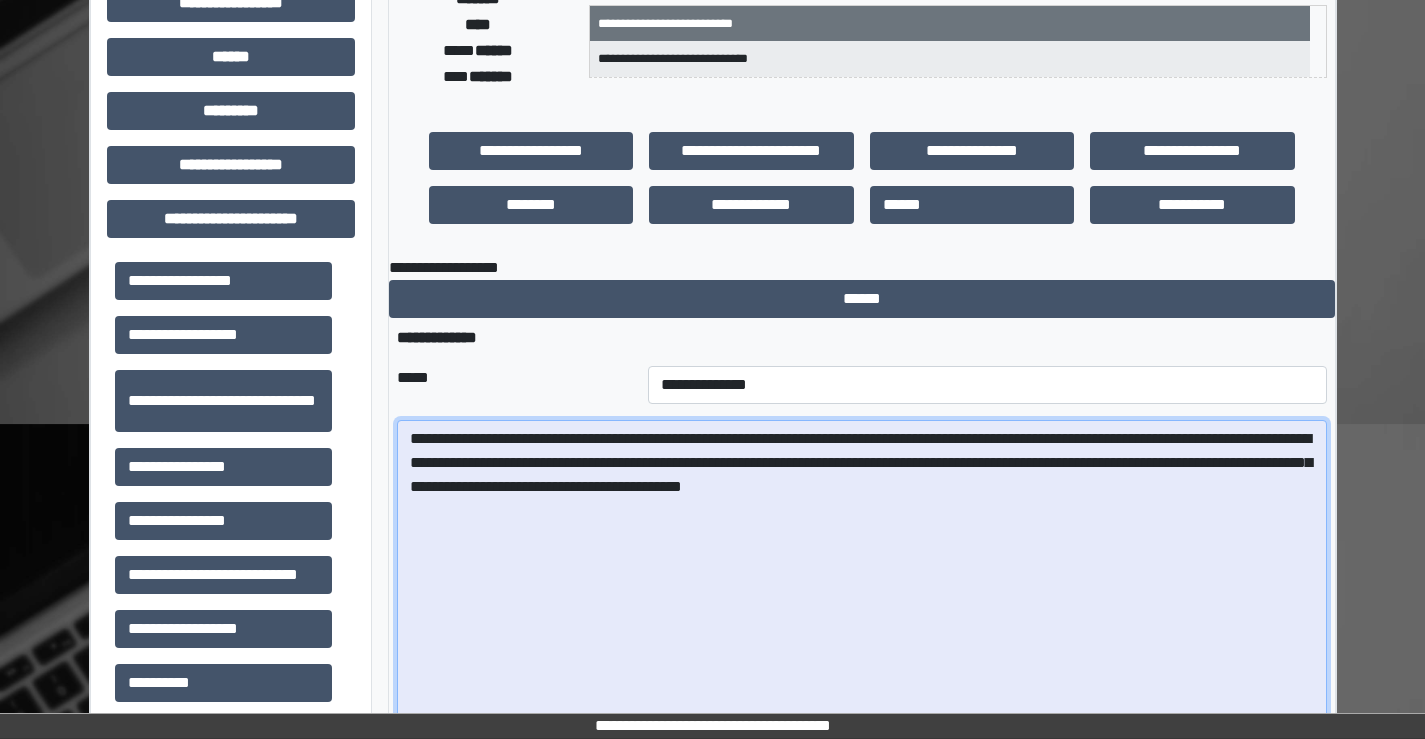 drag, startPoint x: 578, startPoint y: 437, endPoint x: 465, endPoint y: 406, distance: 117.17508 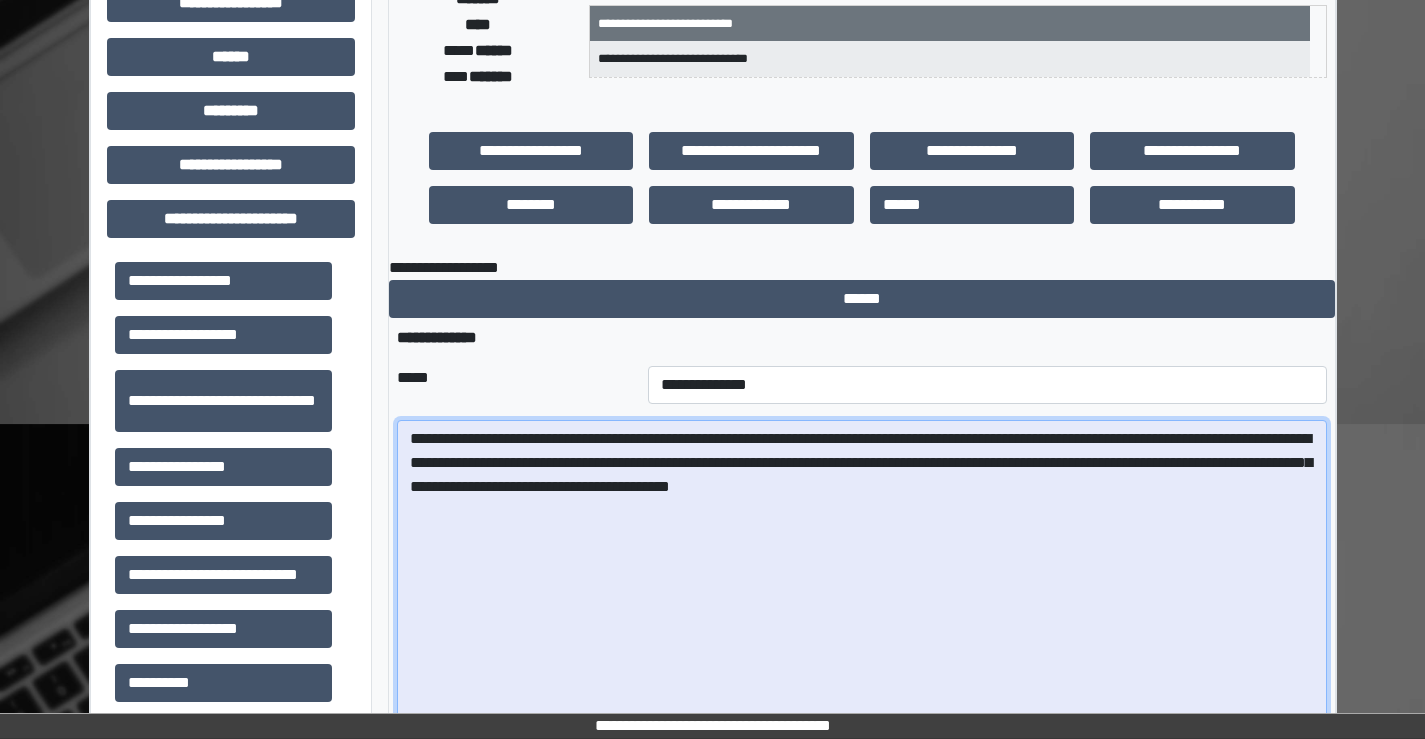drag, startPoint x: 808, startPoint y: 464, endPoint x: 989, endPoint y: 464, distance: 181 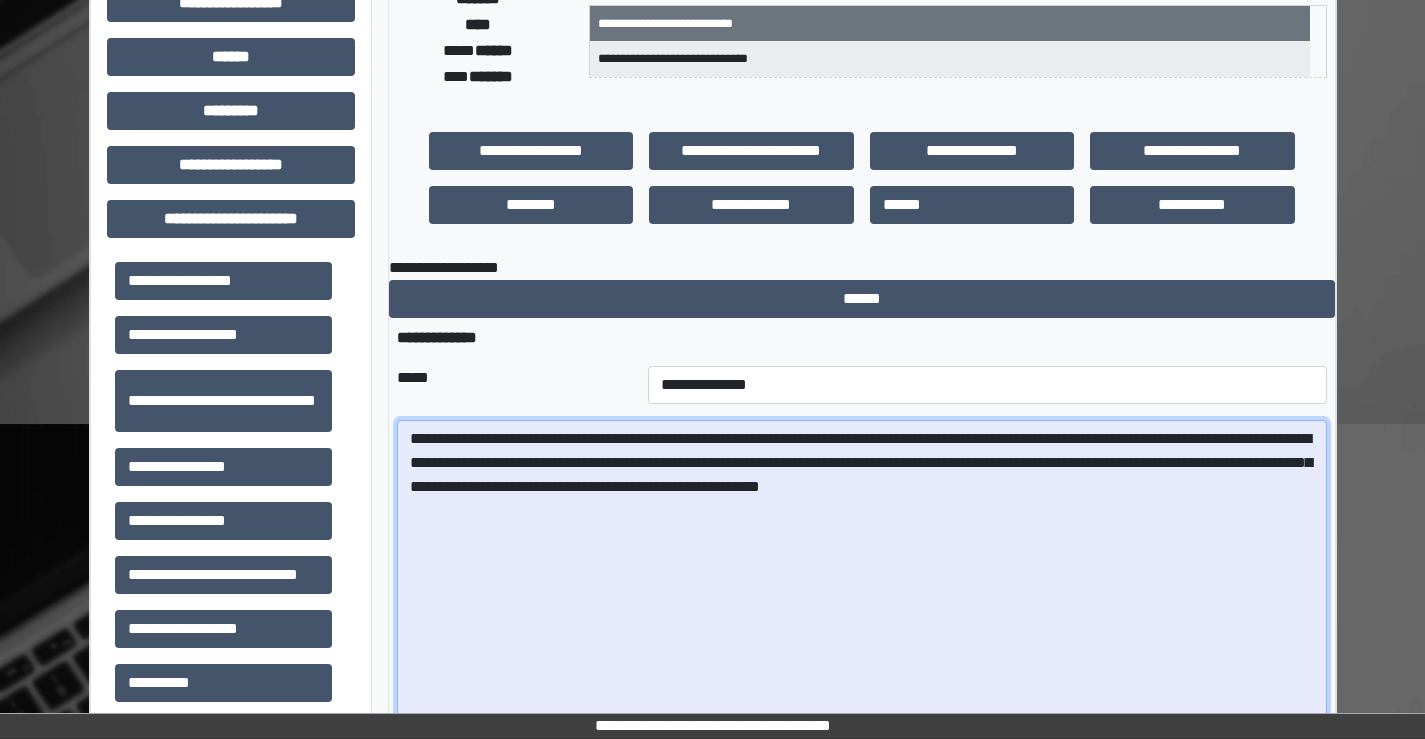 click on "**********" at bounding box center [862, 578] 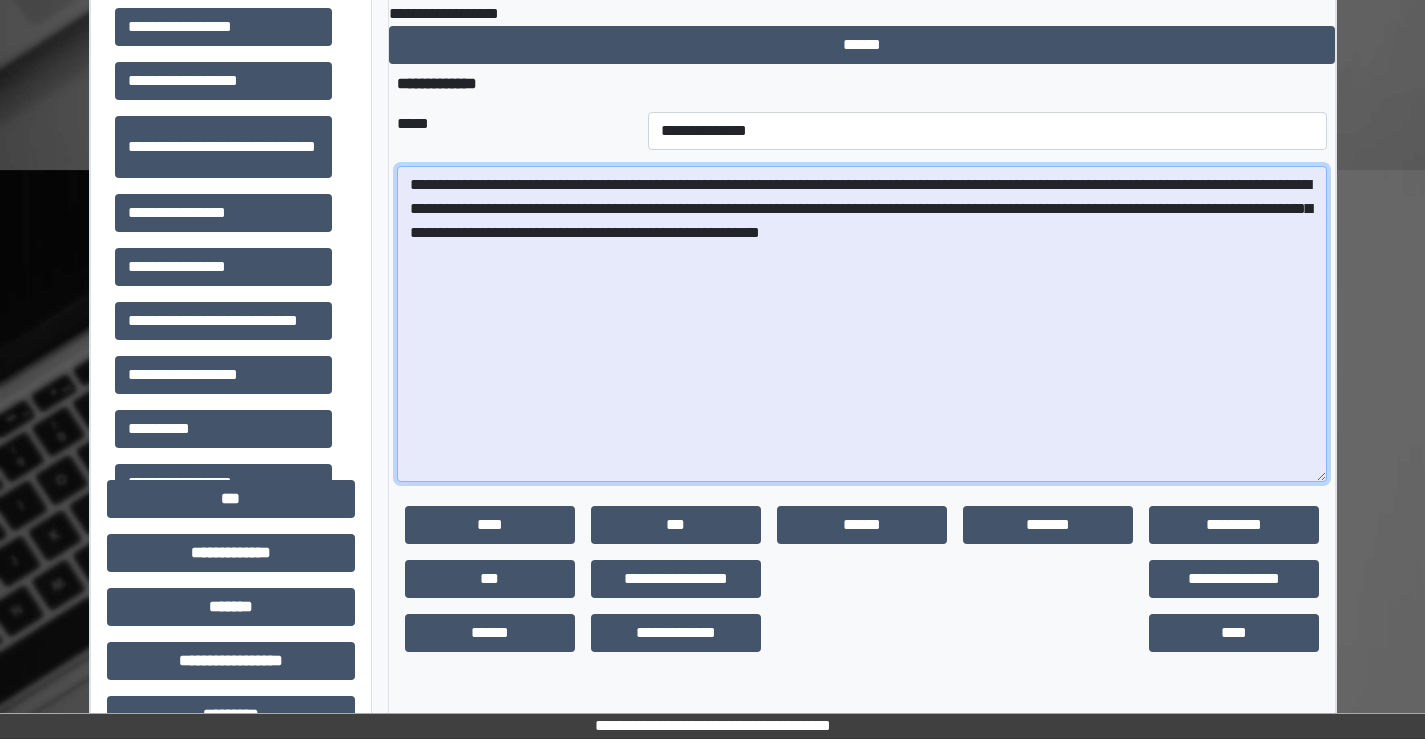 scroll, scrollTop: 700, scrollLeft: 0, axis: vertical 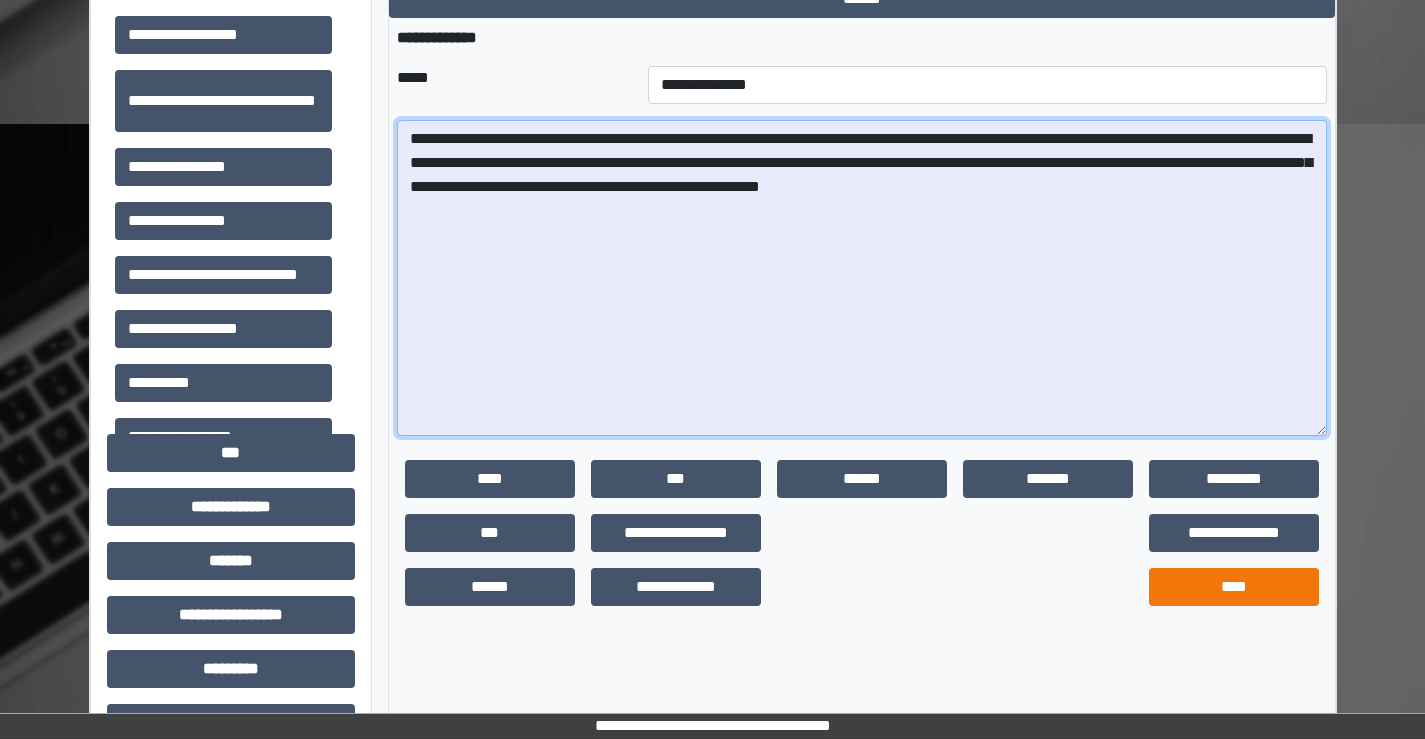 type on "**********" 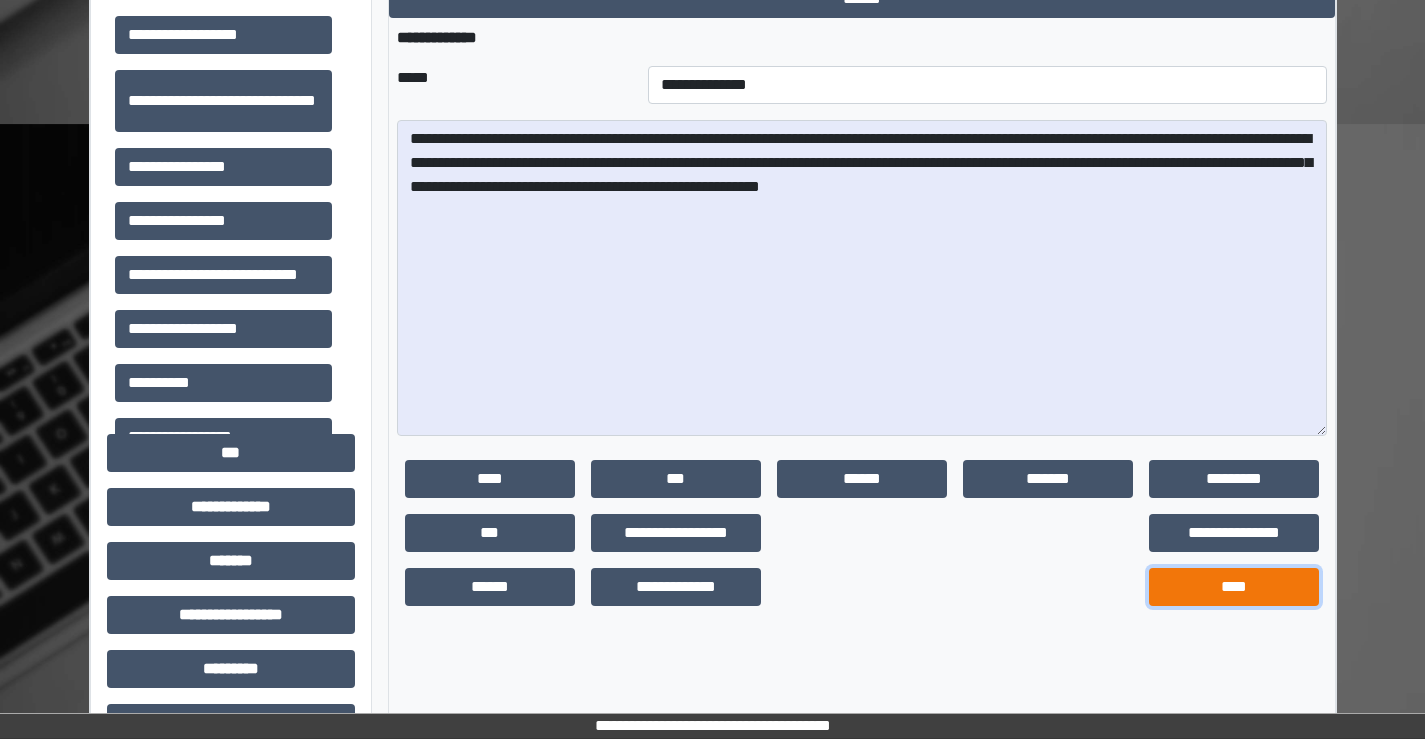 click on "****" at bounding box center (1234, 587) 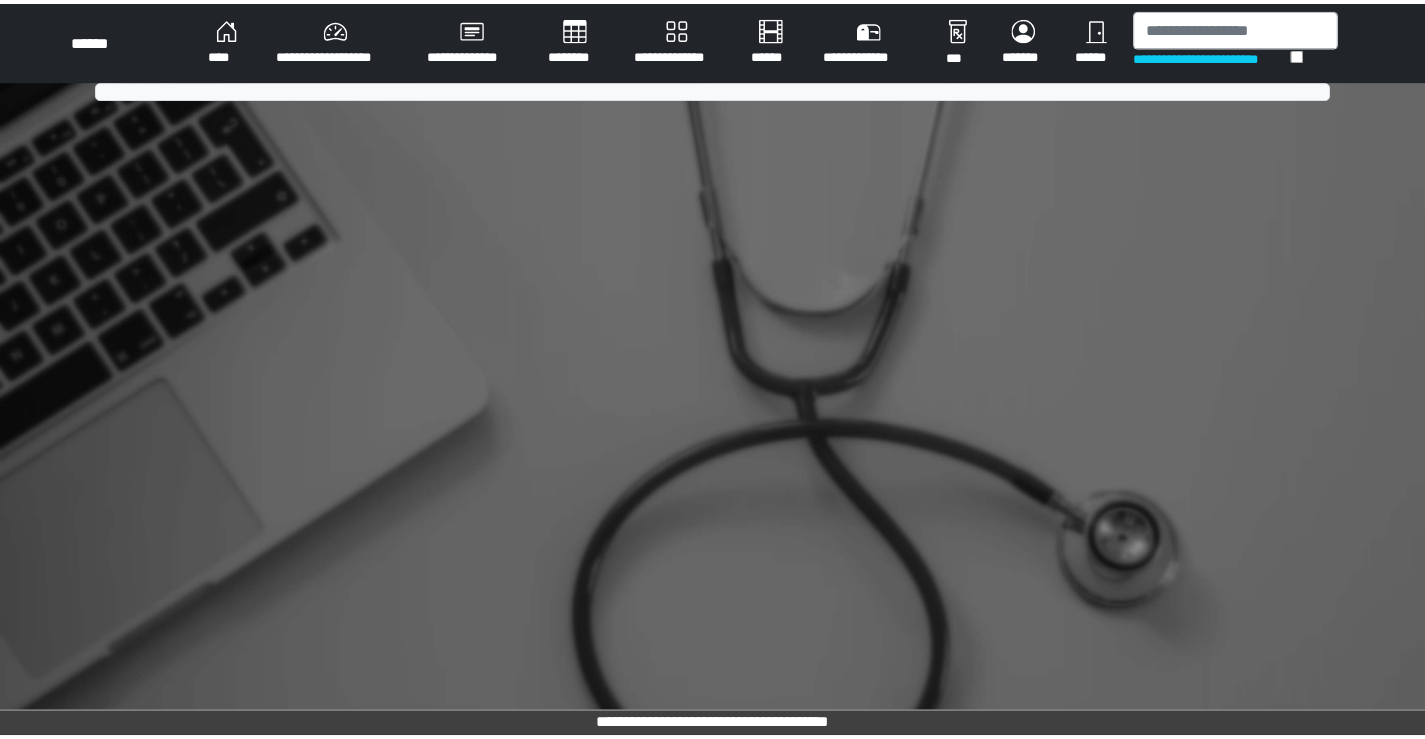 scroll, scrollTop: 0, scrollLeft: 0, axis: both 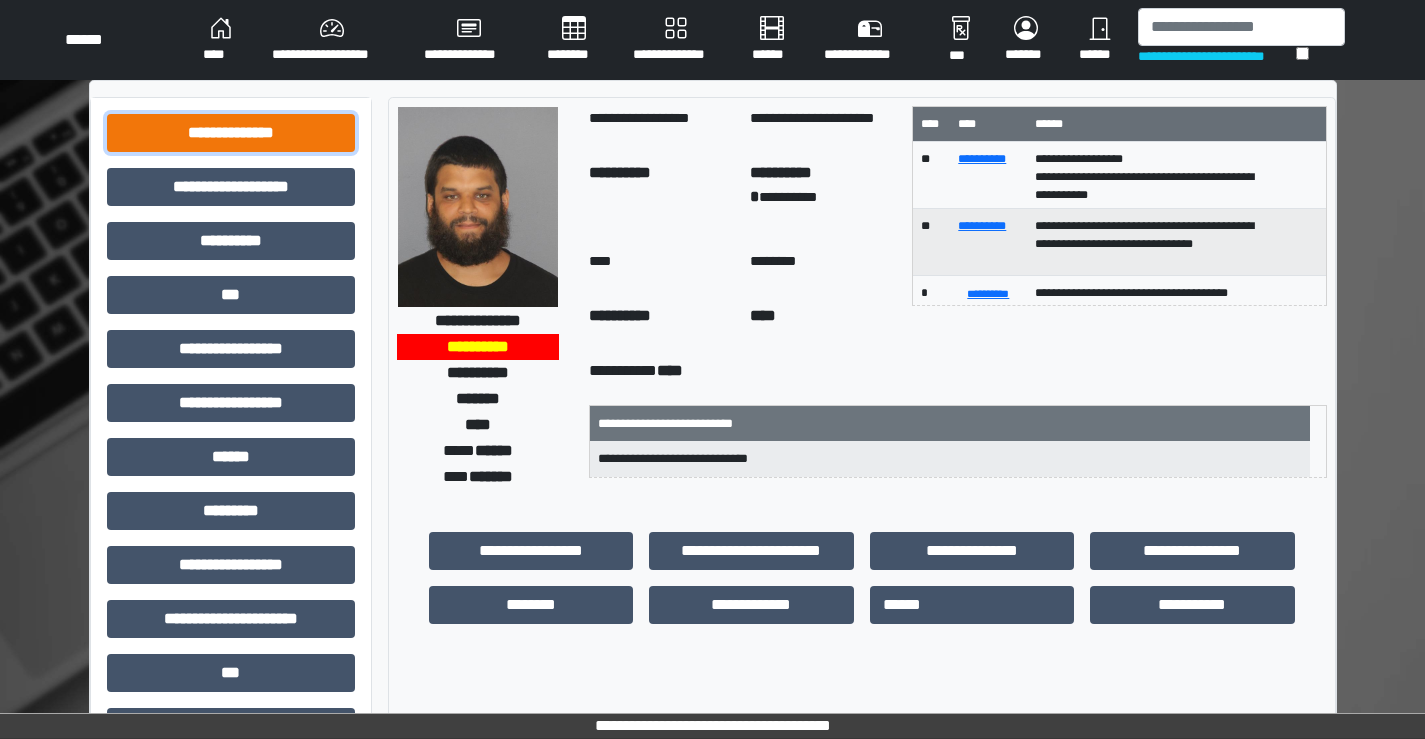 click on "**********" at bounding box center [231, 133] 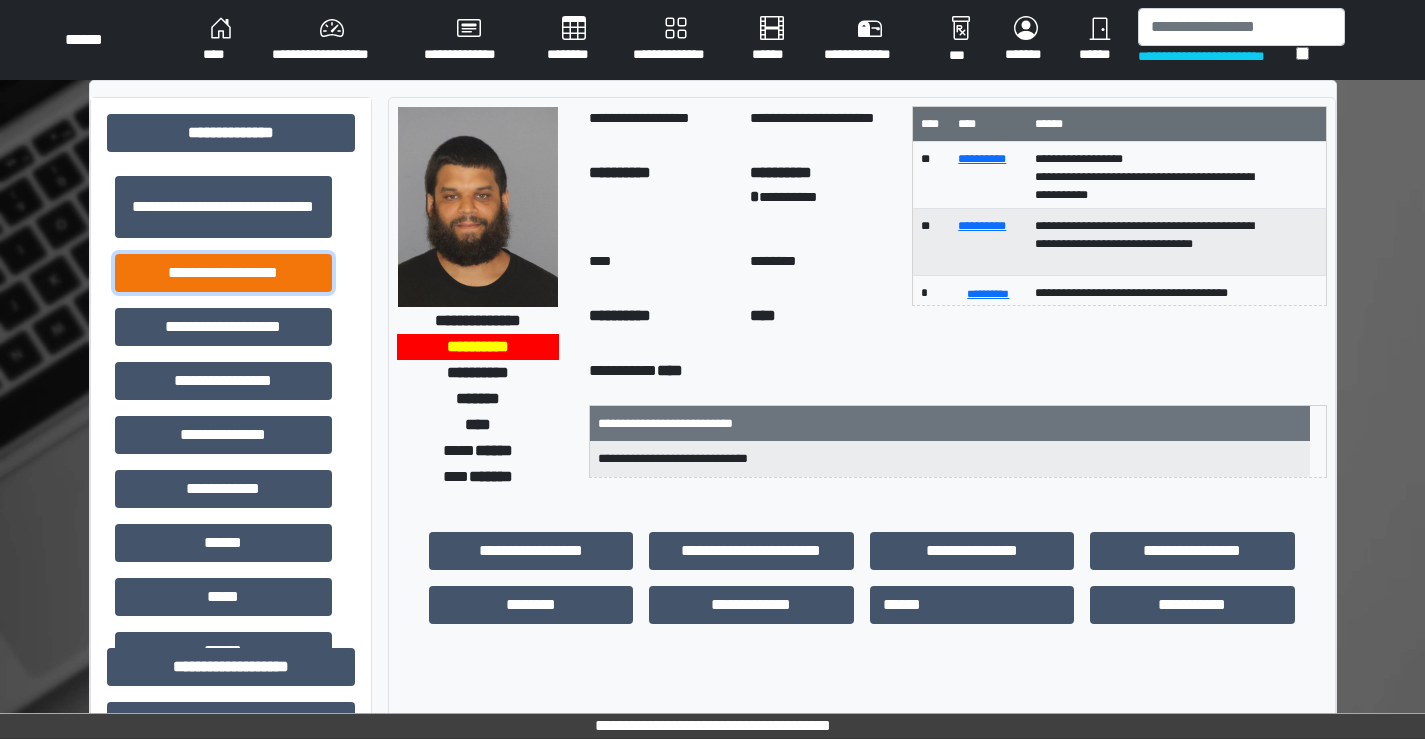 click on "**********" at bounding box center (223, 273) 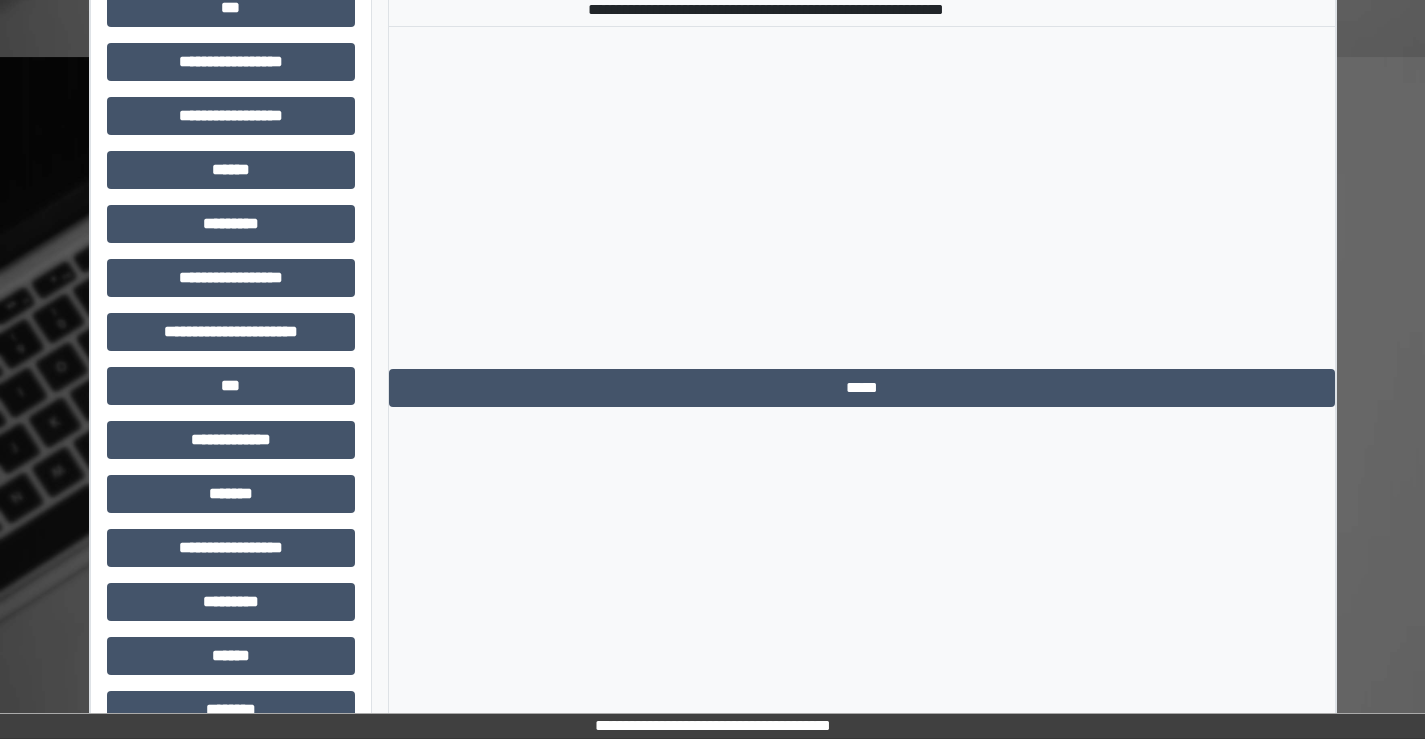scroll, scrollTop: 715, scrollLeft: 0, axis: vertical 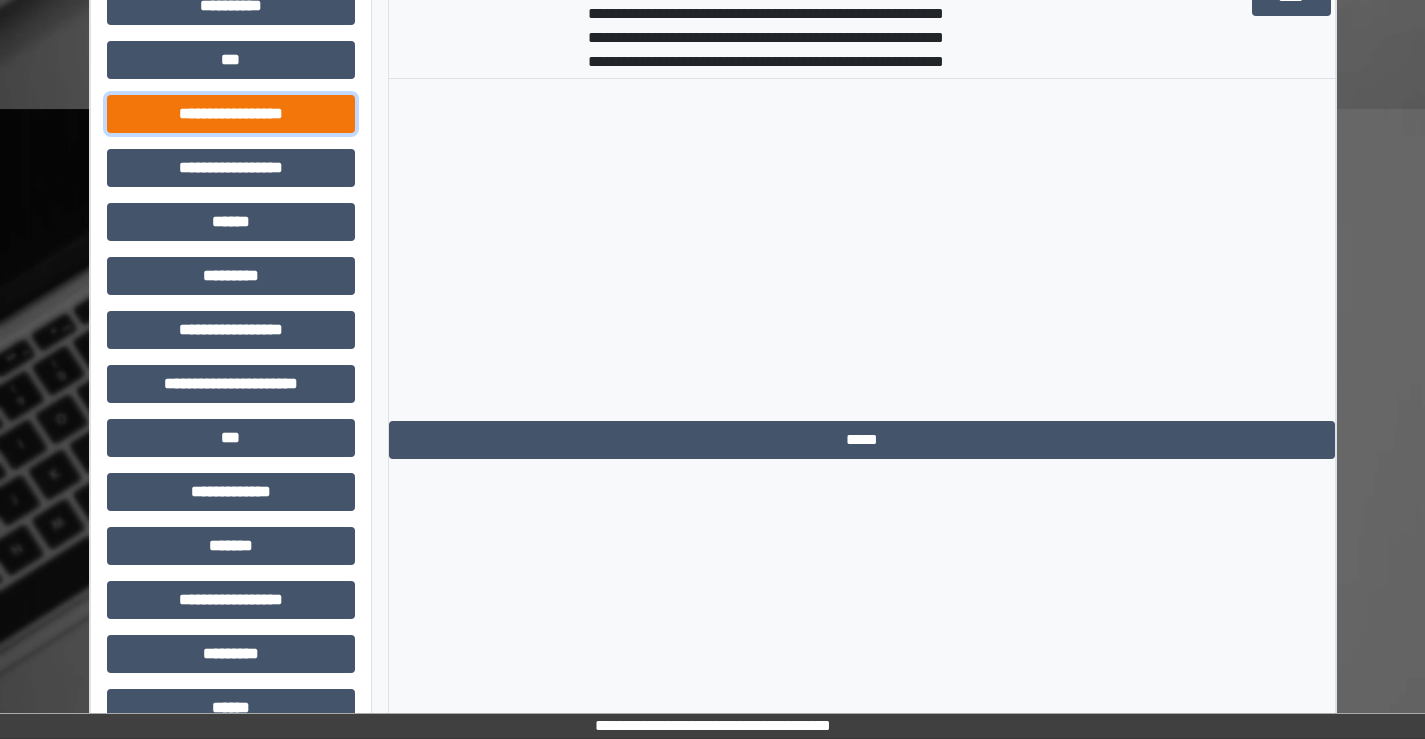 click on "**********" at bounding box center (231, 114) 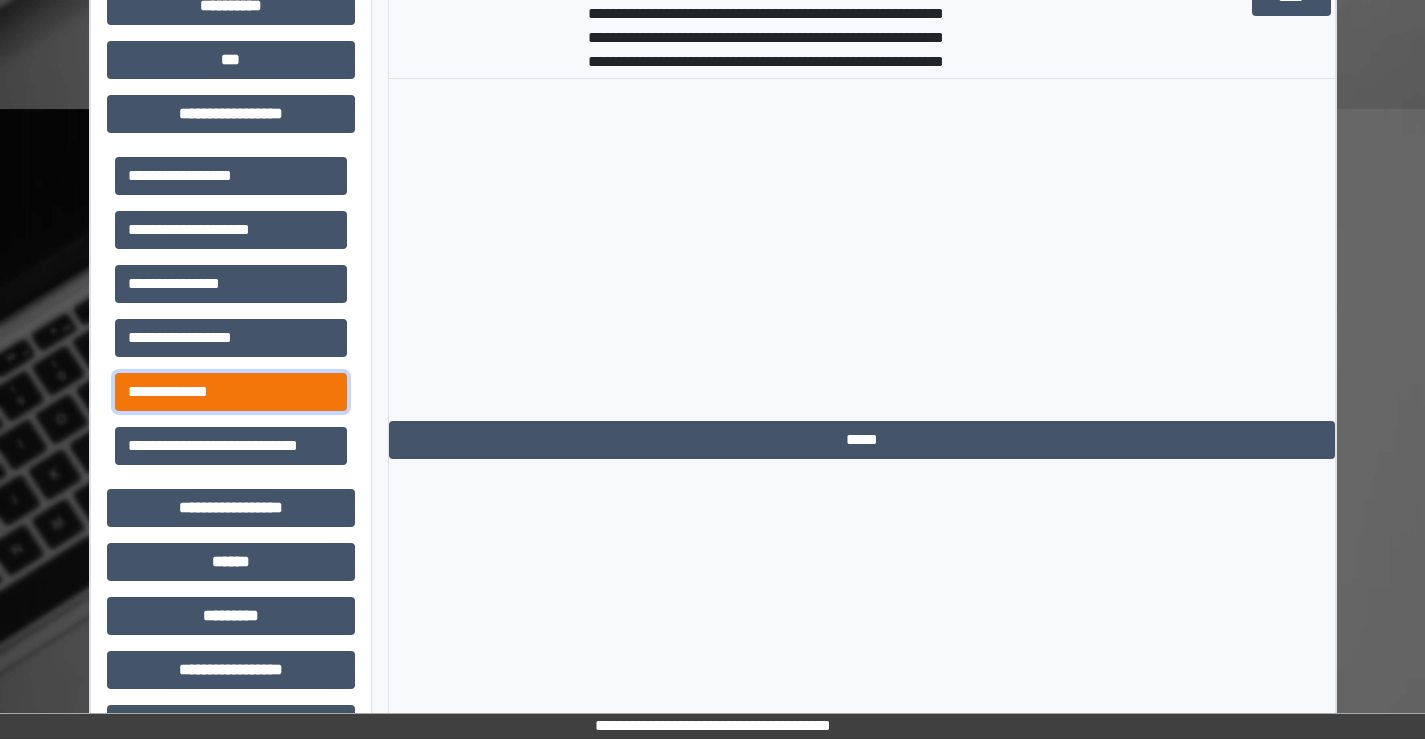 click on "**********" at bounding box center [231, 392] 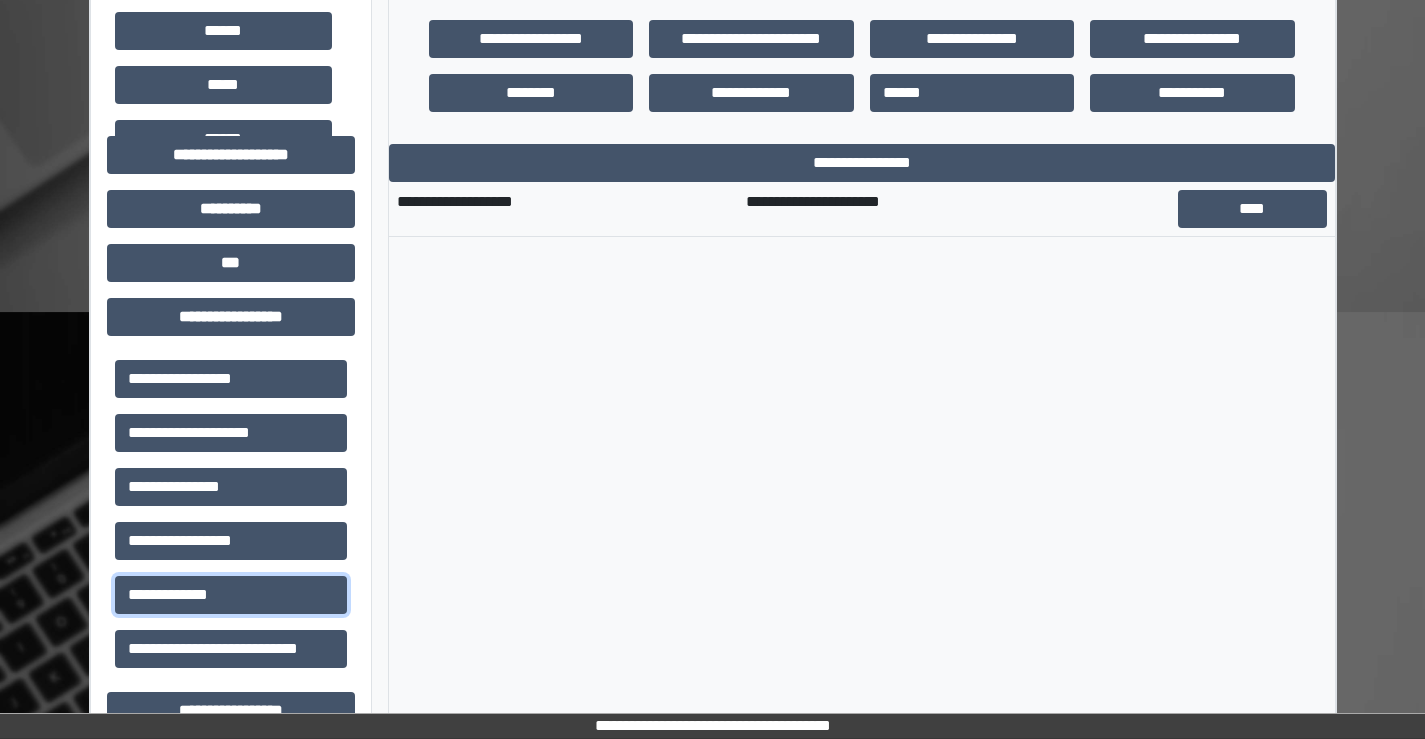 scroll, scrollTop: 415, scrollLeft: 0, axis: vertical 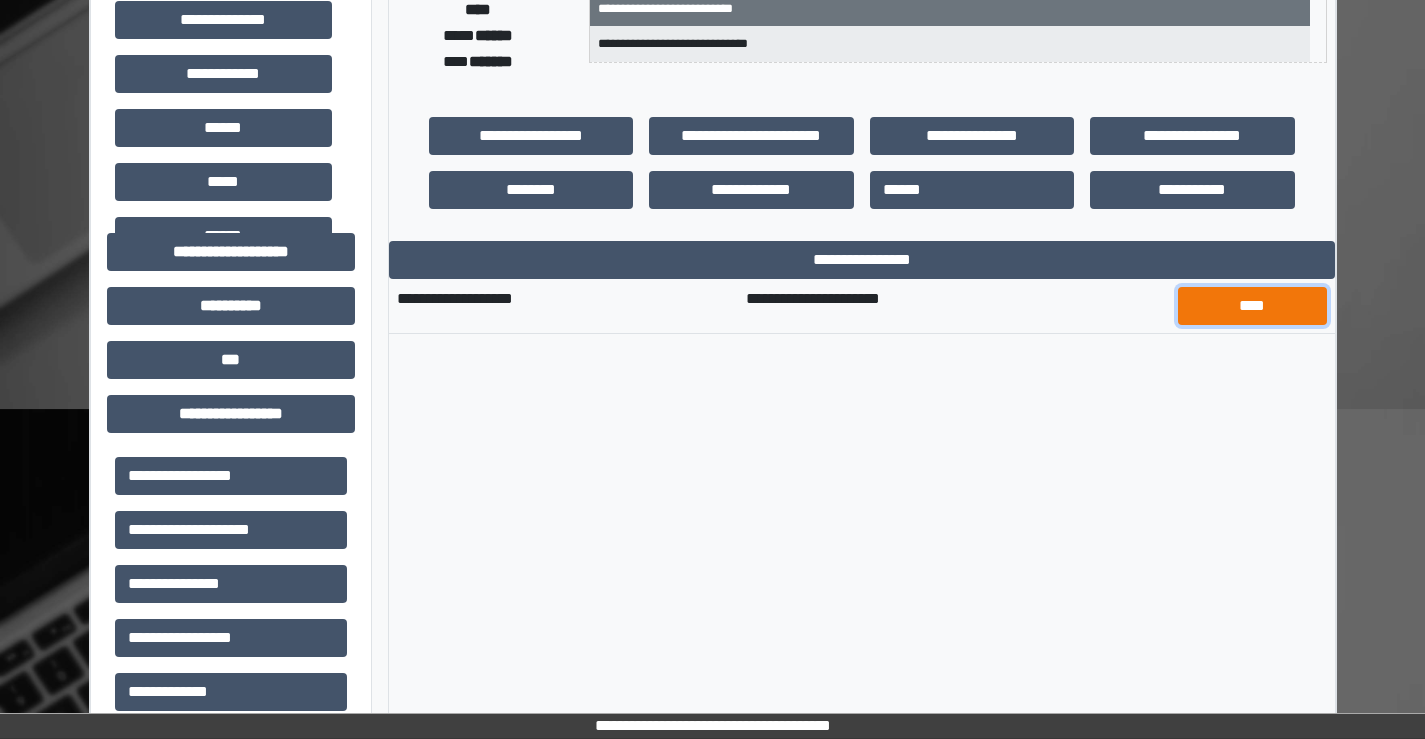 click on "****" at bounding box center (1252, 306) 